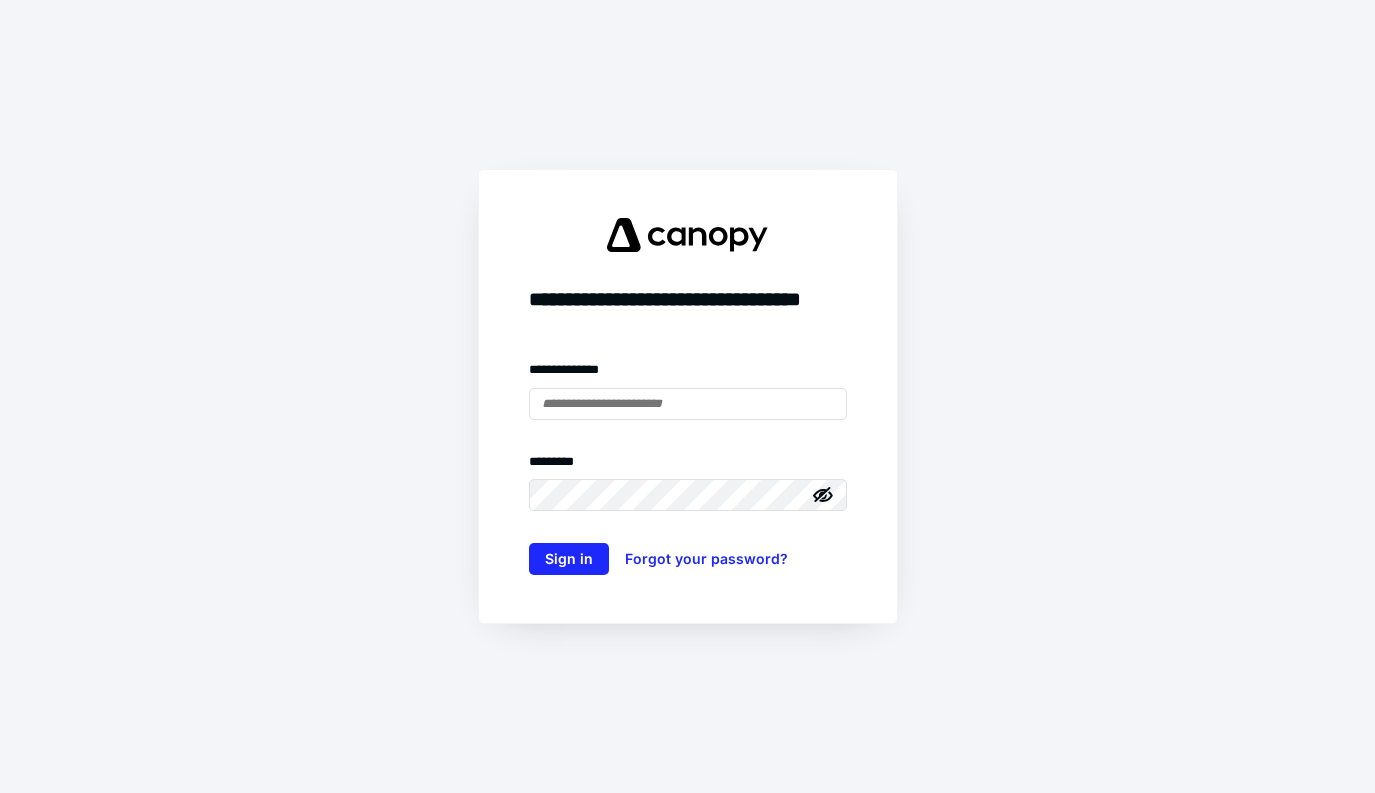 scroll, scrollTop: 0, scrollLeft: 0, axis: both 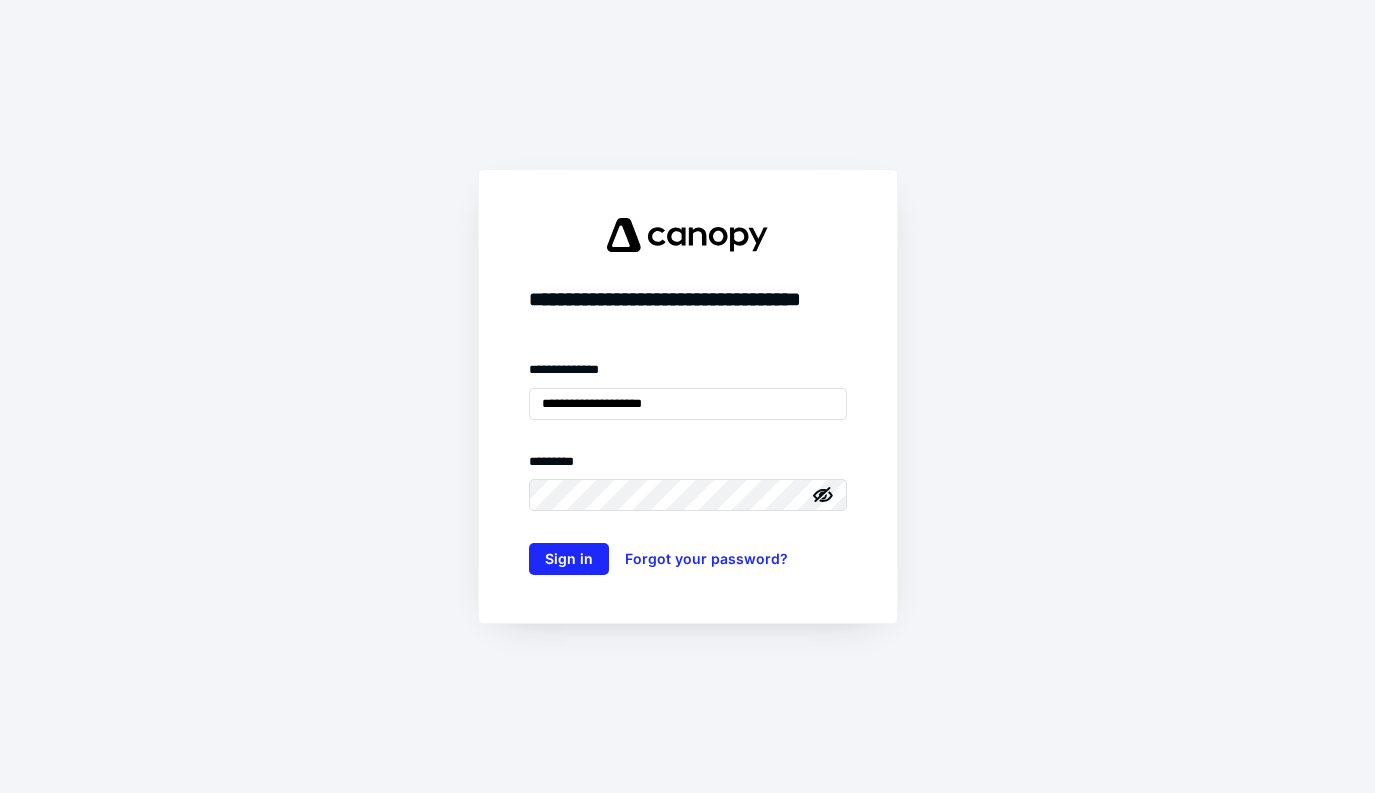 type on "**********" 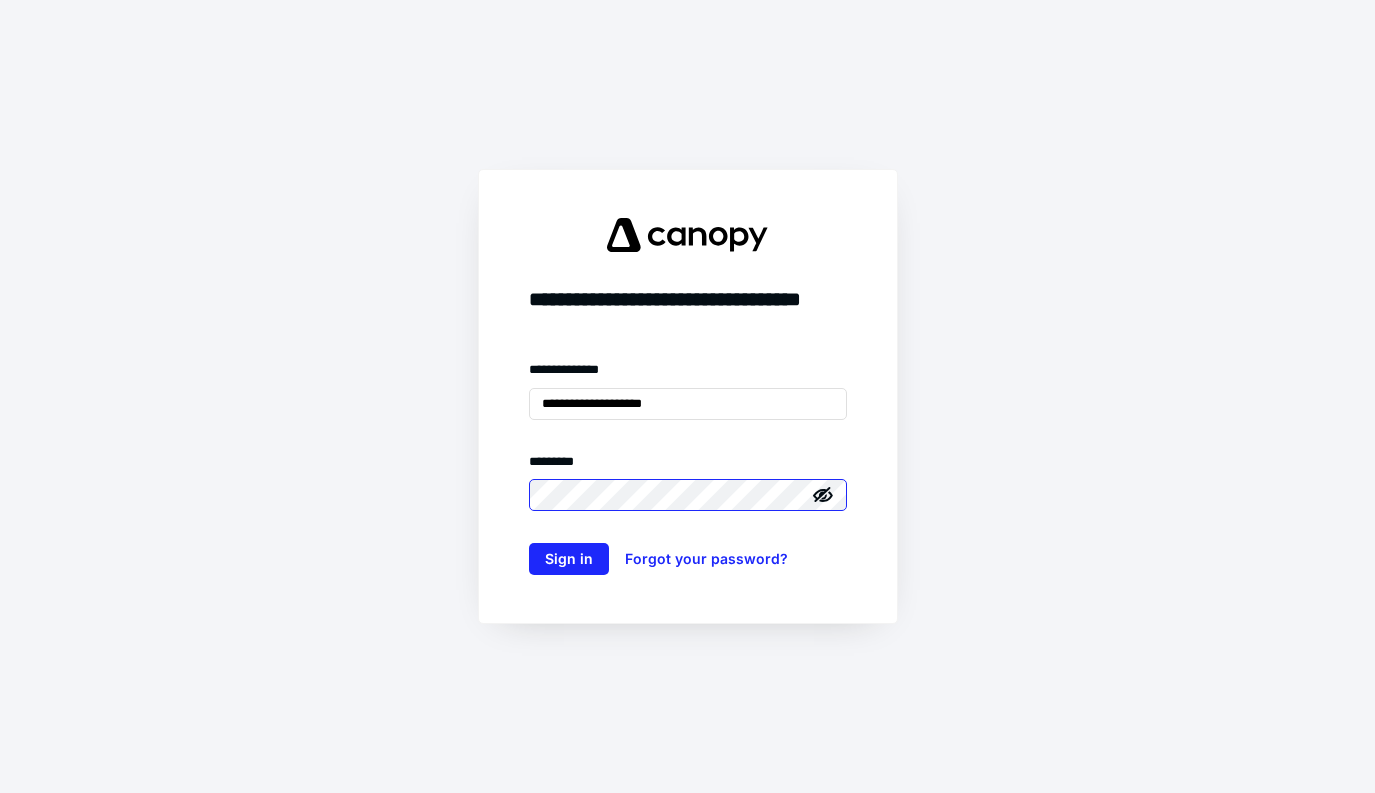 click on "Sign in" at bounding box center [569, 559] 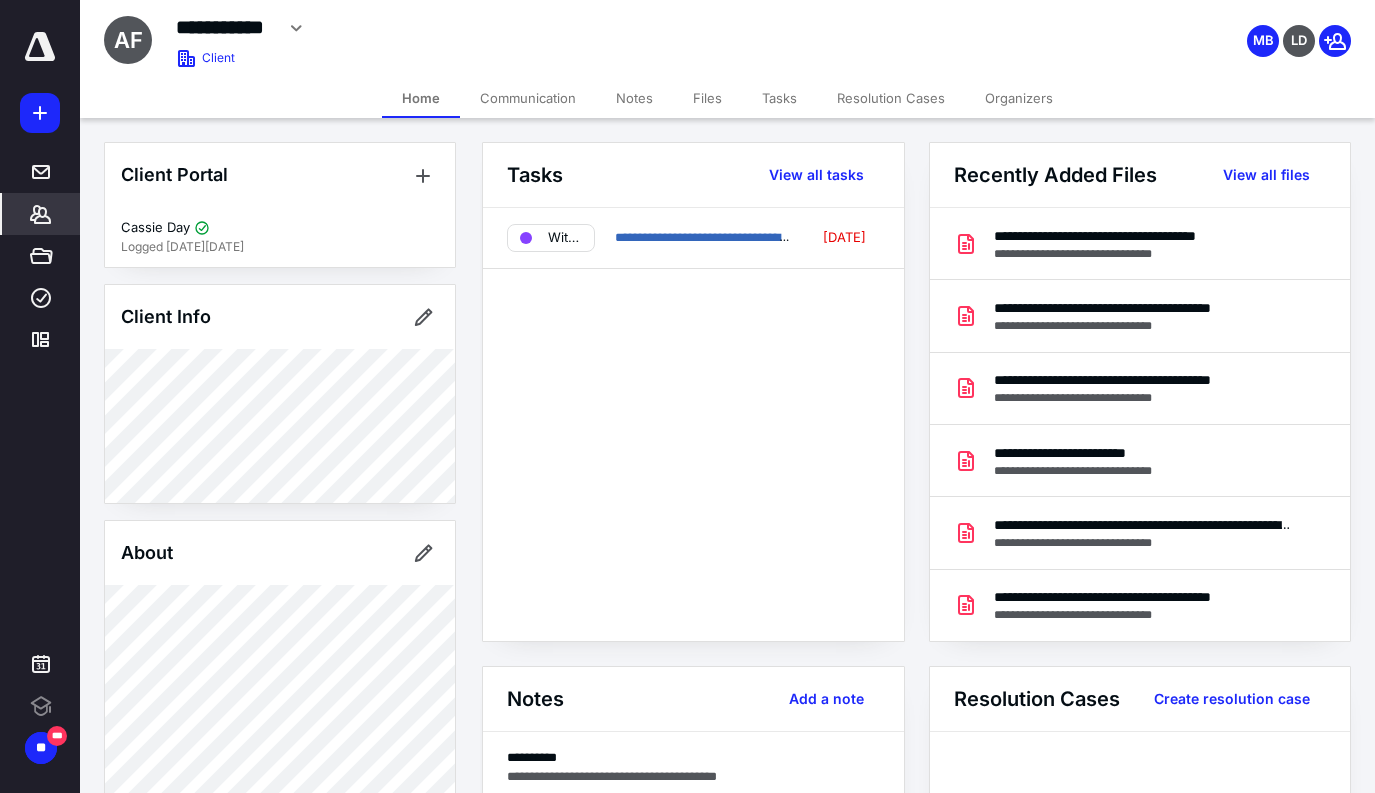scroll, scrollTop: 0, scrollLeft: 0, axis: both 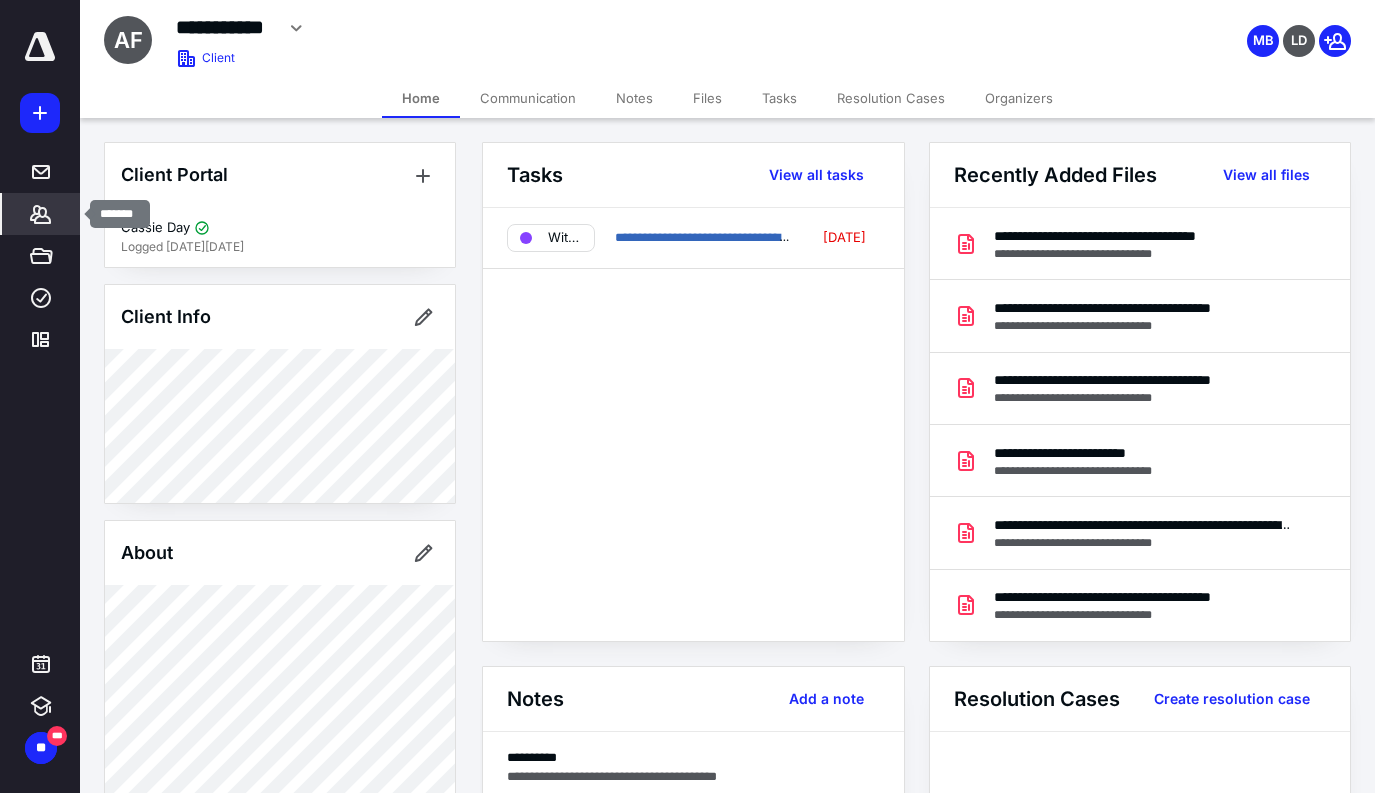 click on "*******" at bounding box center [41, 214] 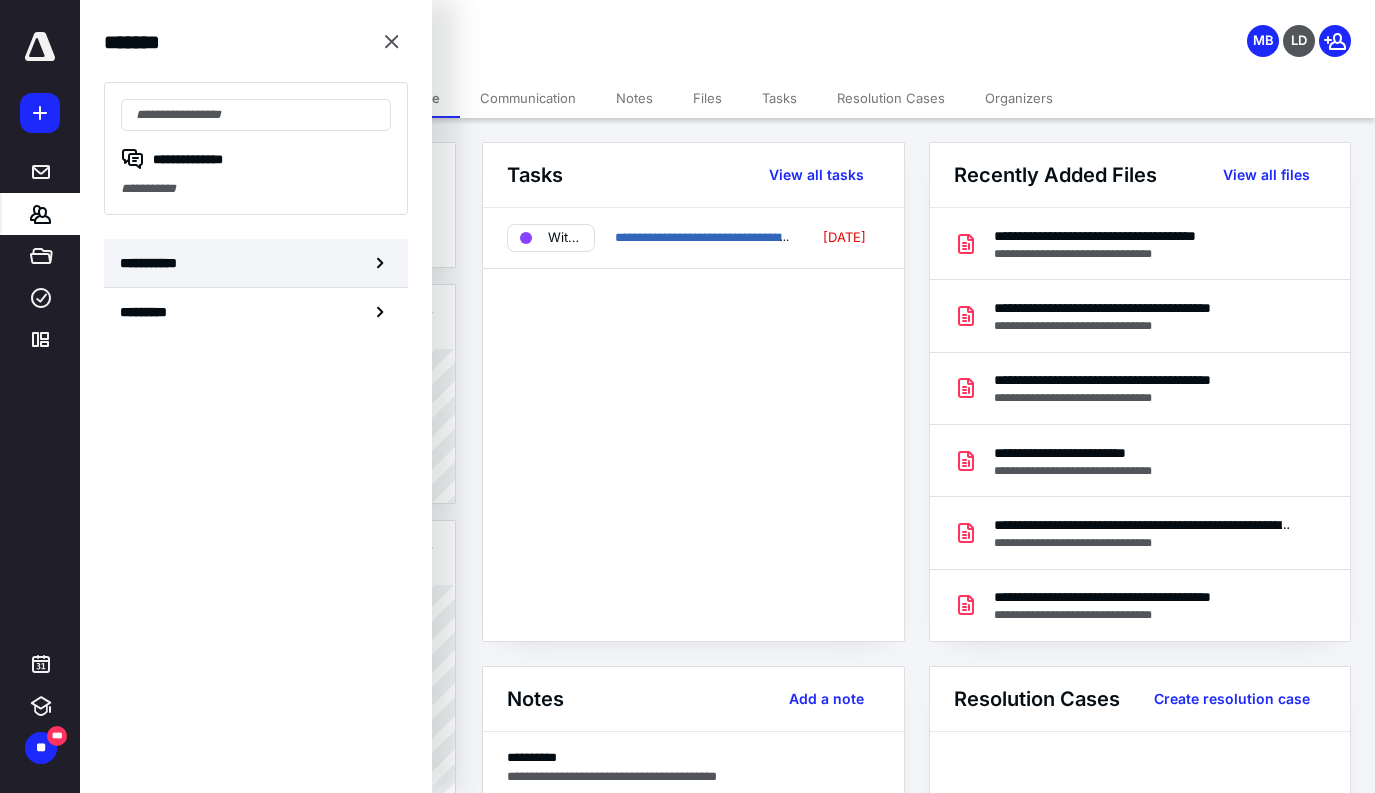 click on "**********" at bounding box center (256, 263) 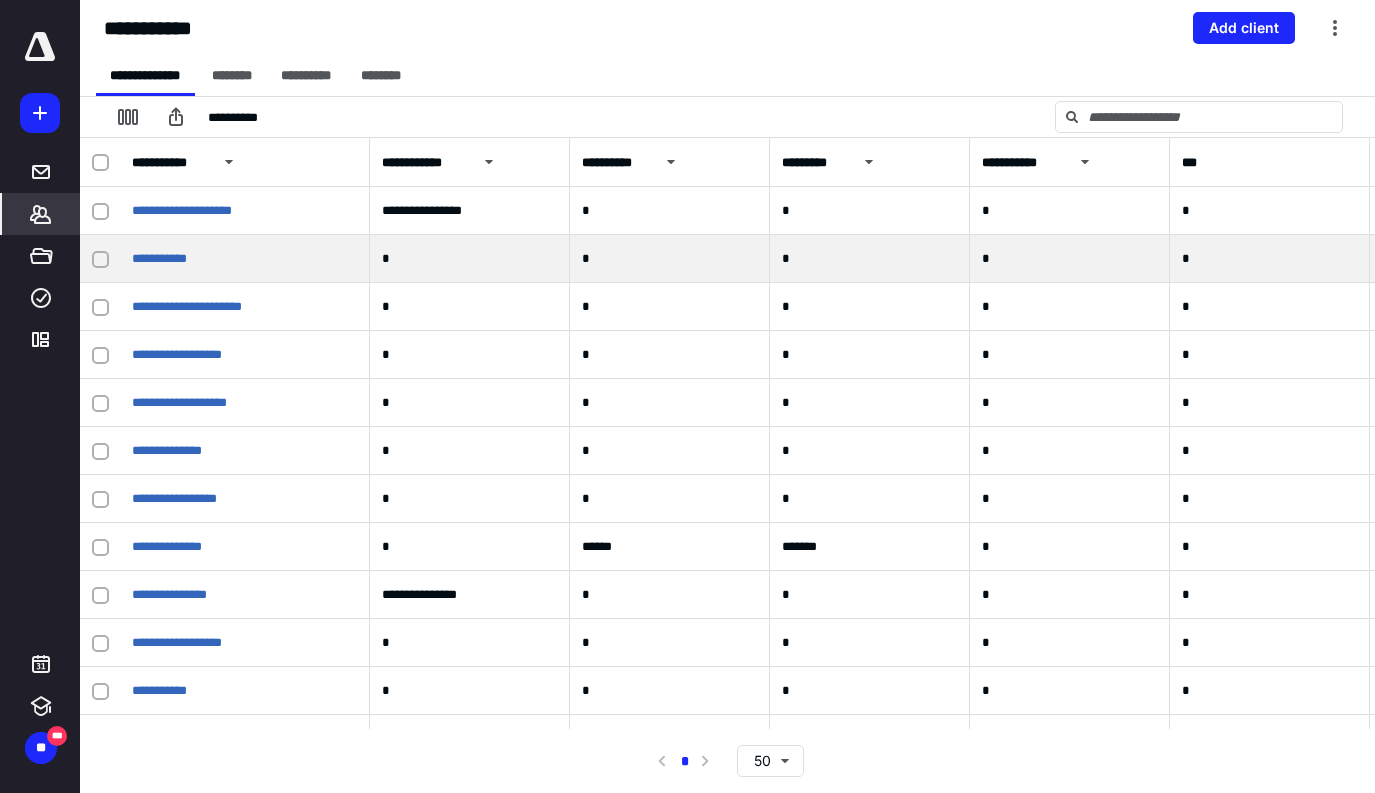 click on "**********" at bounding box center (245, 259) 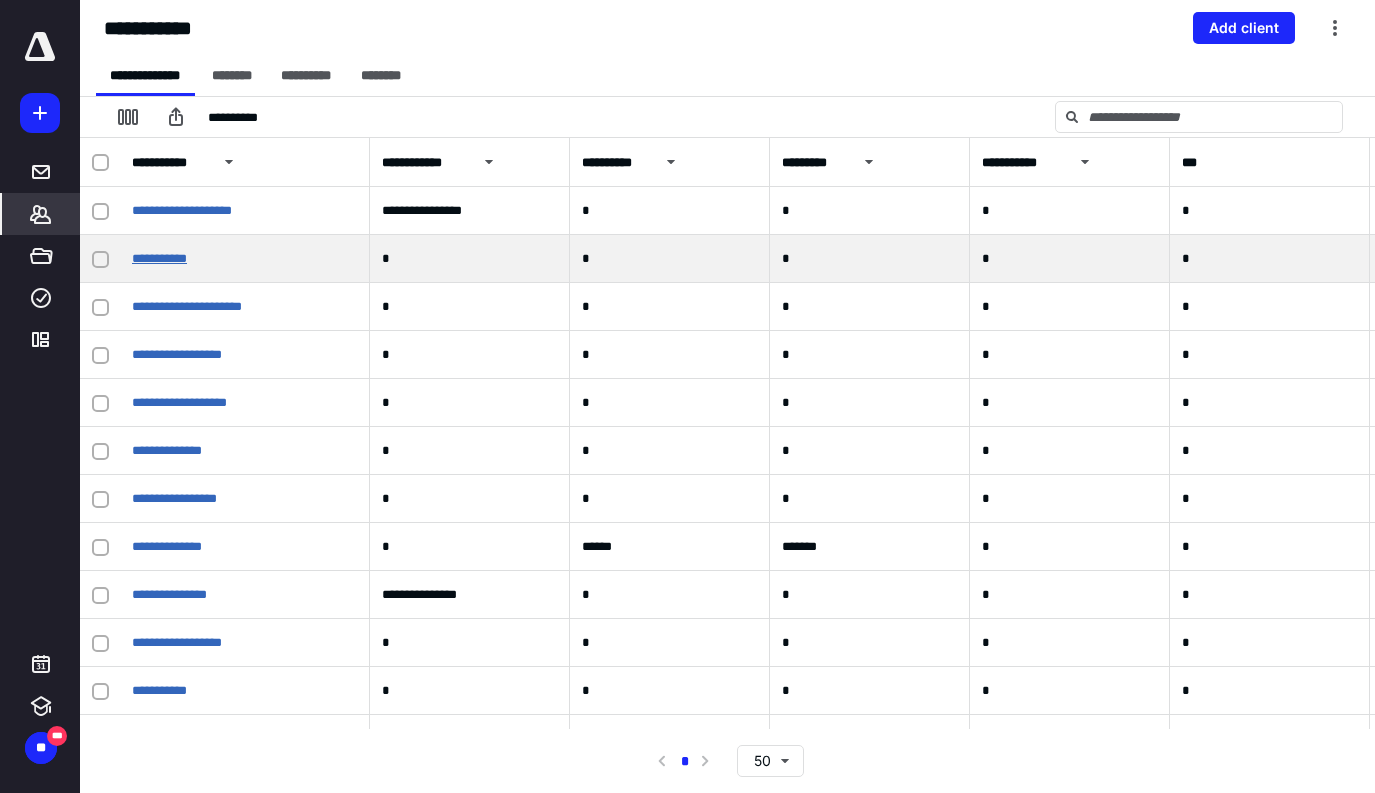 click on "**********" at bounding box center [159, 258] 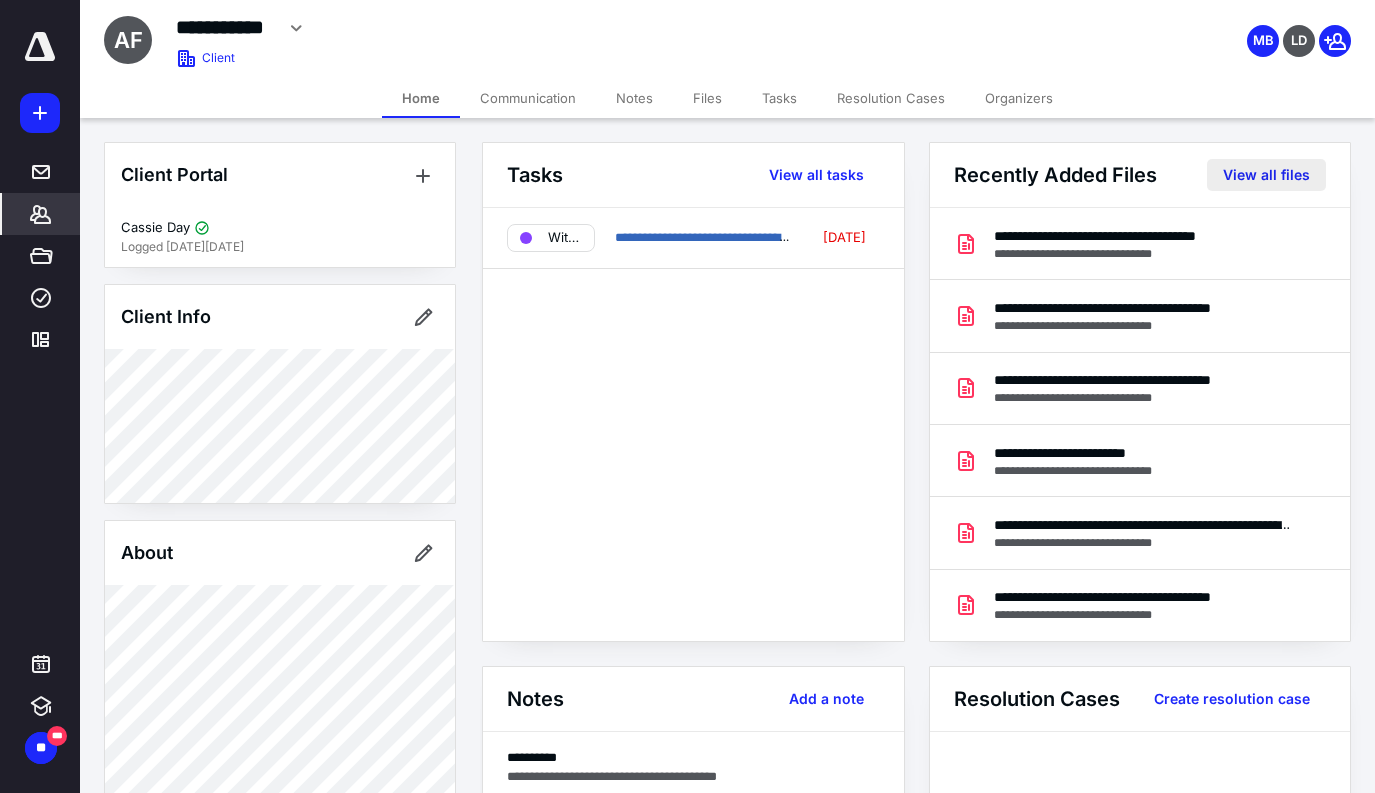 click on "View all files" at bounding box center [1266, 175] 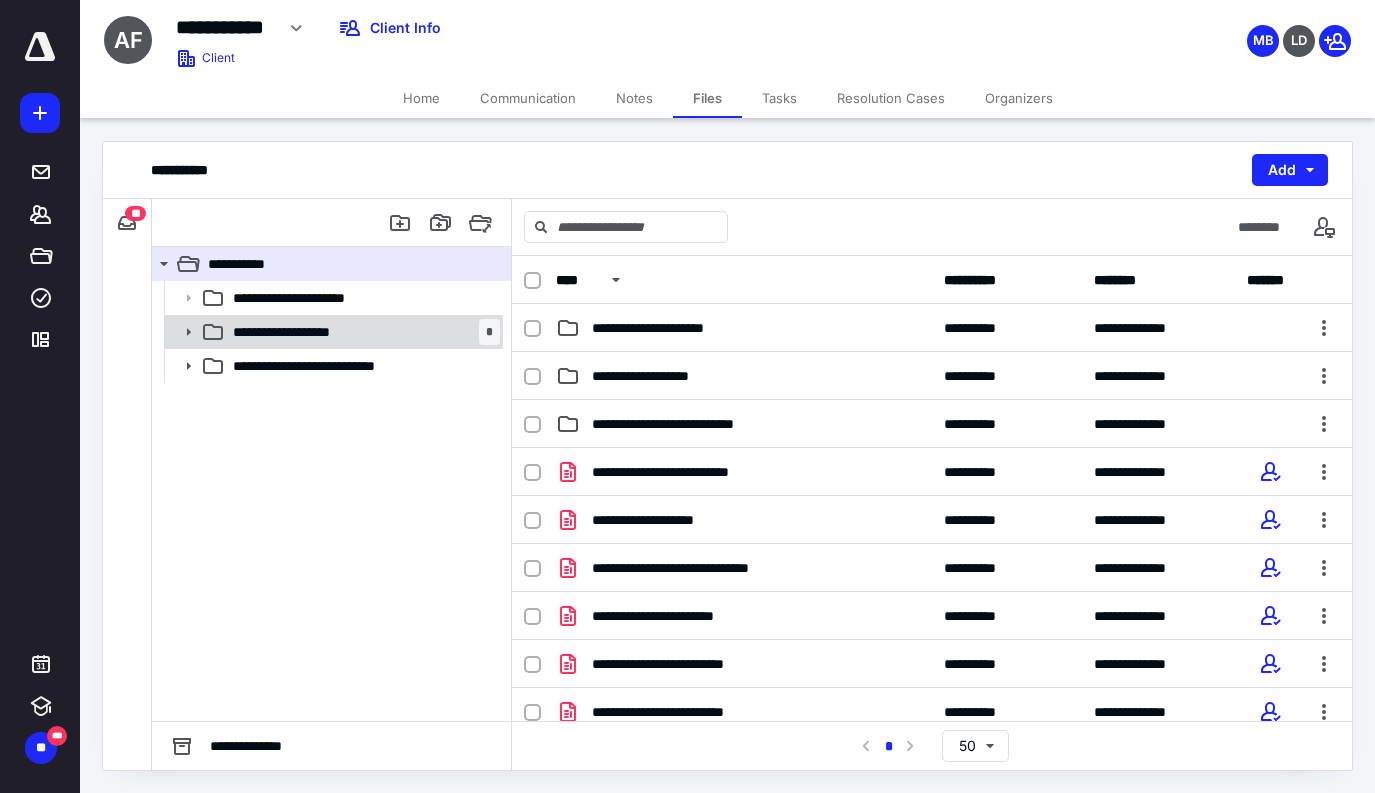 click 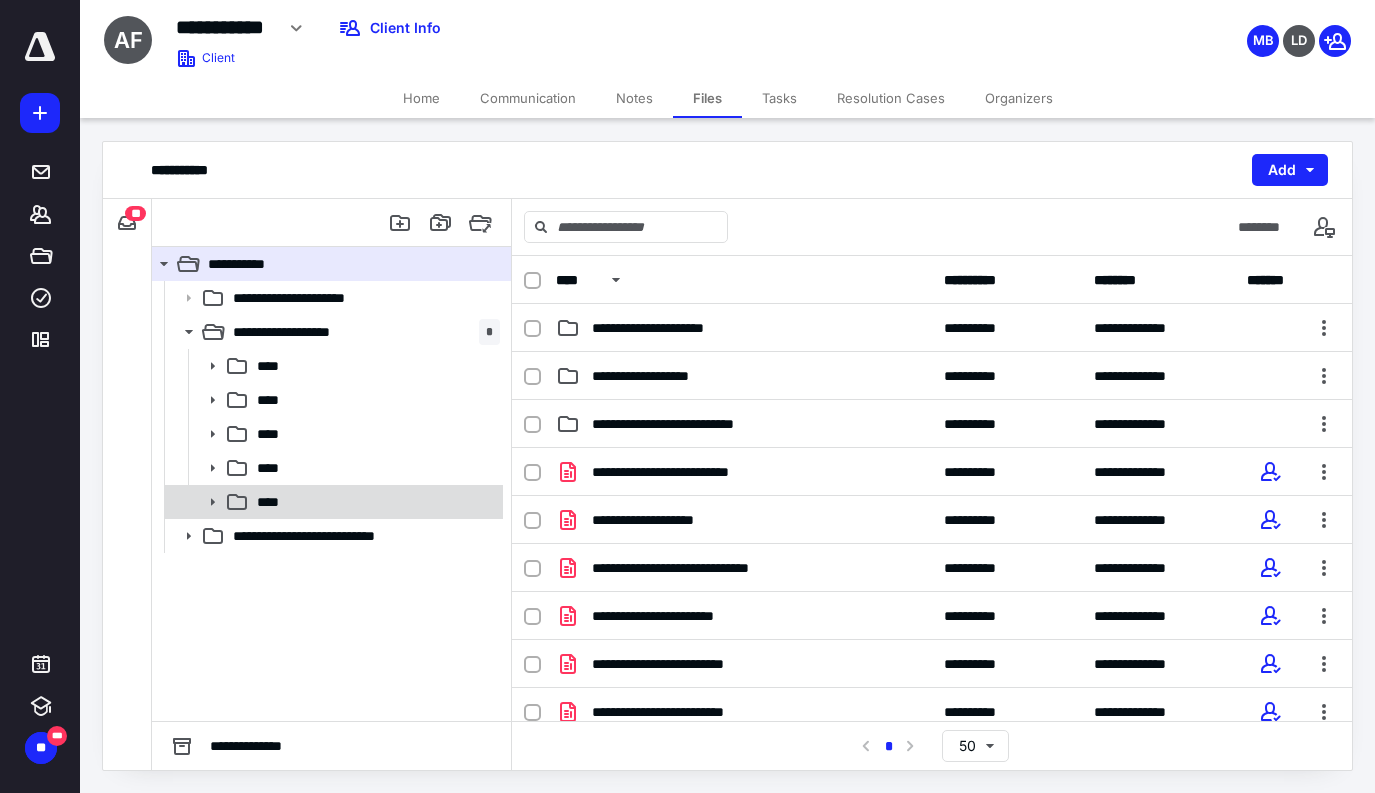 click 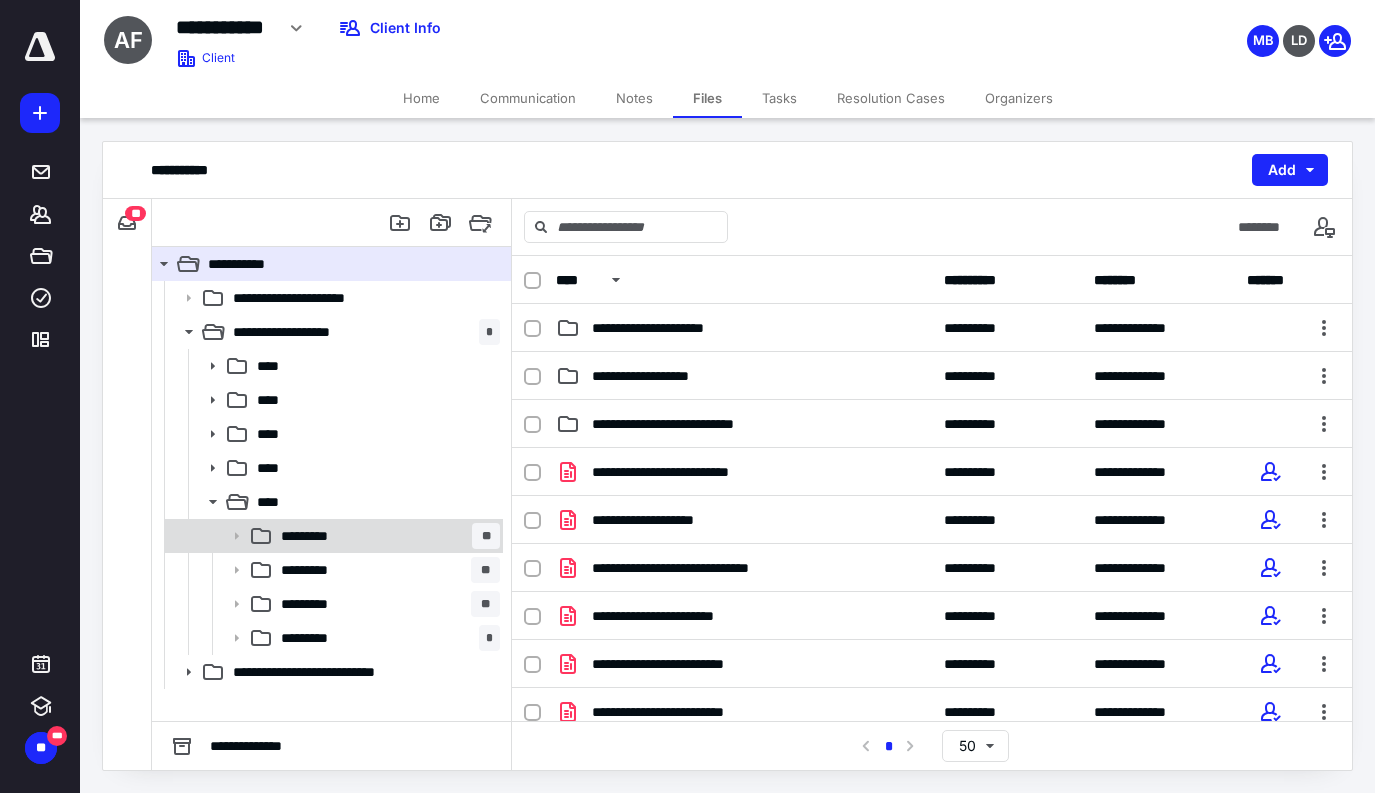 scroll, scrollTop: 0, scrollLeft: 0, axis: both 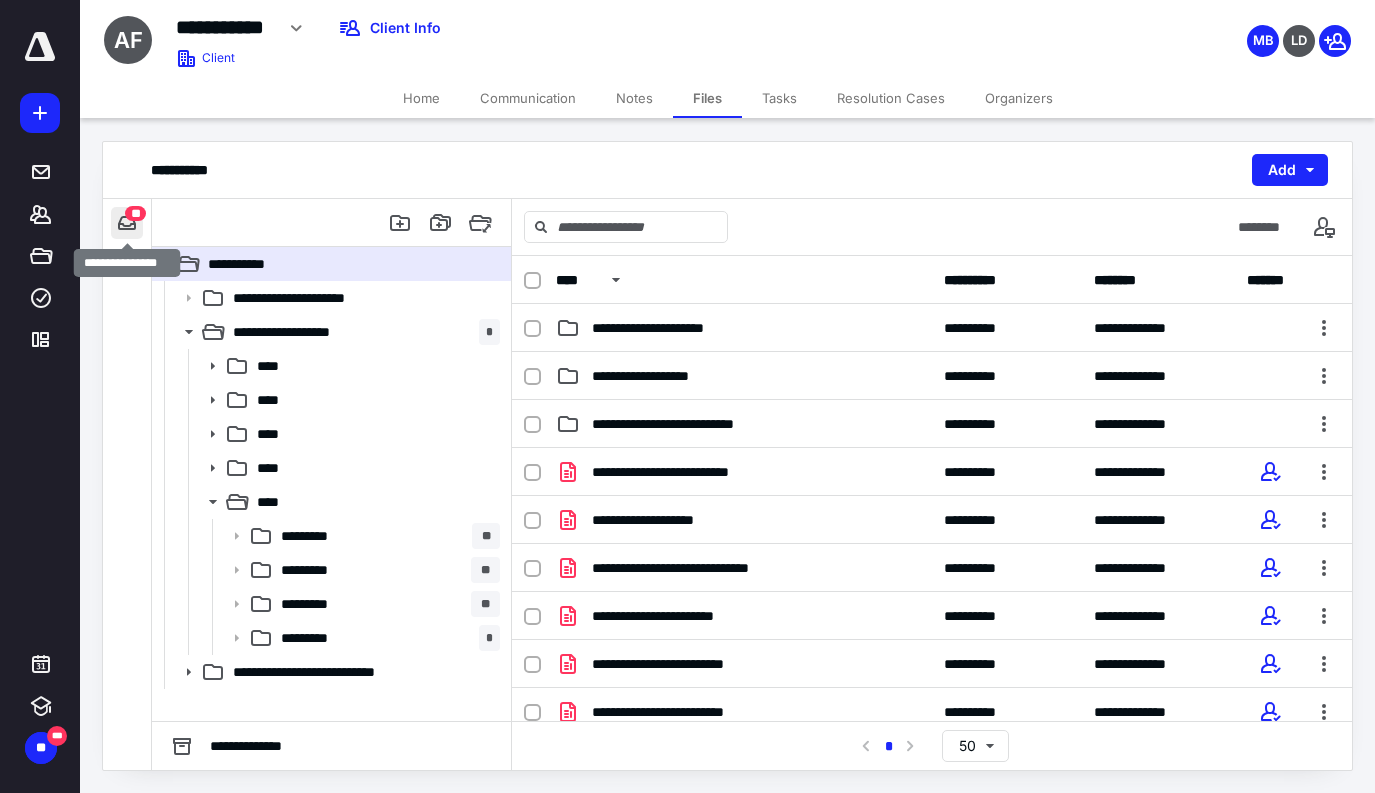 click at bounding box center [127, 223] 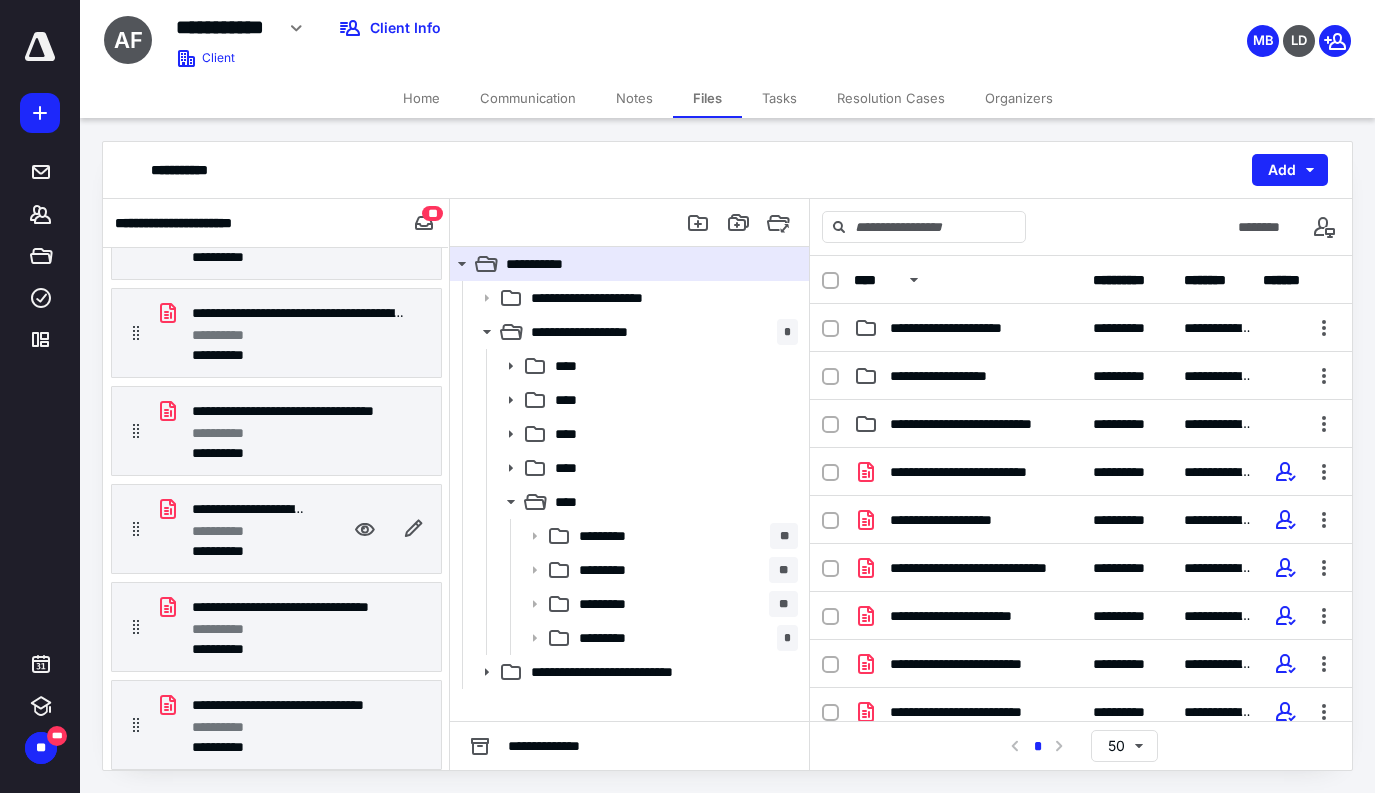 scroll, scrollTop: 1608, scrollLeft: 0, axis: vertical 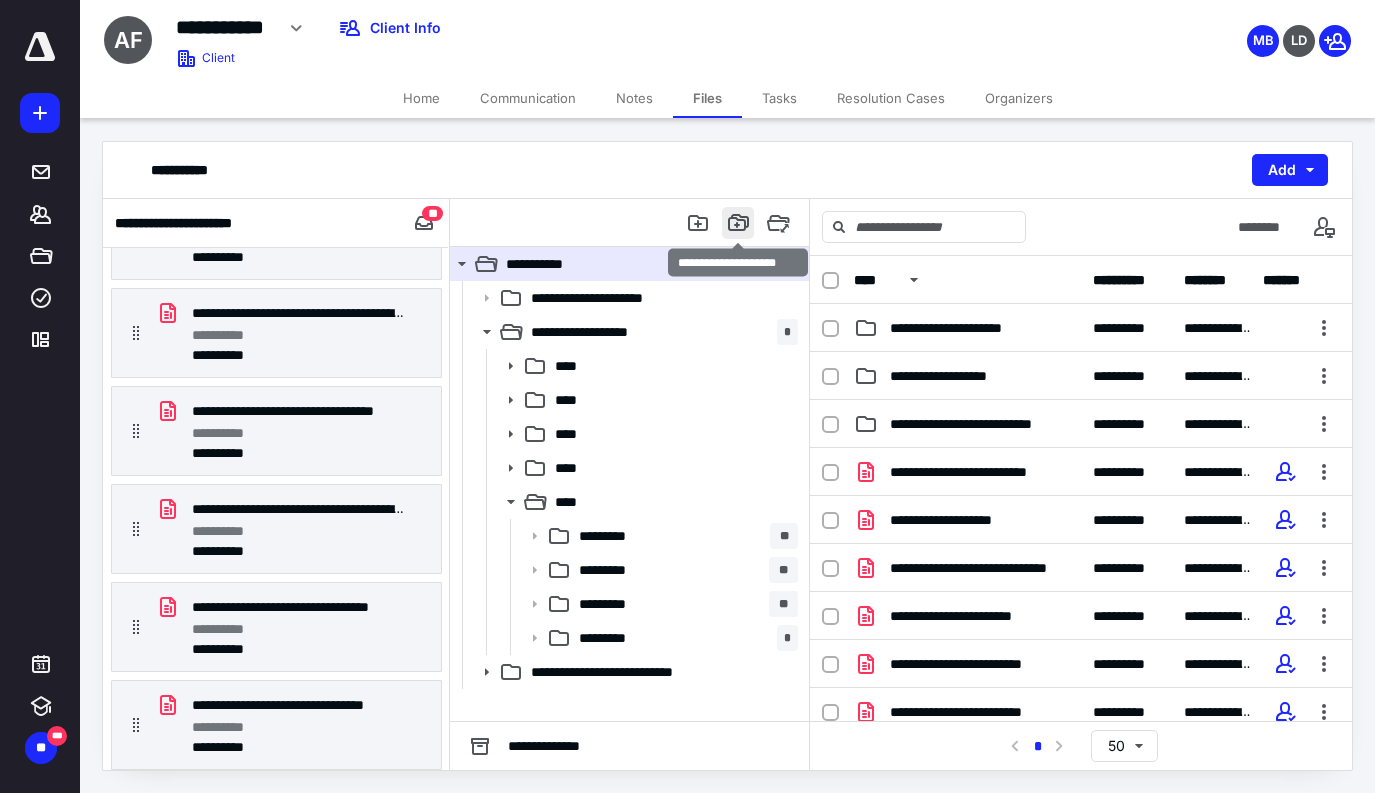 click at bounding box center (738, 223) 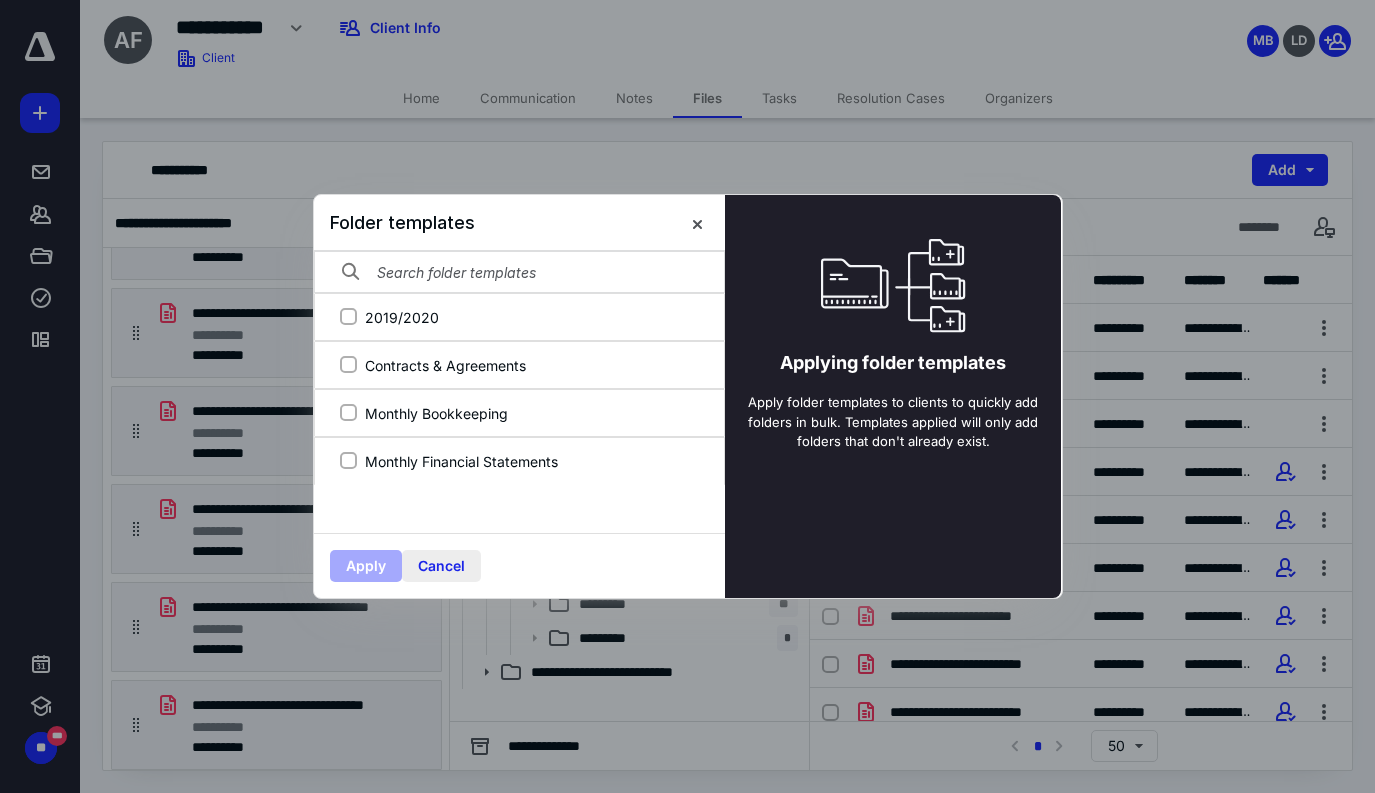 click on "Cancel" at bounding box center (441, 566) 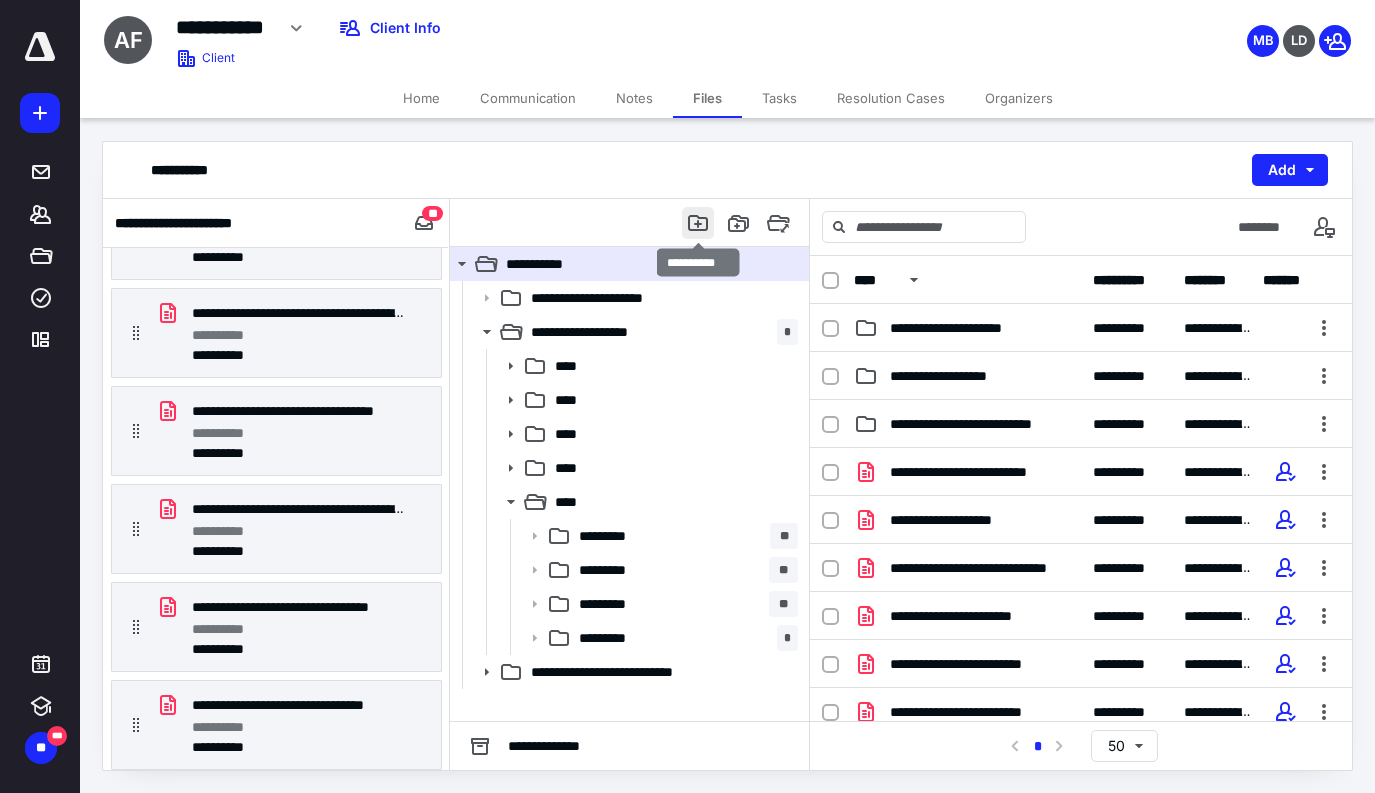 click at bounding box center (698, 223) 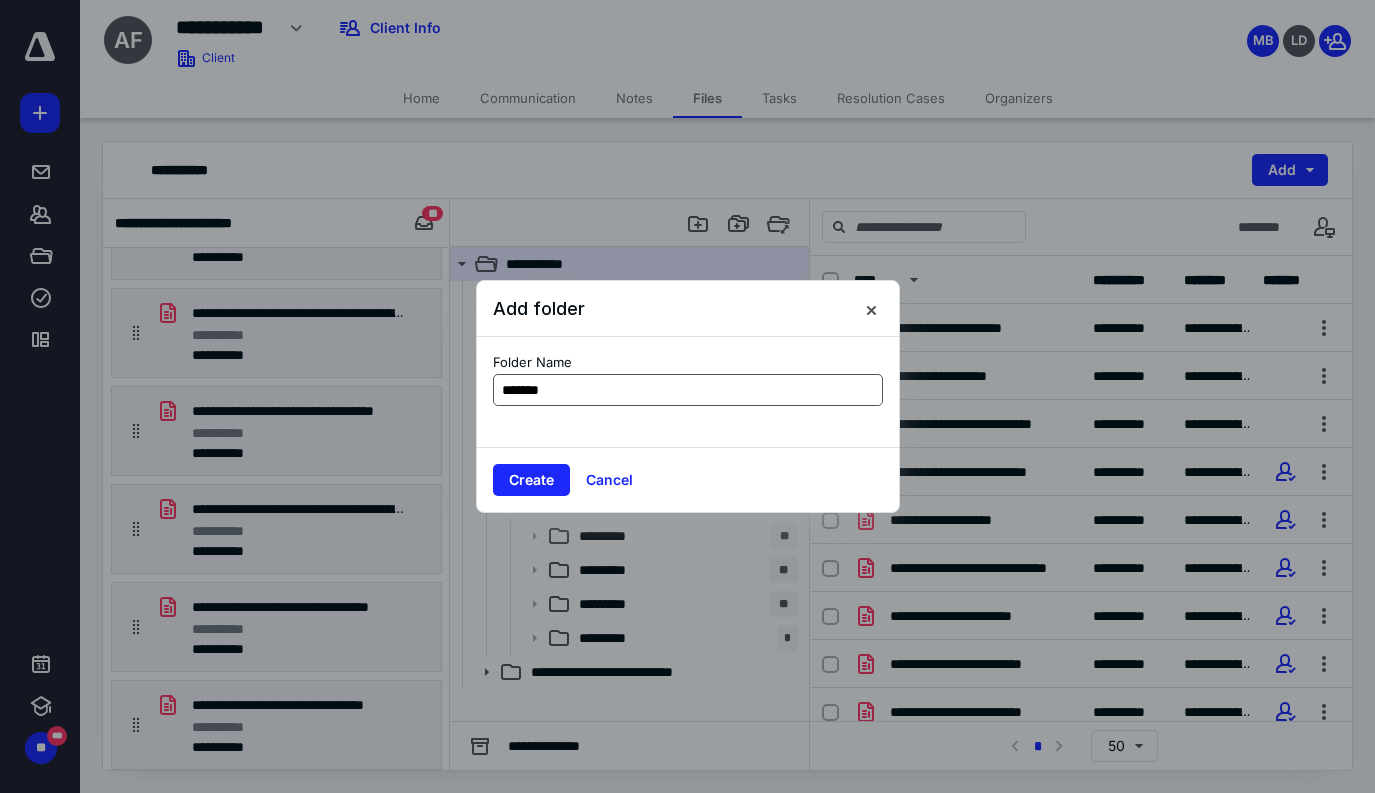 drag, startPoint x: 623, startPoint y: 371, endPoint x: 598, endPoint y: 387, distance: 29.681644 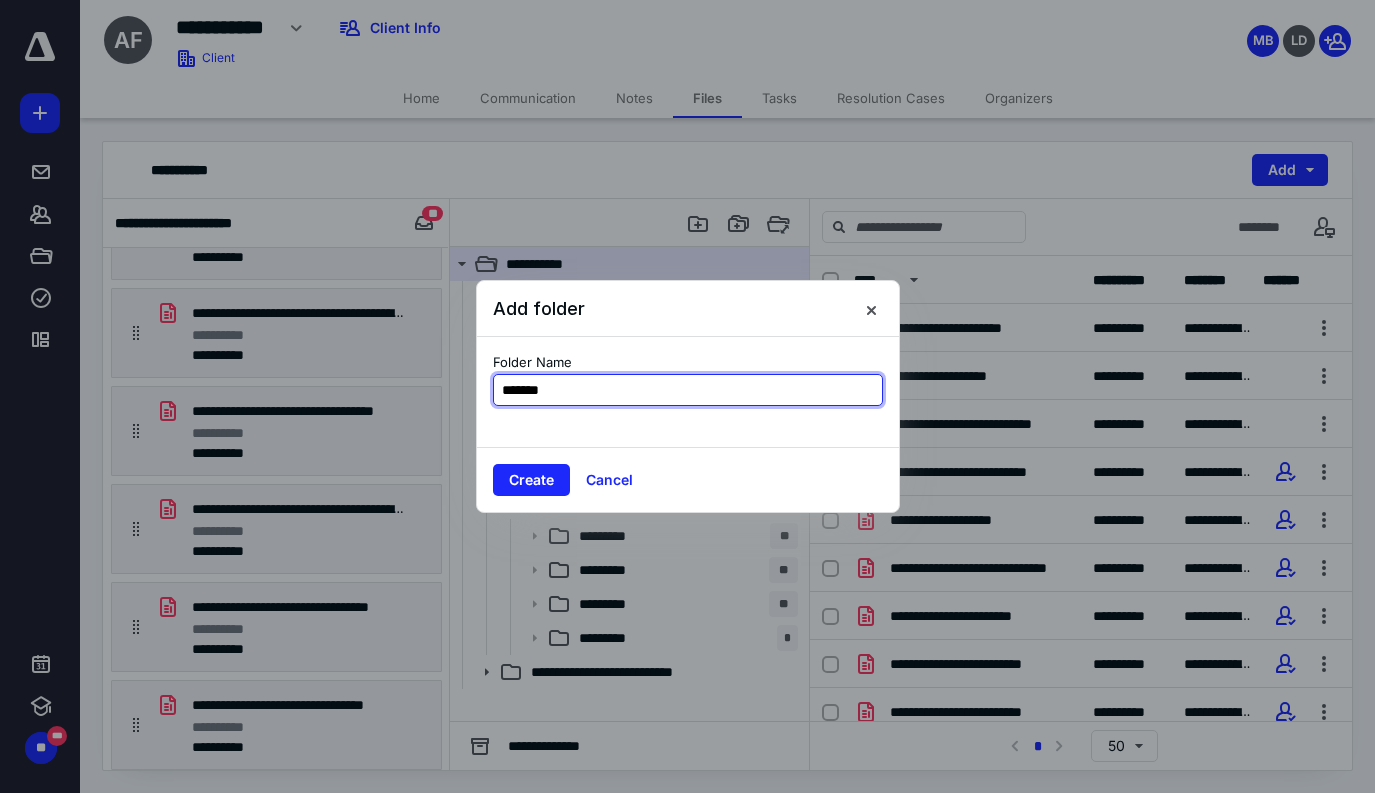 drag, startPoint x: 587, startPoint y: 392, endPoint x: 461, endPoint y: 397, distance: 126.09917 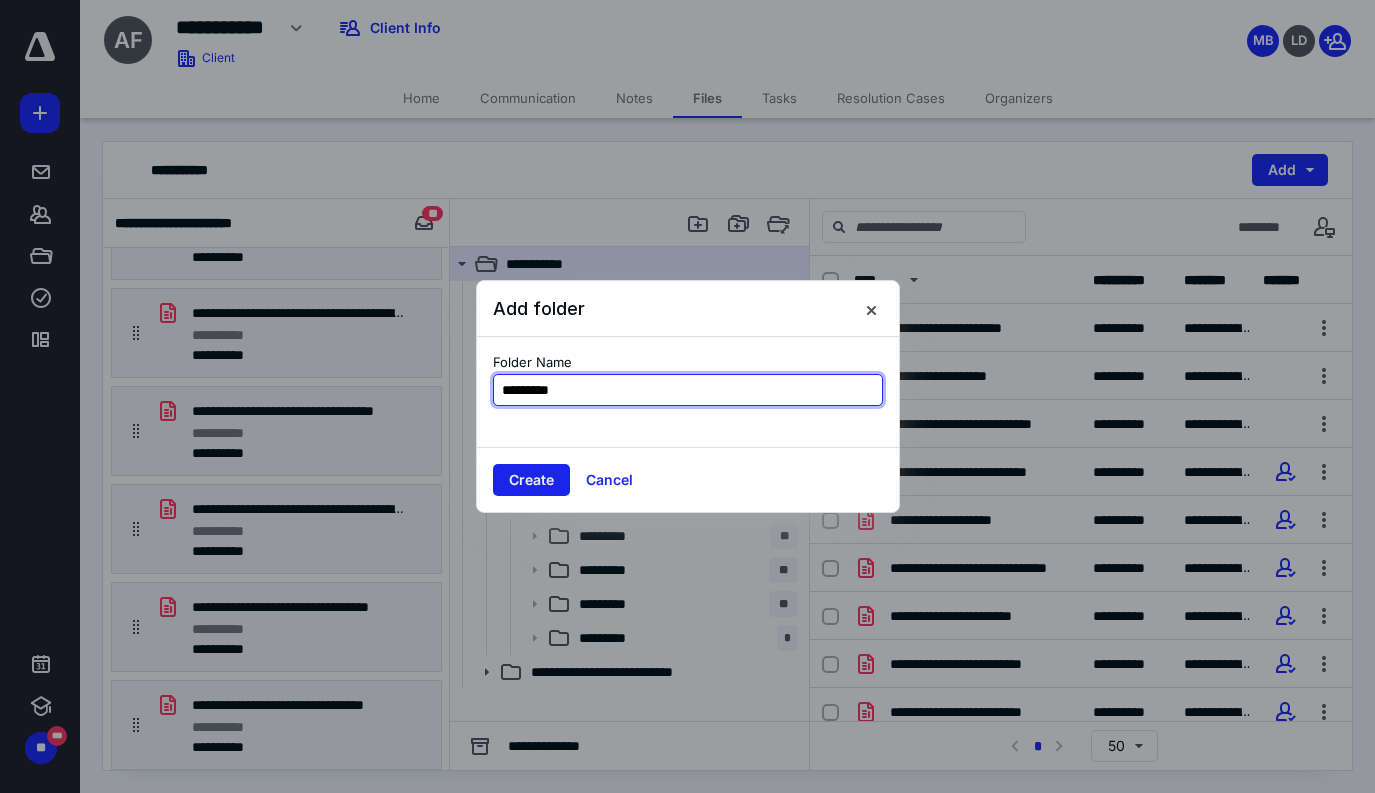 type on "*********" 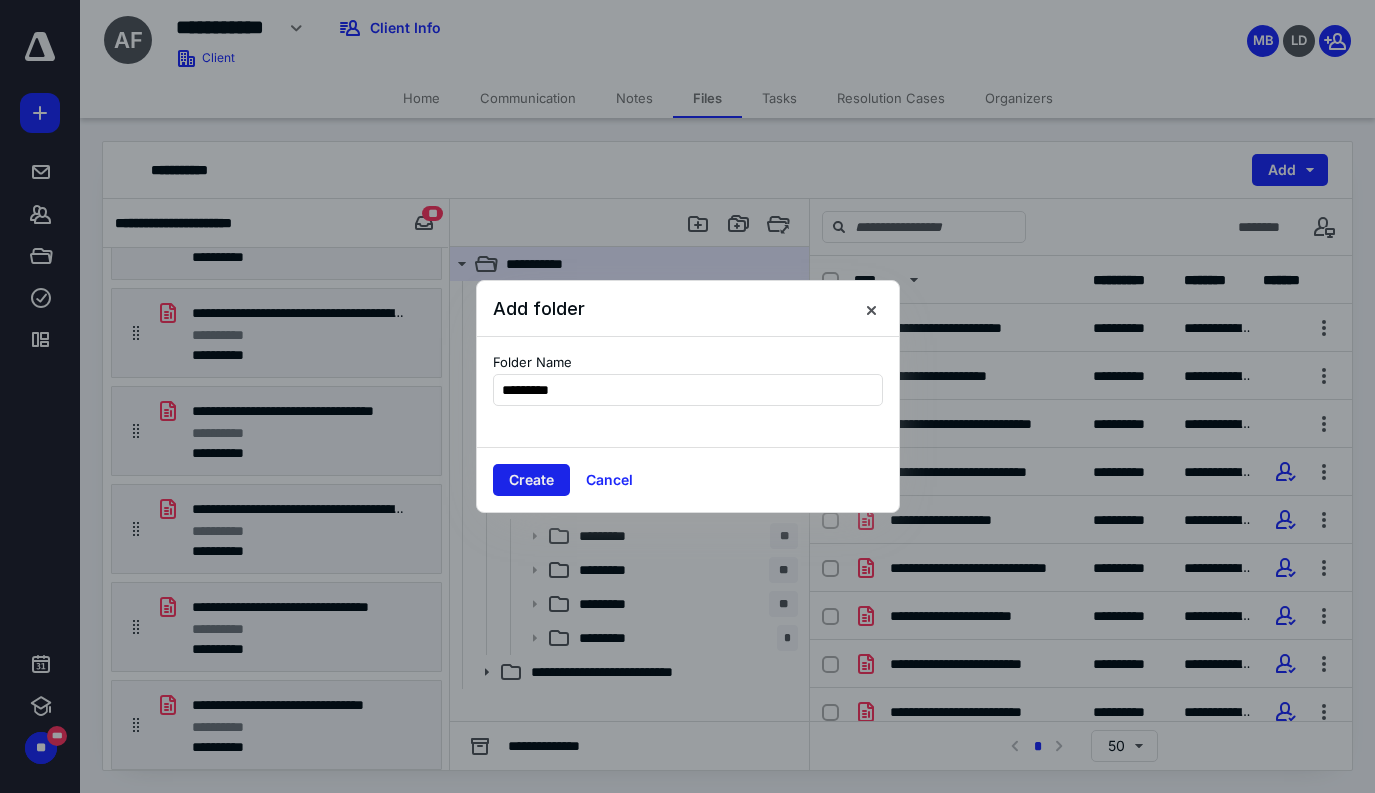 click on "Create" at bounding box center [531, 480] 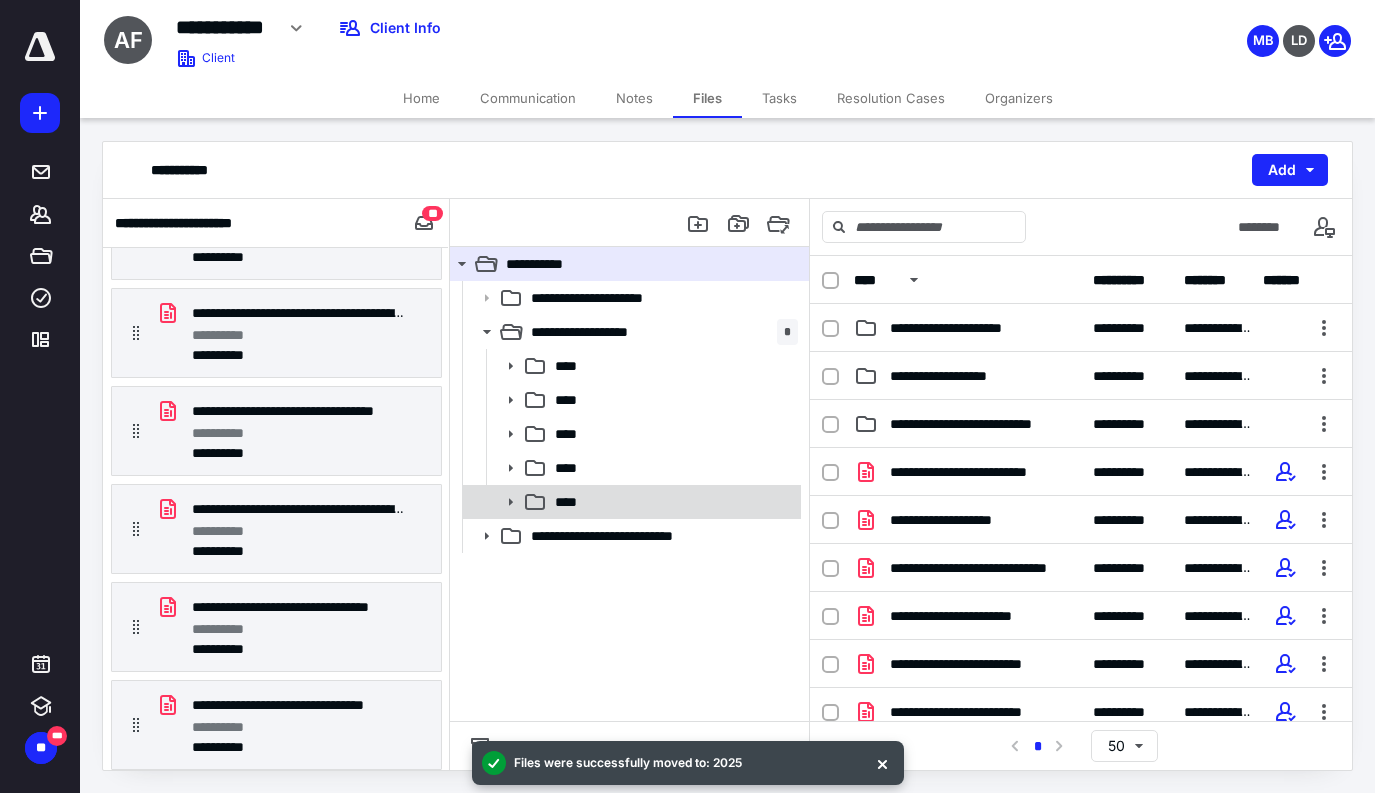 click 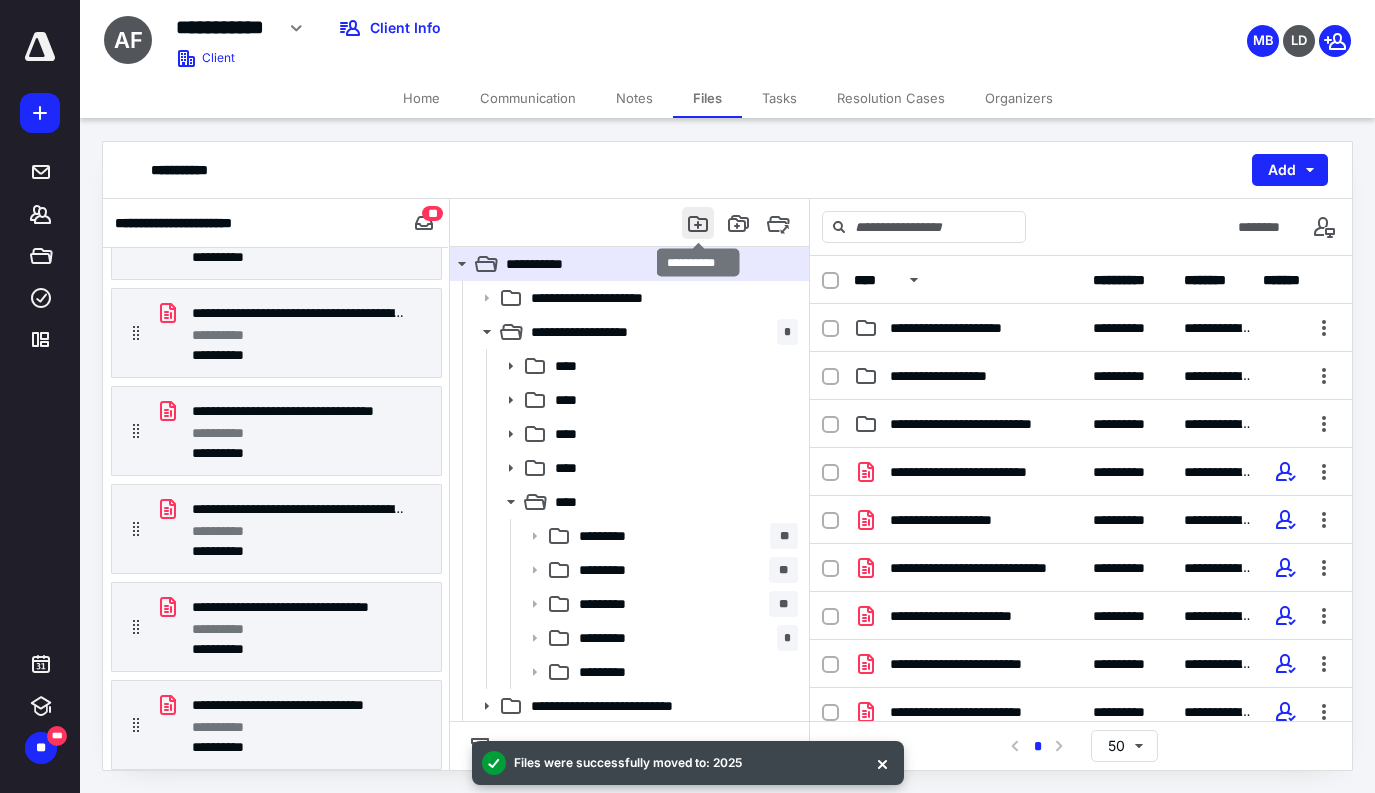 click at bounding box center (698, 223) 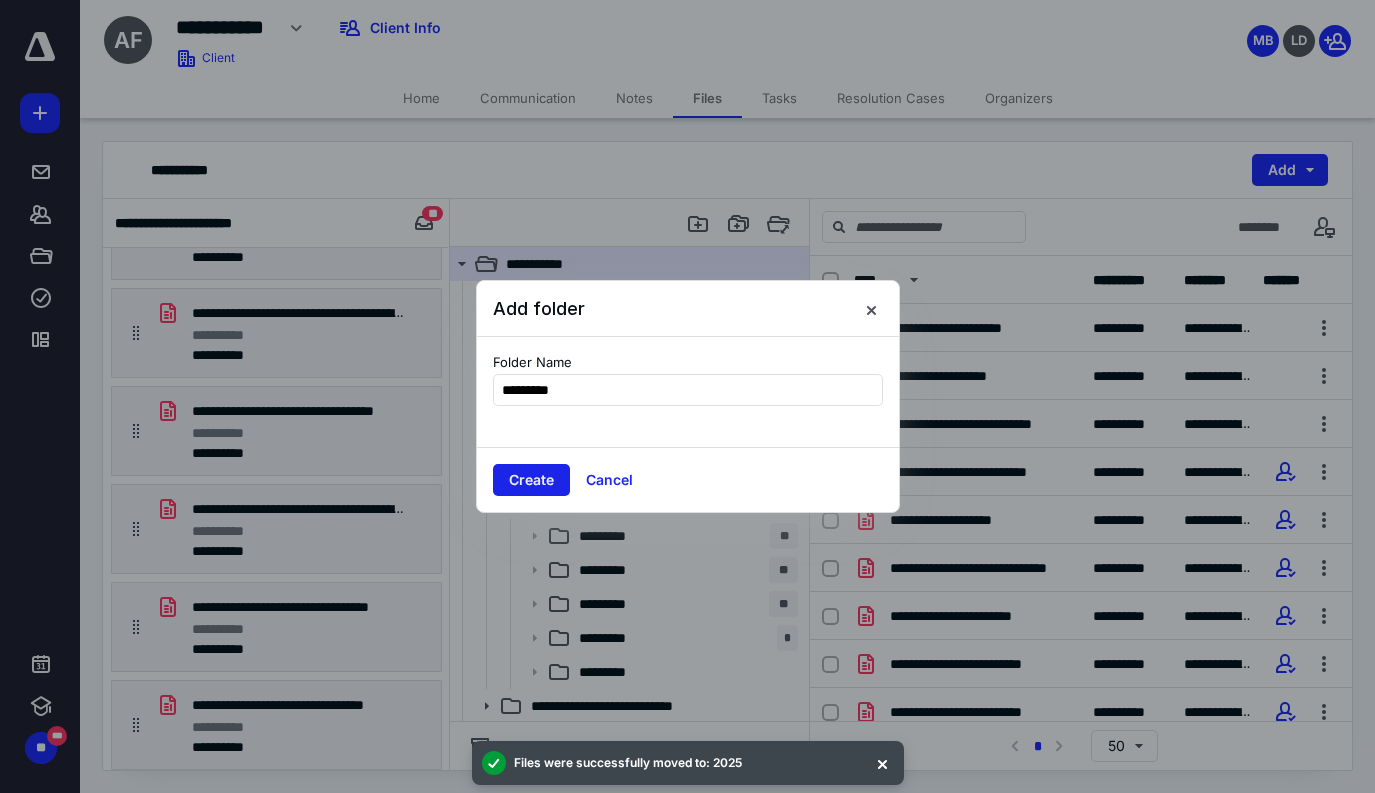 type on "*********" 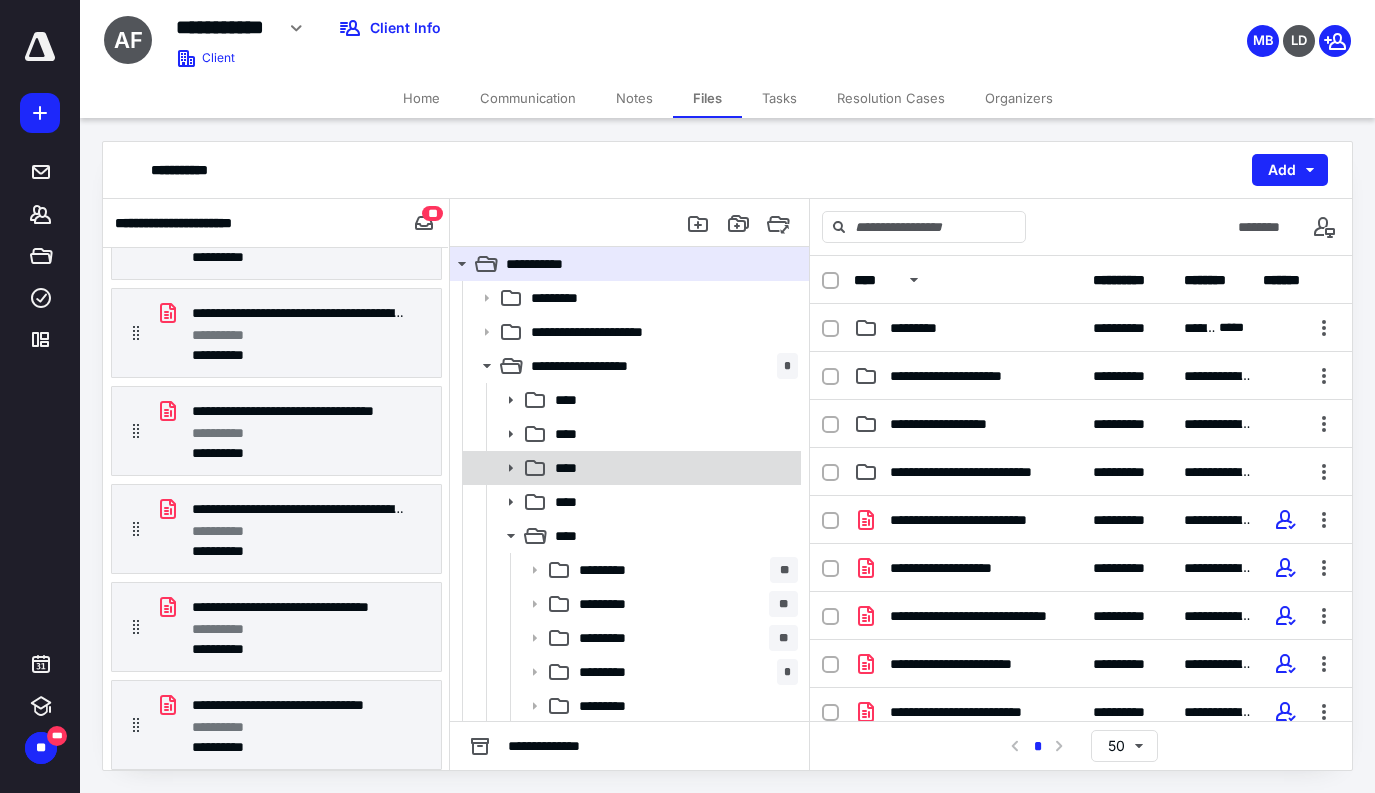 click on "****" at bounding box center [572, 468] 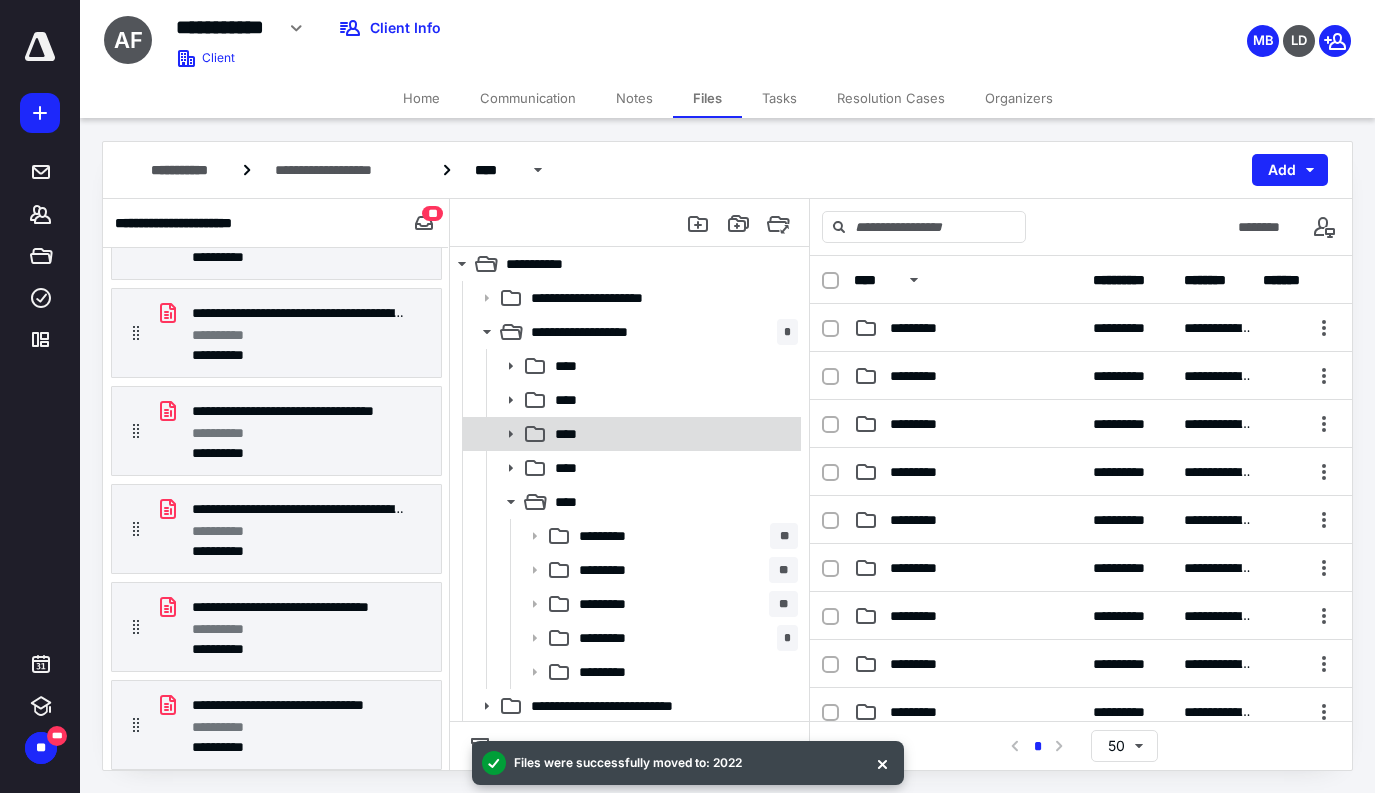 click 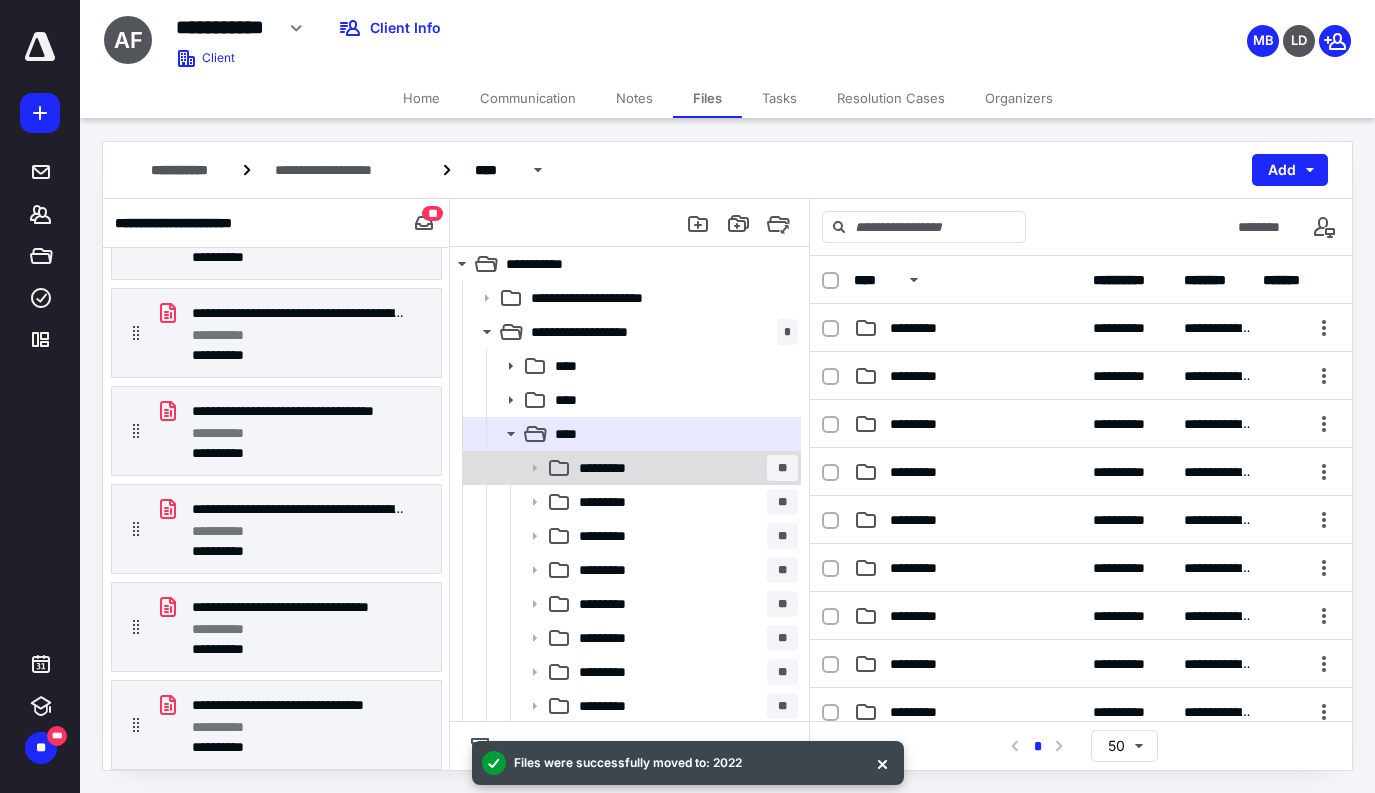 scroll, scrollTop: 0, scrollLeft: 0, axis: both 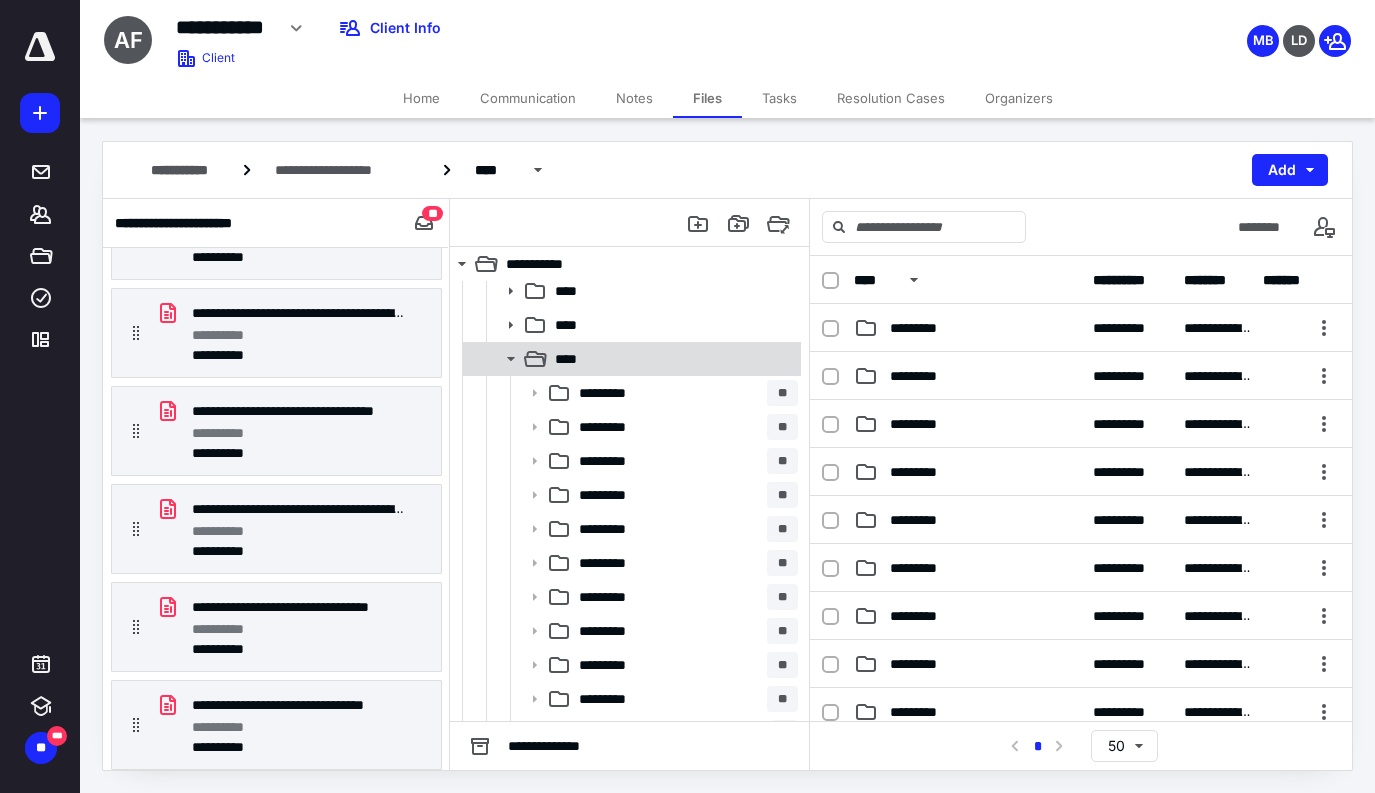 click 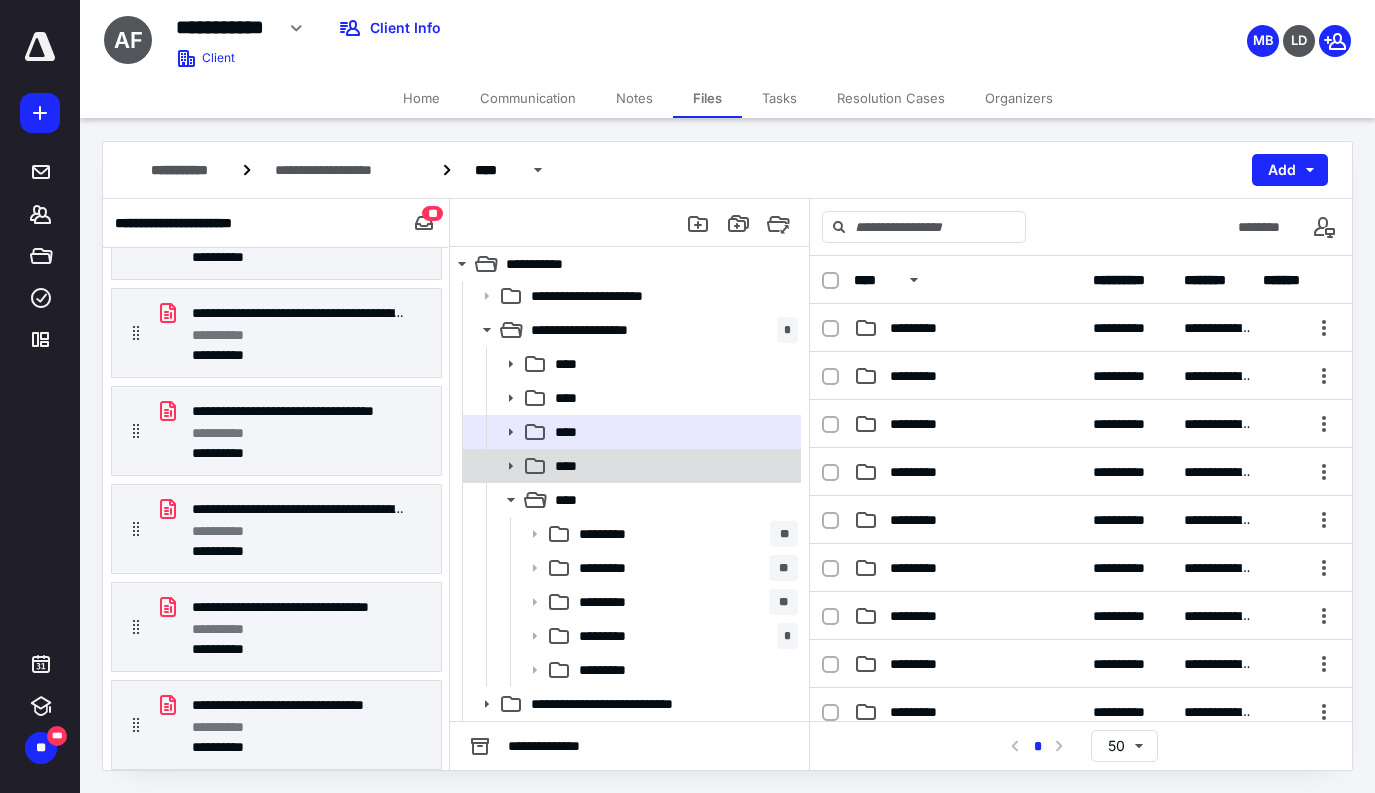 click 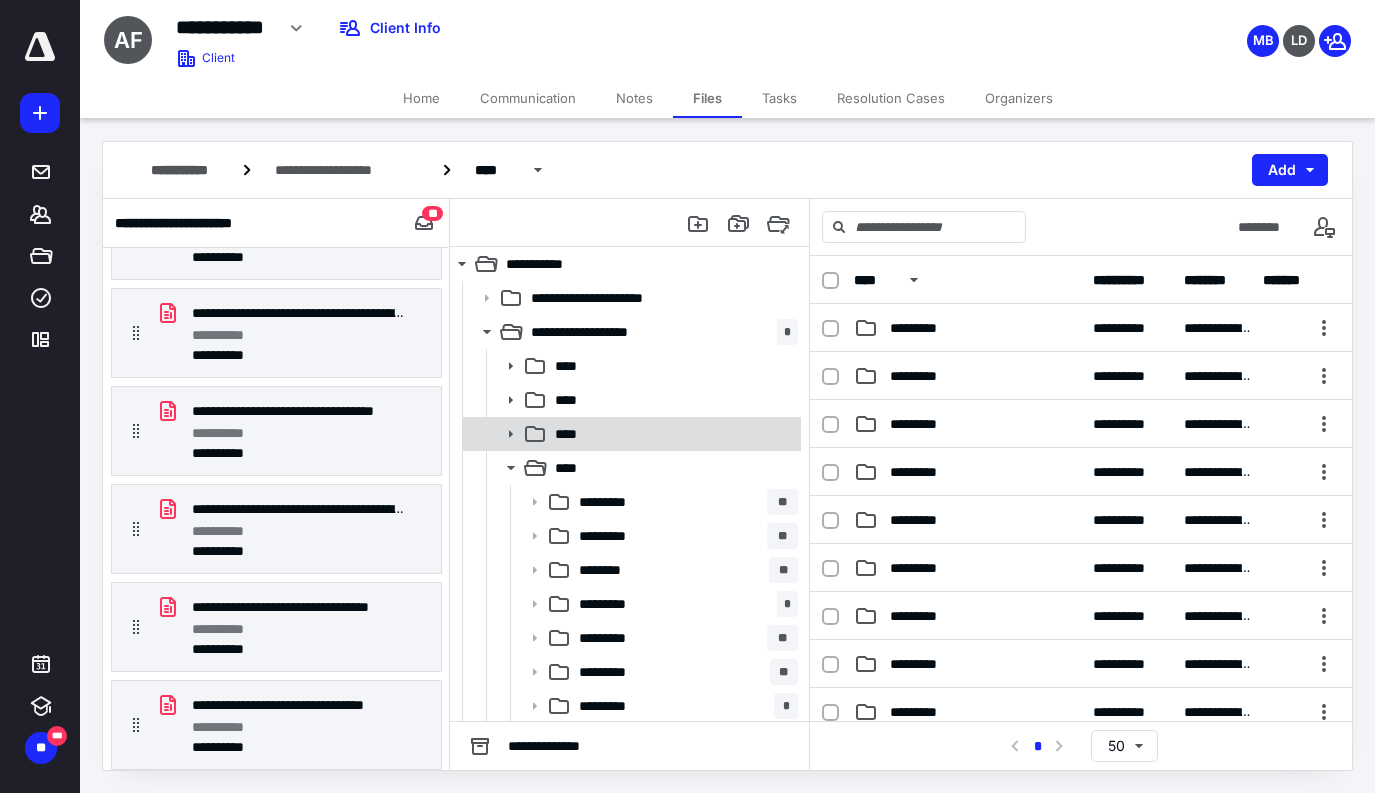 scroll, scrollTop: 0, scrollLeft: 0, axis: both 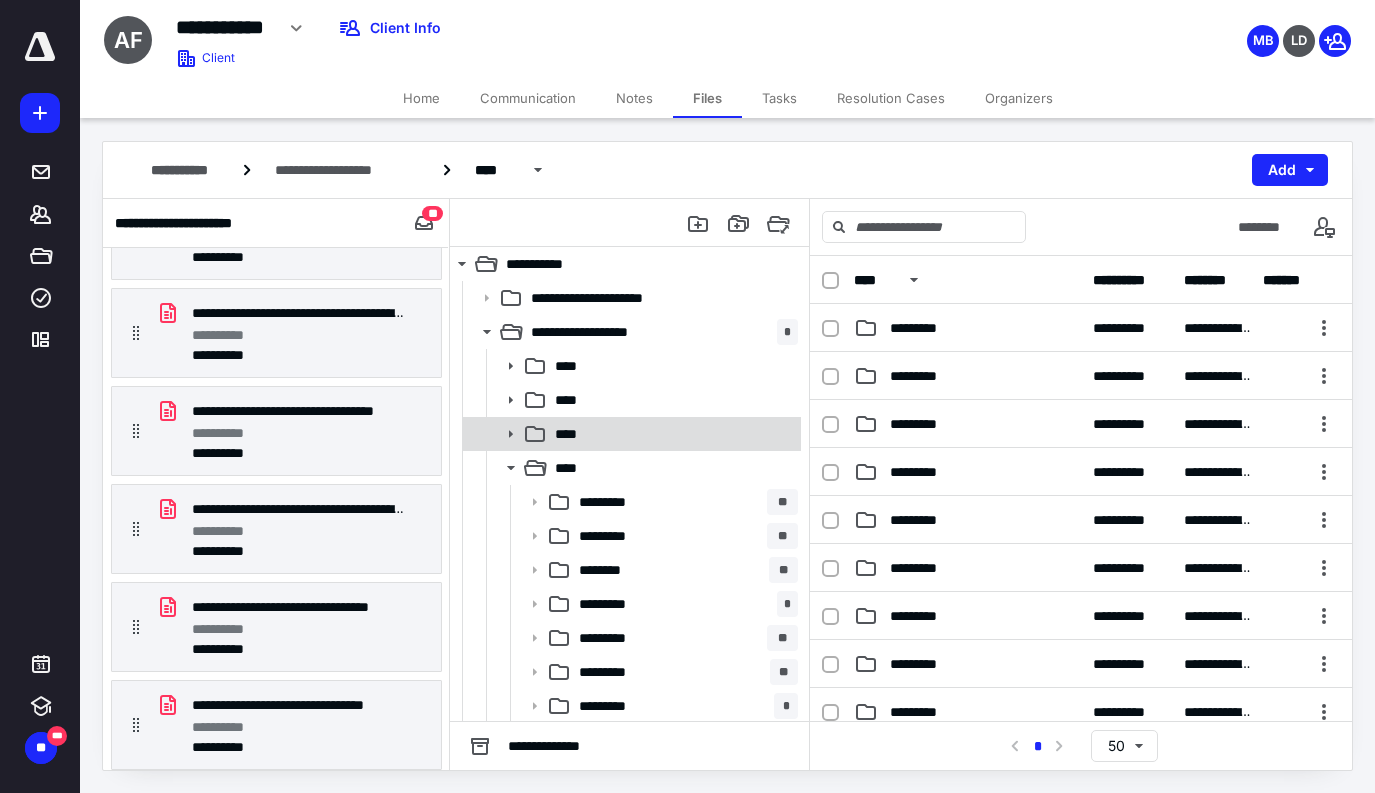 click 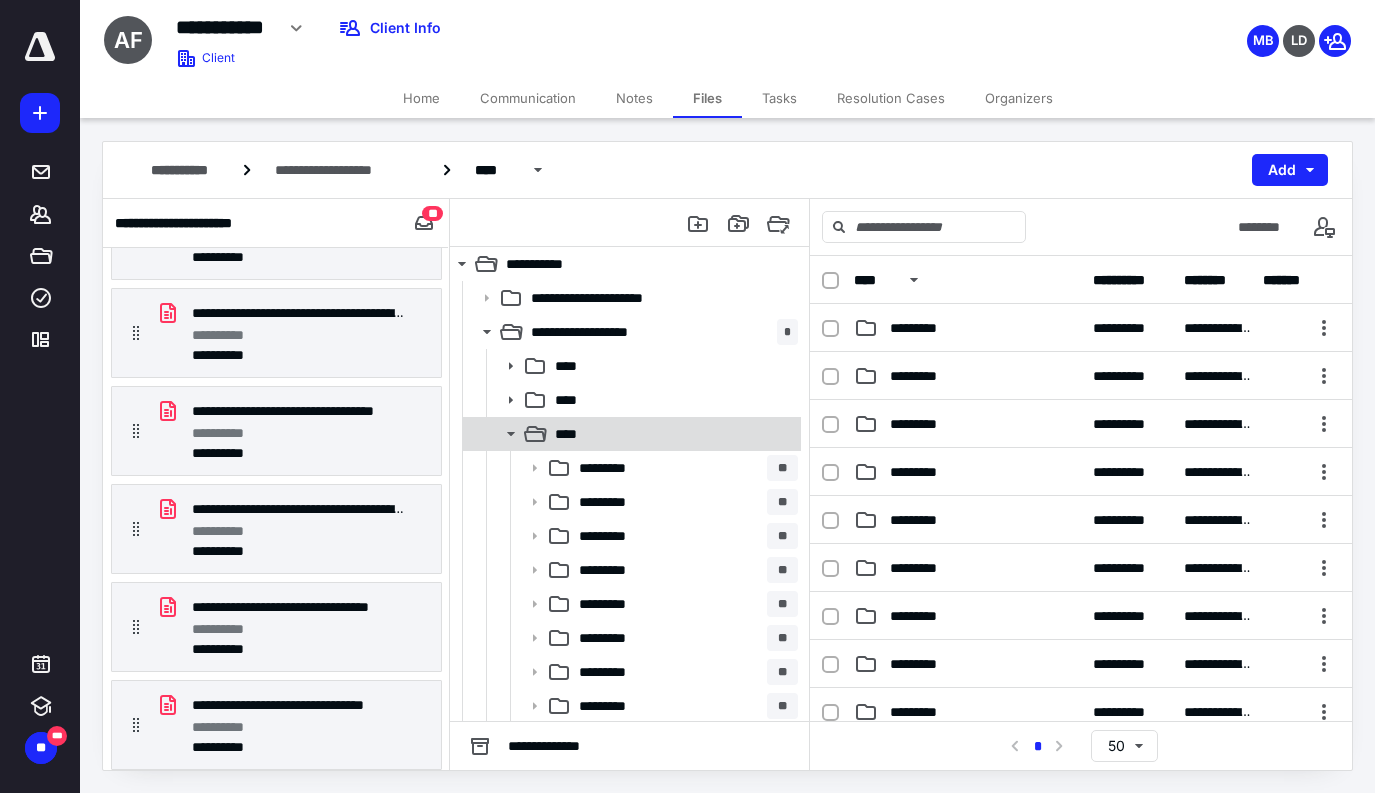 click 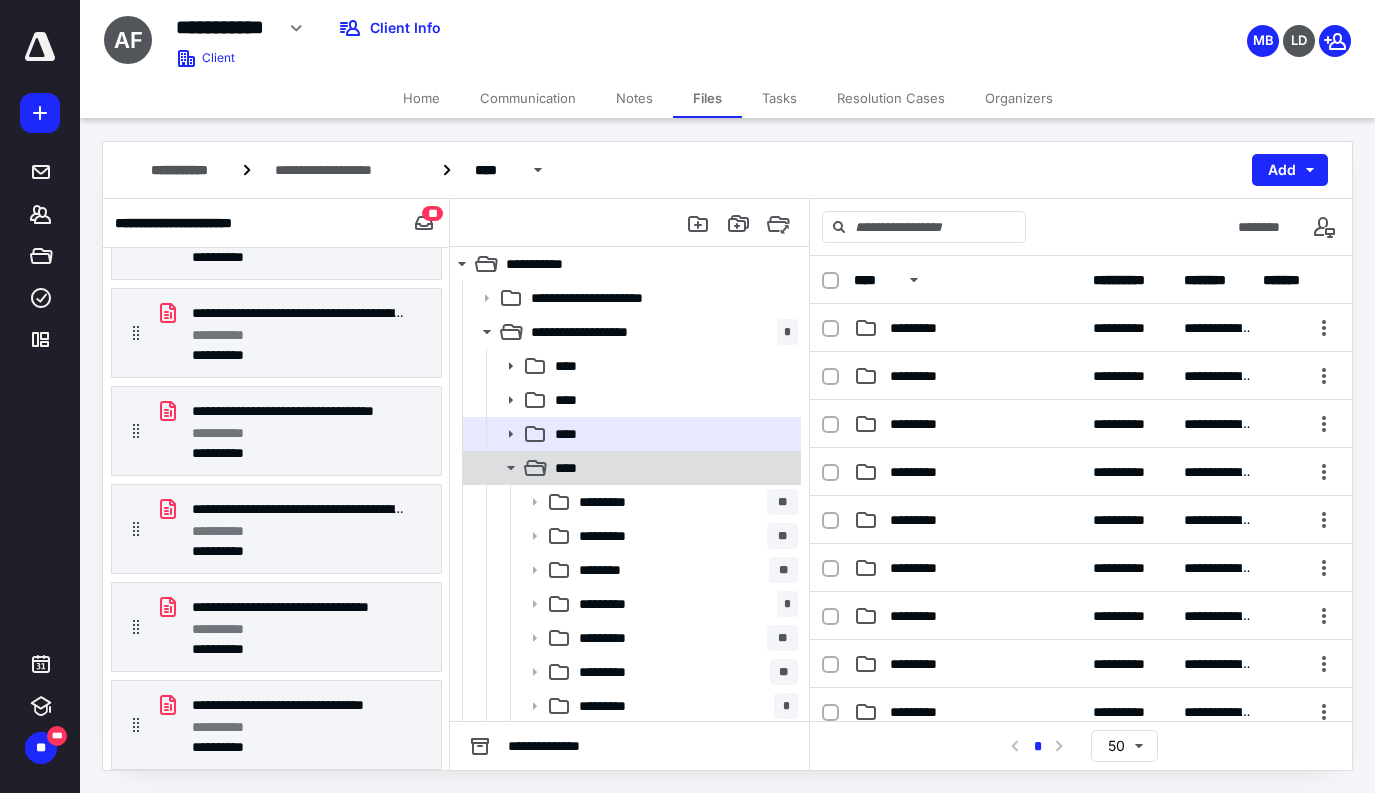 click 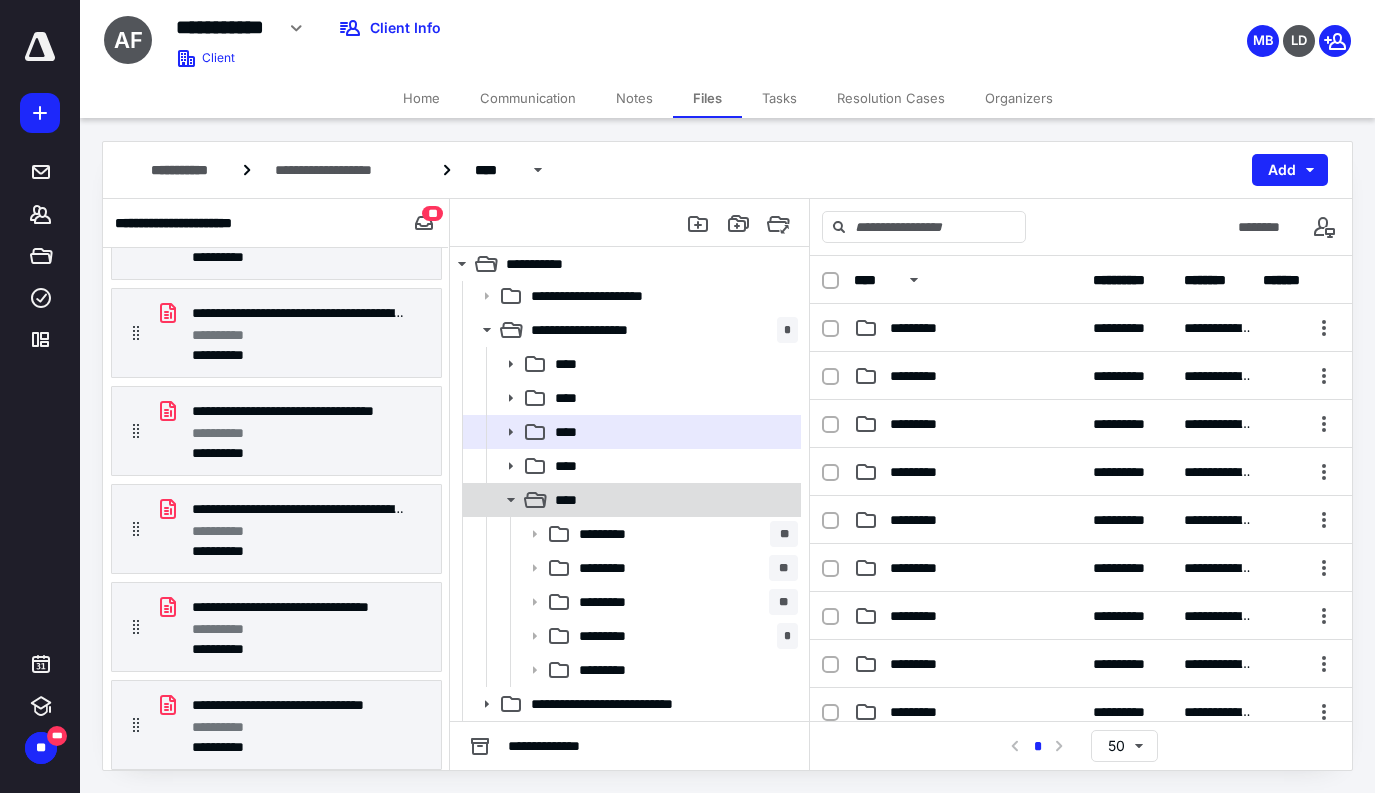 scroll, scrollTop: 2, scrollLeft: 0, axis: vertical 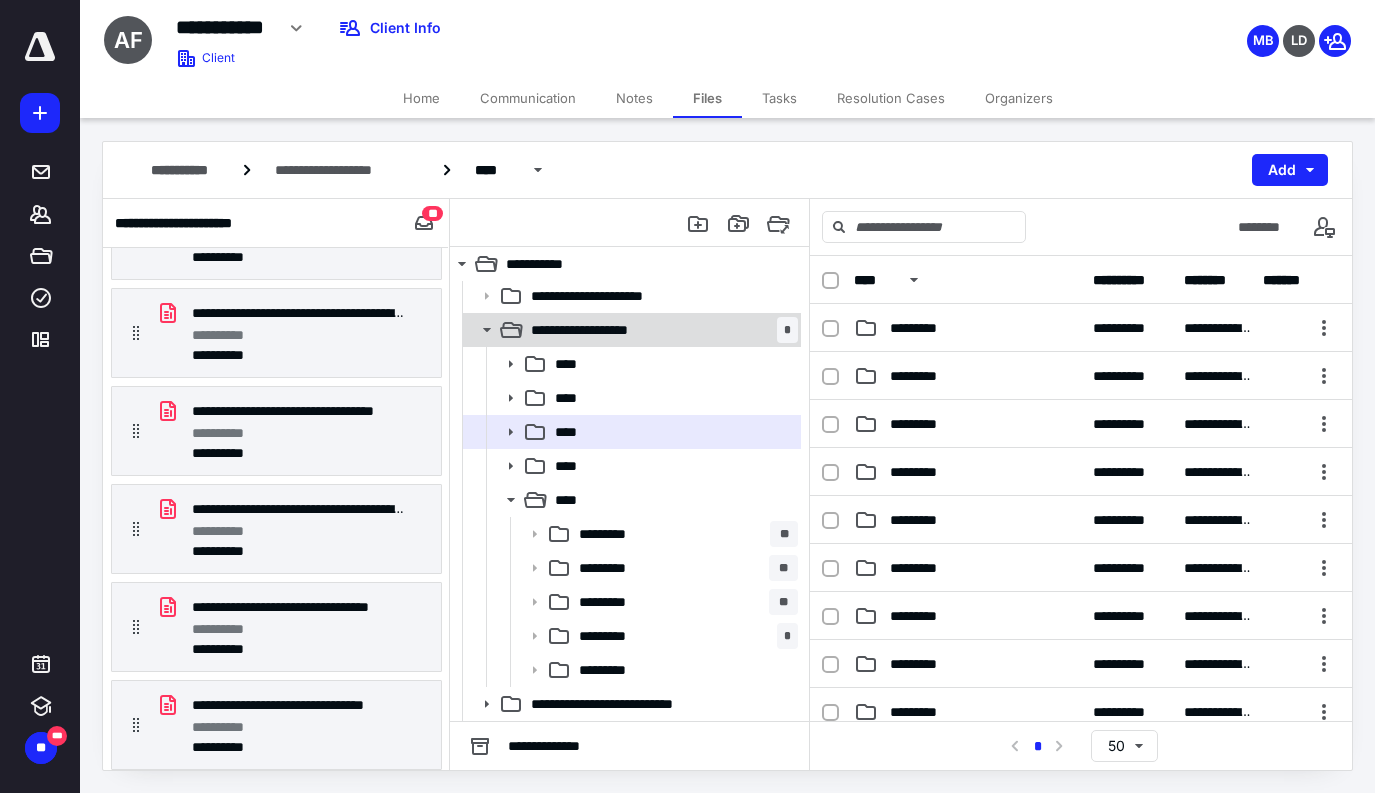 click on "**********" at bounding box center (660, 330) 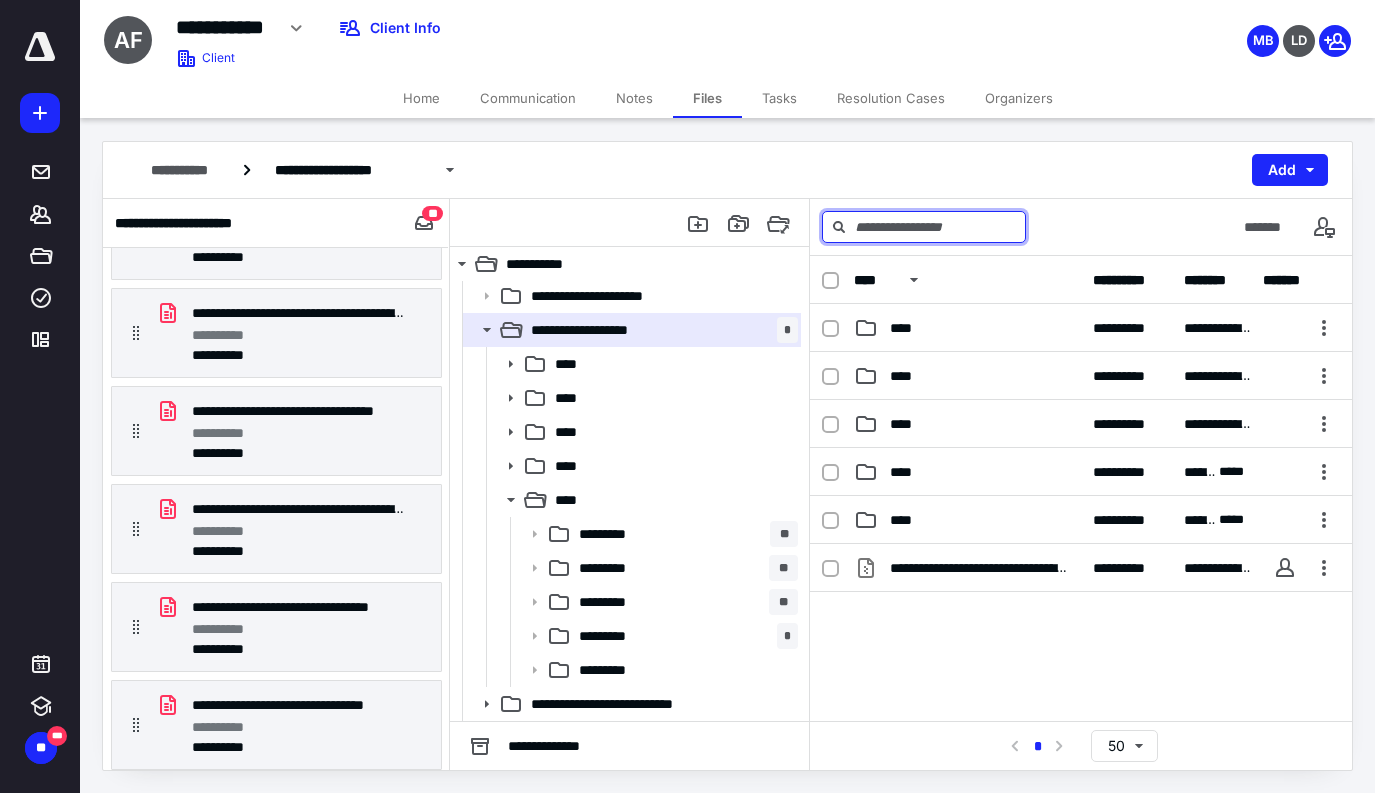click at bounding box center (924, 227) 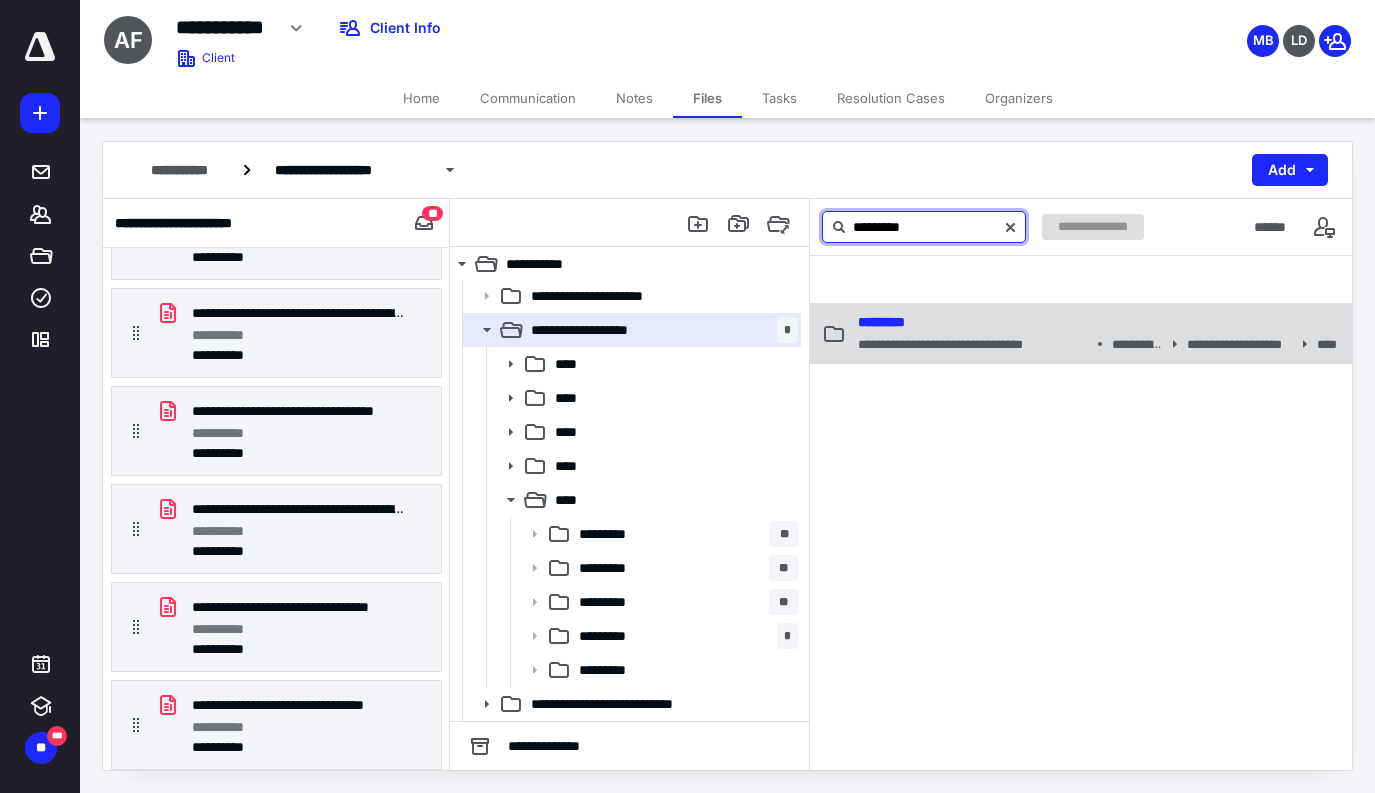 type on "*********" 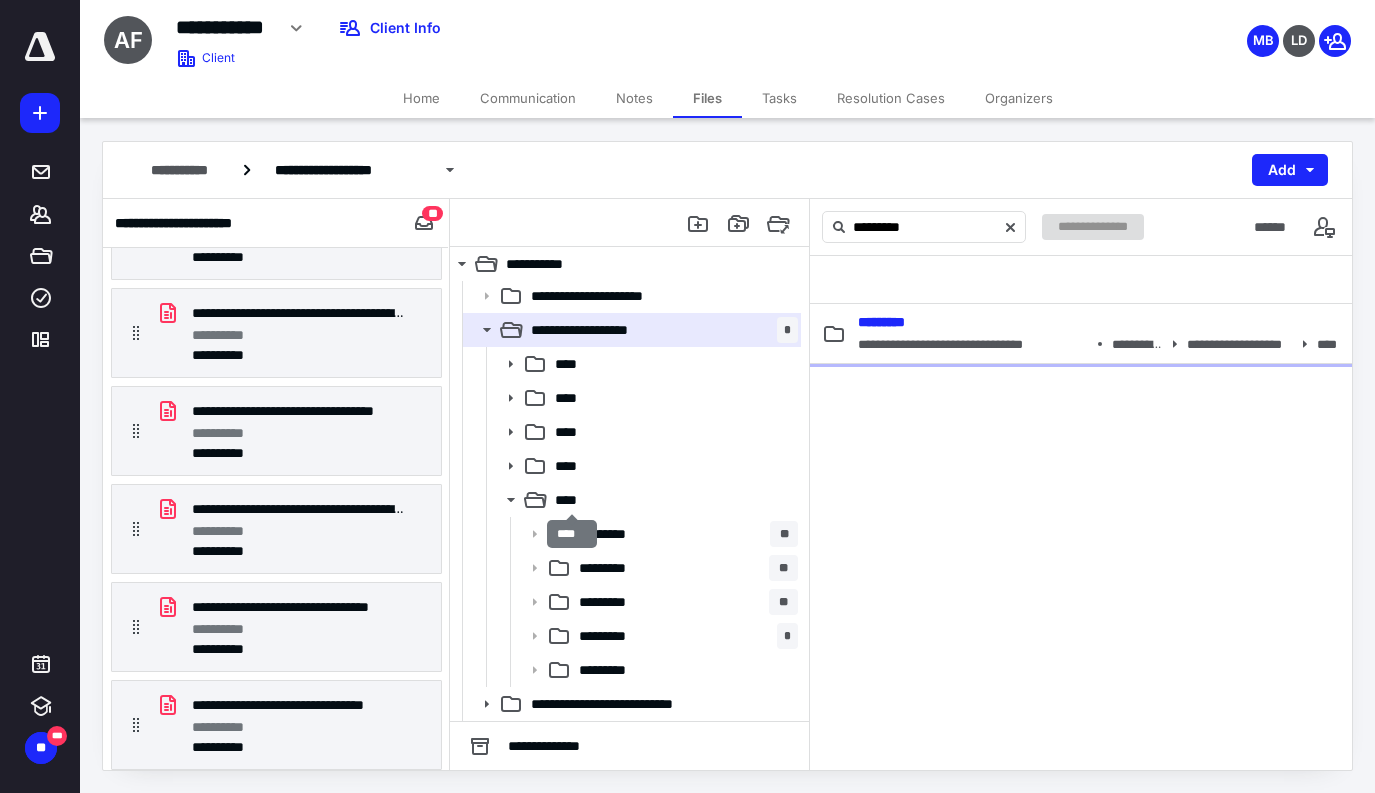 drag, startPoint x: 885, startPoint y: 333, endPoint x: 877, endPoint y: 448, distance: 115.27792 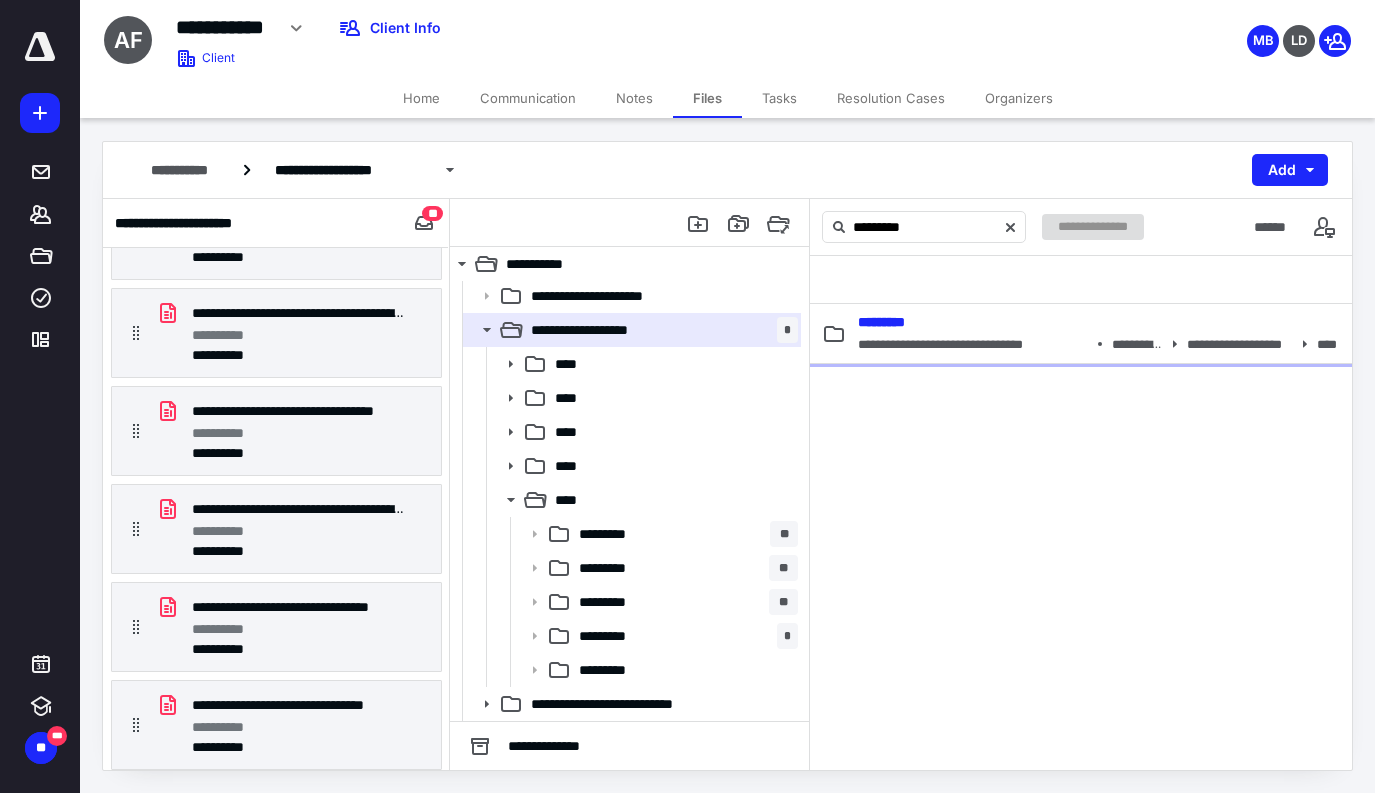 drag, startPoint x: 835, startPoint y: 327, endPoint x: 953, endPoint y: 378, distance: 128.5496 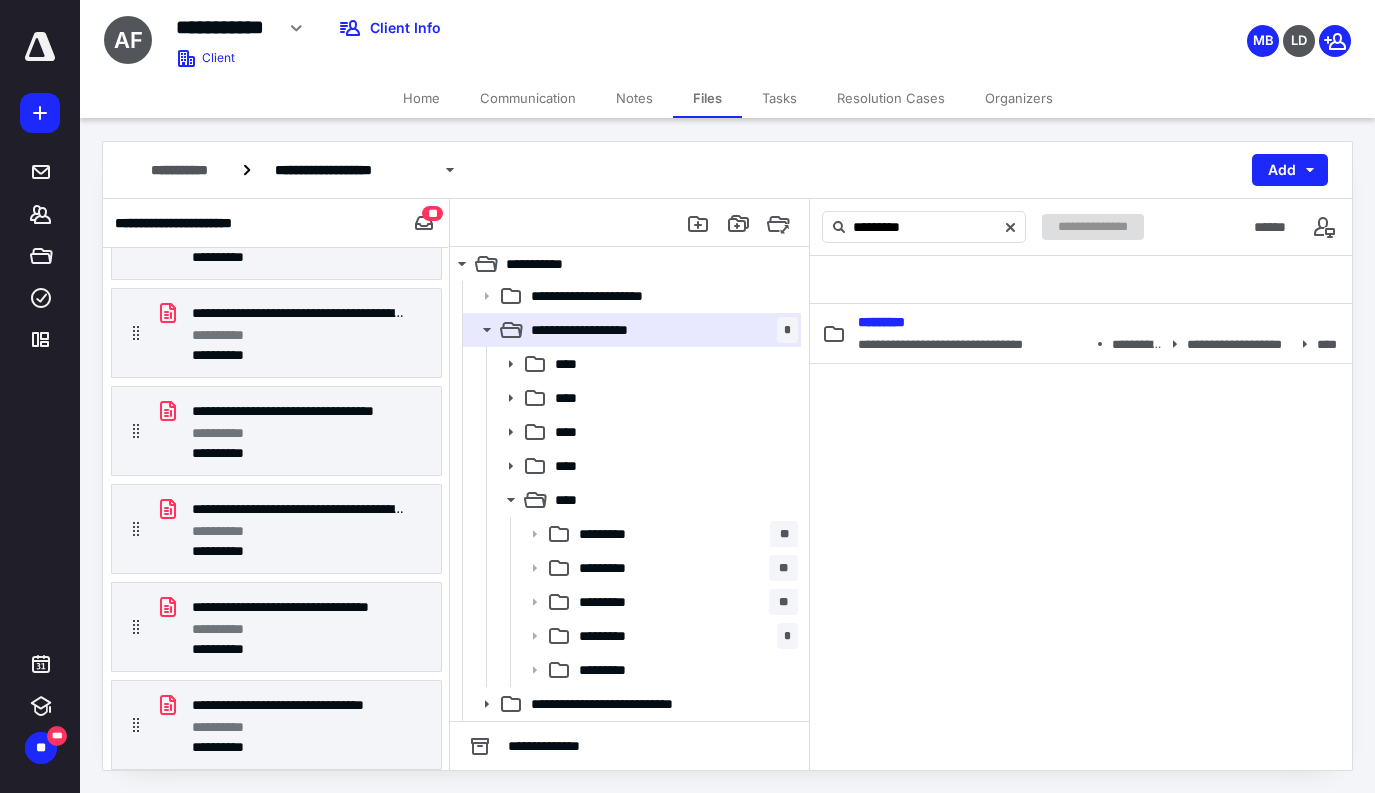 click at bounding box center (1081, 514) 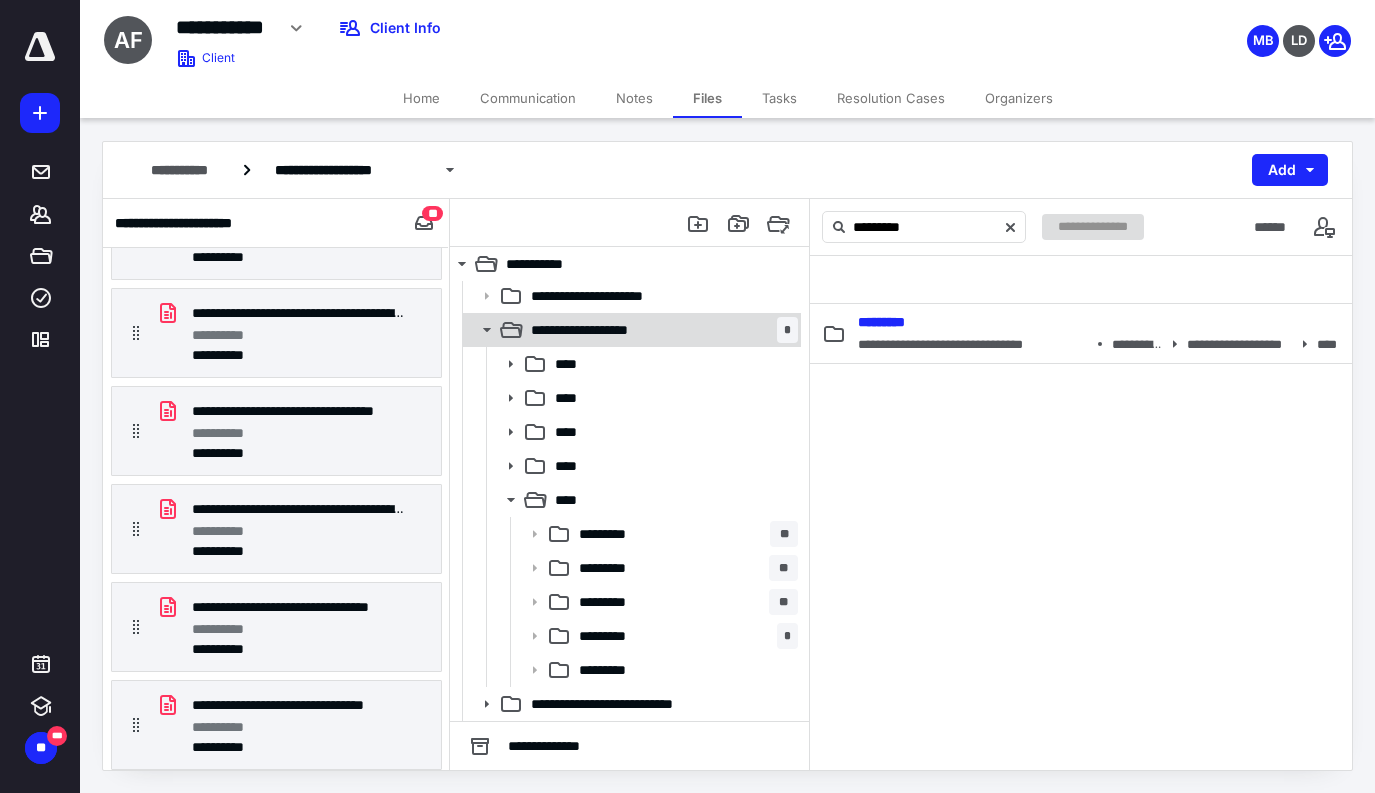 click 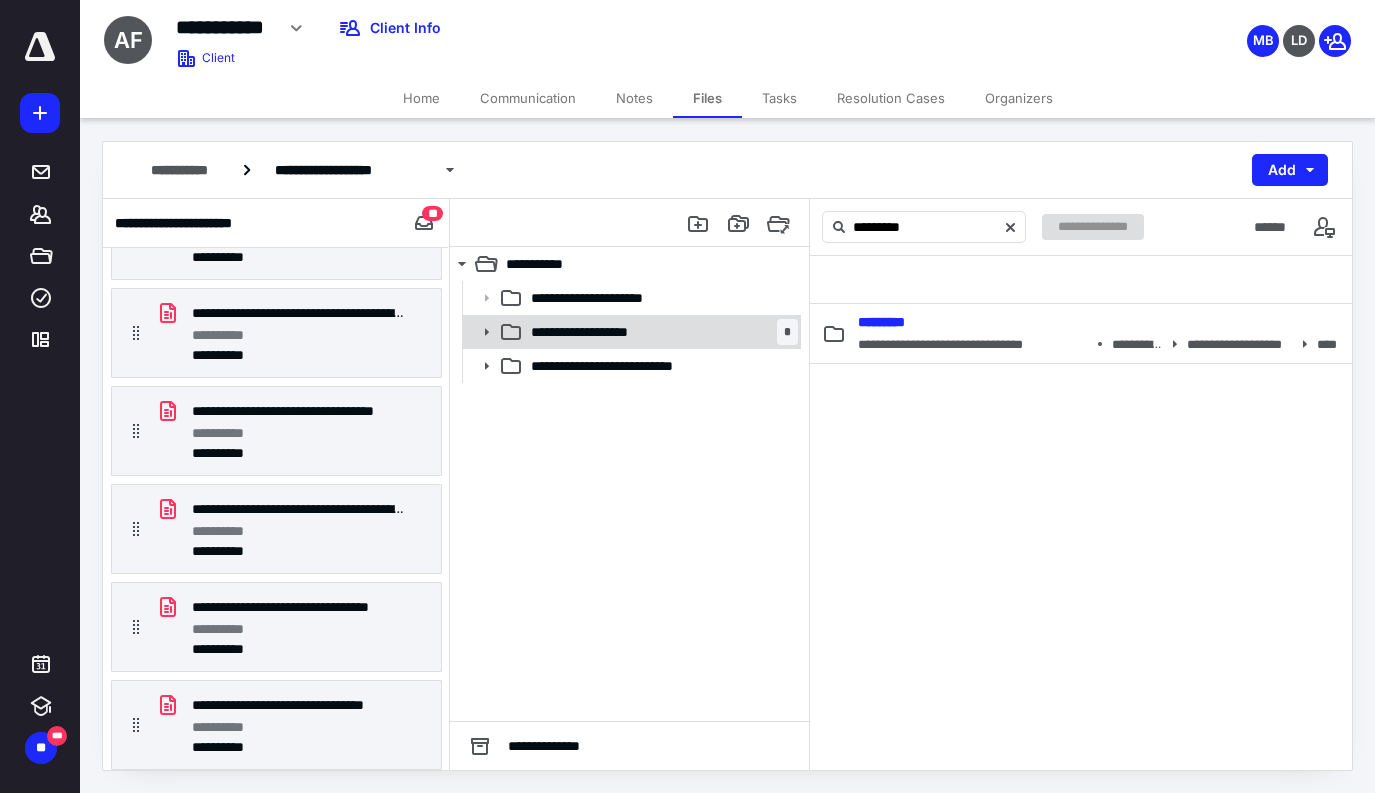 scroll, scrollTop: 0, scrollLeft: 0, axis: both 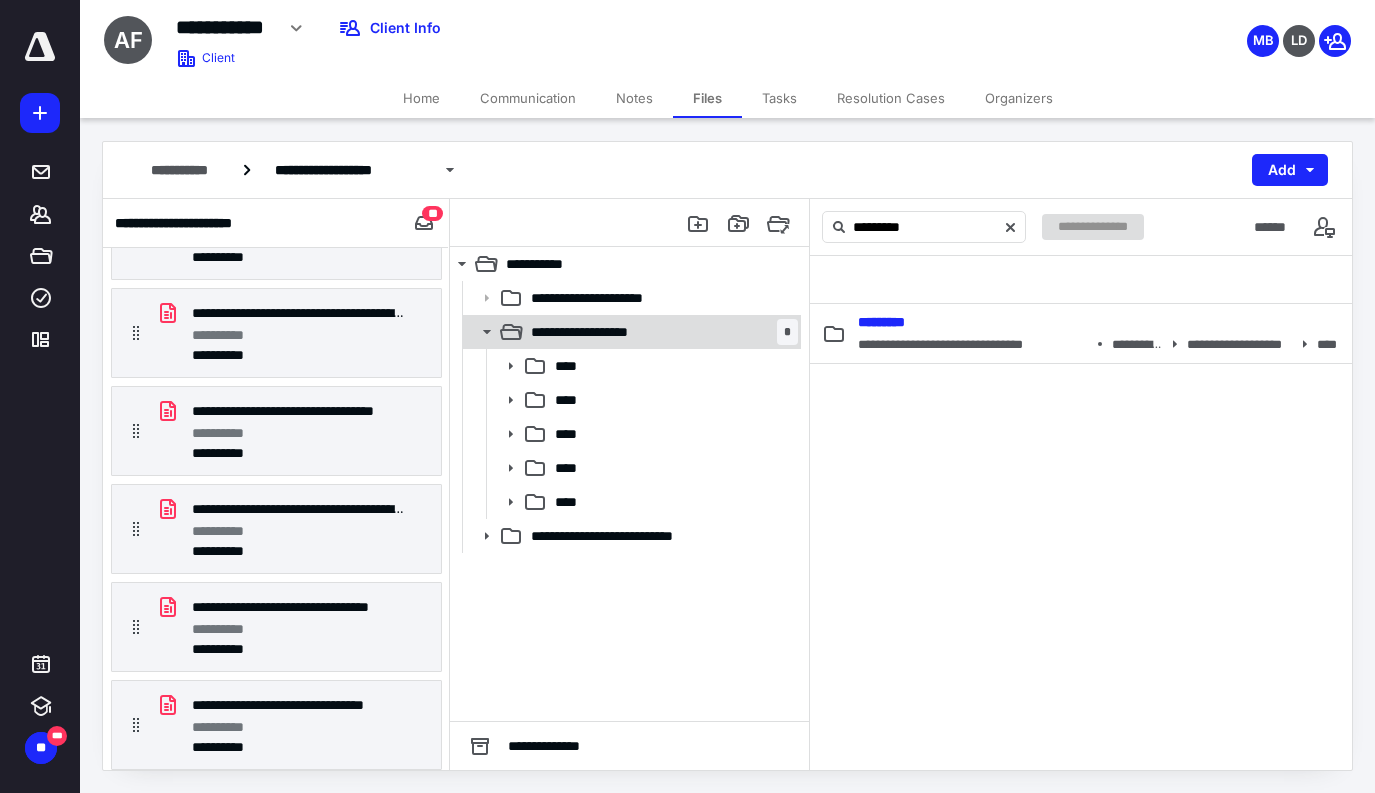 click on "*" at bounding box center (787, 332) 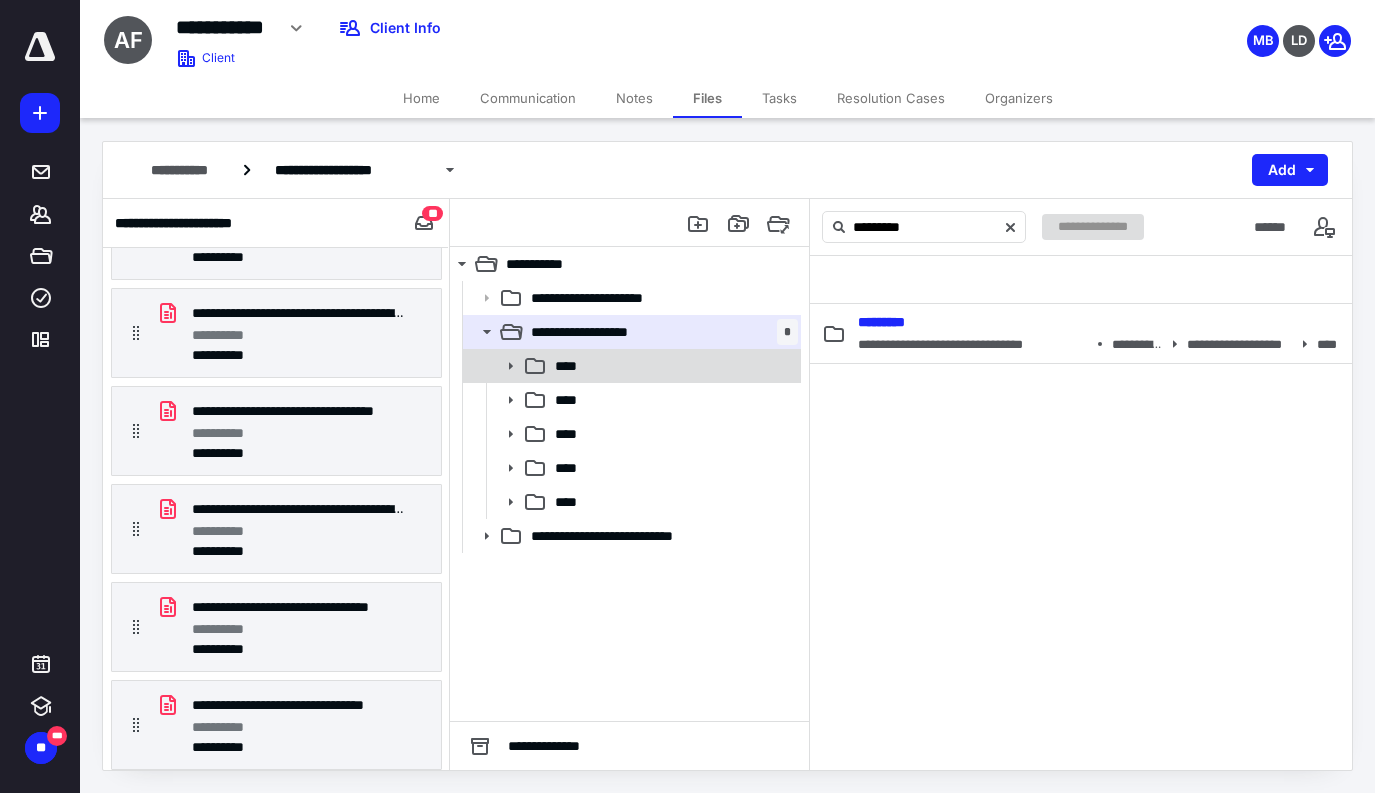click 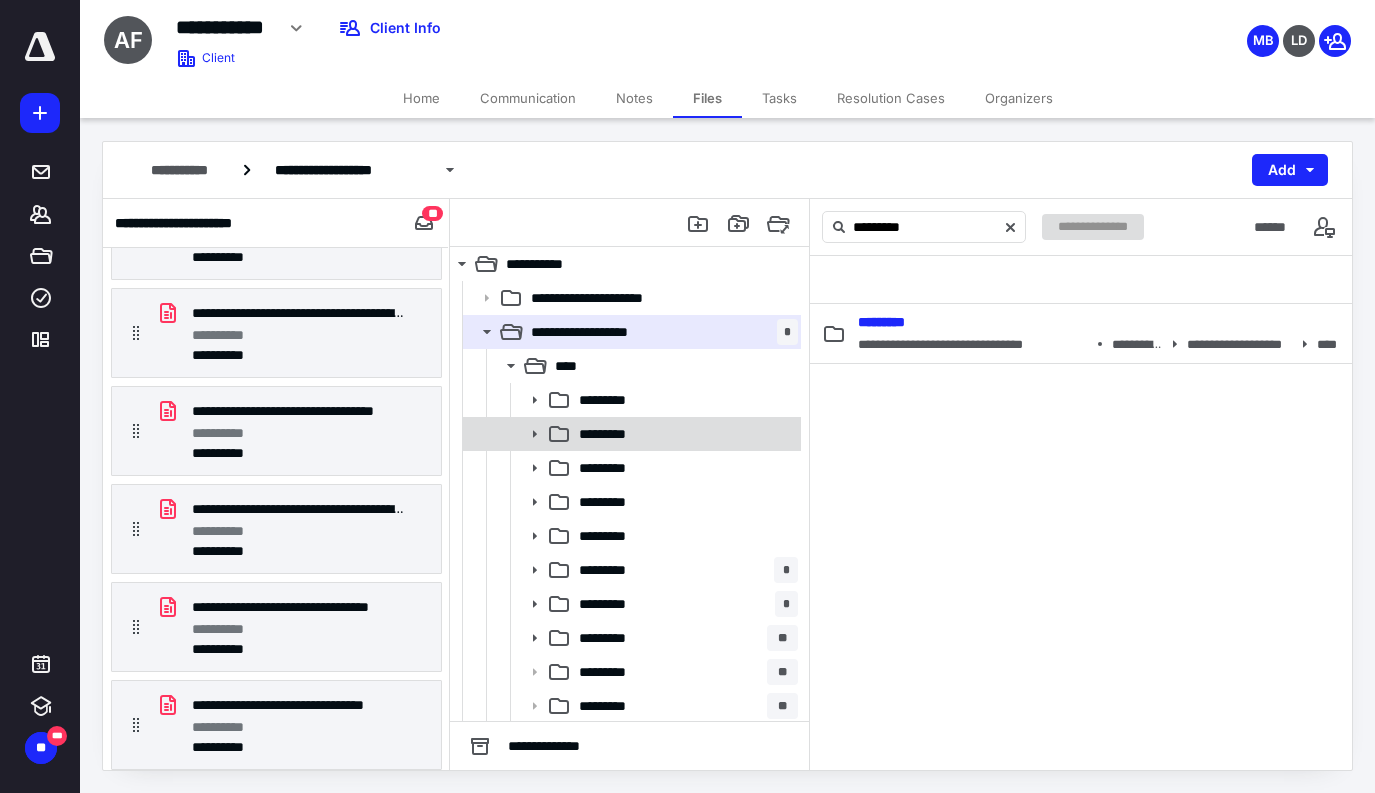 scroll, scrollTop: 0, scrollLeft: 0, axis: both 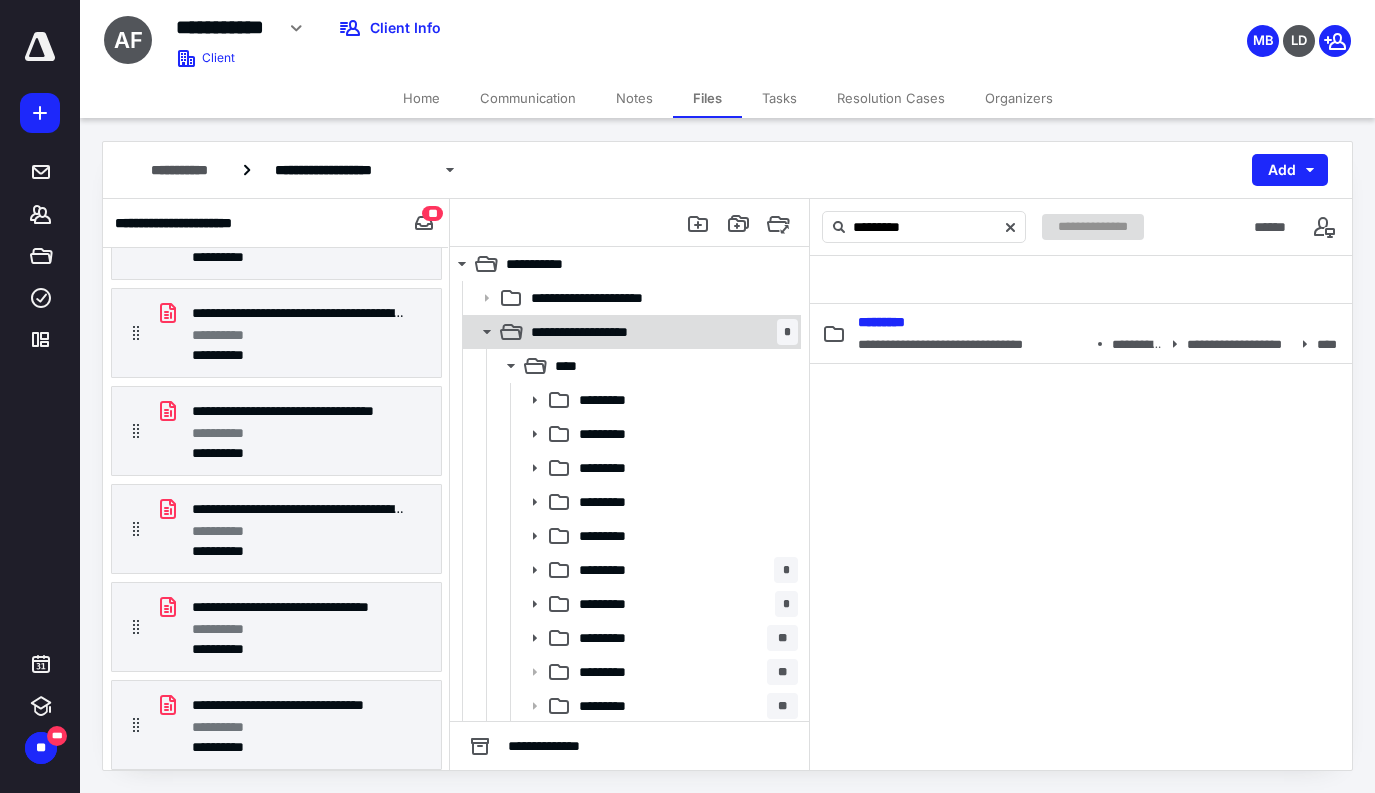 click 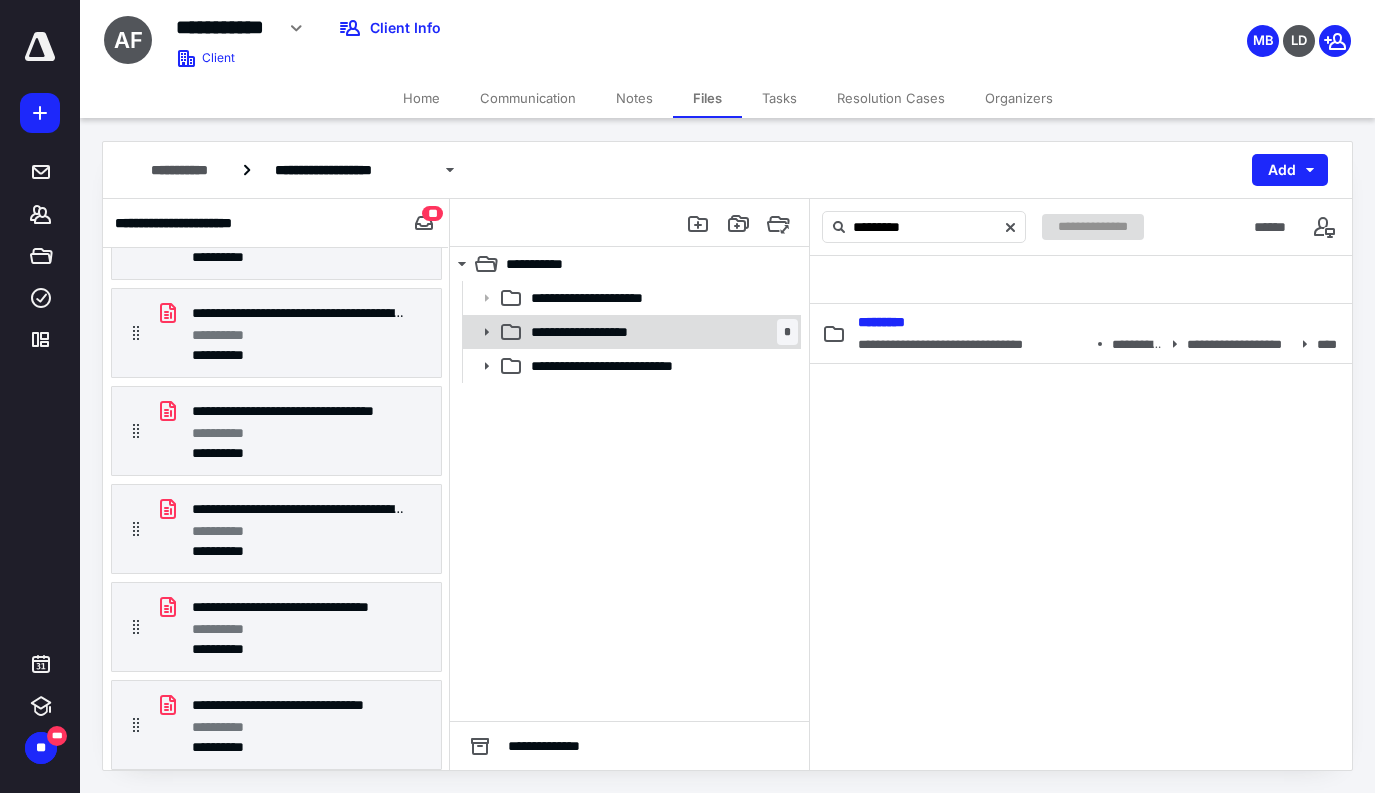 click 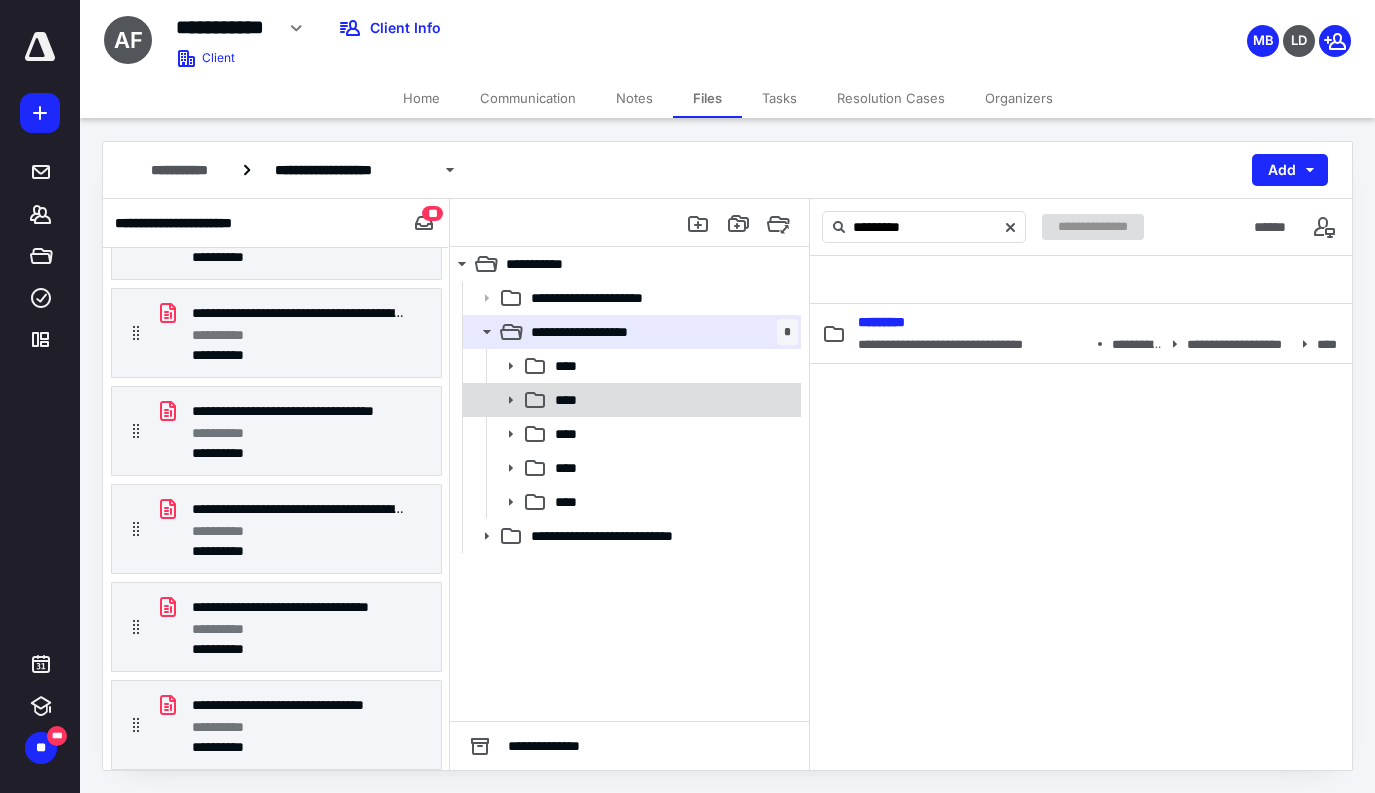 click 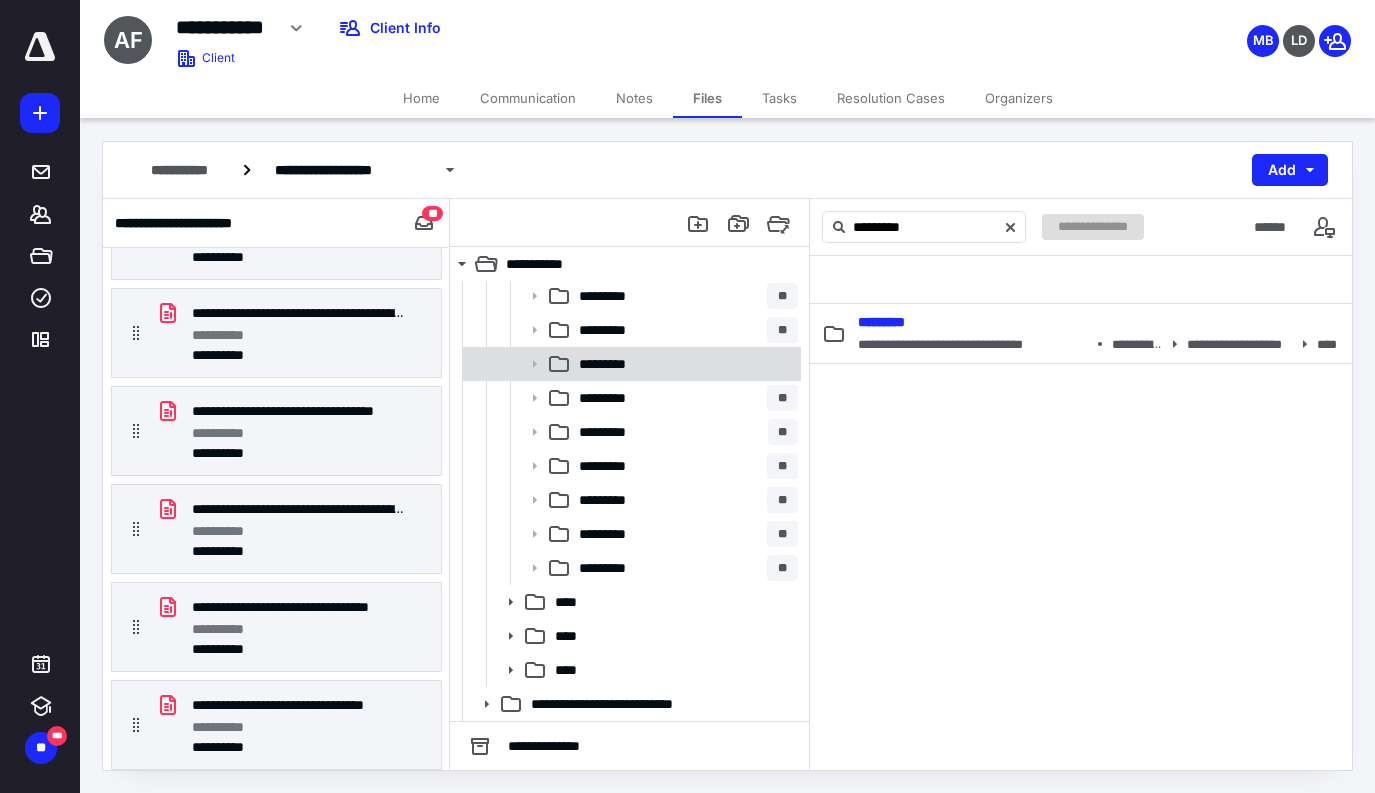 scroll, scrollTop: 274, scrollLeft: 0, axis: vertical 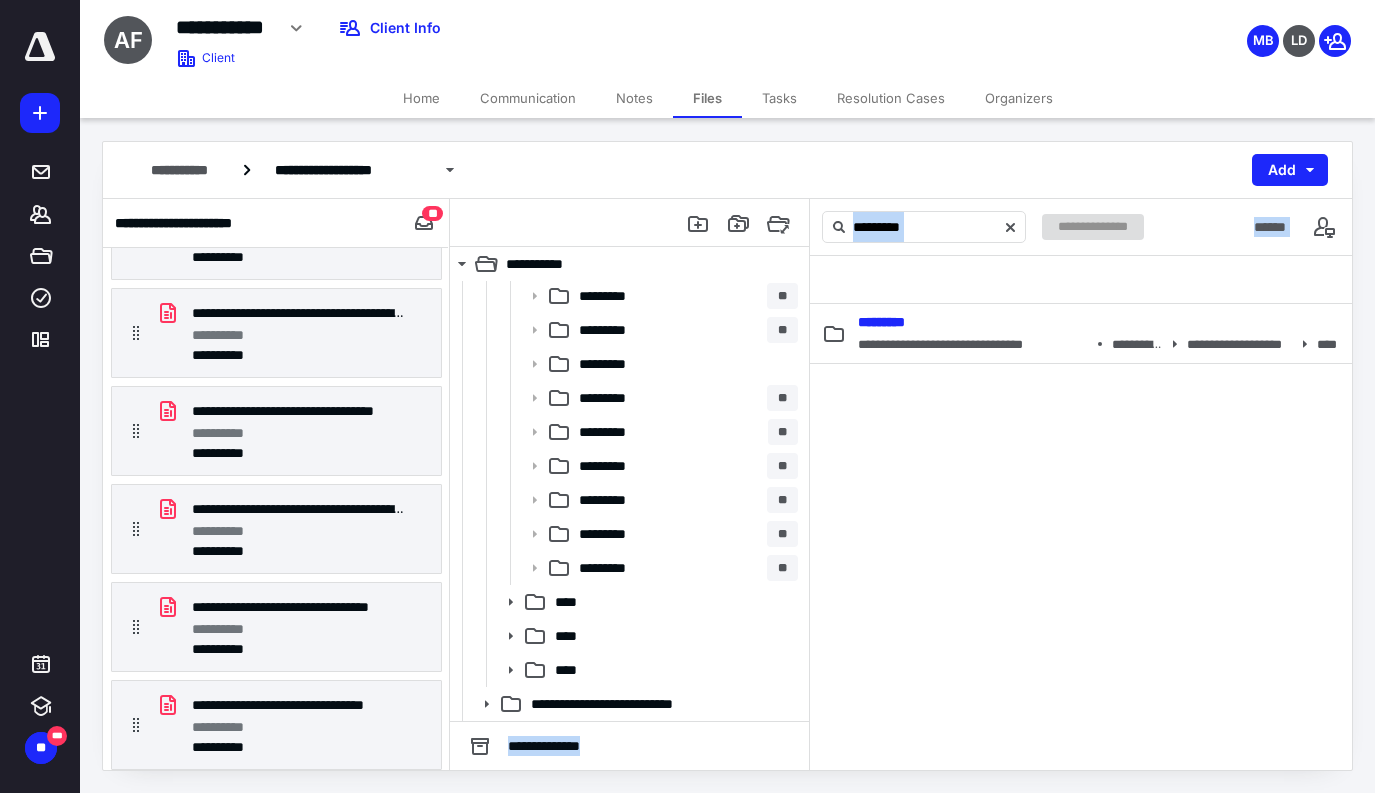 drag, startPoint x: 605, startPoint y: 365, endPoint x: 891, endPoint y: 496, distance: 314.5743 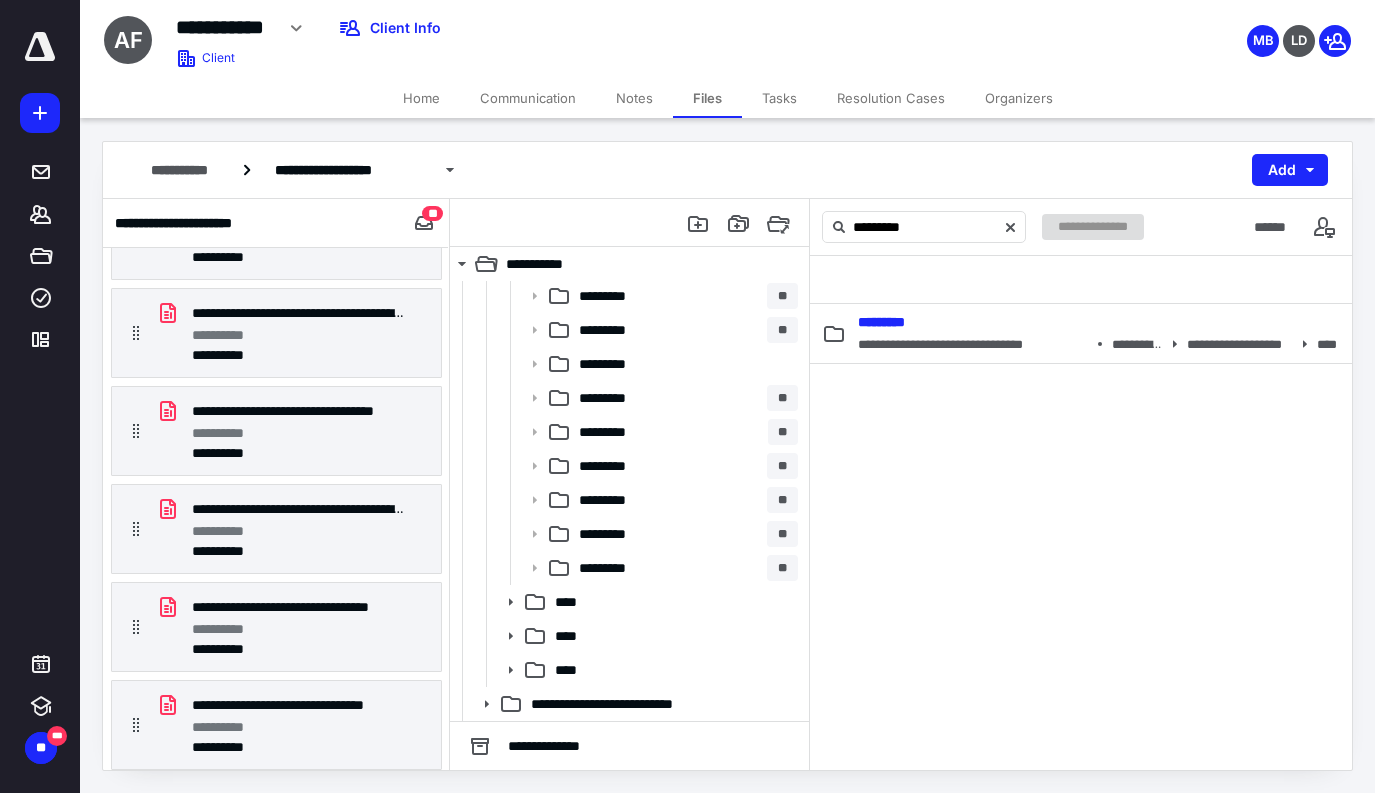 click at bounding box center [1081, 514] 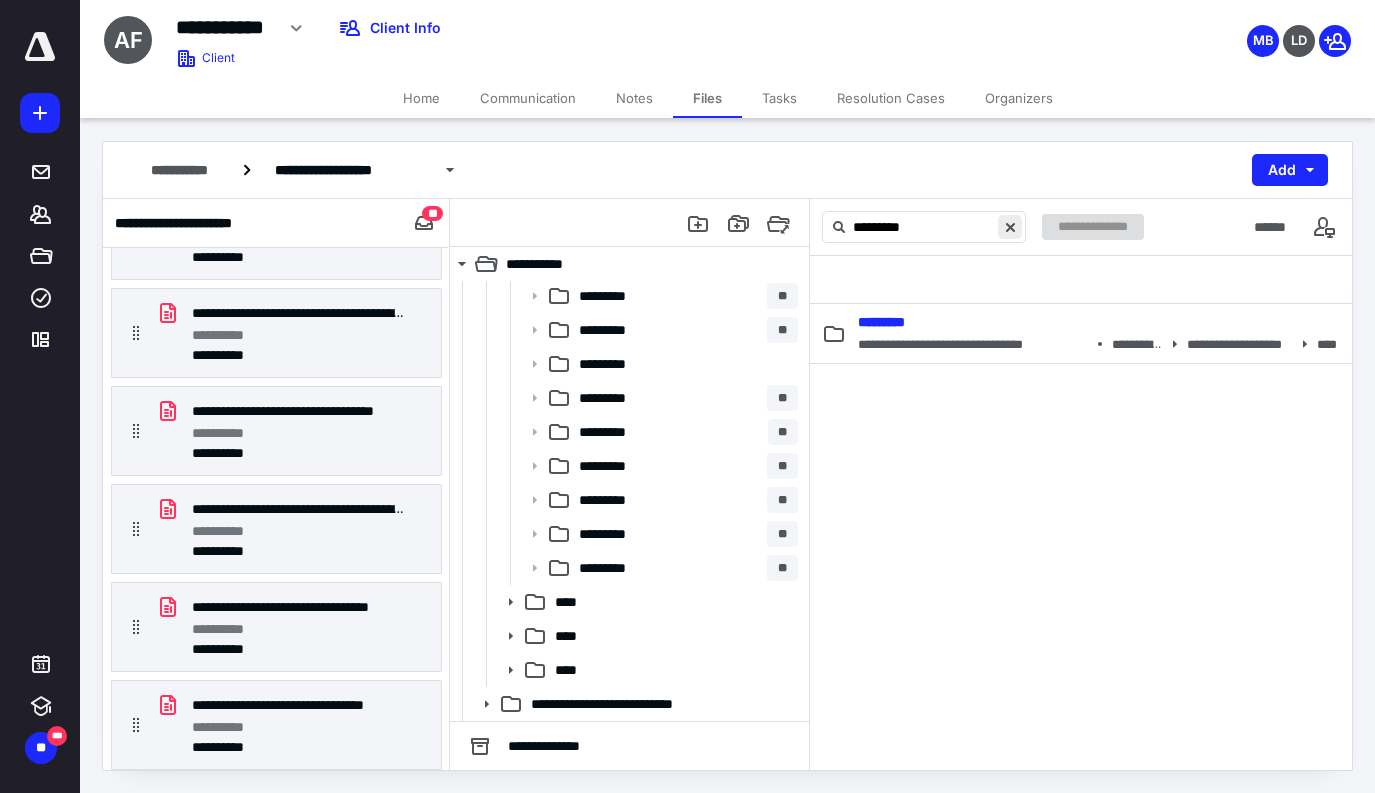 click at bounding box center [1010, 227] 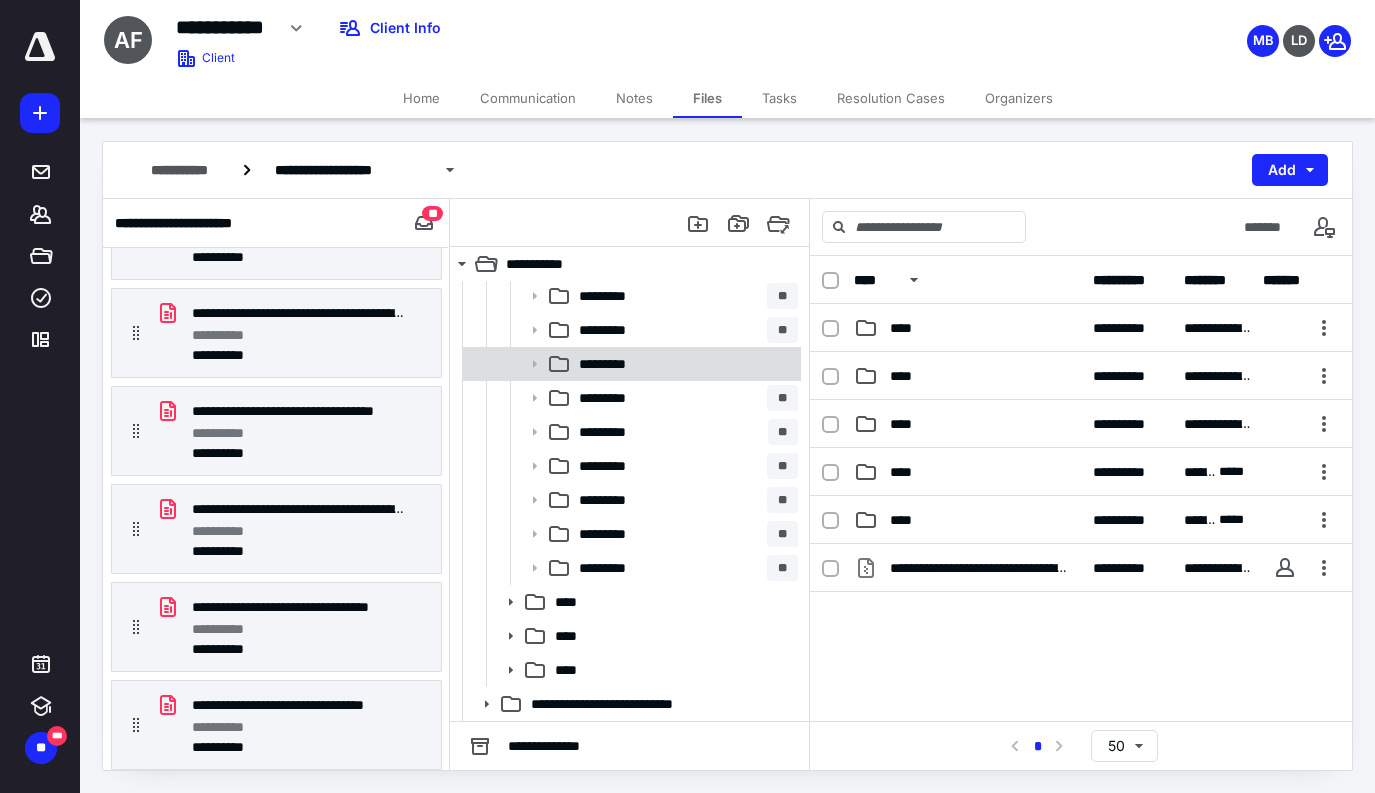 click 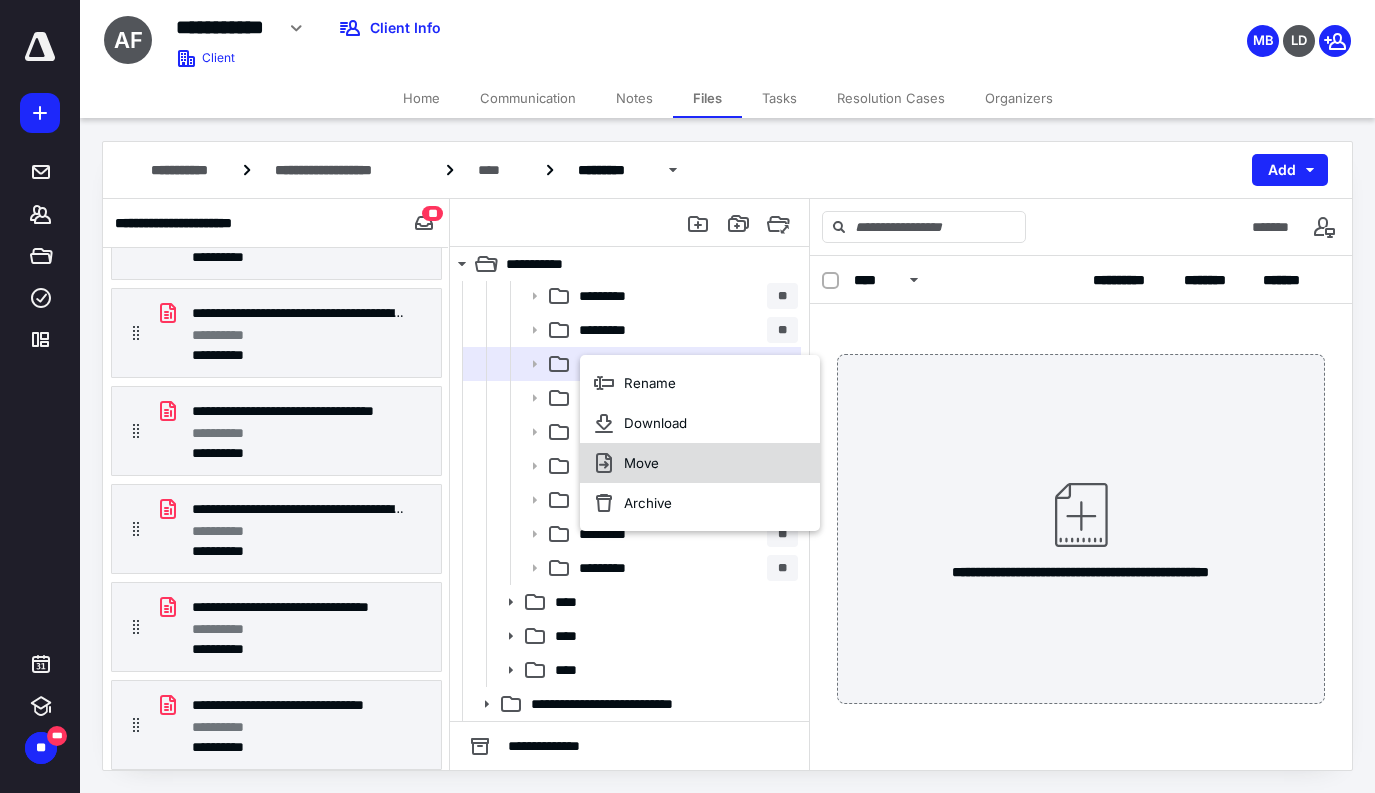 click on "Move" at bounding box center (641, 463) 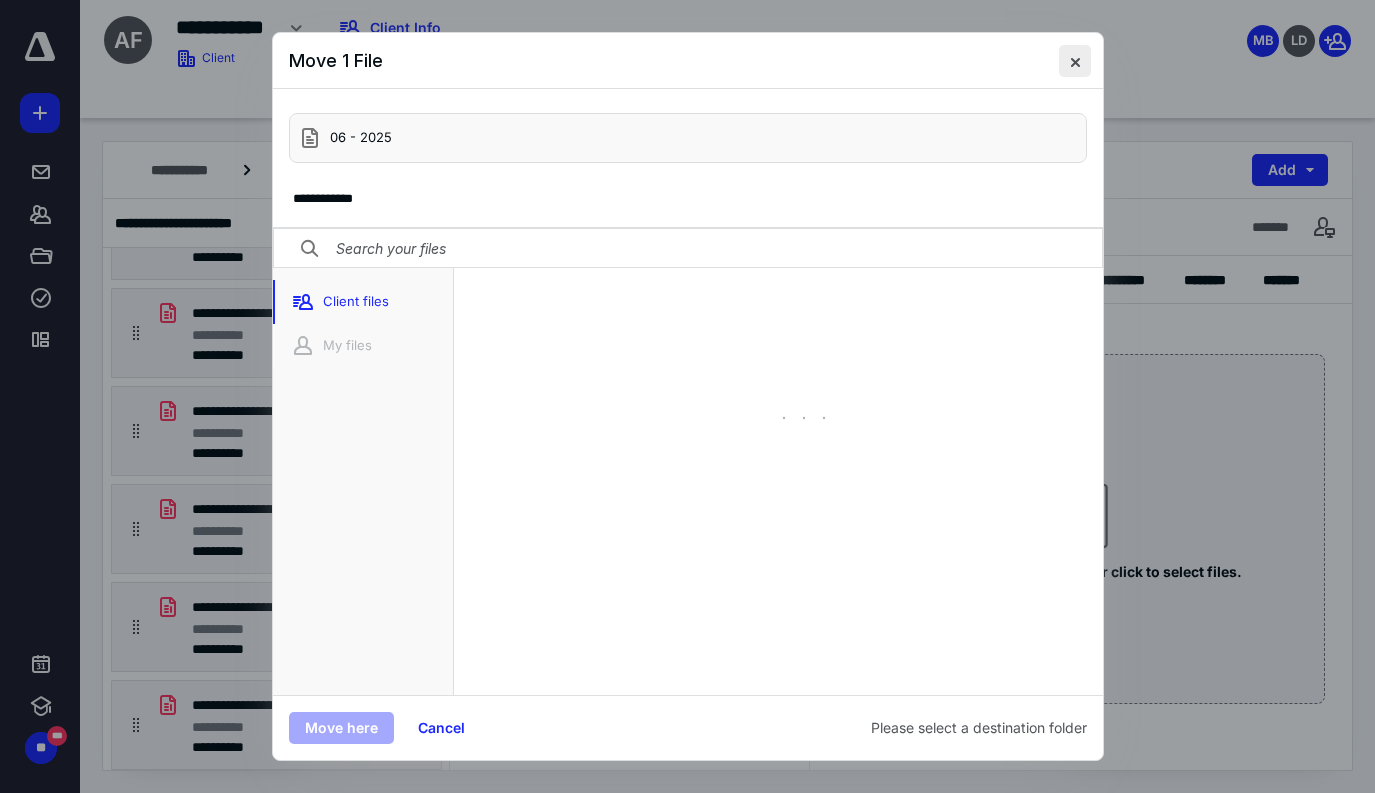 click at bounding box center [1075, 61] 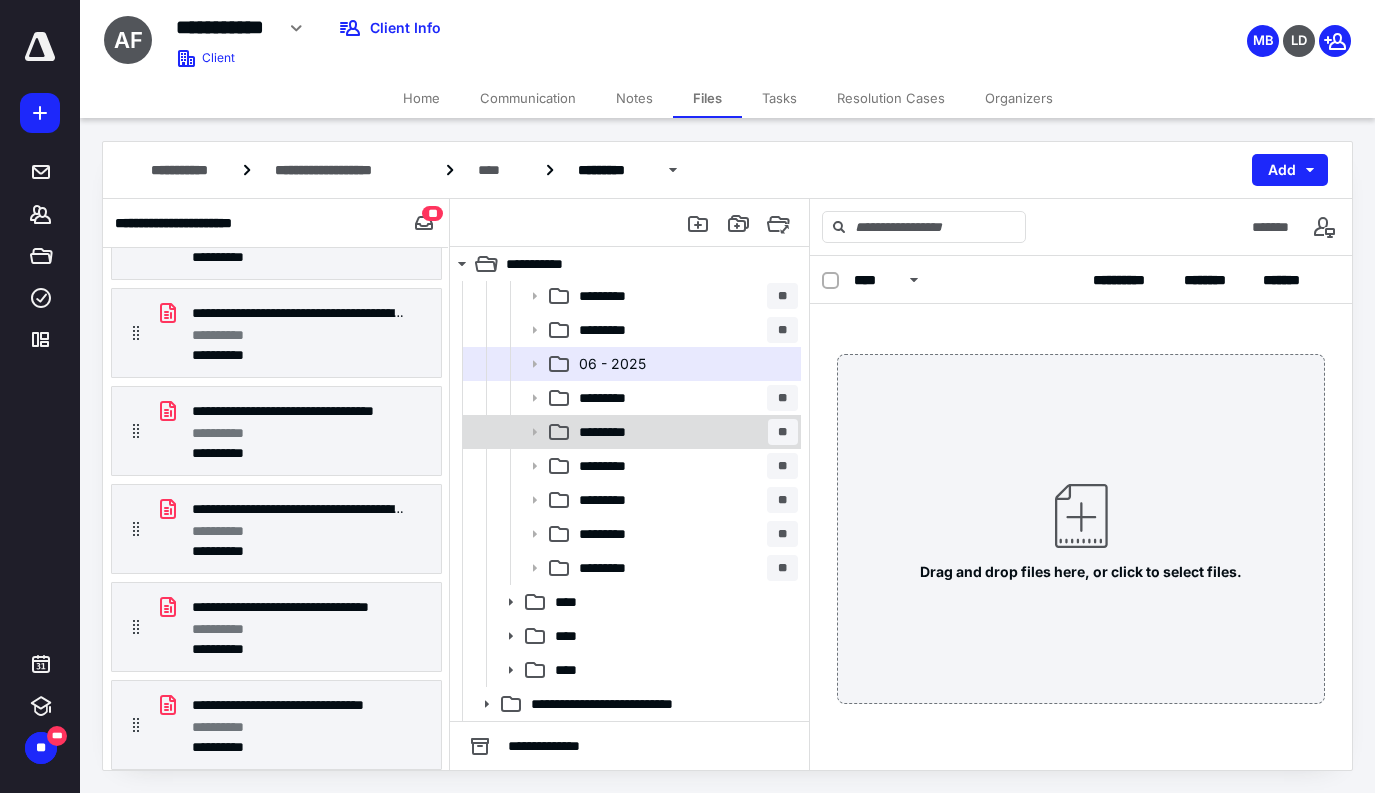 scroll, scrollTop: 0, scrollLeft: 0, axis: both 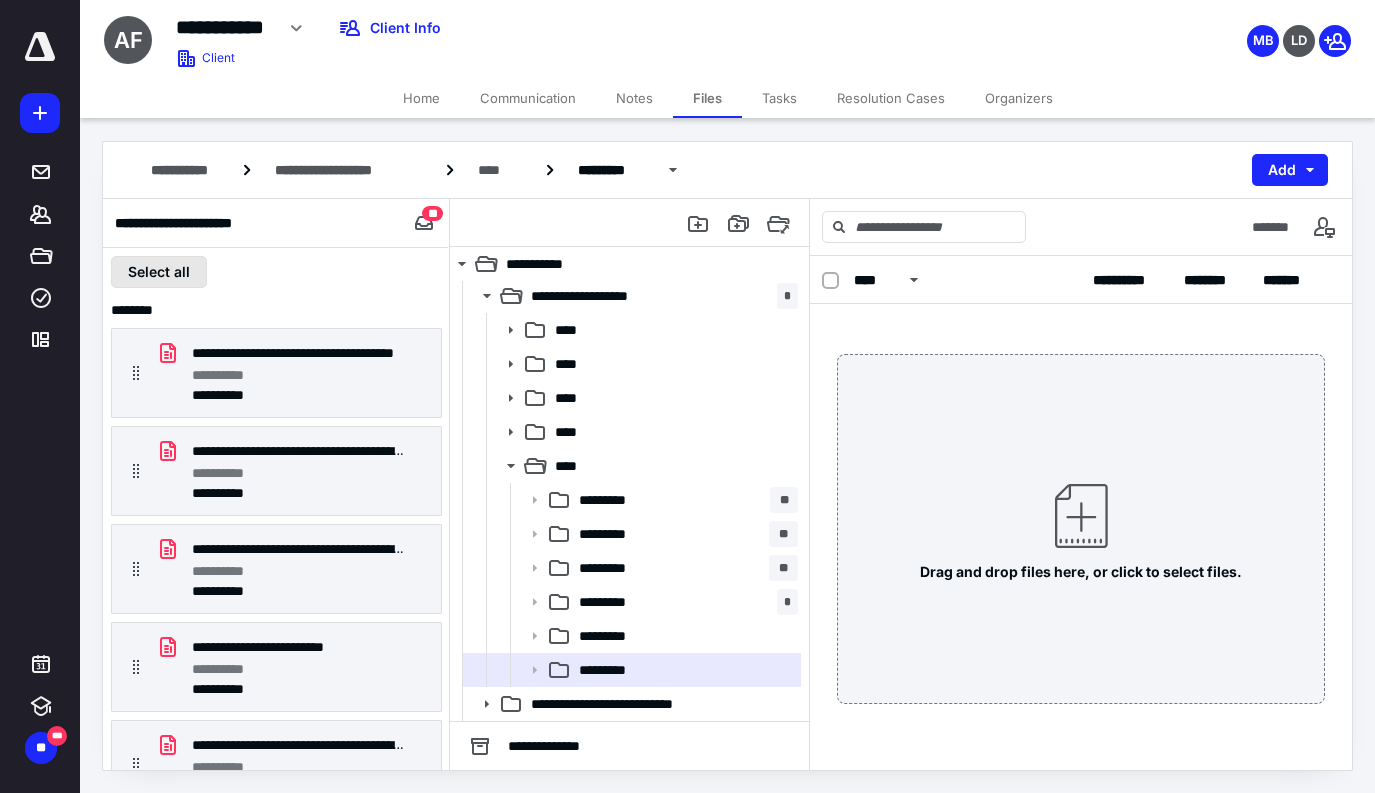 click on "Select all" at bounding box center (159, 272) 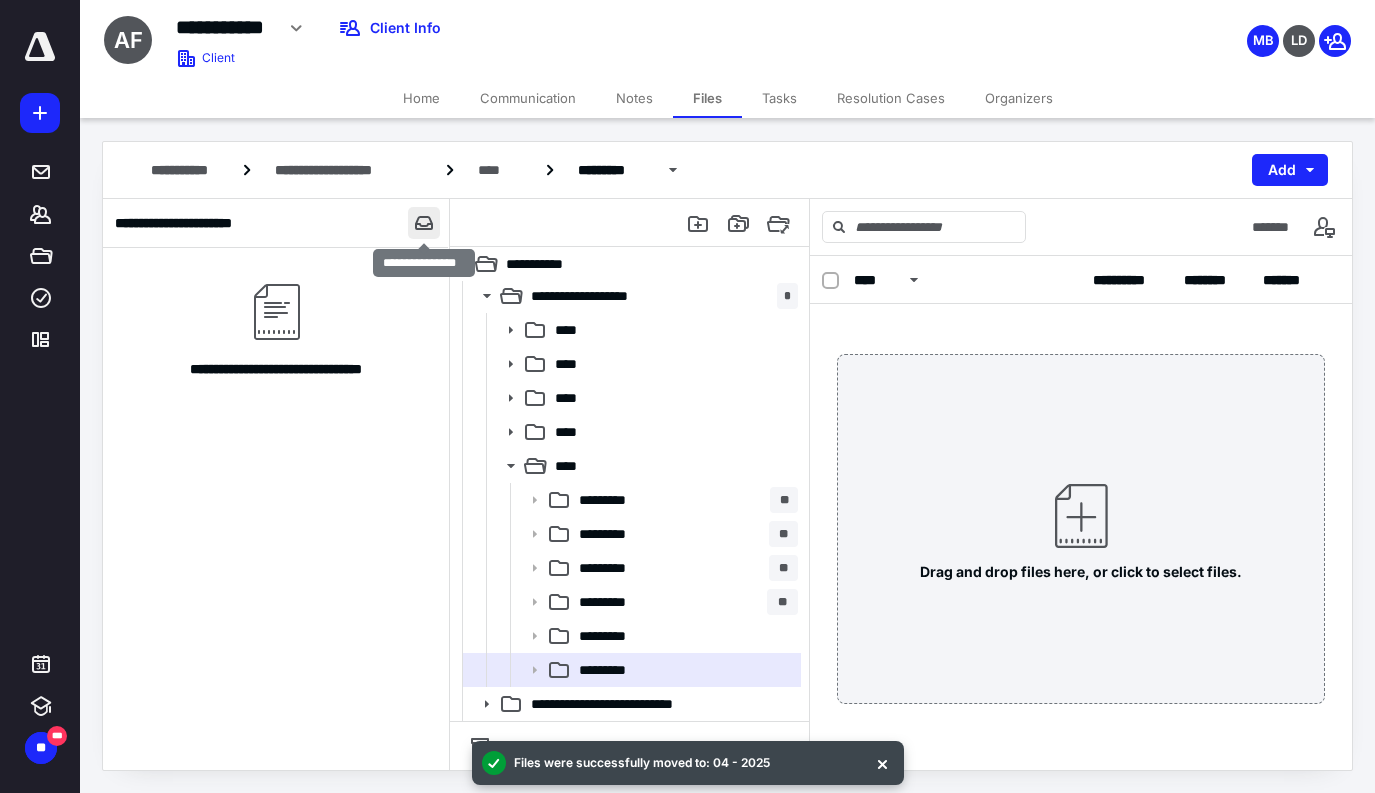 click at bounding box center (424, 223) 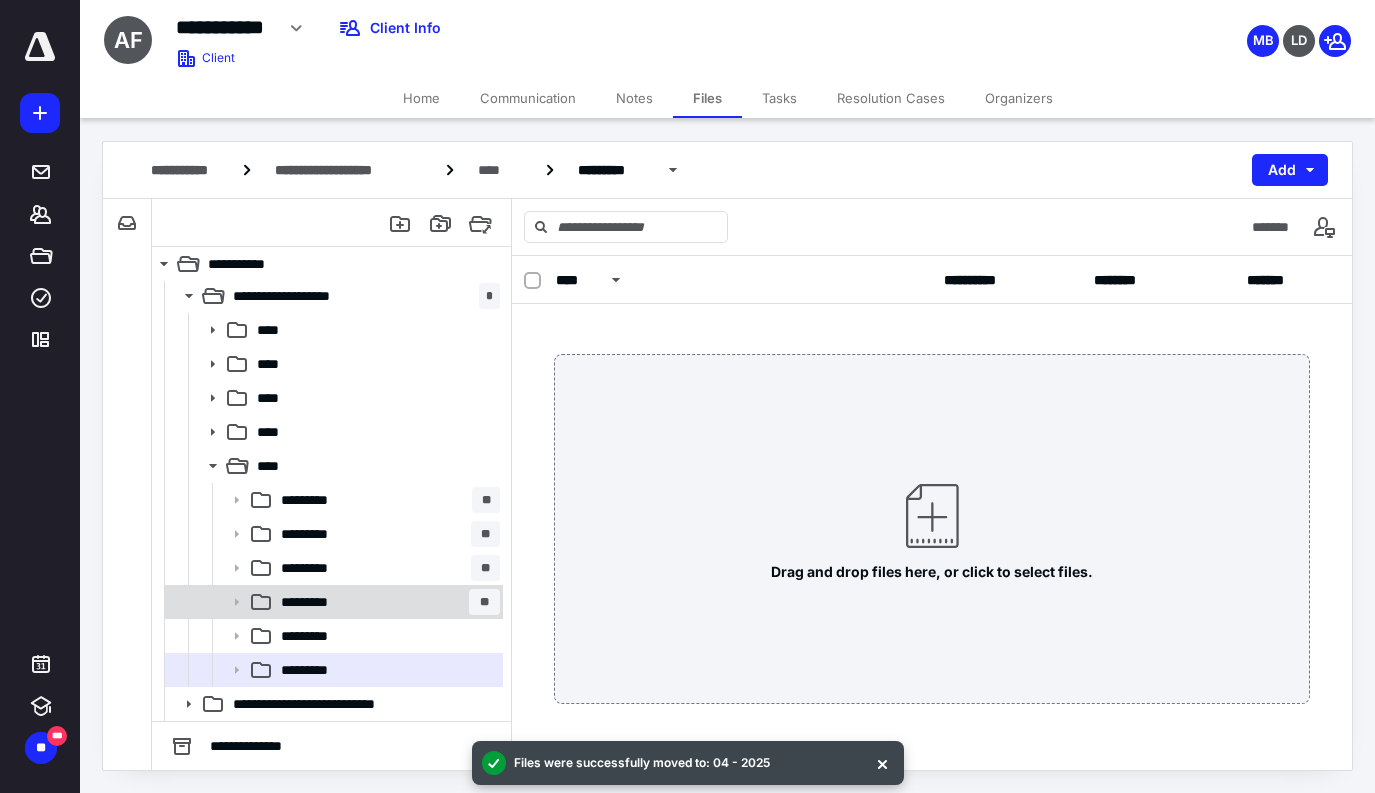 click 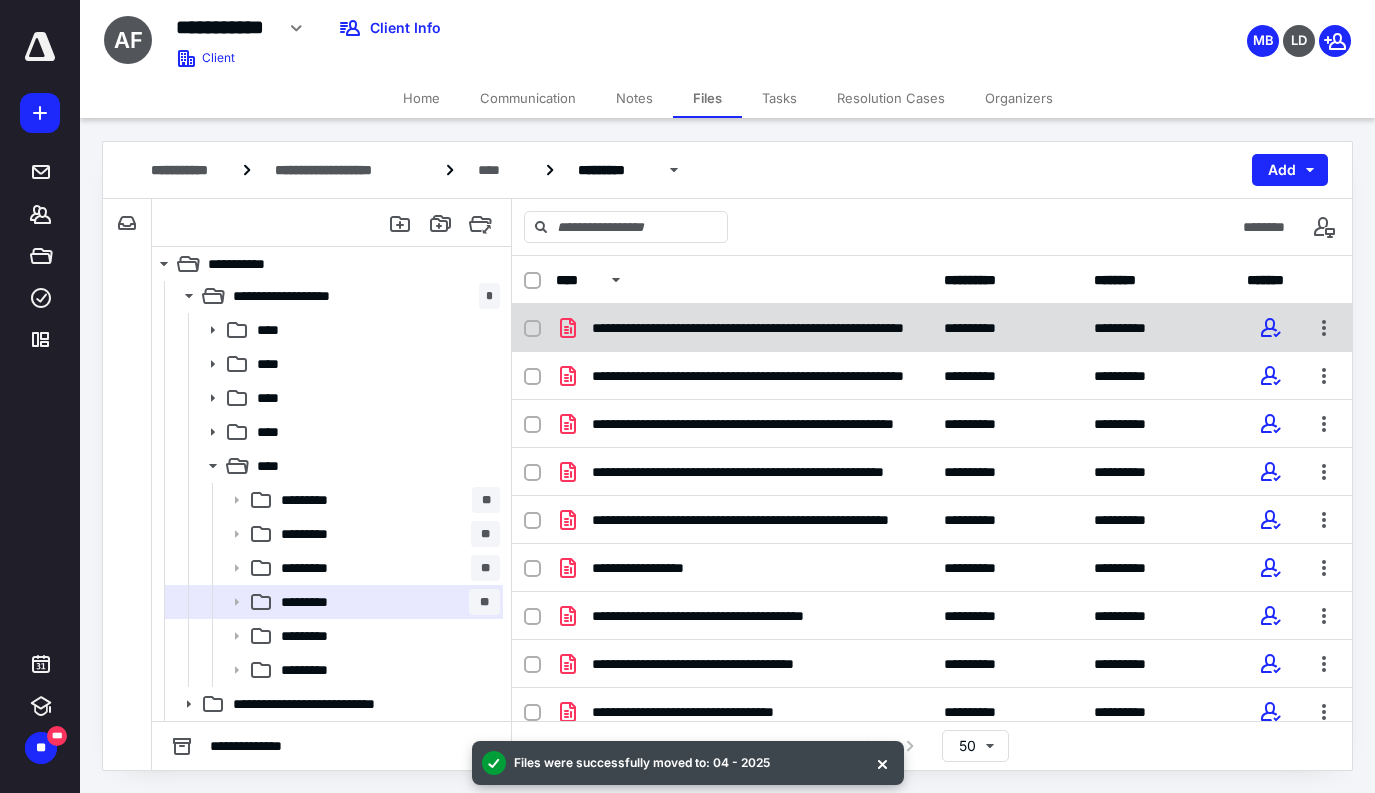 scroll, scrollTop: 0, scrollLeft: 0, axis: both 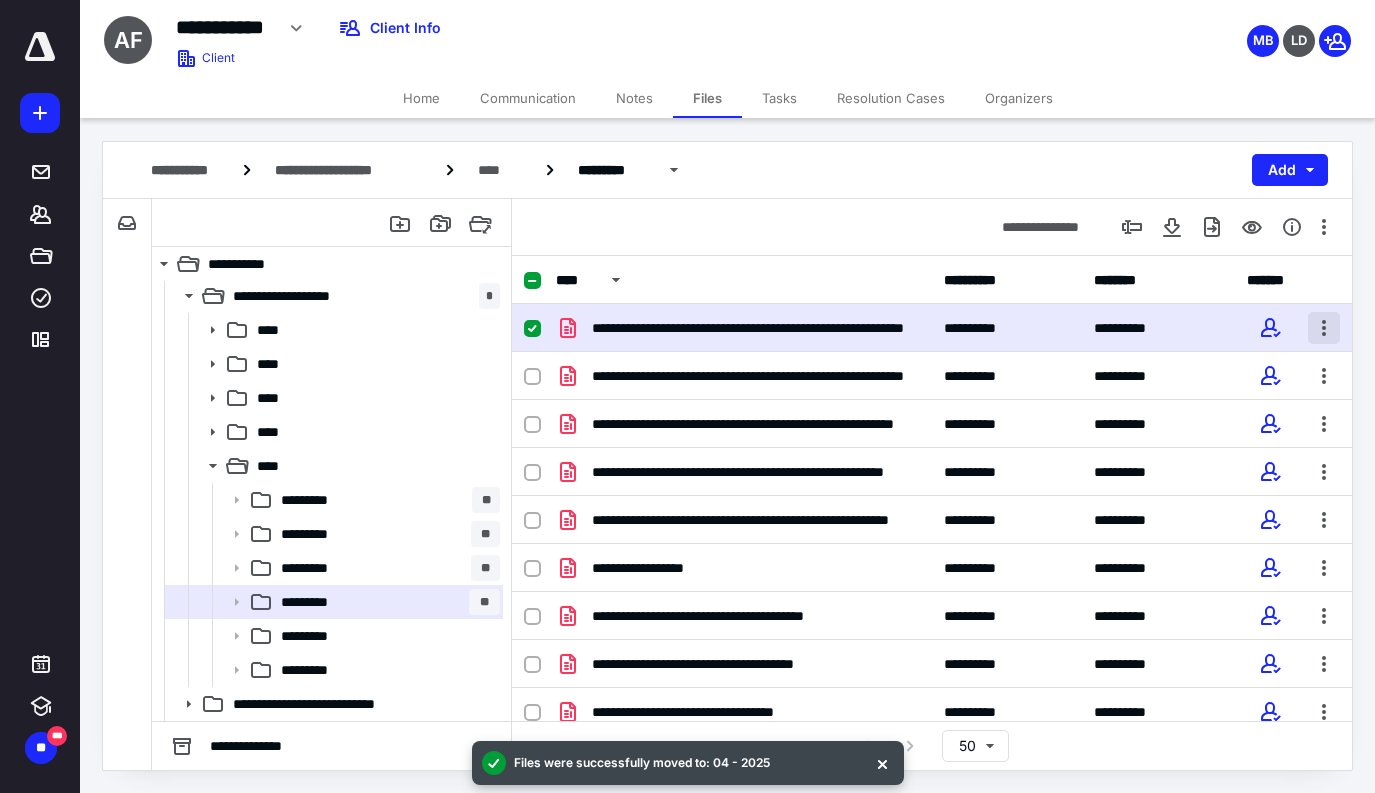 click at bounding box center (1324, 328) 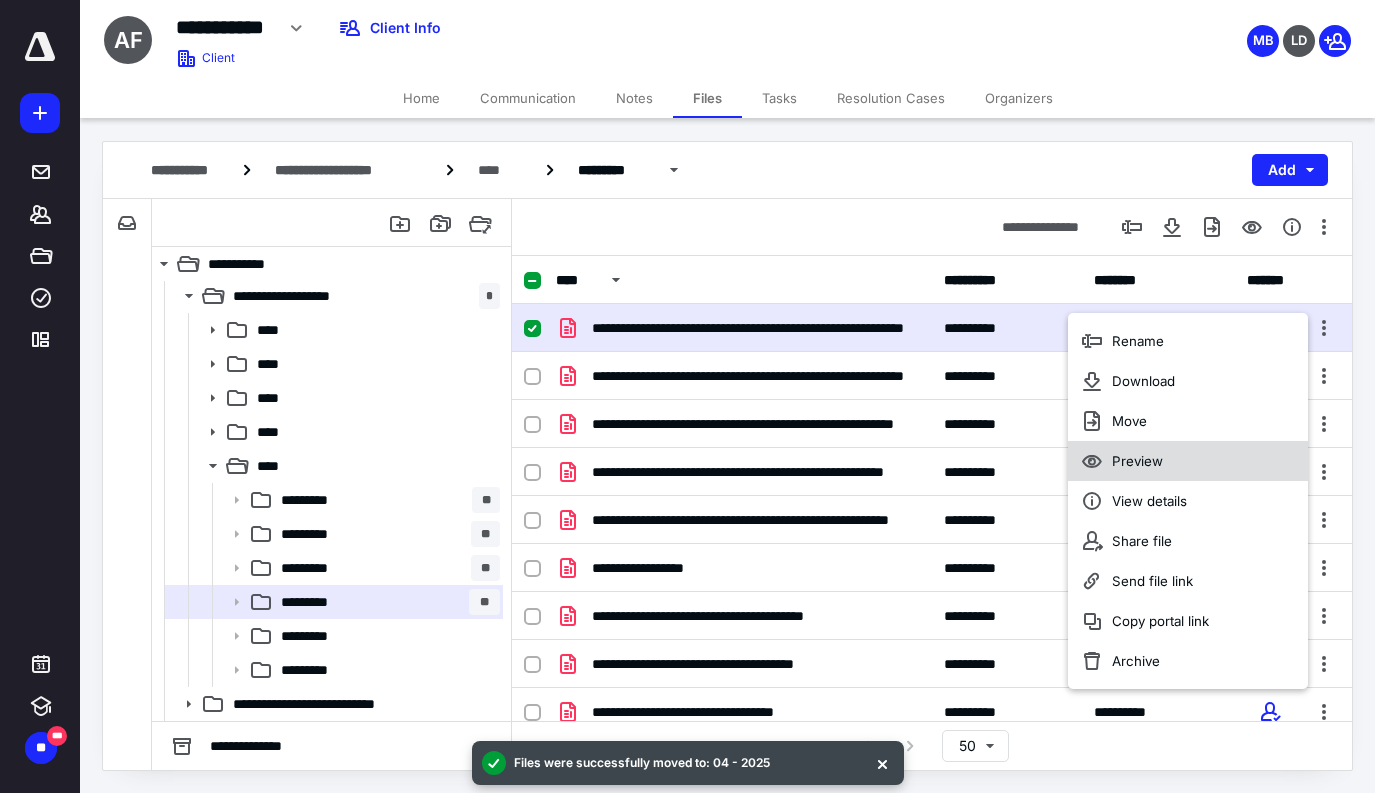 click on "Preview" at bounding box center (1188, 461) 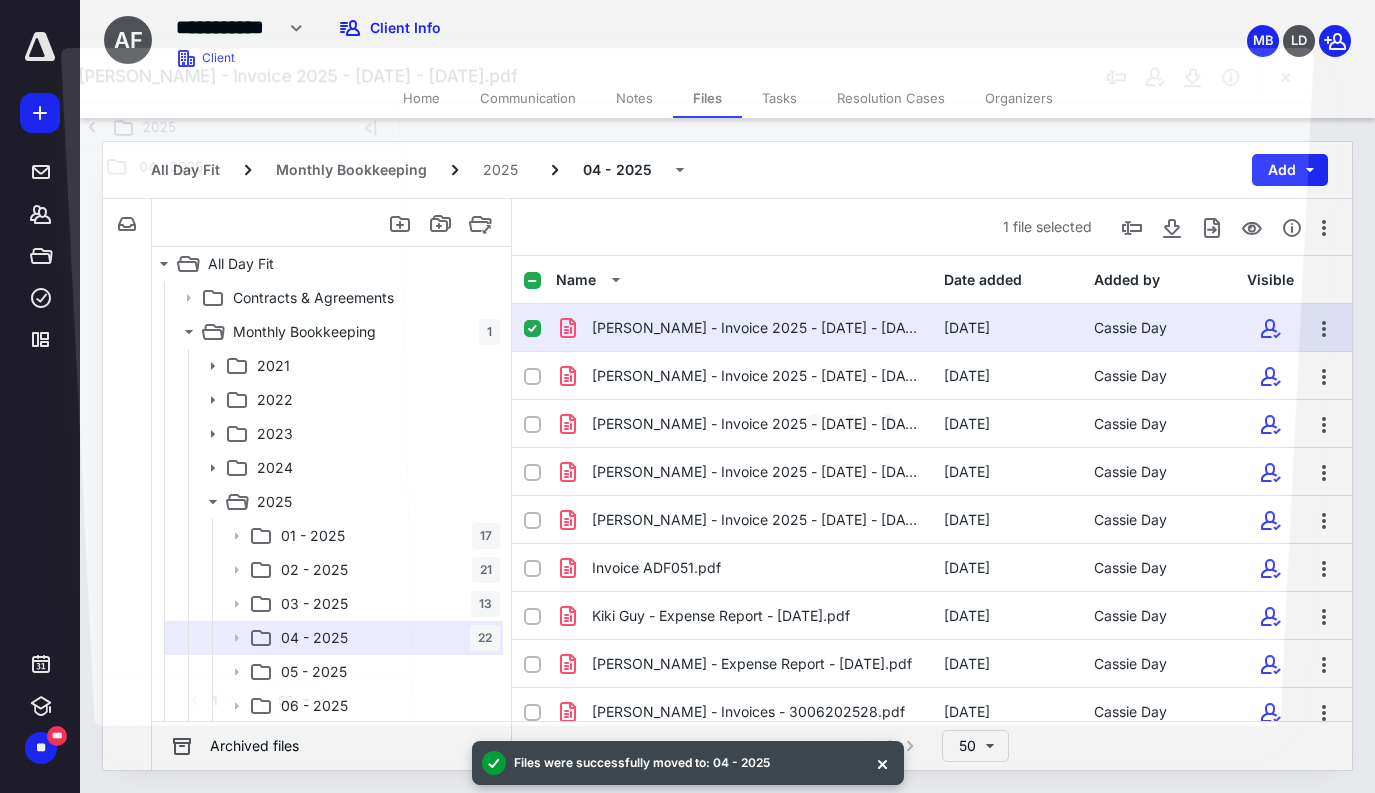 scroll, scrollTop: 36, scrollLeft: 0, axis: vertical 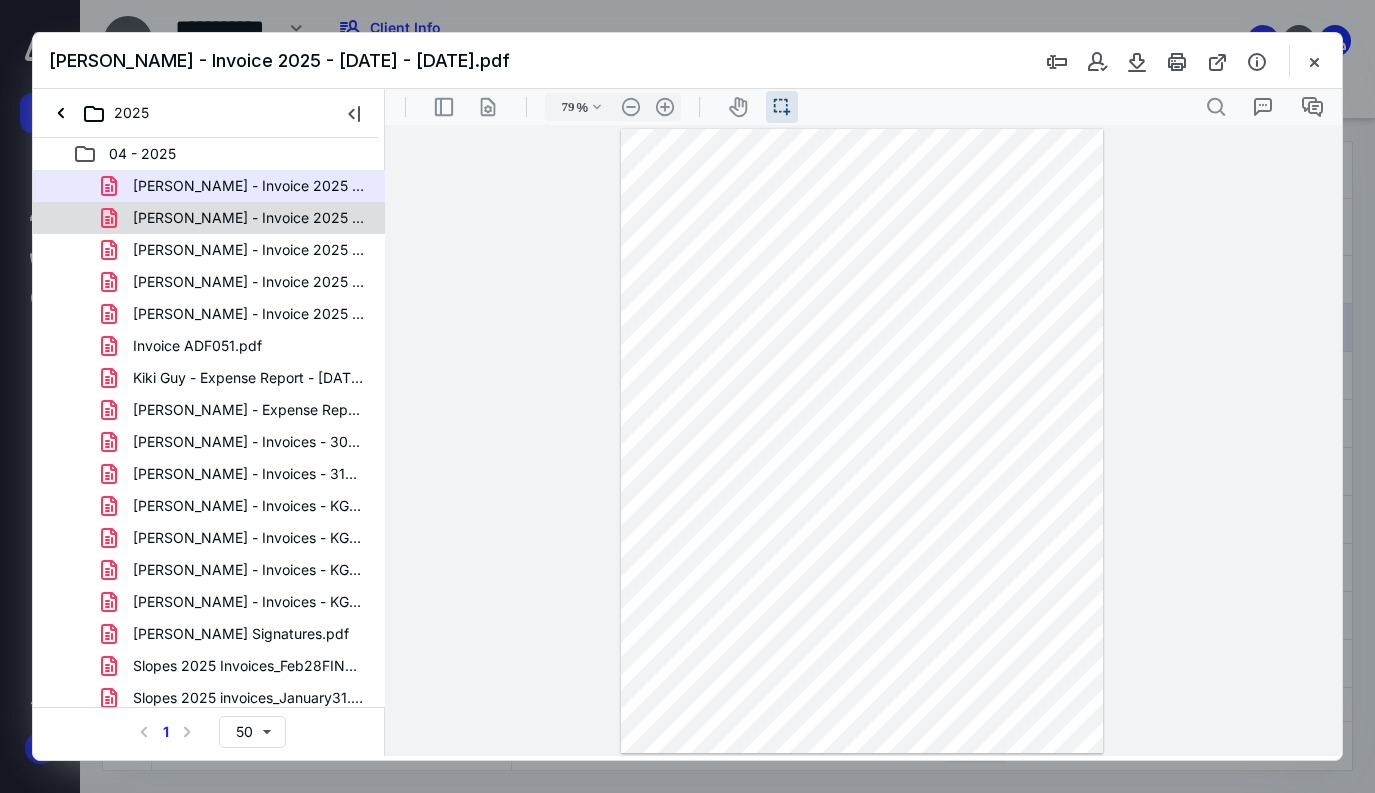 click on "[PERSON_NAME] - Invoice 2025 - [DATE] - [DATE] 202.pdf" at bounding box center [249, 218] 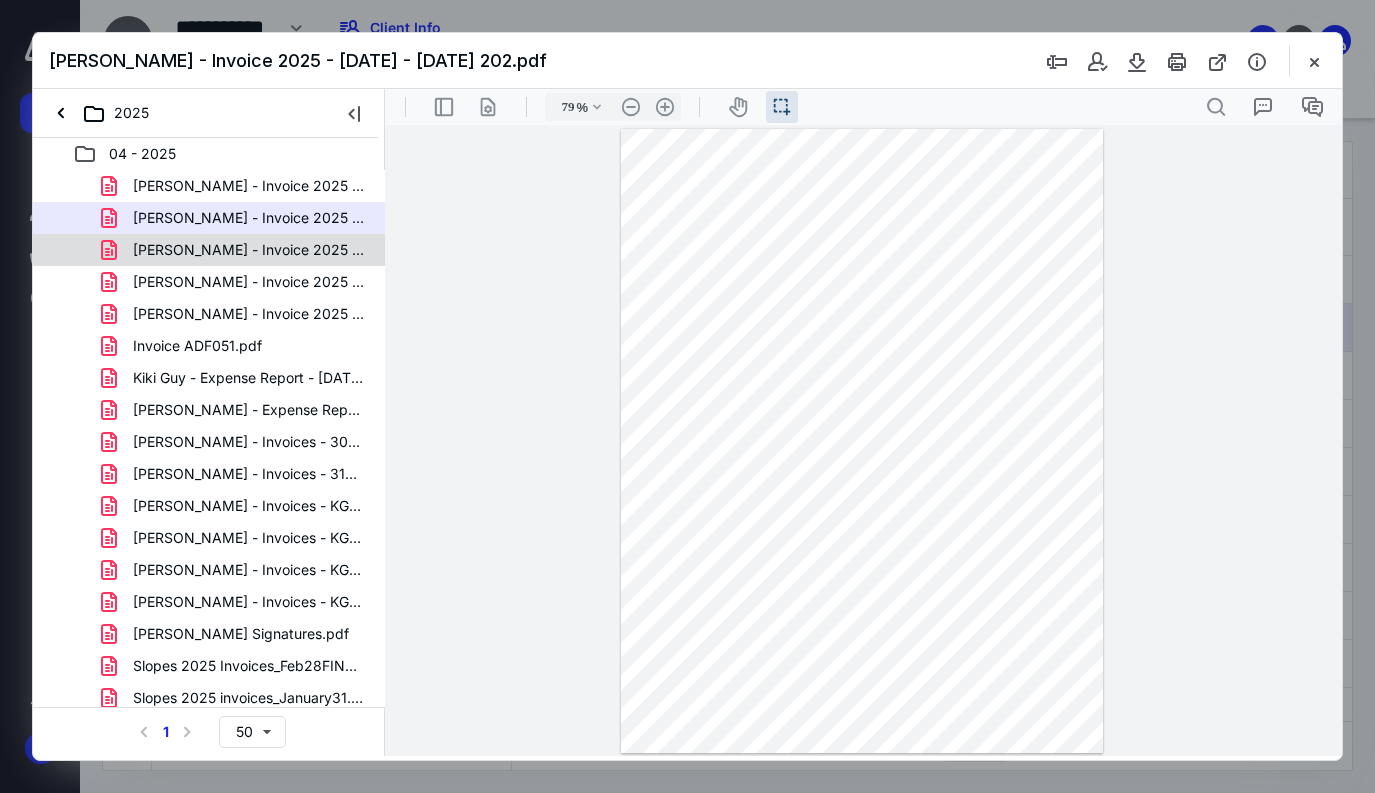 click on "[PERSON_NAME] - Invoice 2025 - [DATE] - [DATE].pdf" at bounding box center (249, 250) 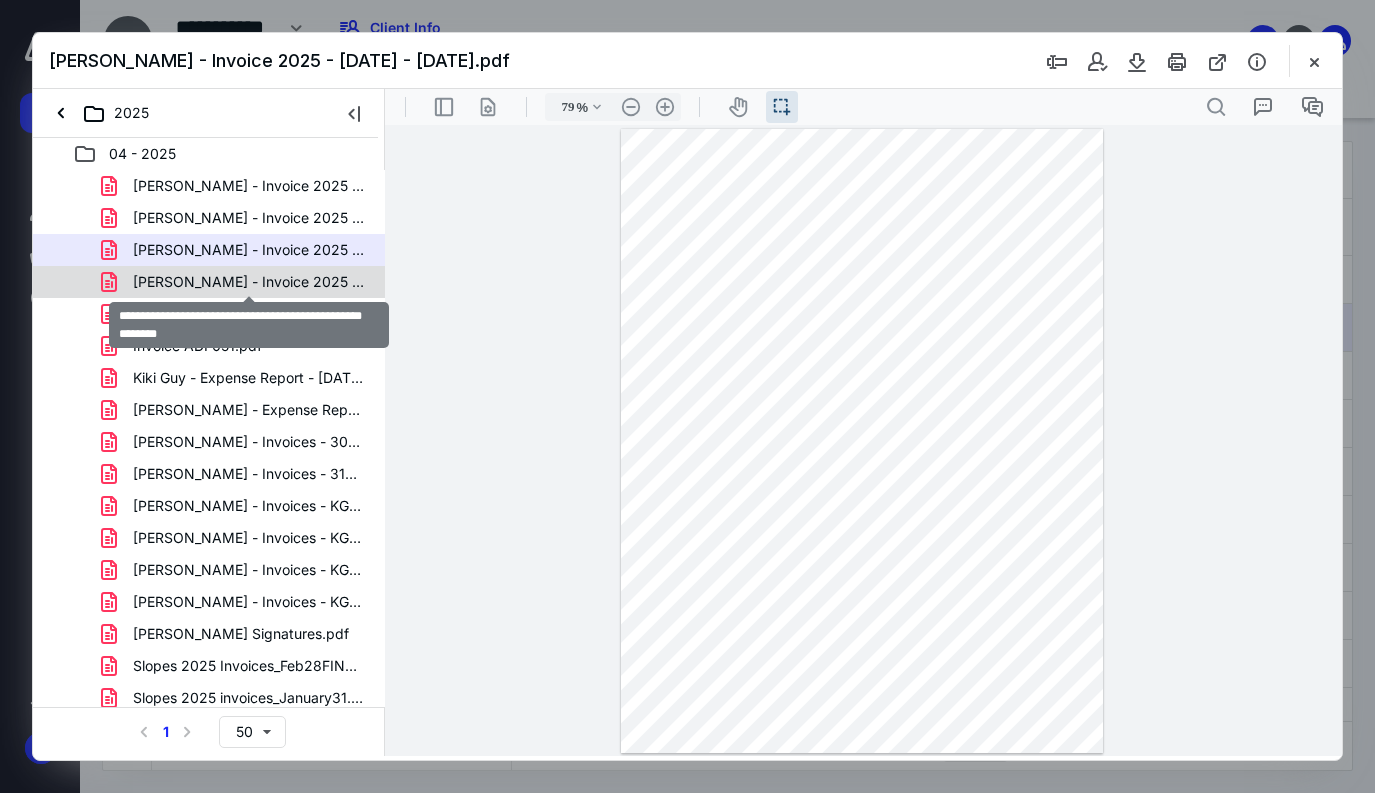 click on "[PERSON_NAME] - Invoice 2025 - [DATE] - [DATE].pdf" at bounding box center (249, 282) 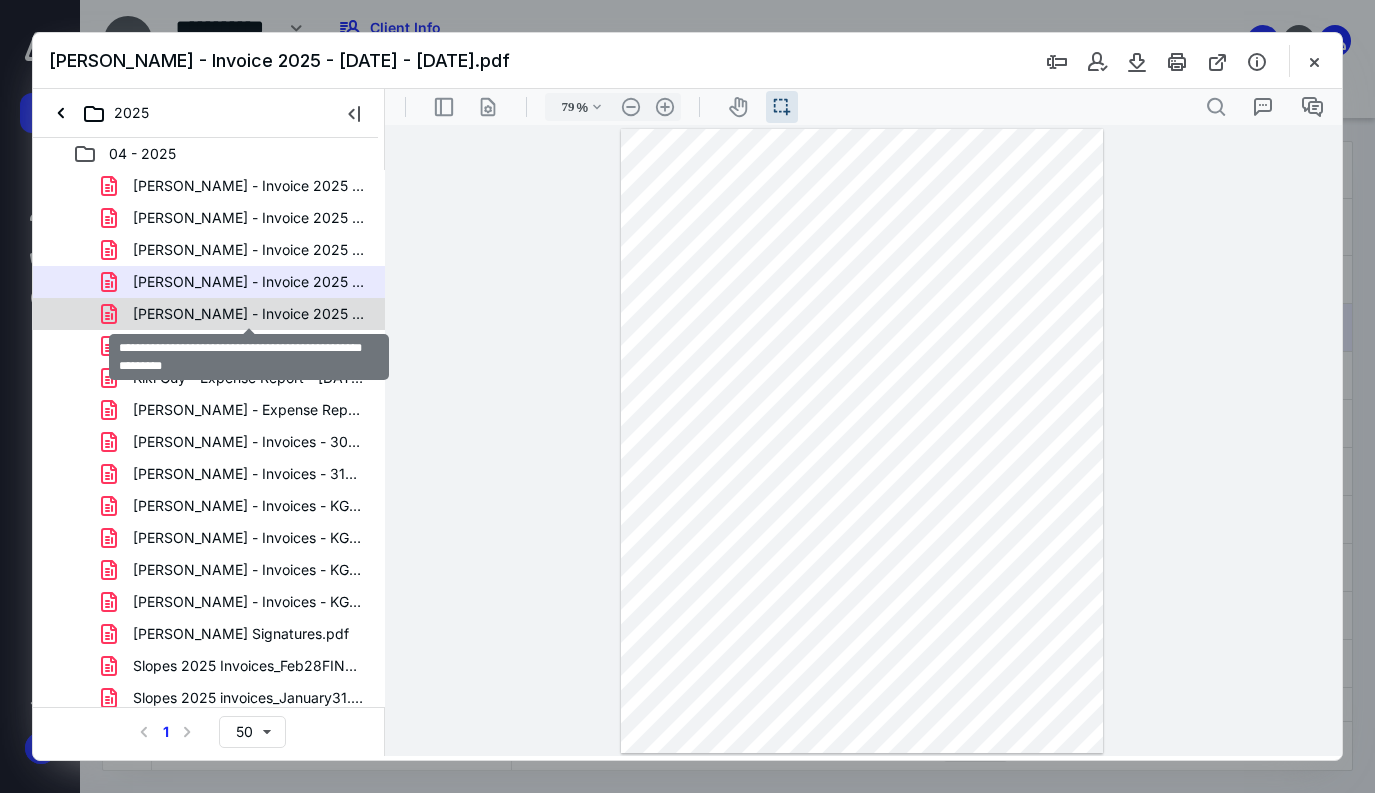 click on "[PERSON_NAME] - Invoice 2025 - [DATE] - [DATE].pdf" at bounding box center [249, 314] 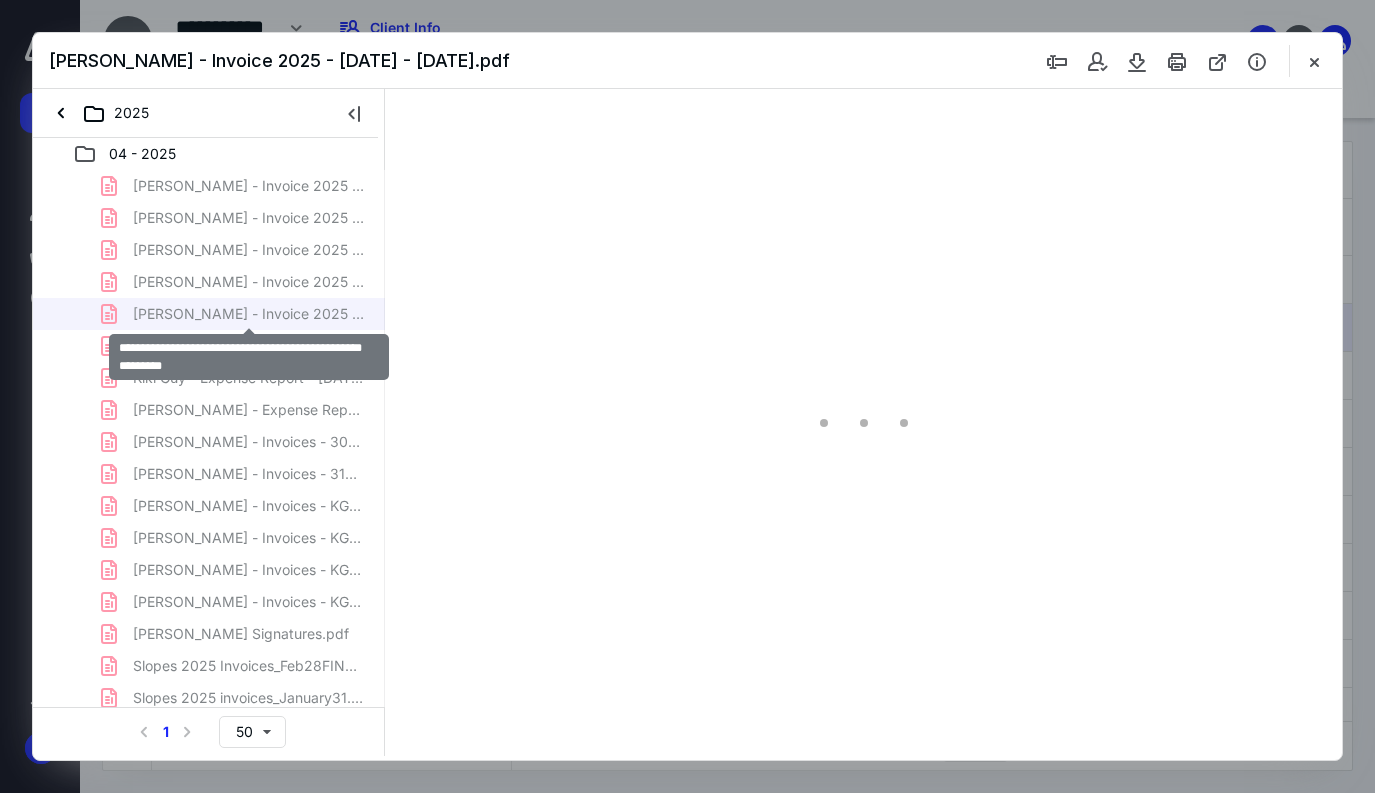 type on "79" 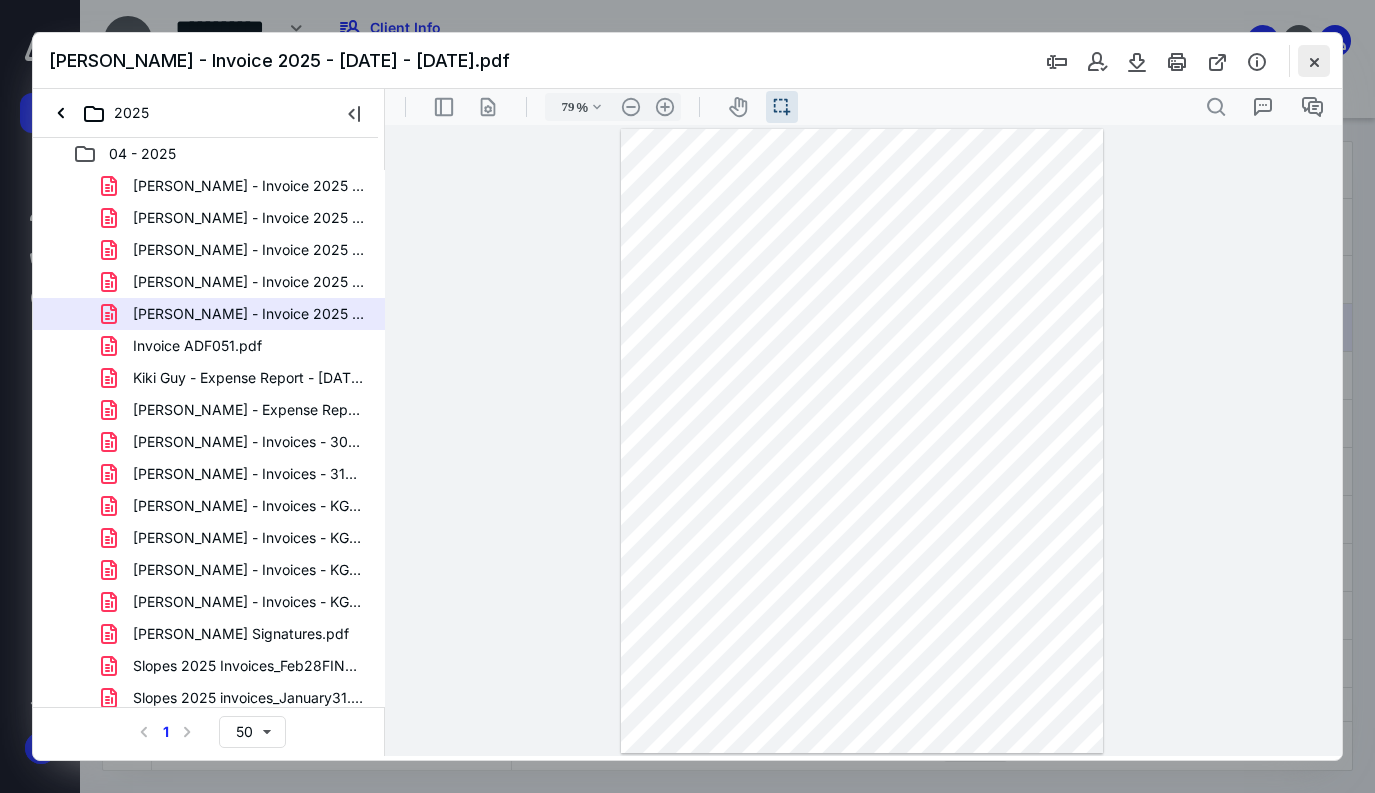 click at bounding box center (1314, 61) 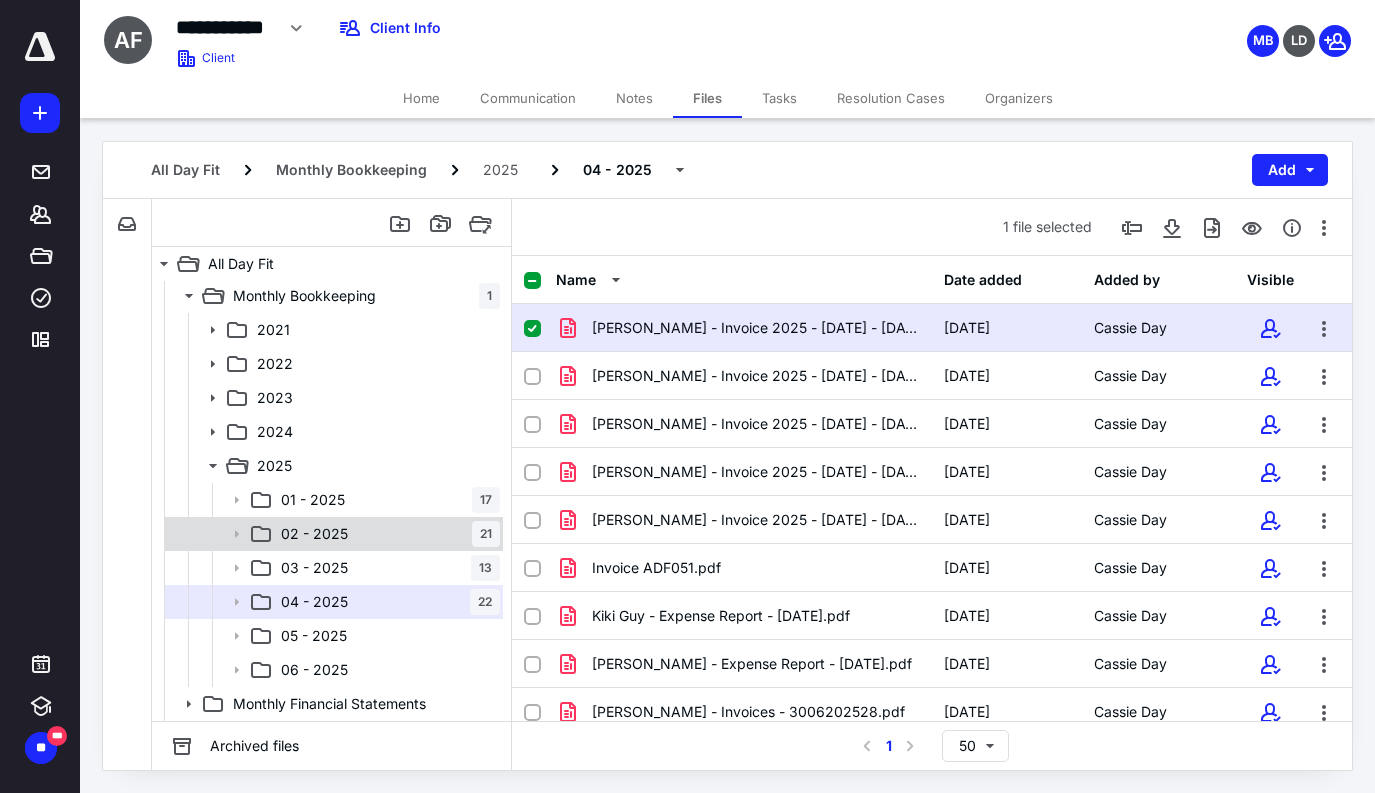 scroll, scrollTop: 0, scrollLeft: 0, axis: both 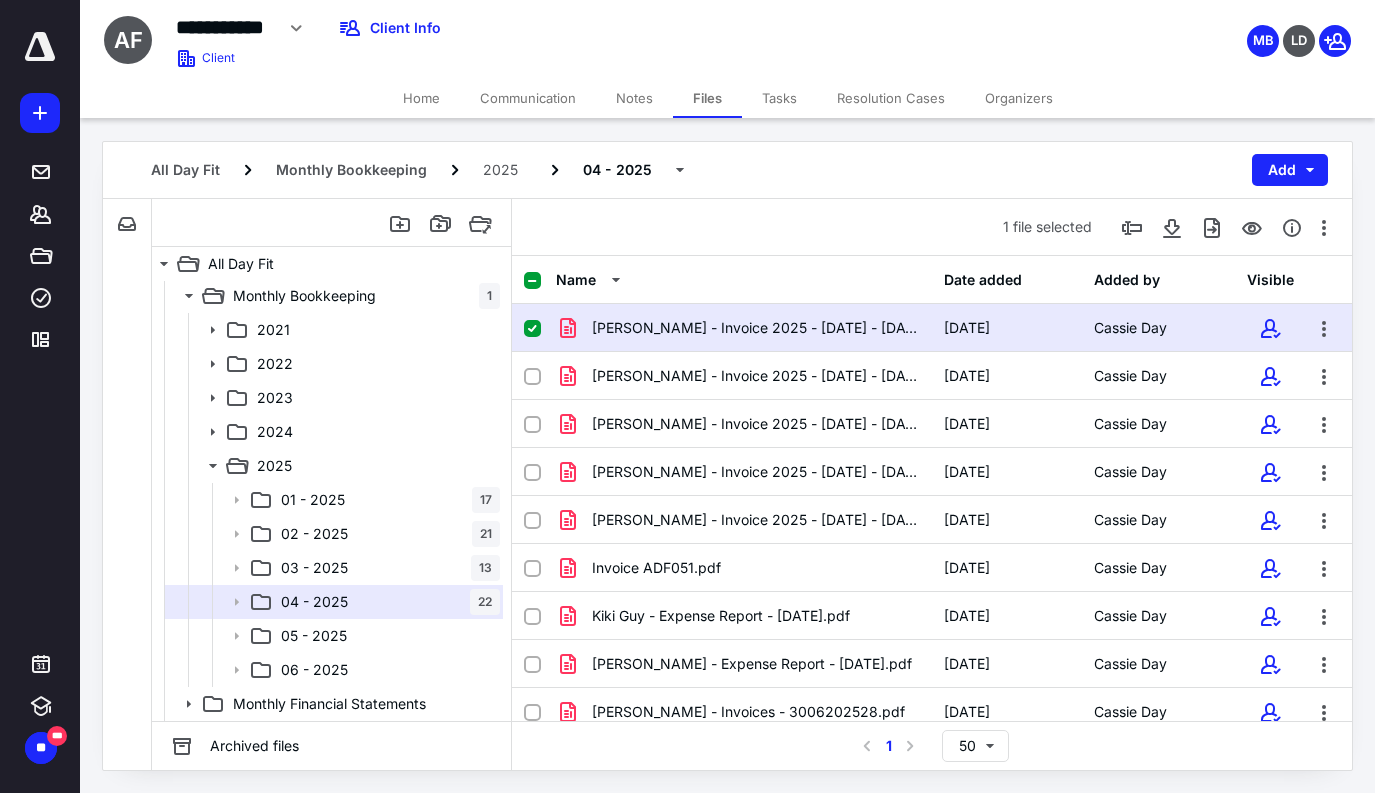 click 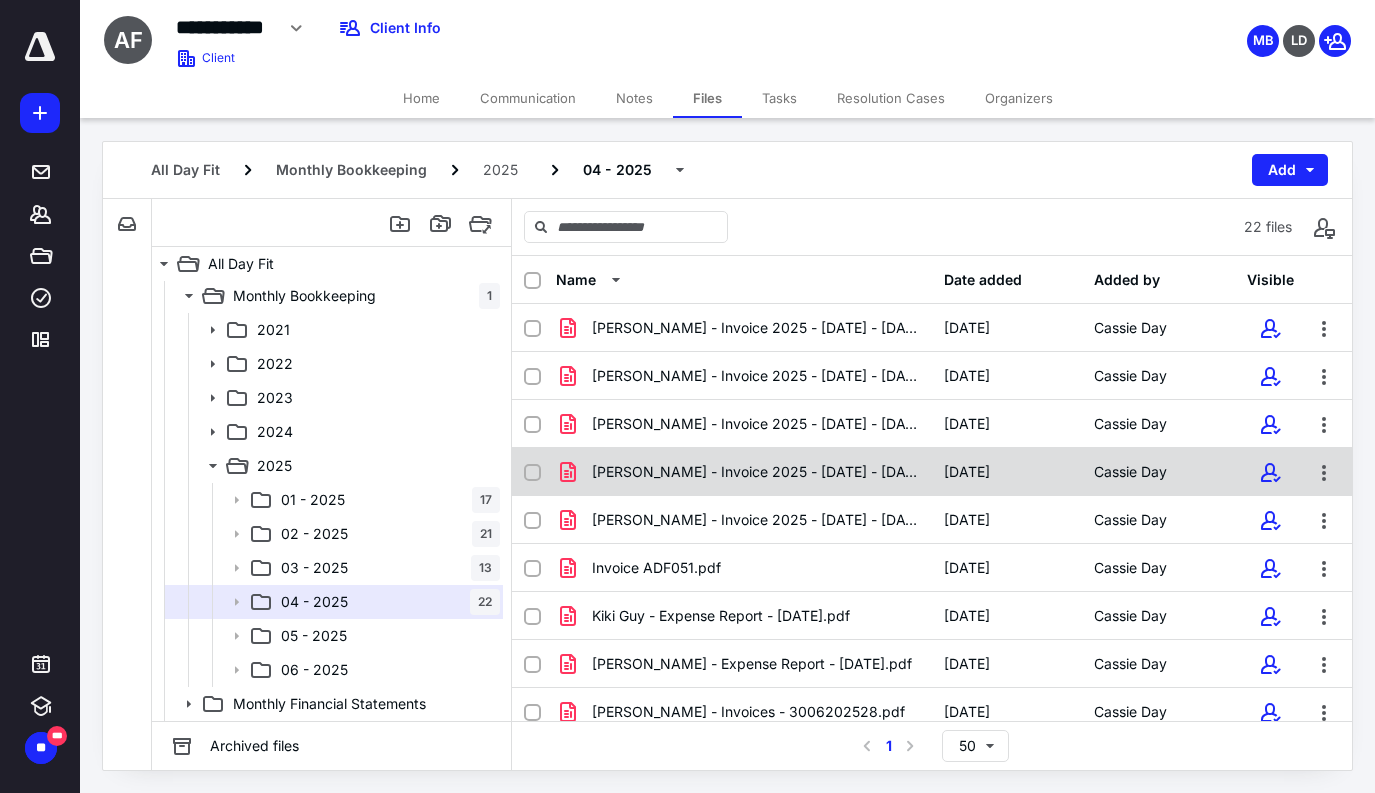 scroll, scrollTop: 0, scrollLeft: 0, axis: both 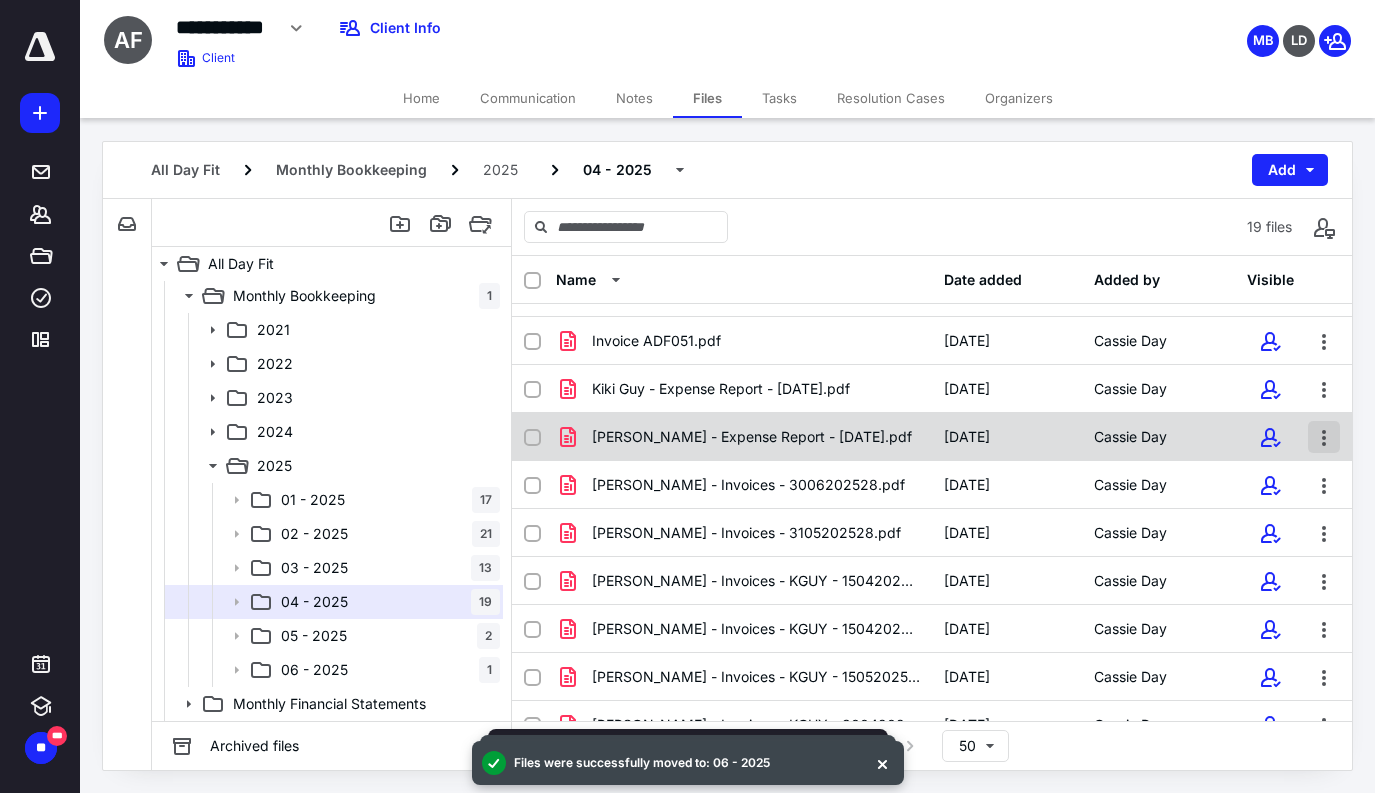 click at bounding box center [1324, 437] 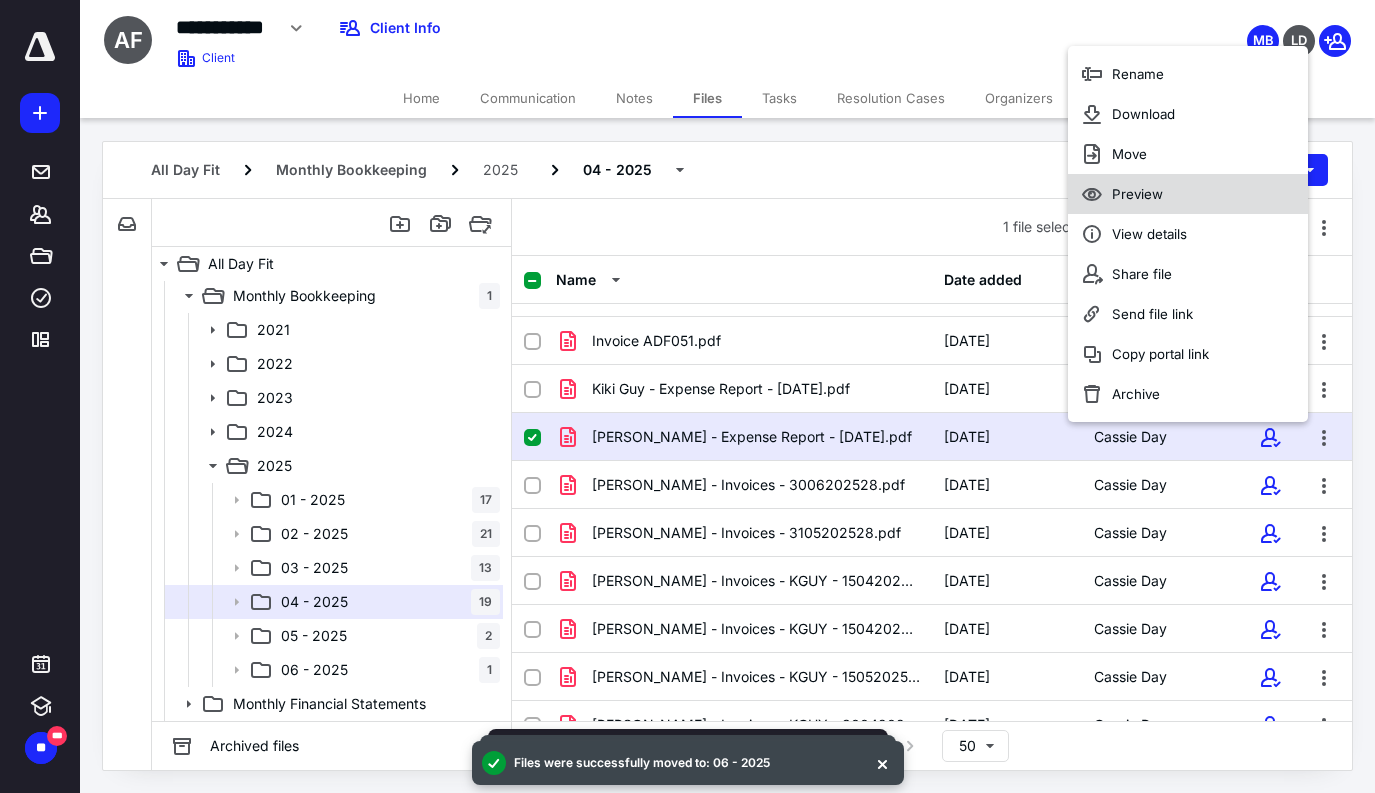click on "Preview" at bounding box center [1188, 194] 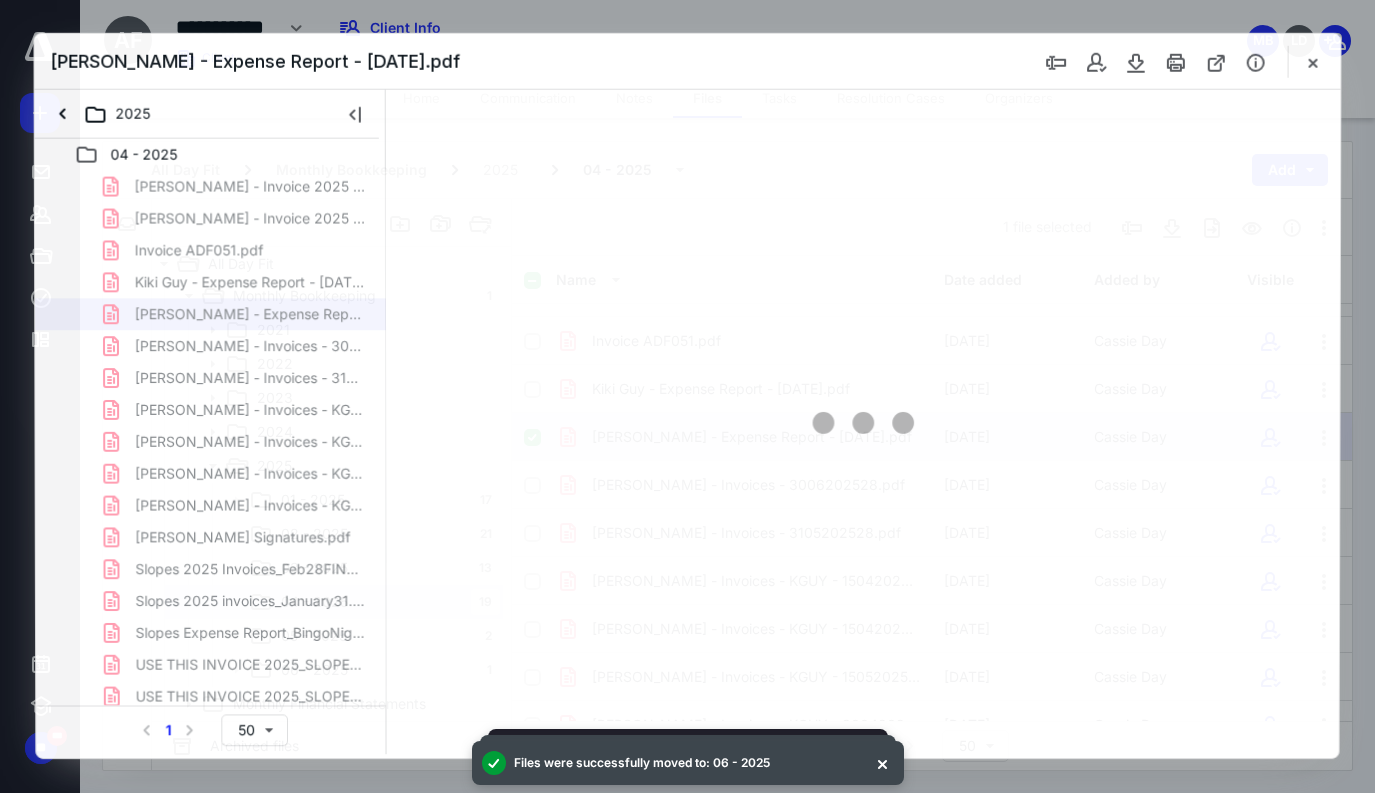 scroll, scrollTop: 0, scrollLeft: 0, axis: both 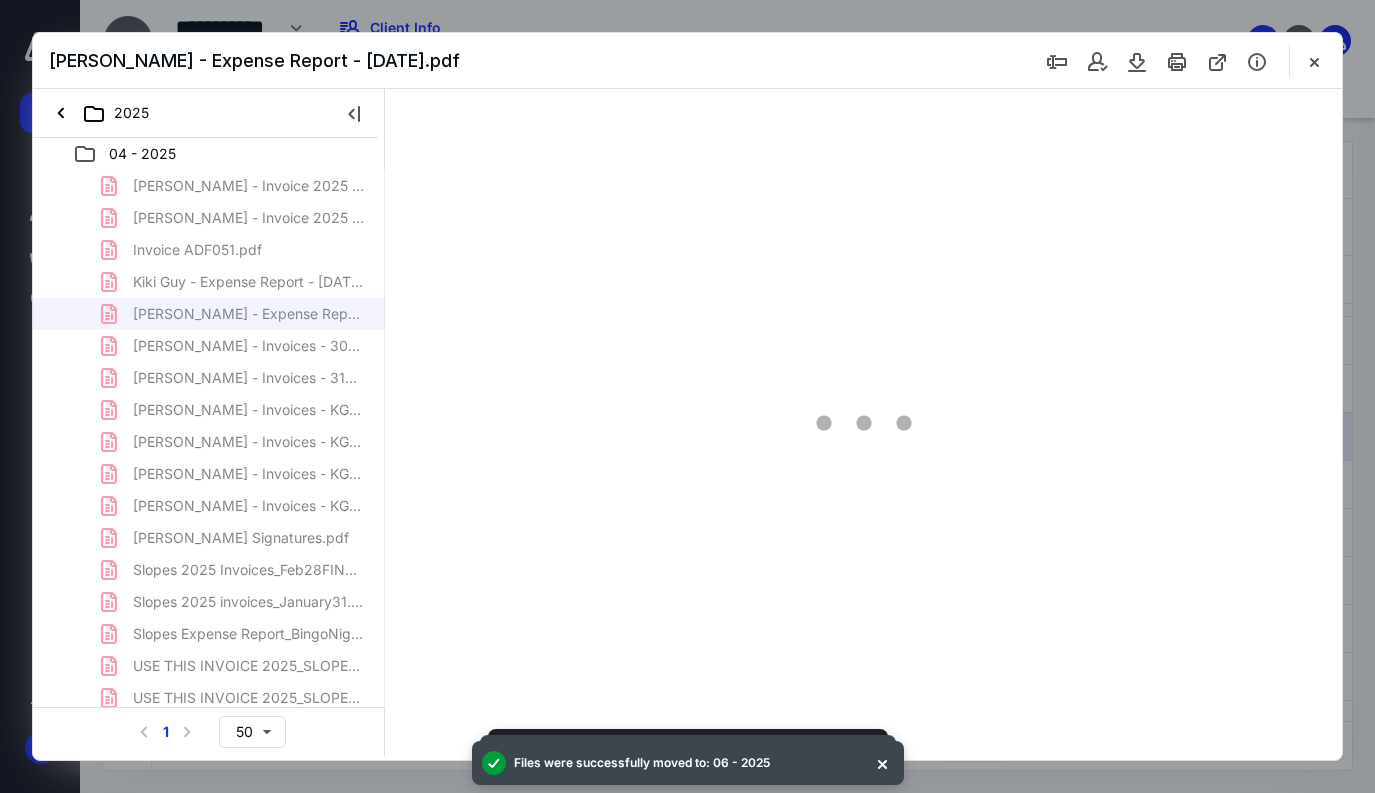 type on "79" 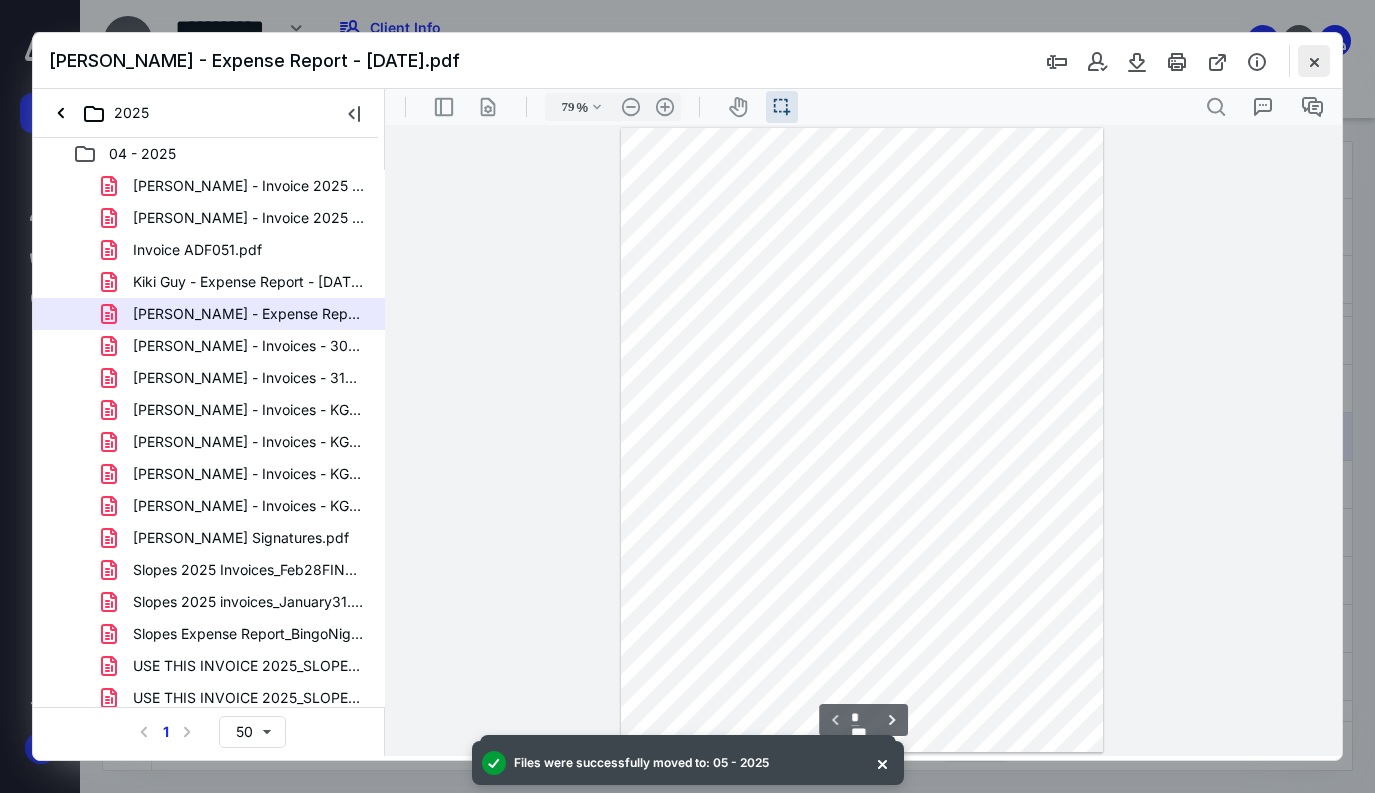 click at bounding box center (1314, 61) 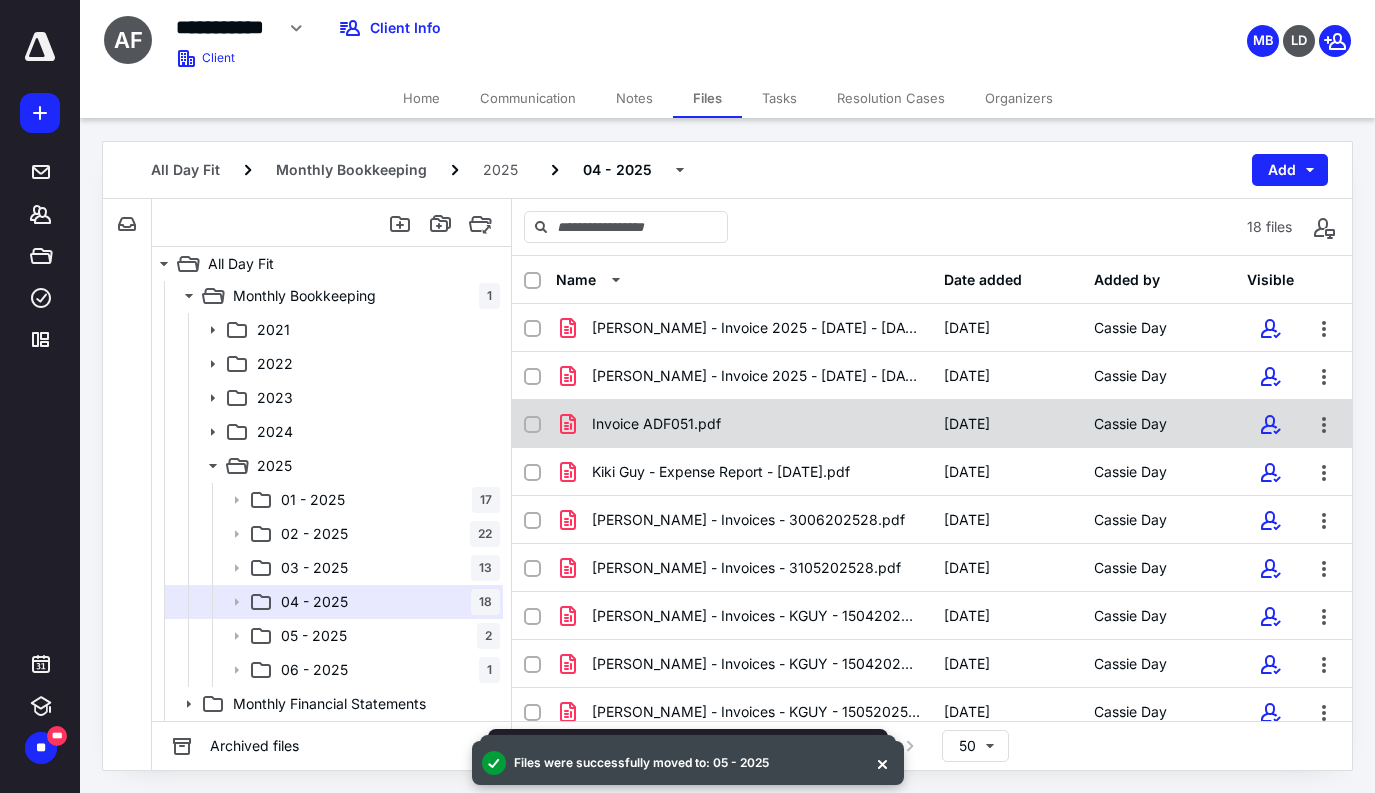 scroll, scrollTop: 0, scrollLeft: 0, axis: both 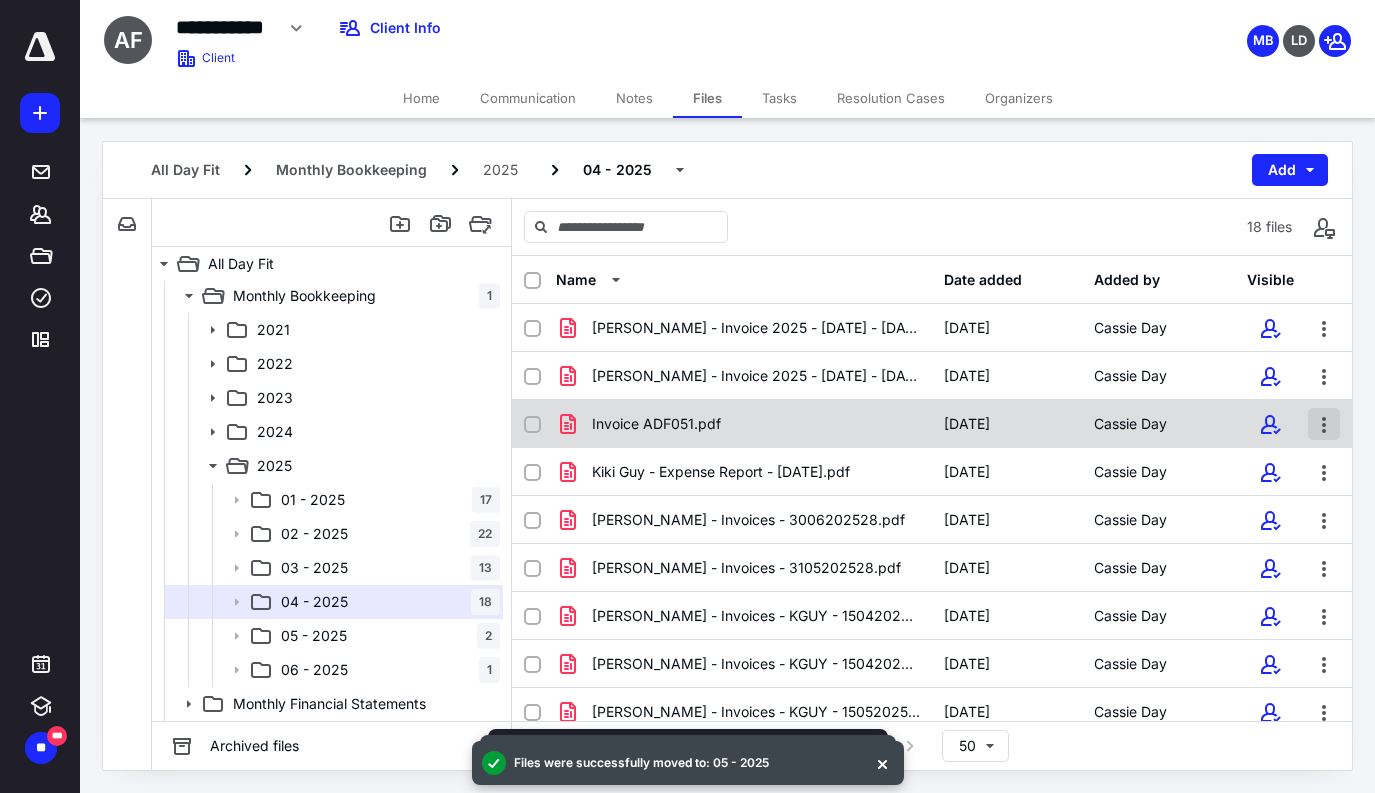 click at bounding box center (1324, 424) 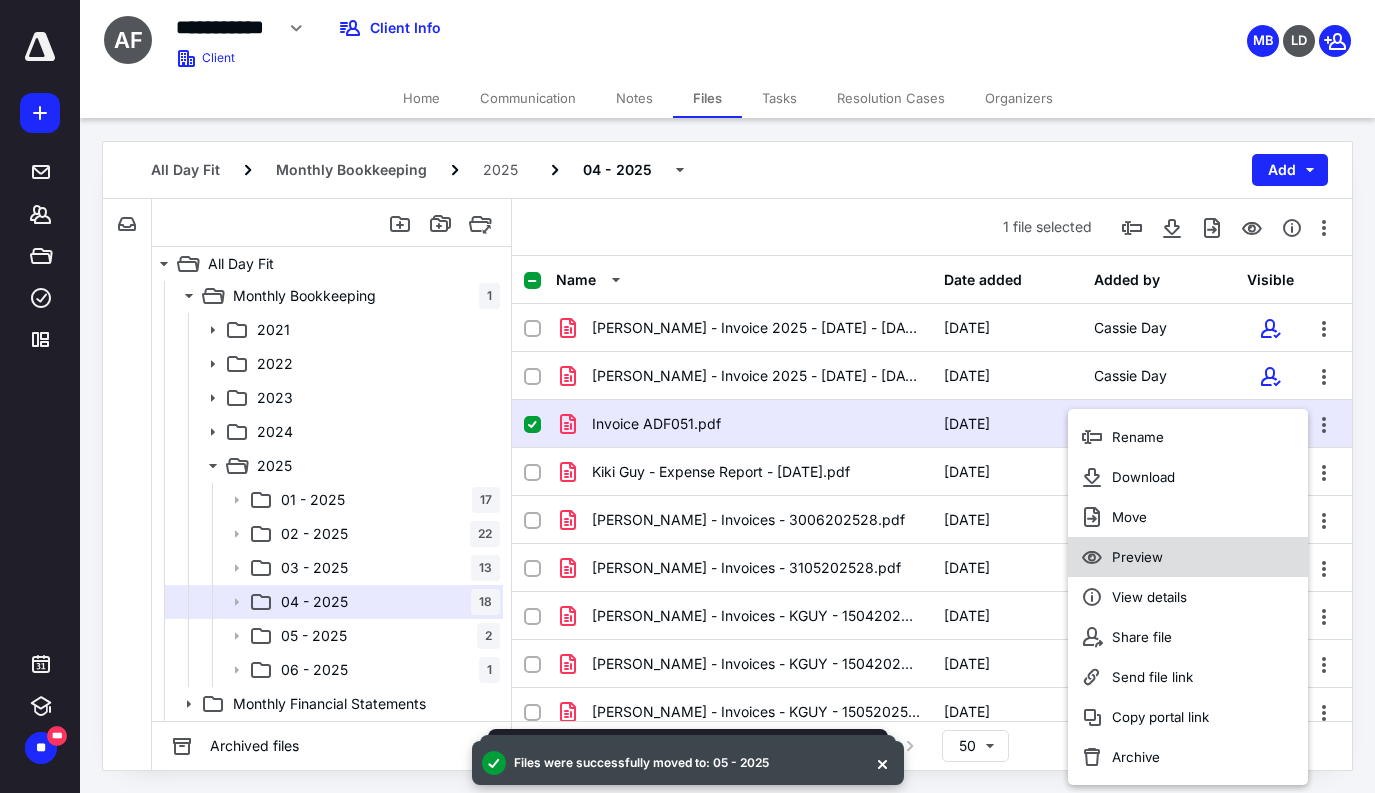 click on "Preview" at bounding box center [1188, 557] 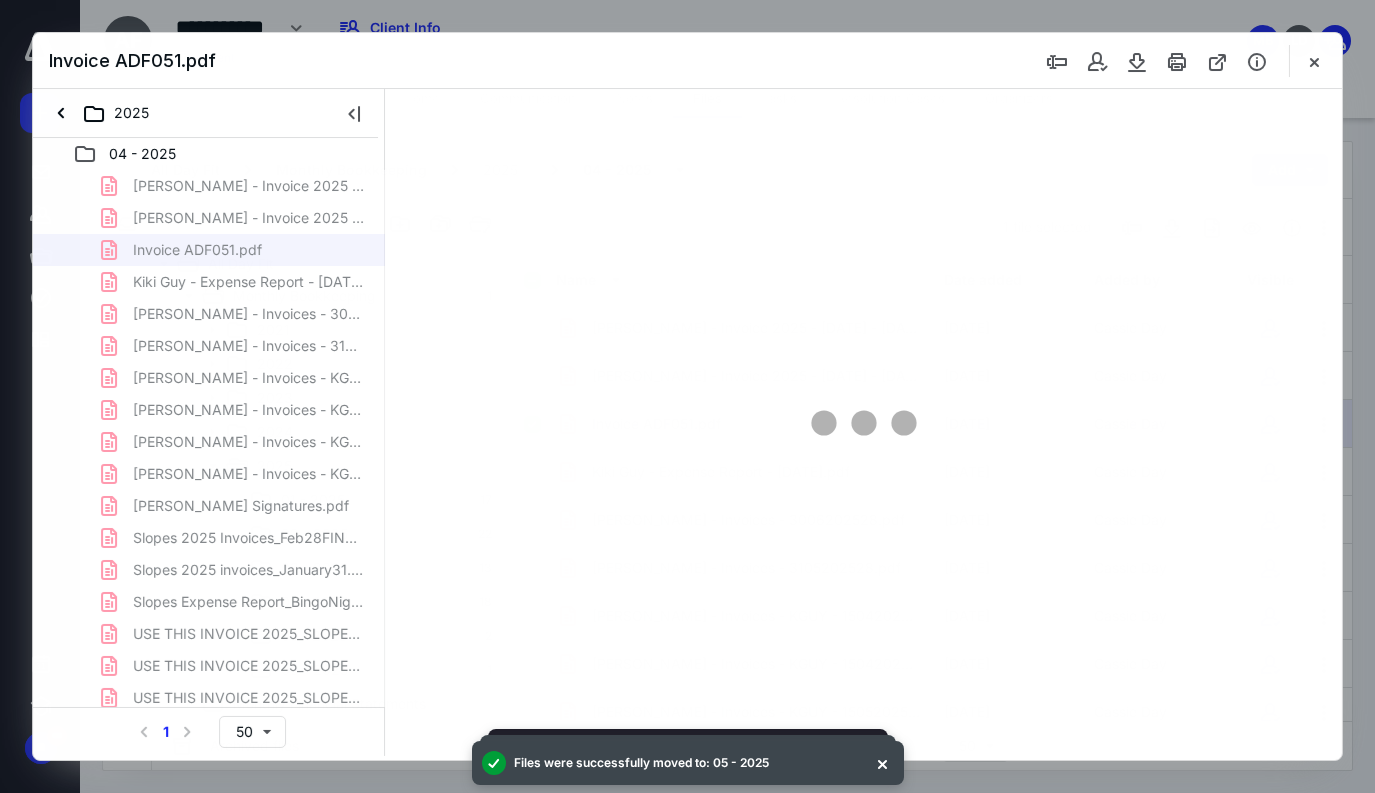scroll, scrollTop: 0, scrollLeft: 0, axis: both 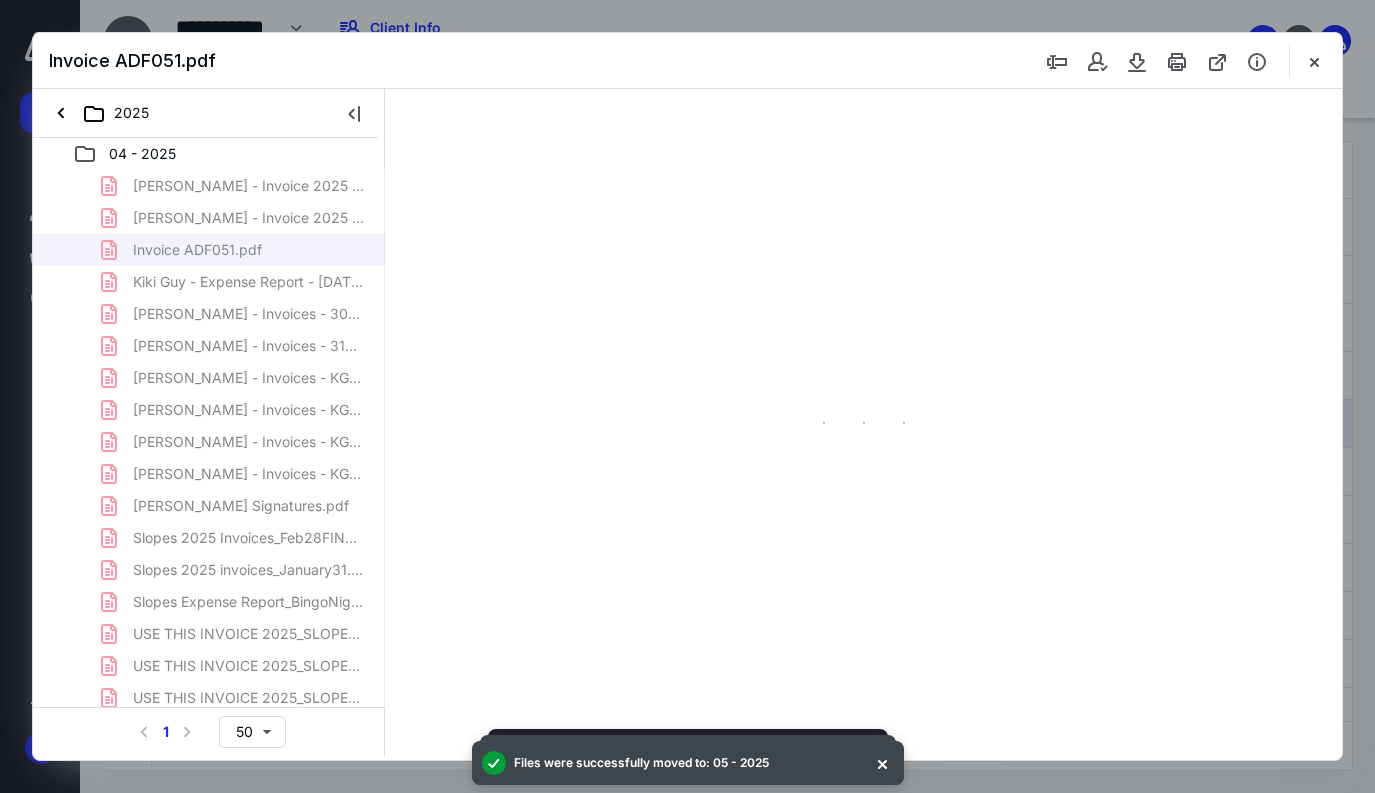 type on "74" 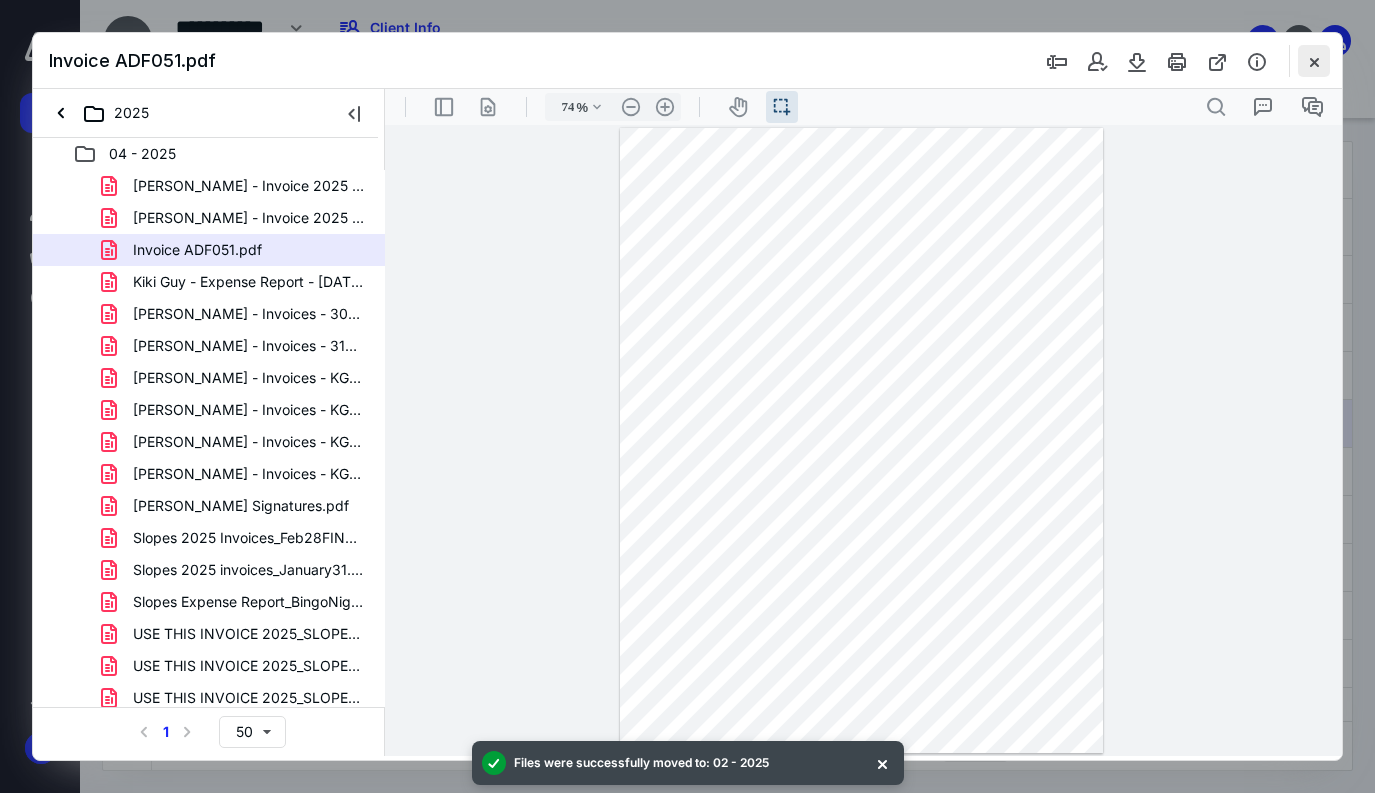 click at bounding box center (1314, 61) 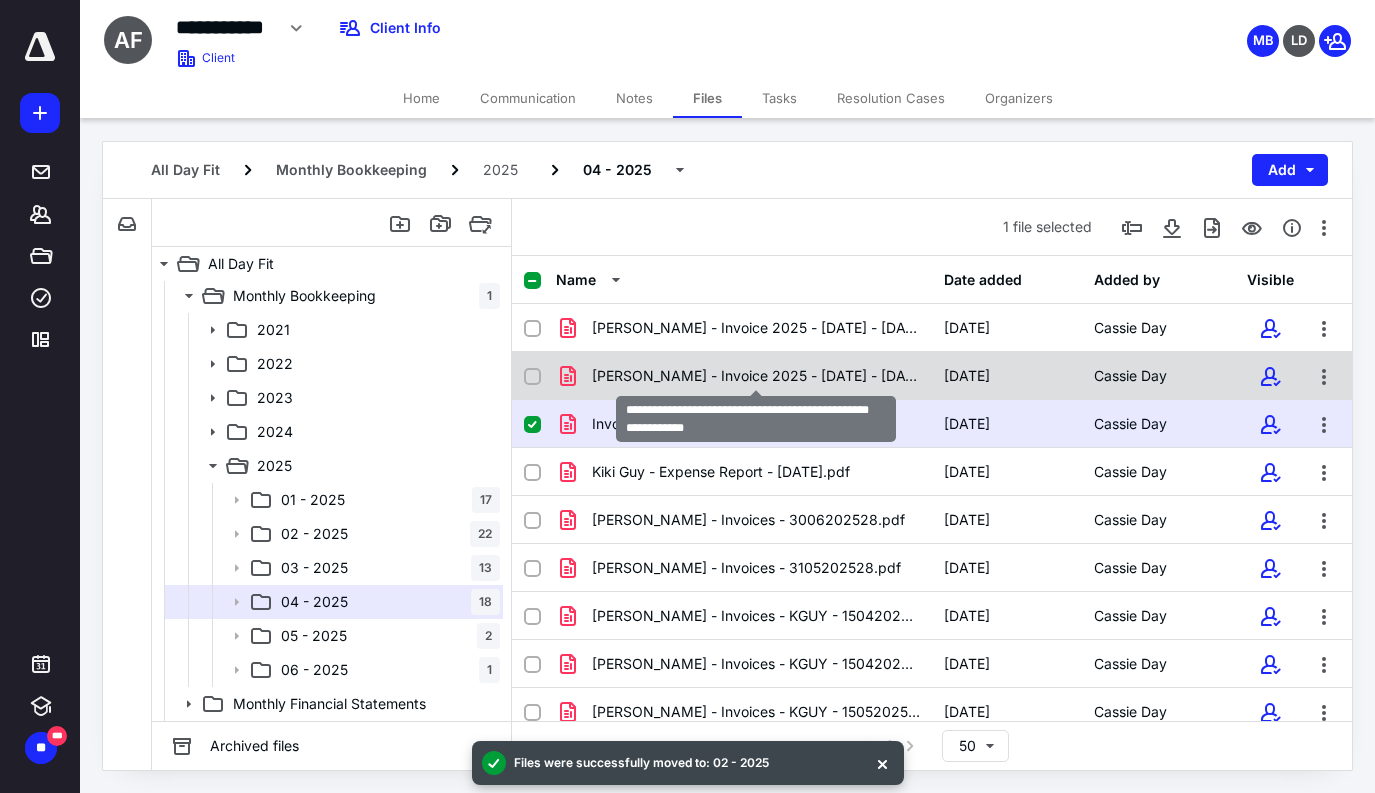 scroll, scrollTop: 0, scrollLeft: 0, axis: both 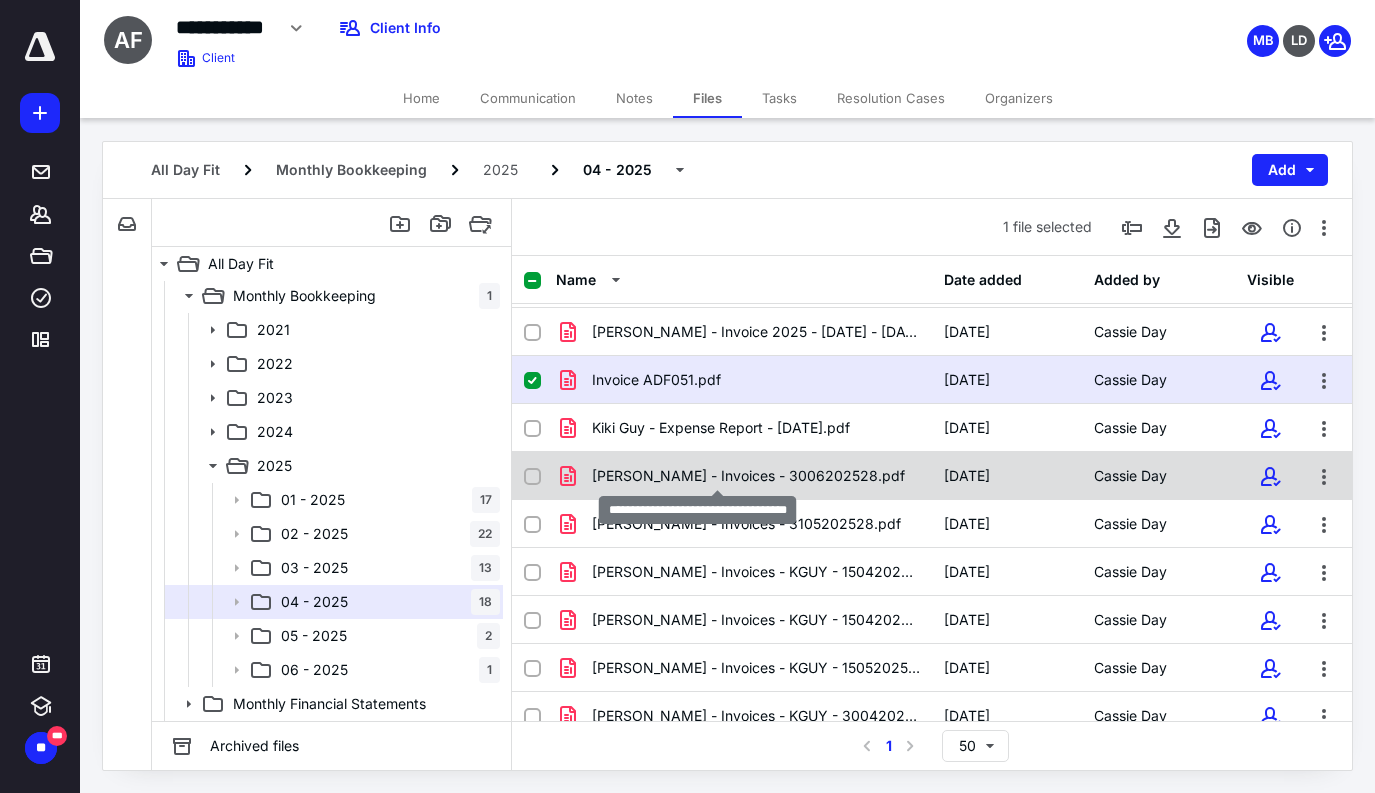 click on "[PERSON_NAME] - Invoices - 3006202528.pdf" at bounding box center (748, 476) 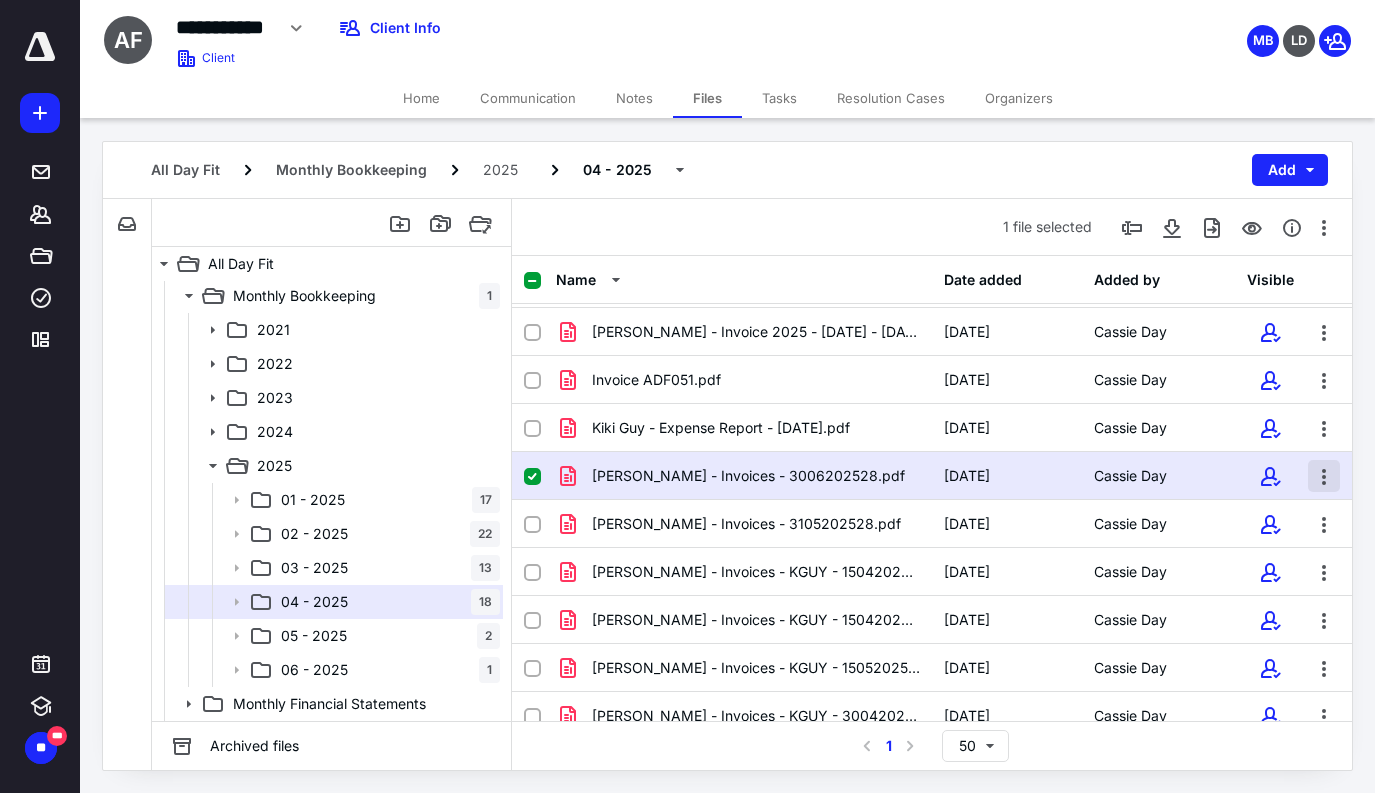 click at bounding box center (1324, 476) 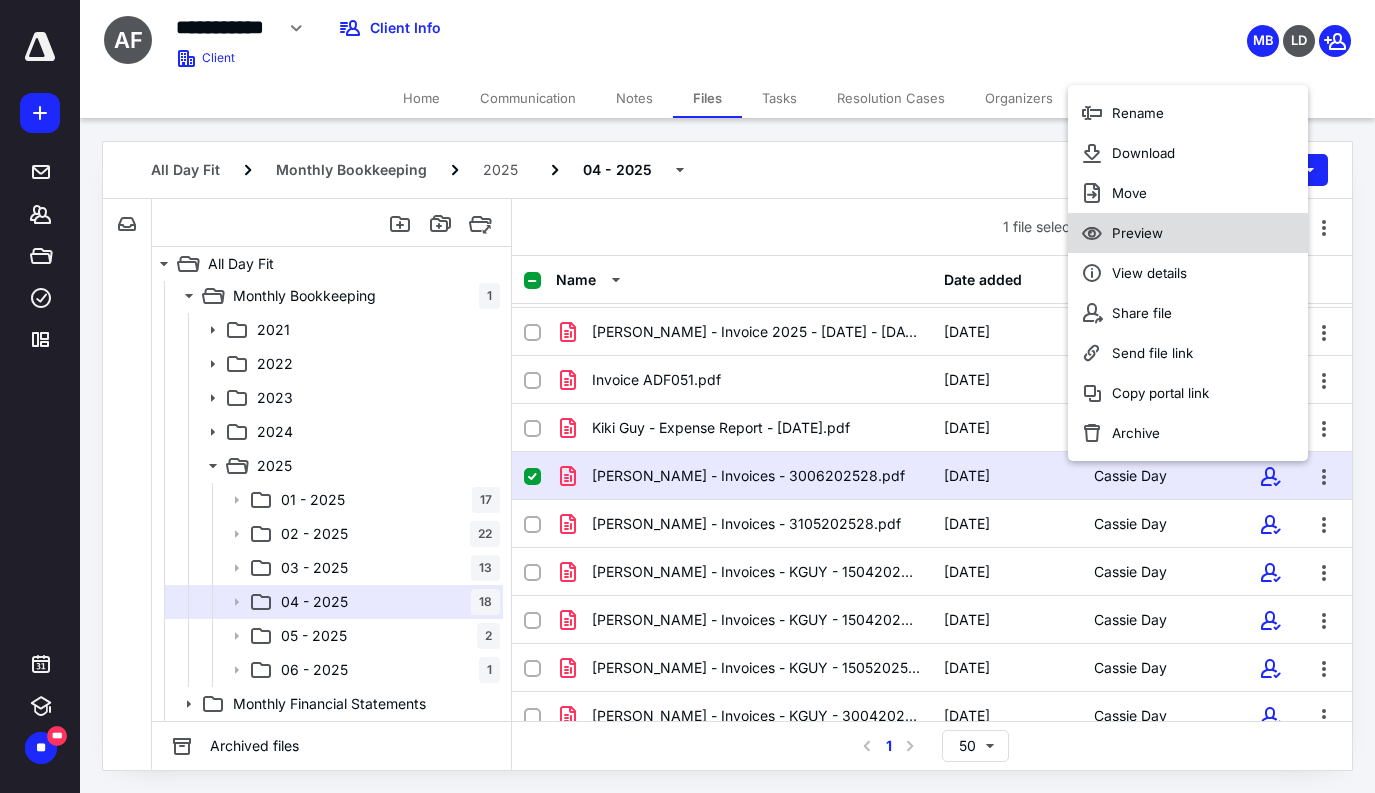 click on "Preview" at bounding box center [1188, 233] 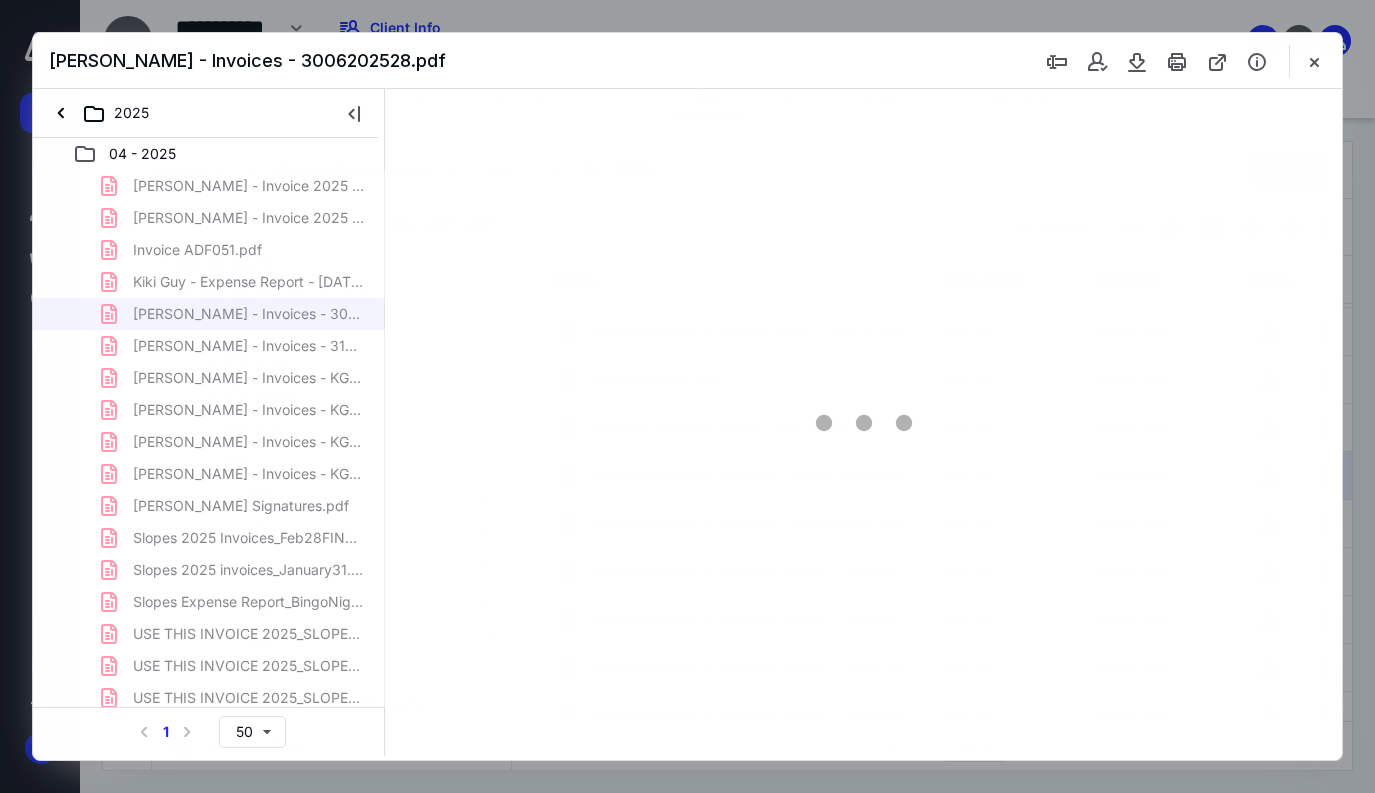 scroll, scrollTop: 0, scrollLeft: 0, axis: both 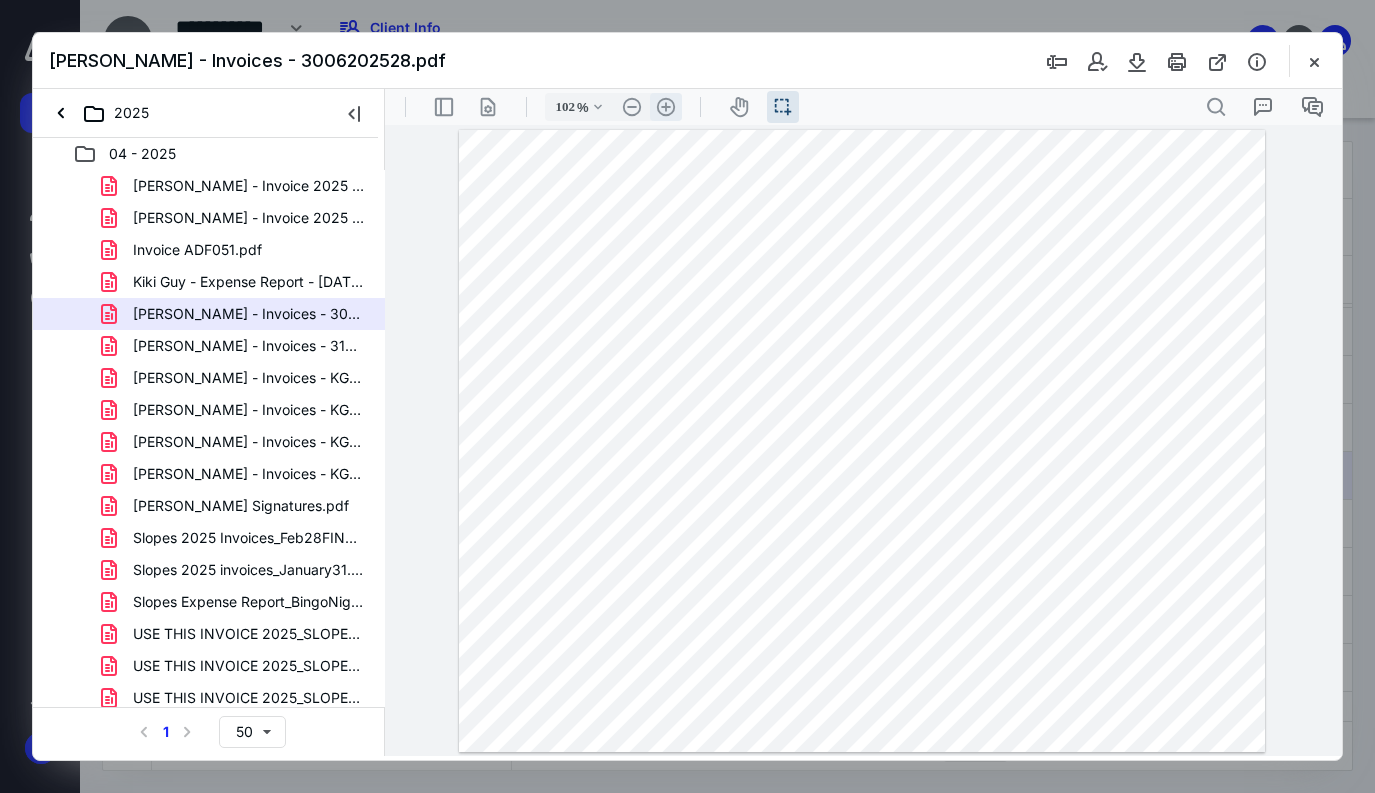 click on ".cls-1{fill:#abb0c4;} icon - header - zoom - in - line" at bounding box center [666, 107] 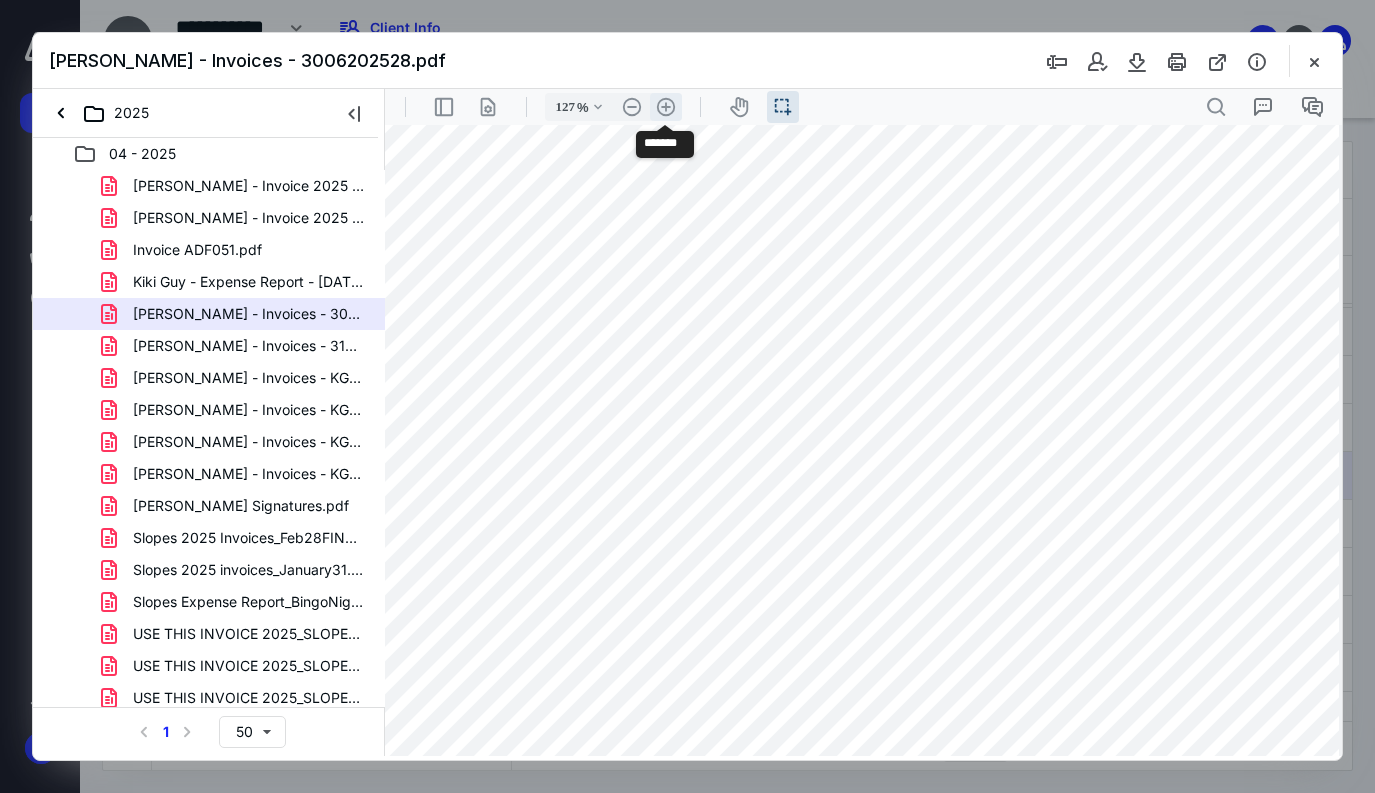 click on ".cls-1{fill:#abb0c4;} icon - header - zoom - in - line" at bounding box center (666, 107) 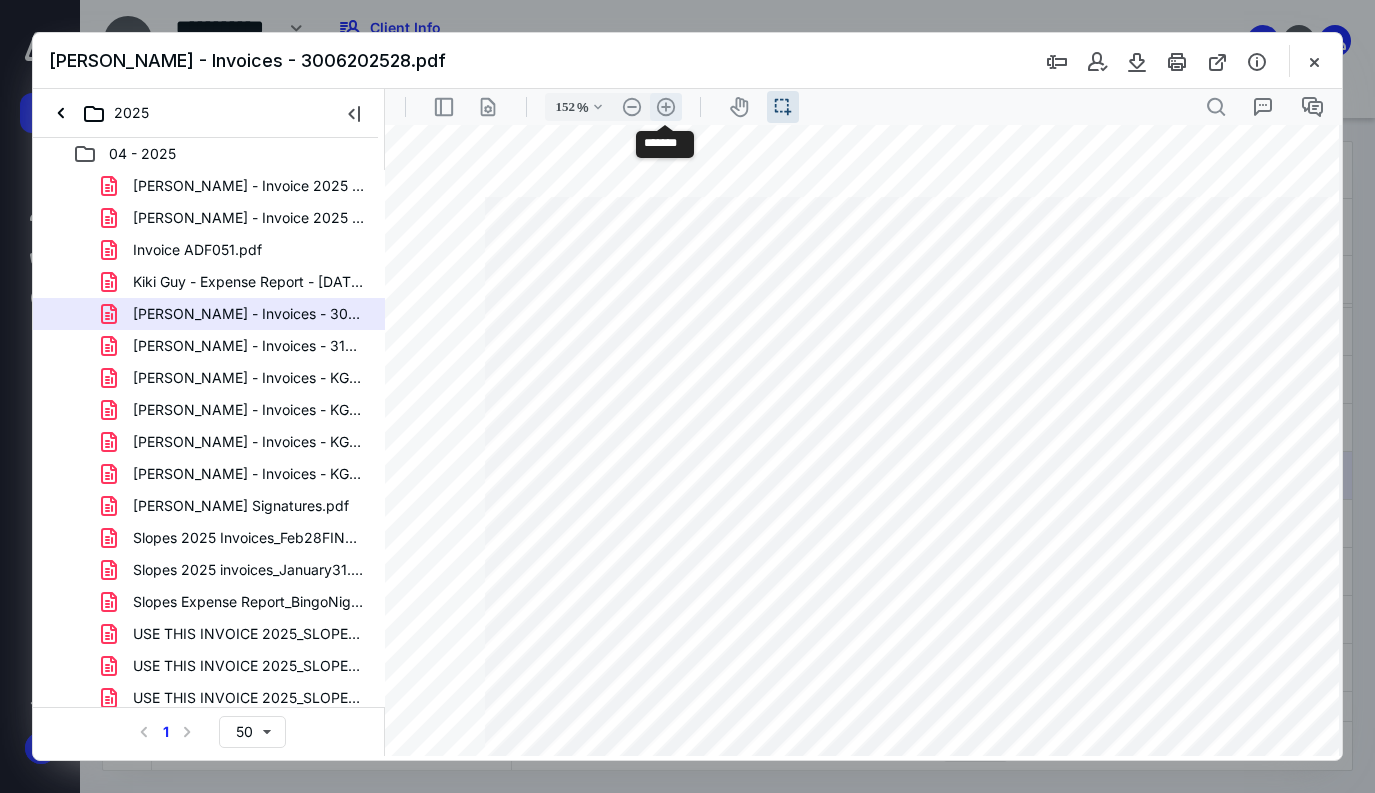 scroll, scrollTop: 143, scrollLeft: 130, axis: both 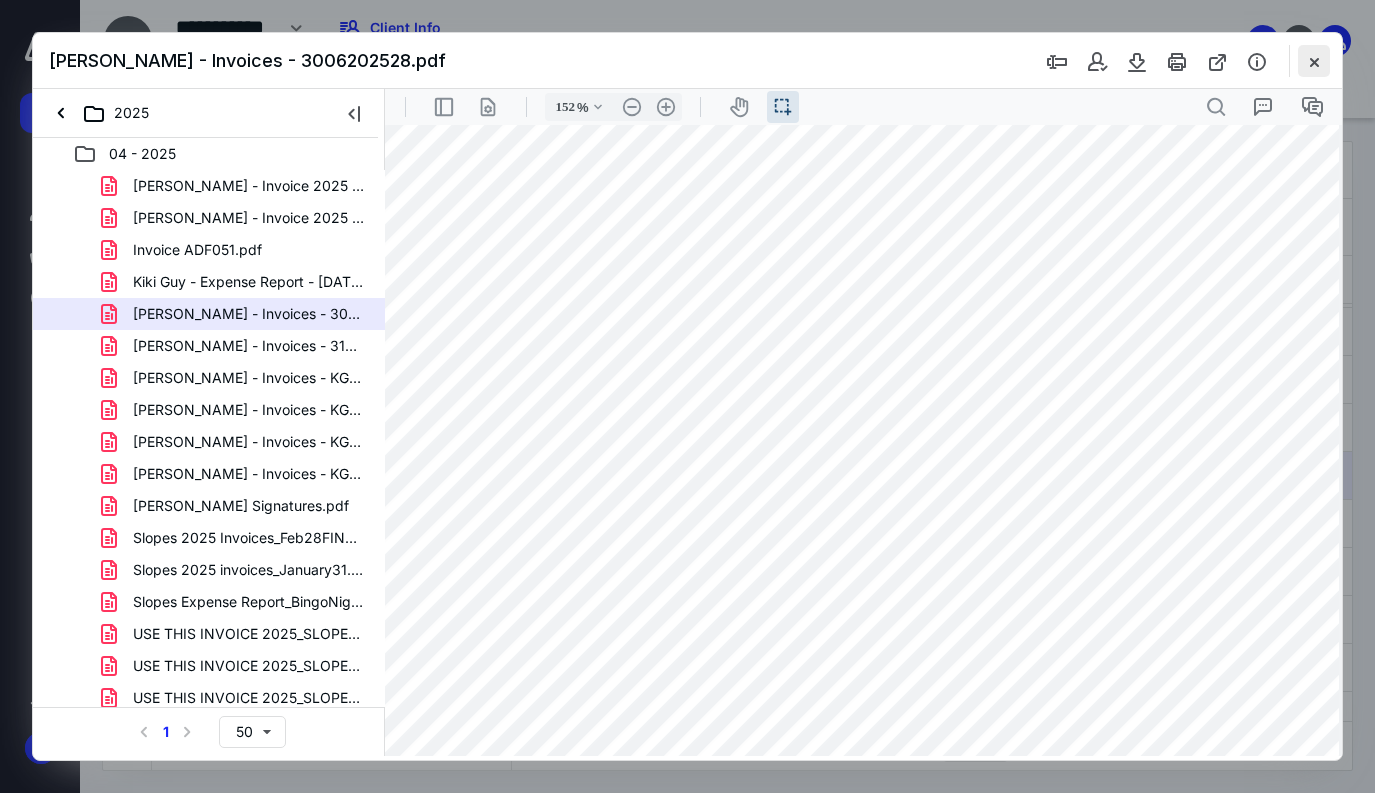 click at bounding box center (1314, 61) 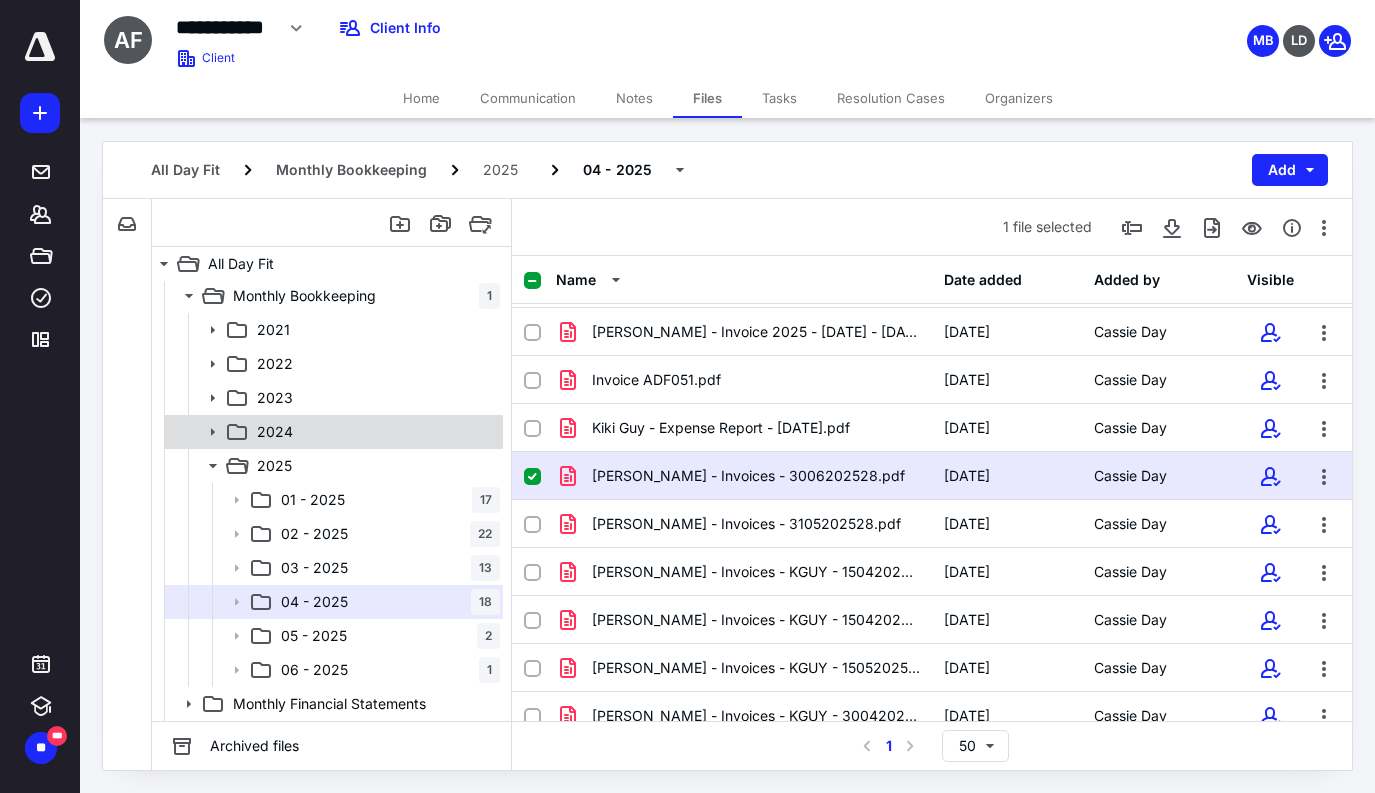 scroll, scrollTop: 0, scrollLeft: 0, axis: both 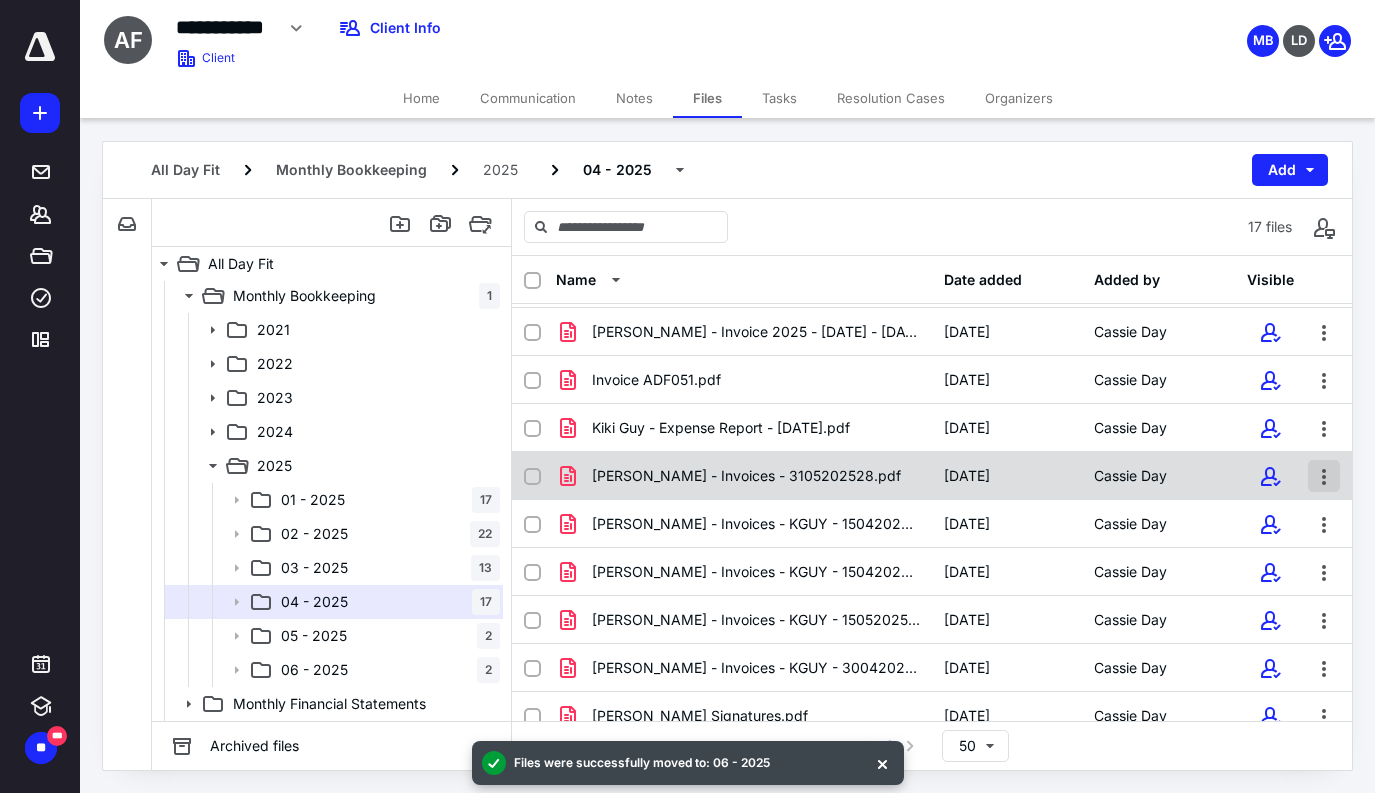 click at bounding box center [1324, 476] 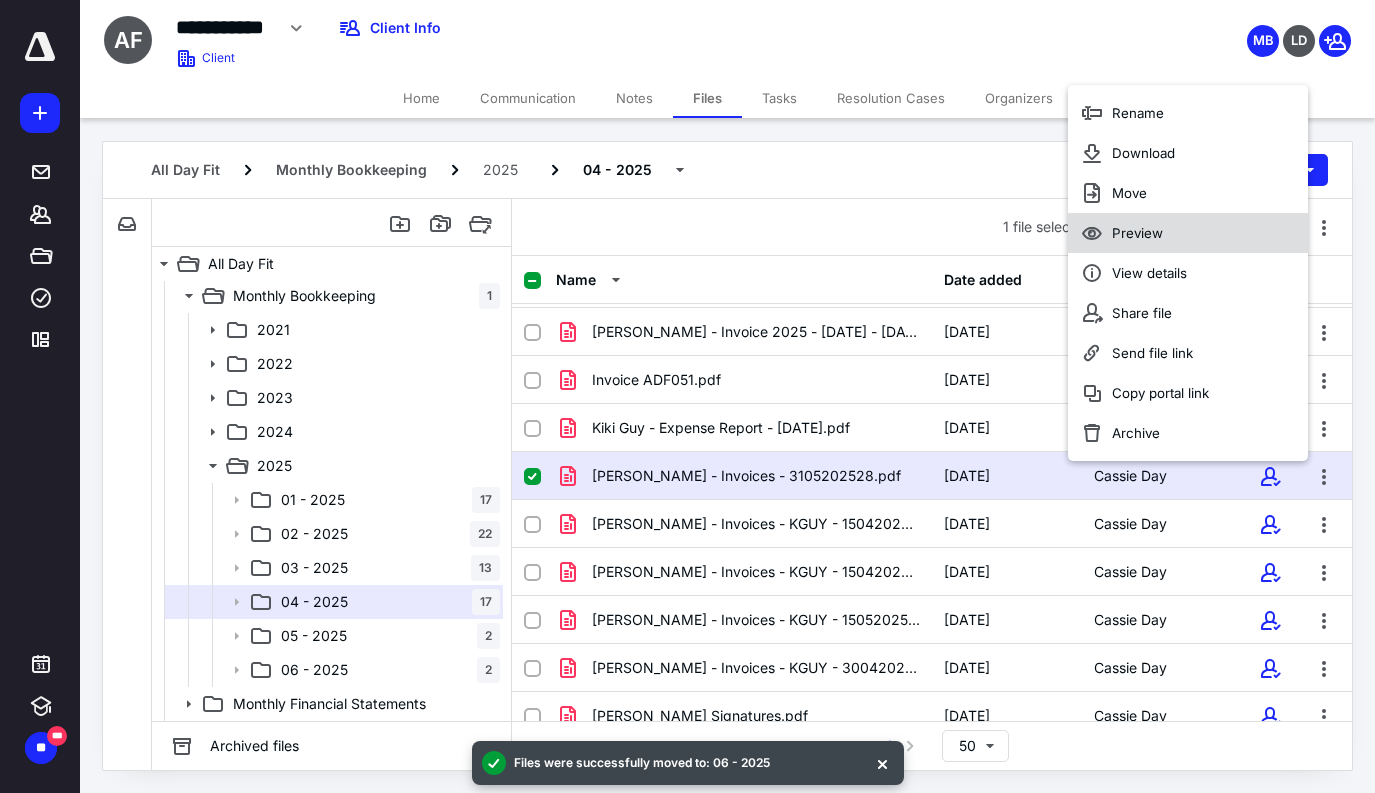 click on "Preview" at bounding box center [1188, 233] 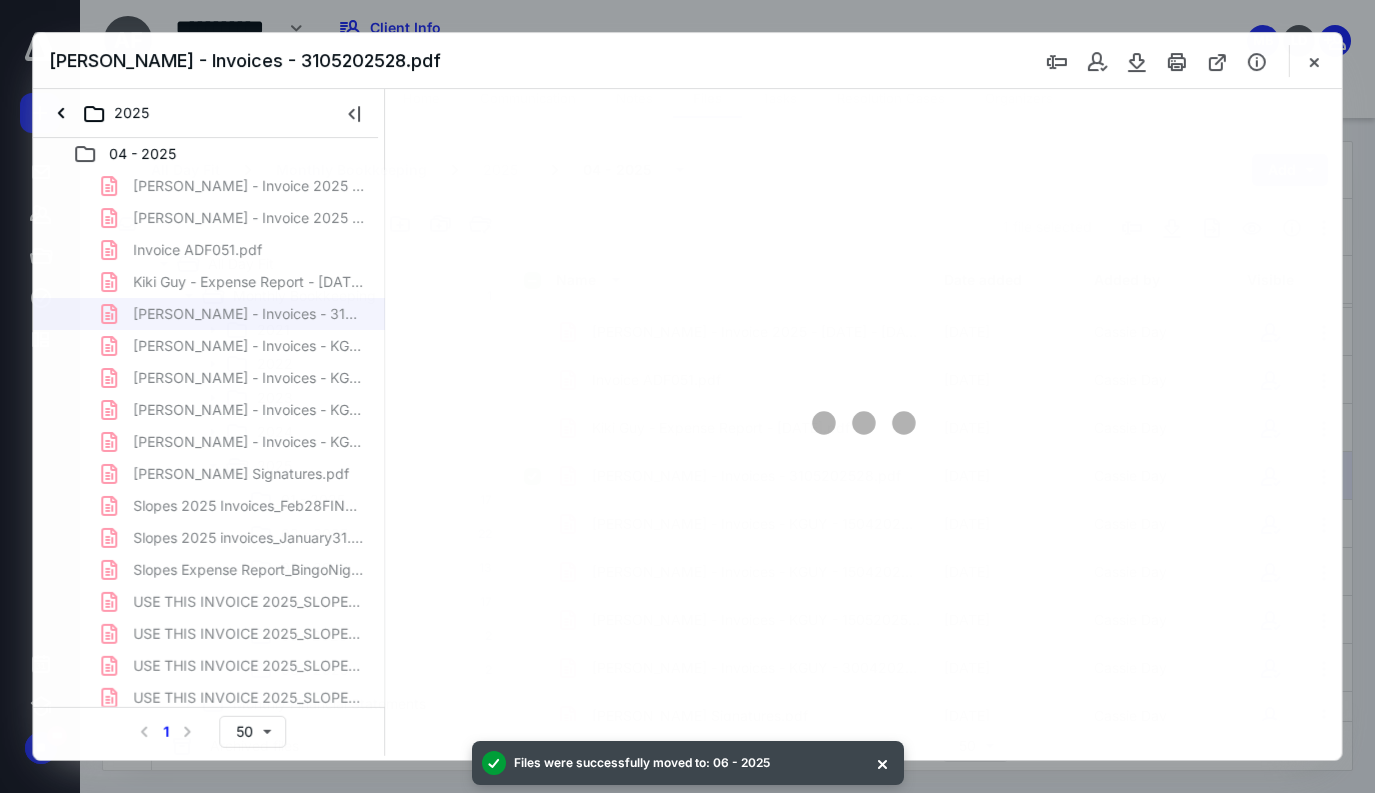 scroll, scrollTop: 0, scrollLeft: 0, axis: both 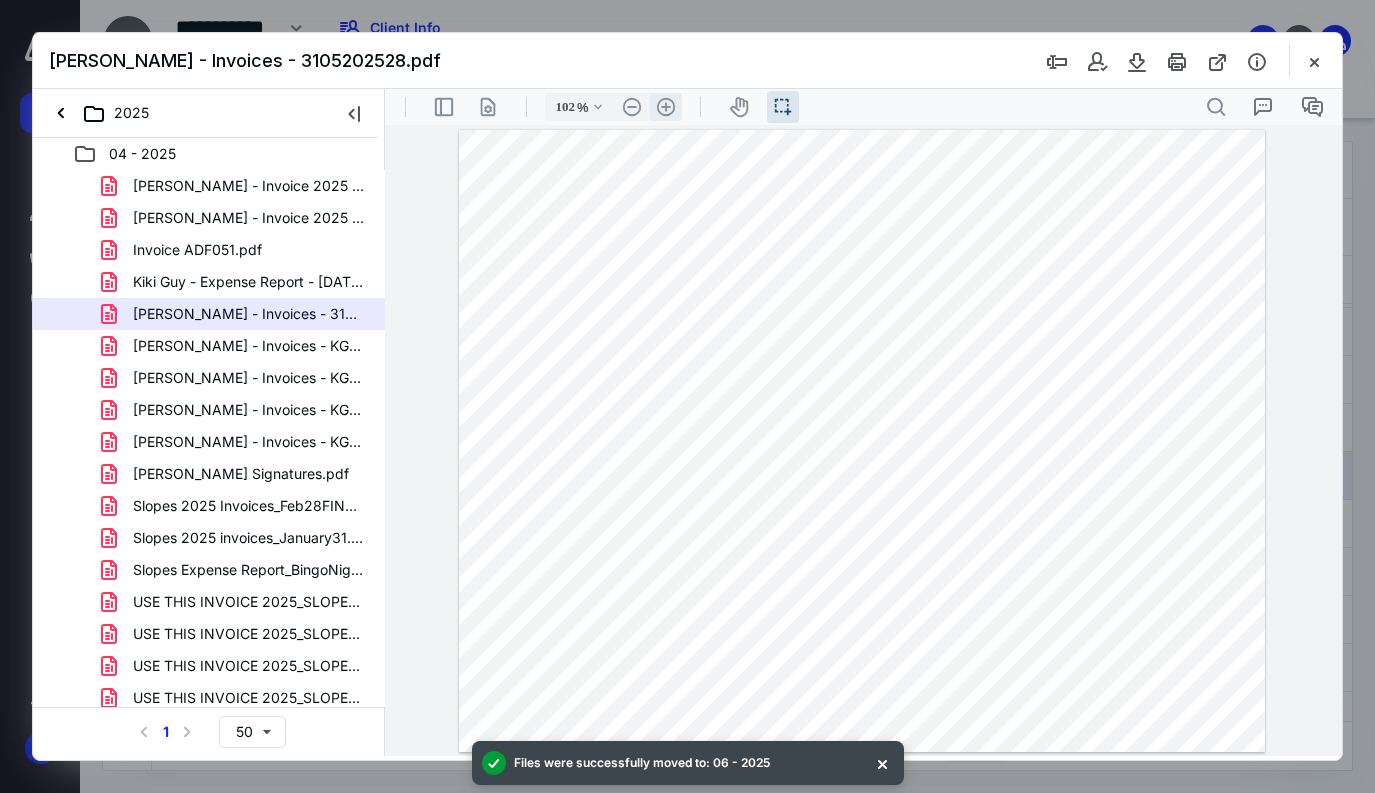 click on ".cls-1{fill:#abb0c4;} icon - header - zoom - in - line" at bounding box center [666, 107] 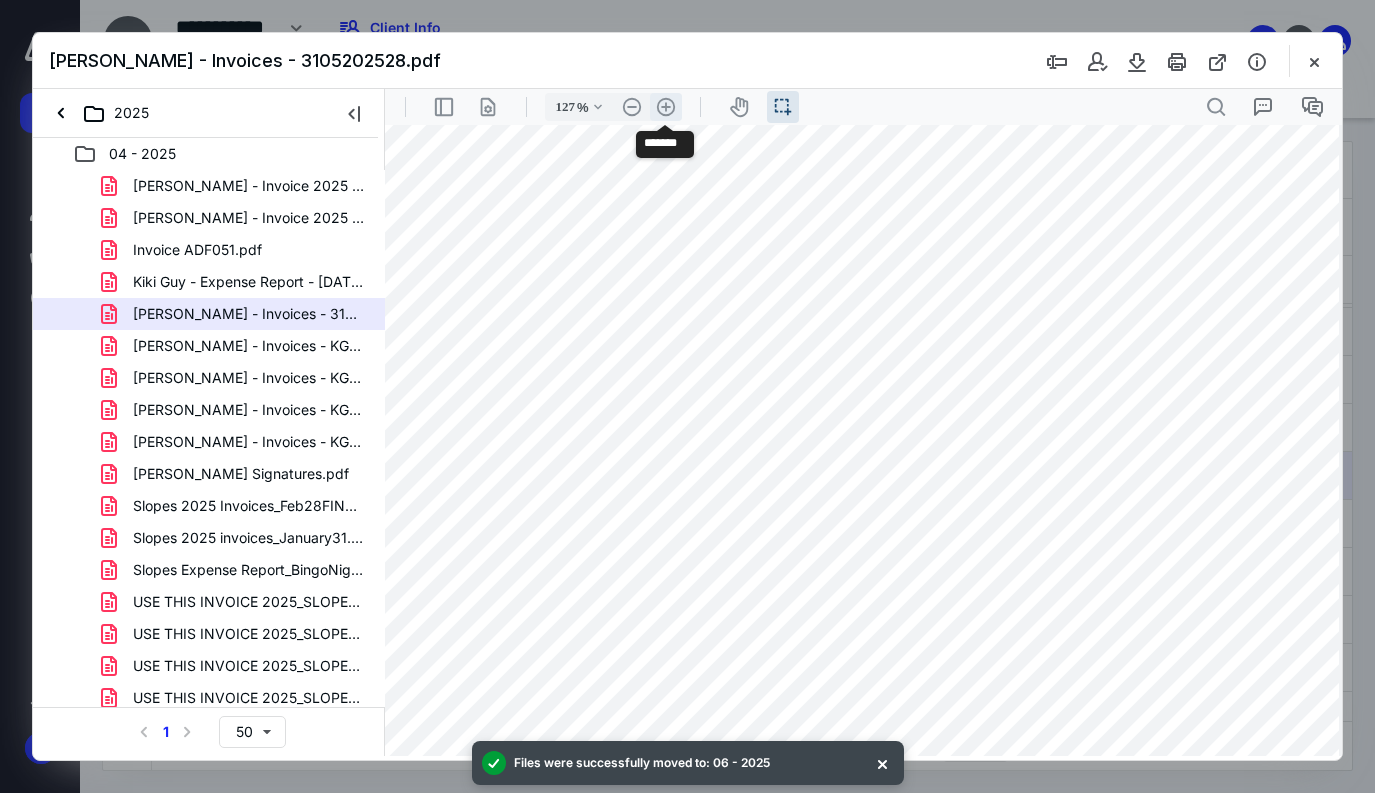 click on ".cls-1{fill:#abb0c4;} icon - header - zoom - in - line" at bounding box center [666, 107] 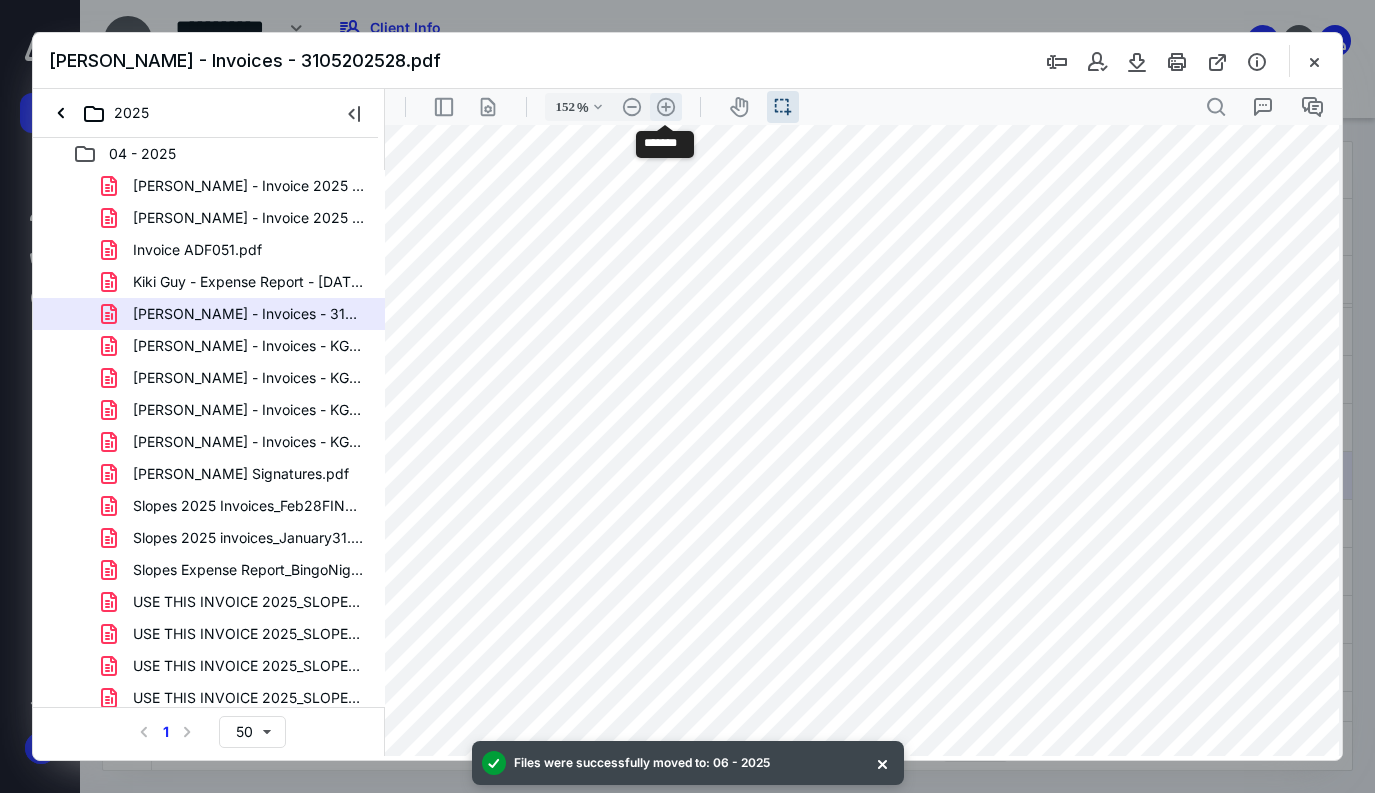click on ".cls-1{fill:#abb0c4;} icon - header - zoom - in - line" at bounding box center [666, 107] 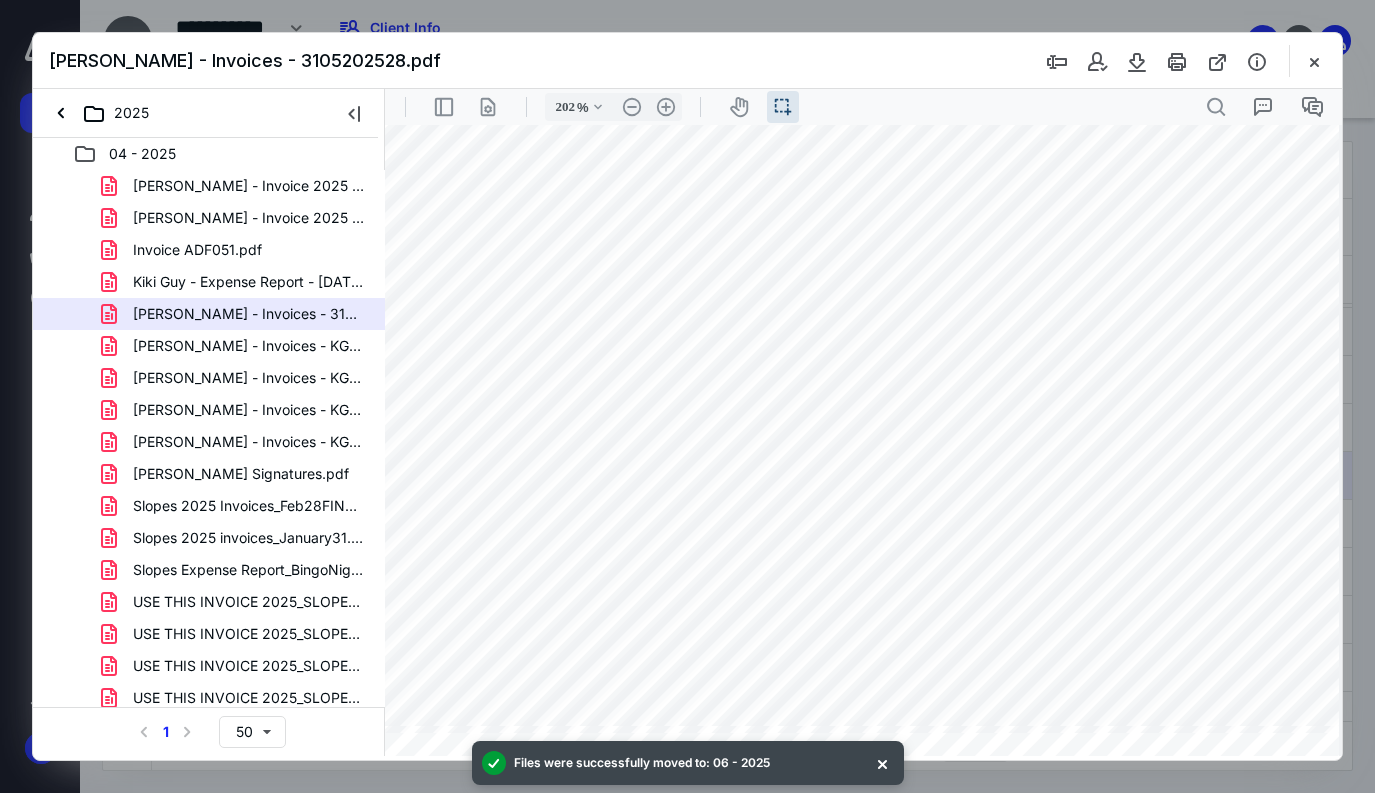 scroll, scrollTop: 203, scrollLeft: 330, axis: both 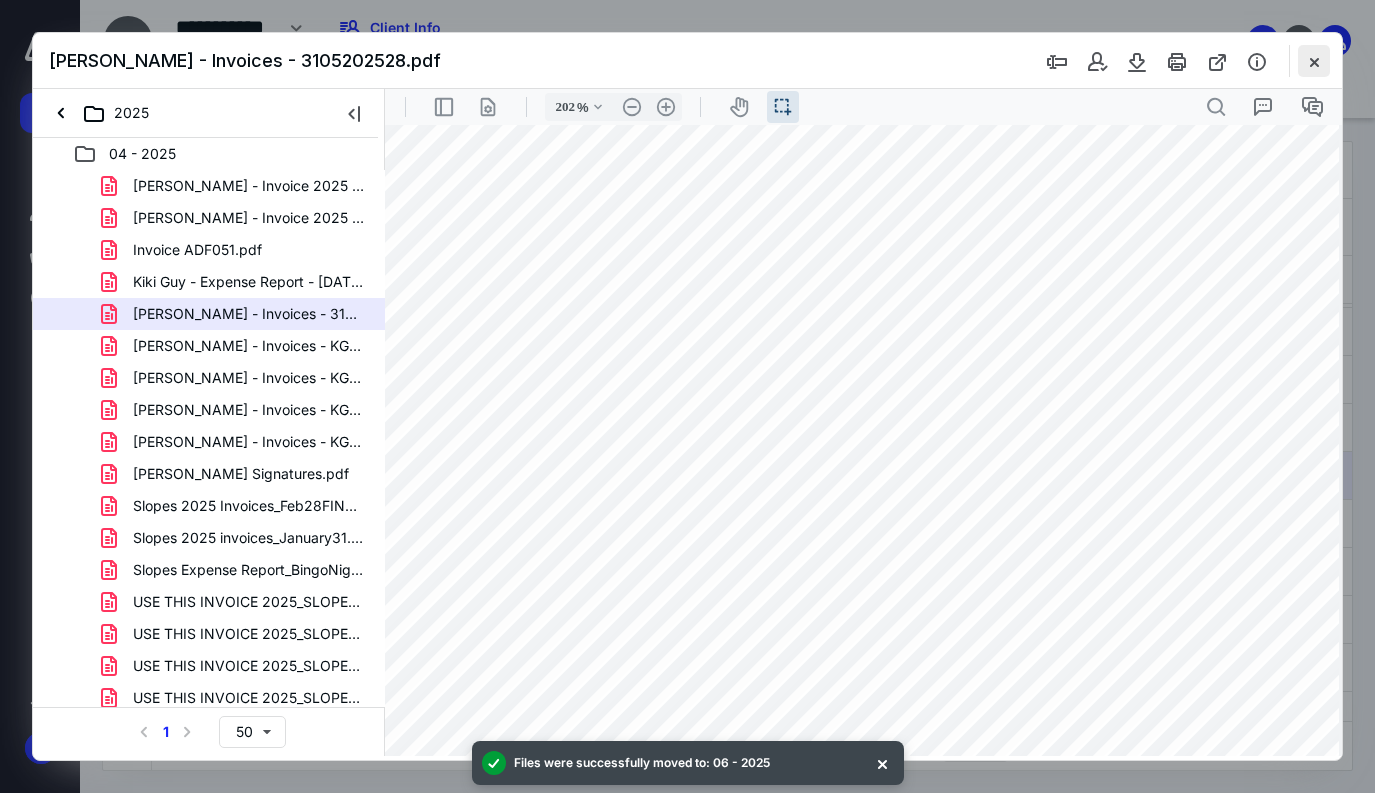 click at bounding box center (1314, 61) 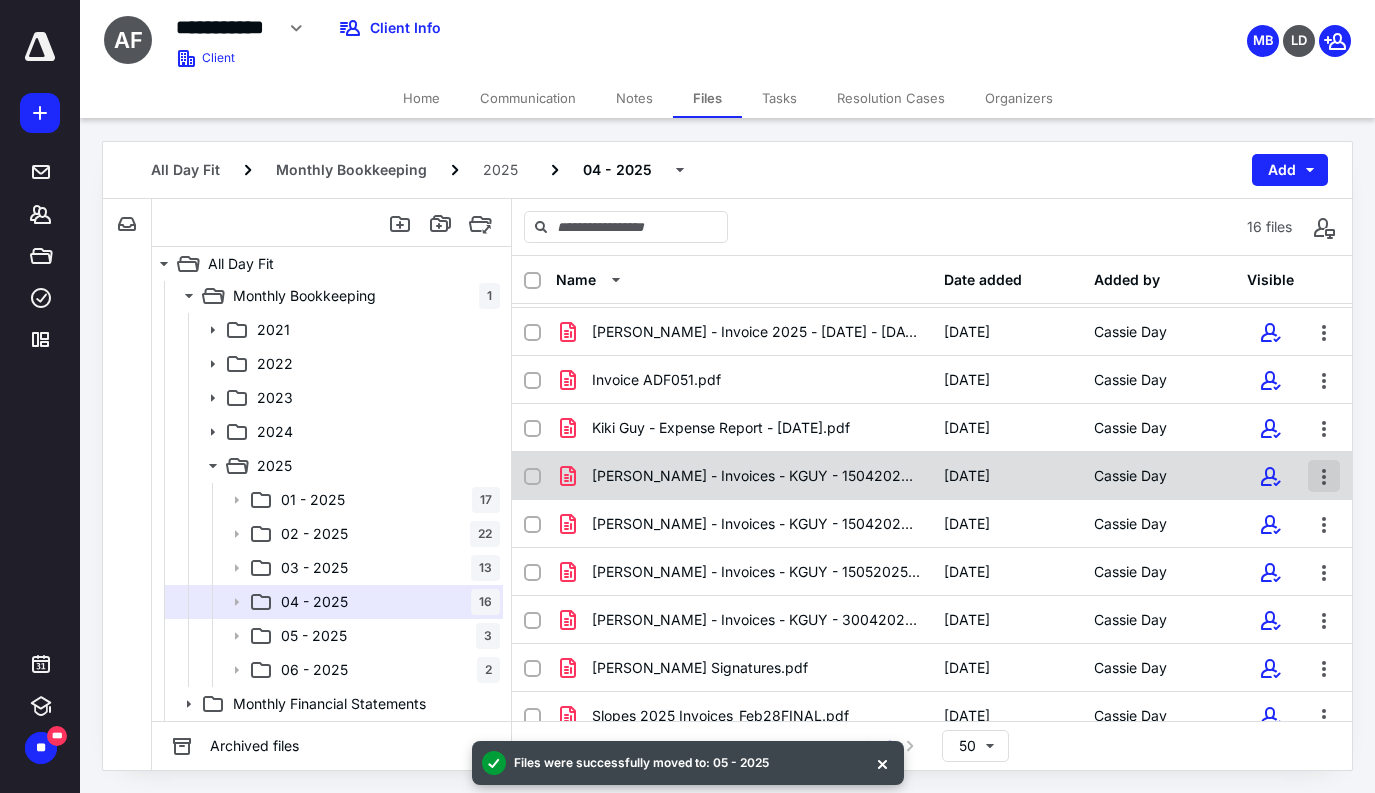 click at bounding box center (1324, 476) 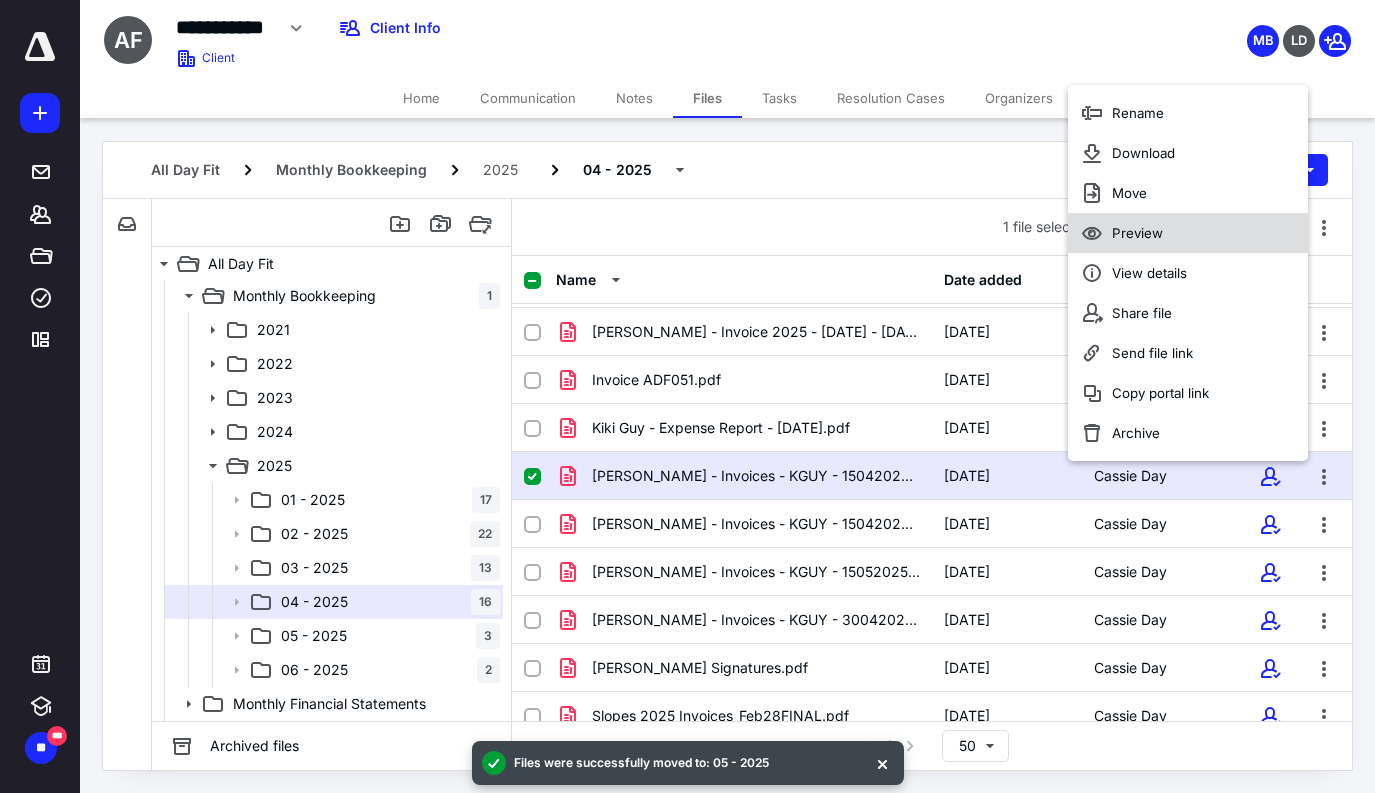 click on "Preview" at bounding box center [1188, 233] 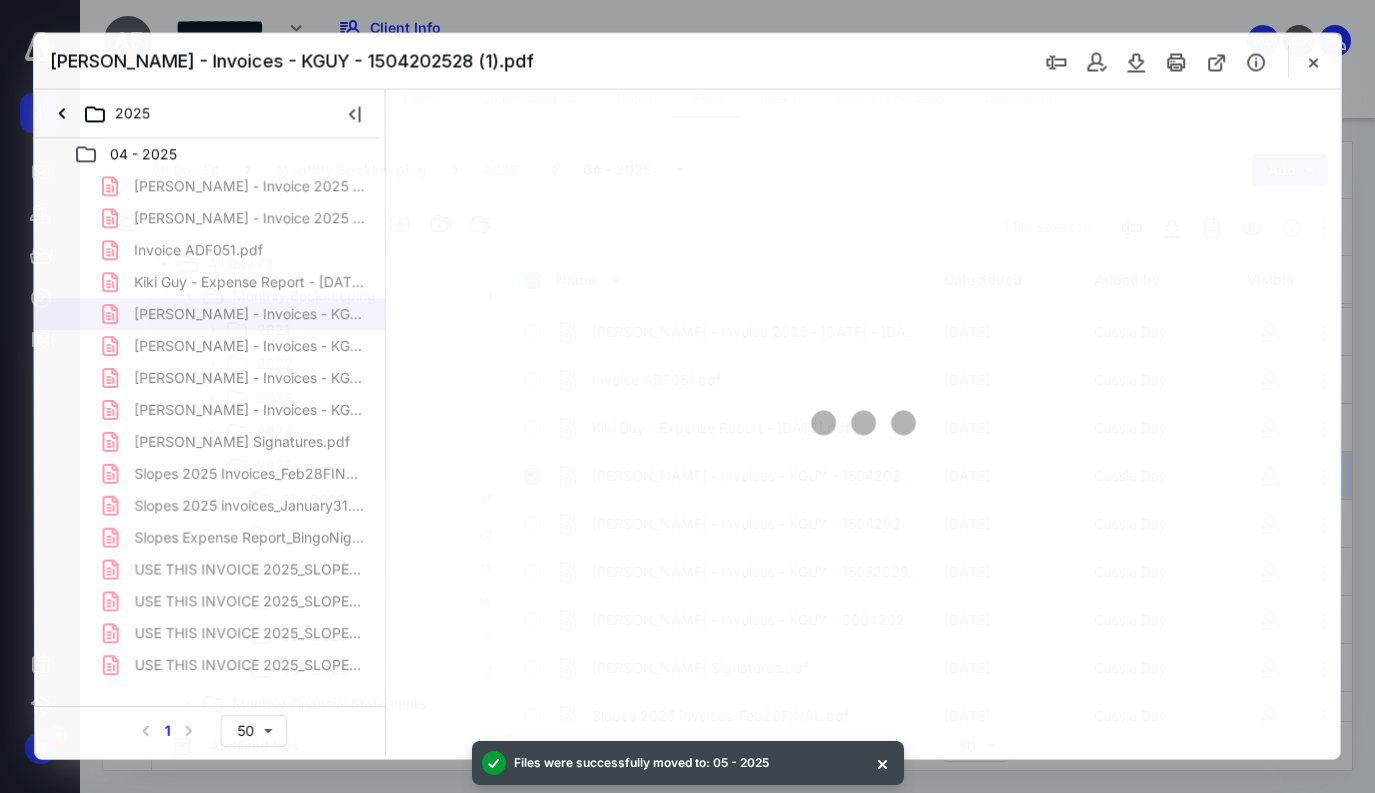 scroll, scrollTop: 0, scrollLeft: 0, axis: both 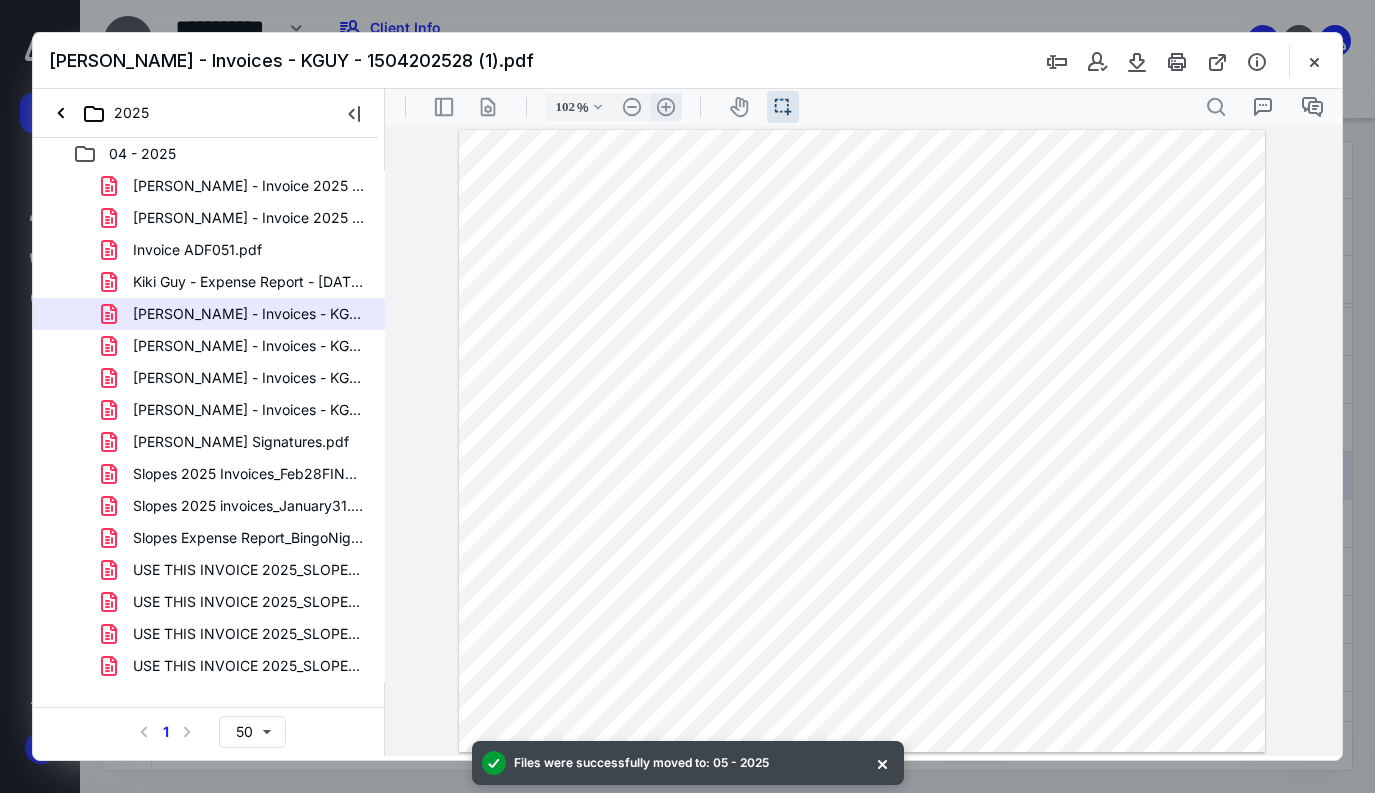 click on ".cls-1{fill:#abb0c4;} icon - header - zoom - in - line" at bounding box center [666, 107] 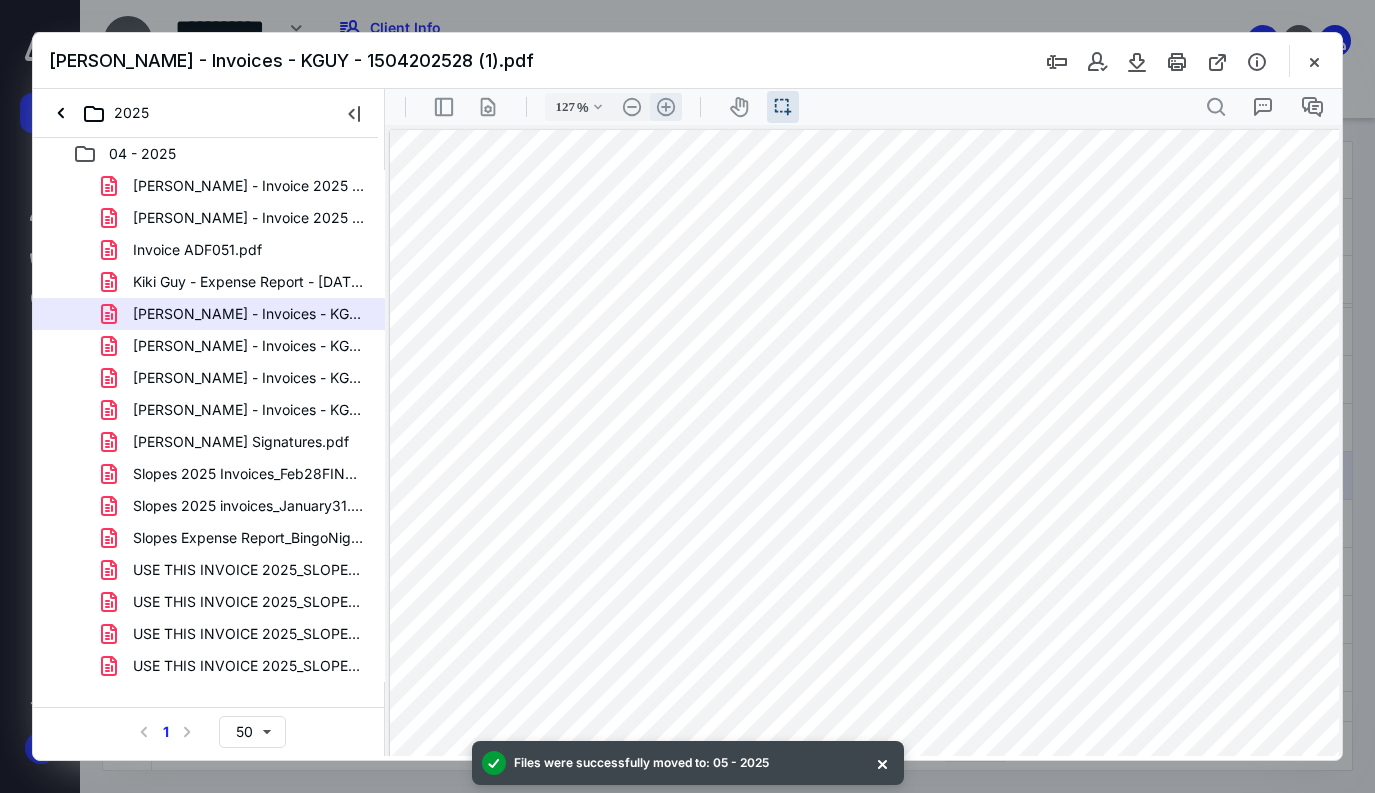 scroll, scrollTop: 143, scrollLeft: 130, axis: both 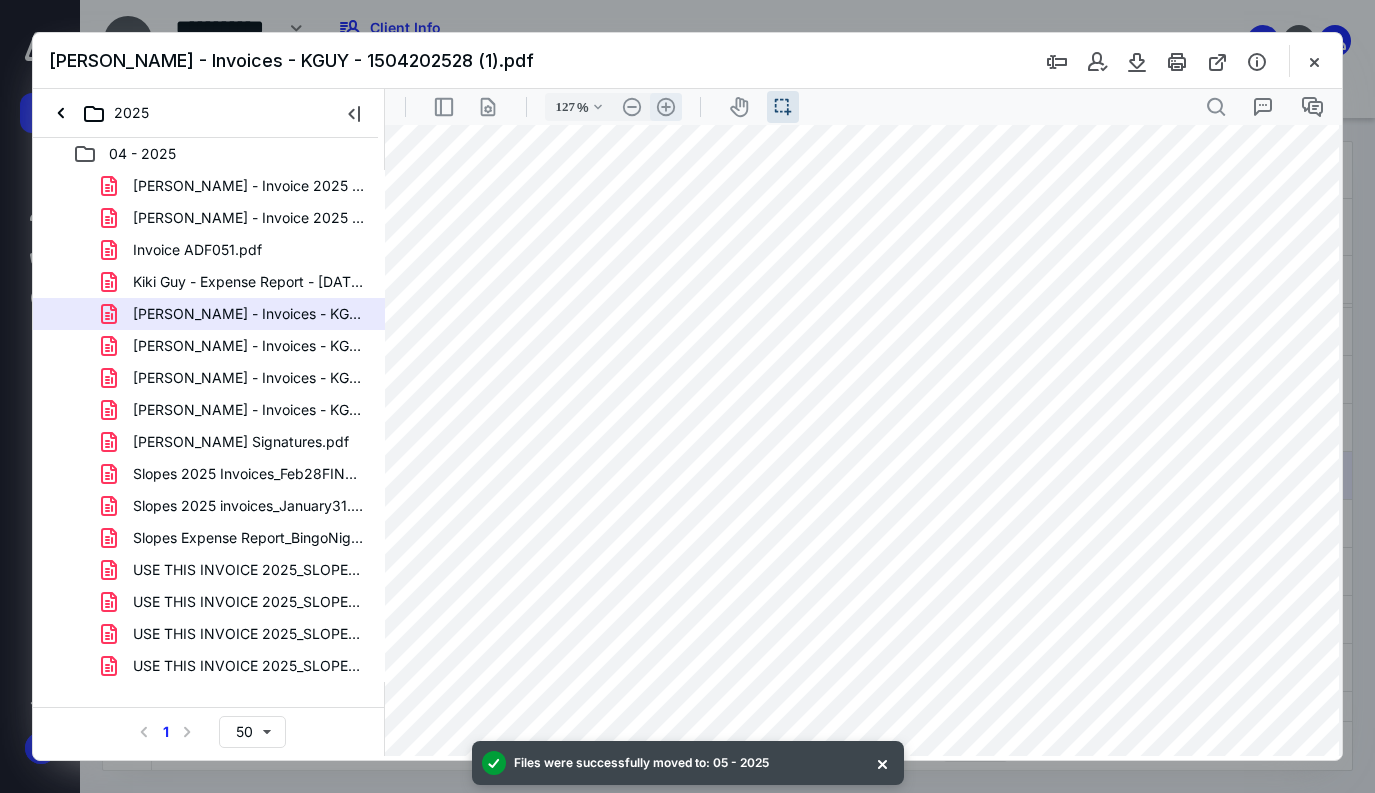 click on ".cls-1{fill:#abb0c4;} icon - header - zoom - in - line" at bounding box center (666, 107) 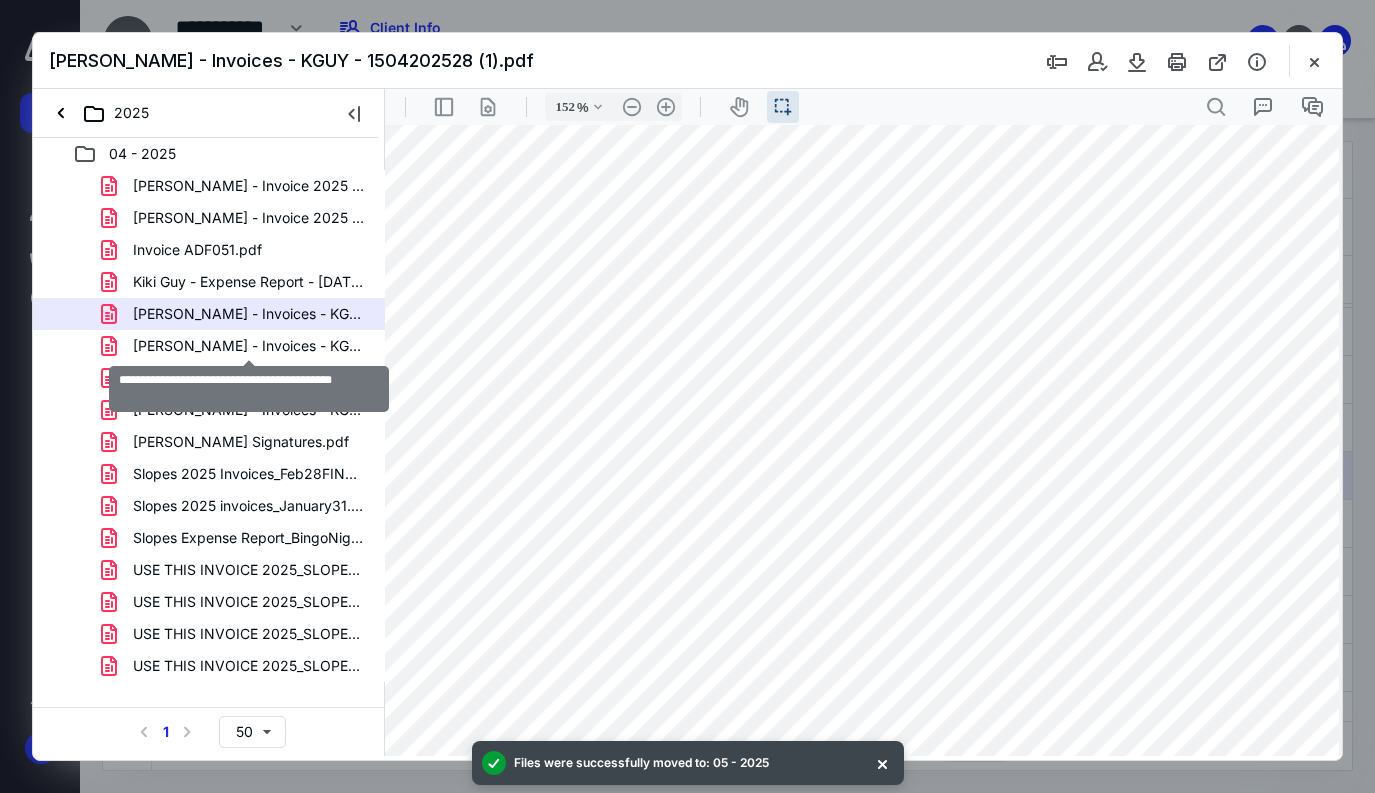 drag, startPoint x: 46, startPoint y: 201, endPoint x: 341, endPoint y: 409, distance: 360.9557 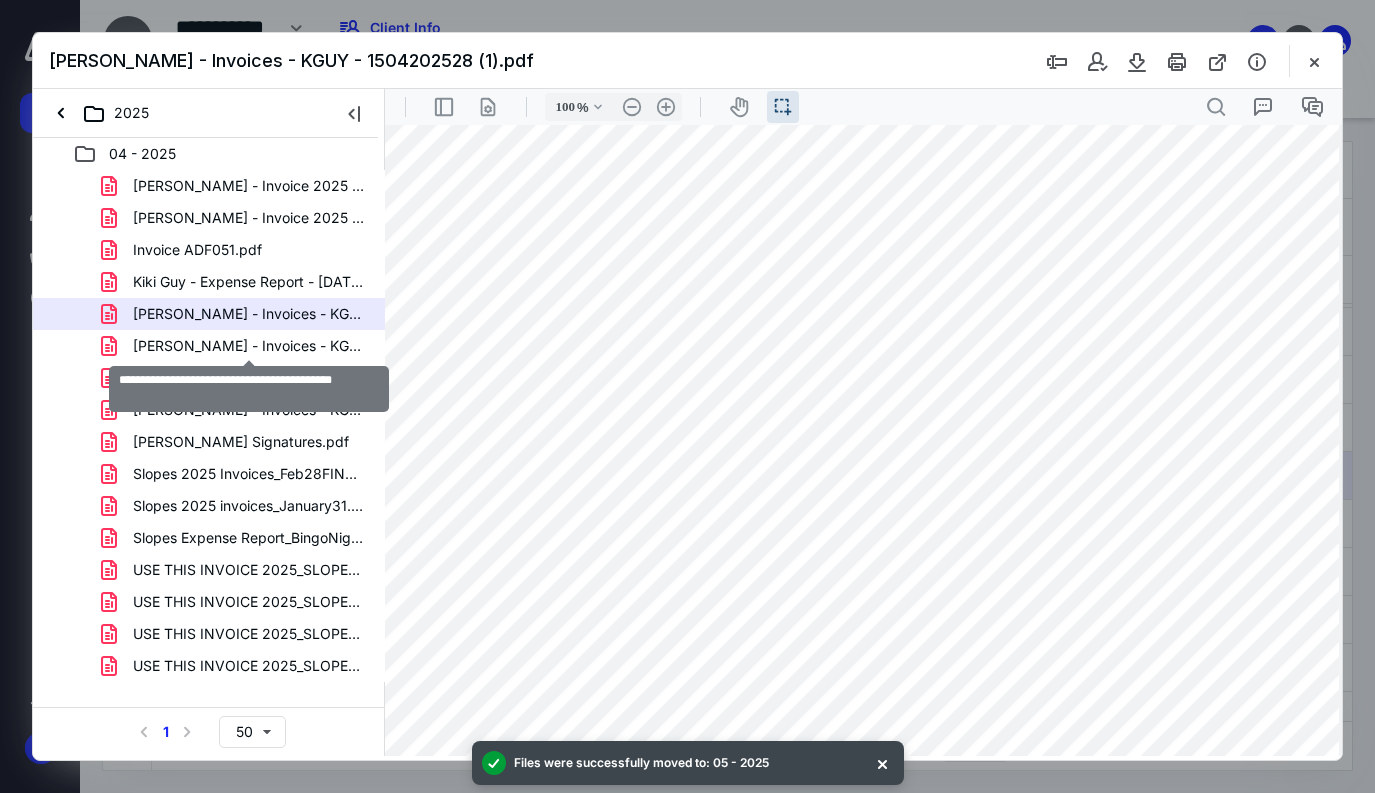 scroll, scrollTop: 0, scrollLeft: 0, axis: both 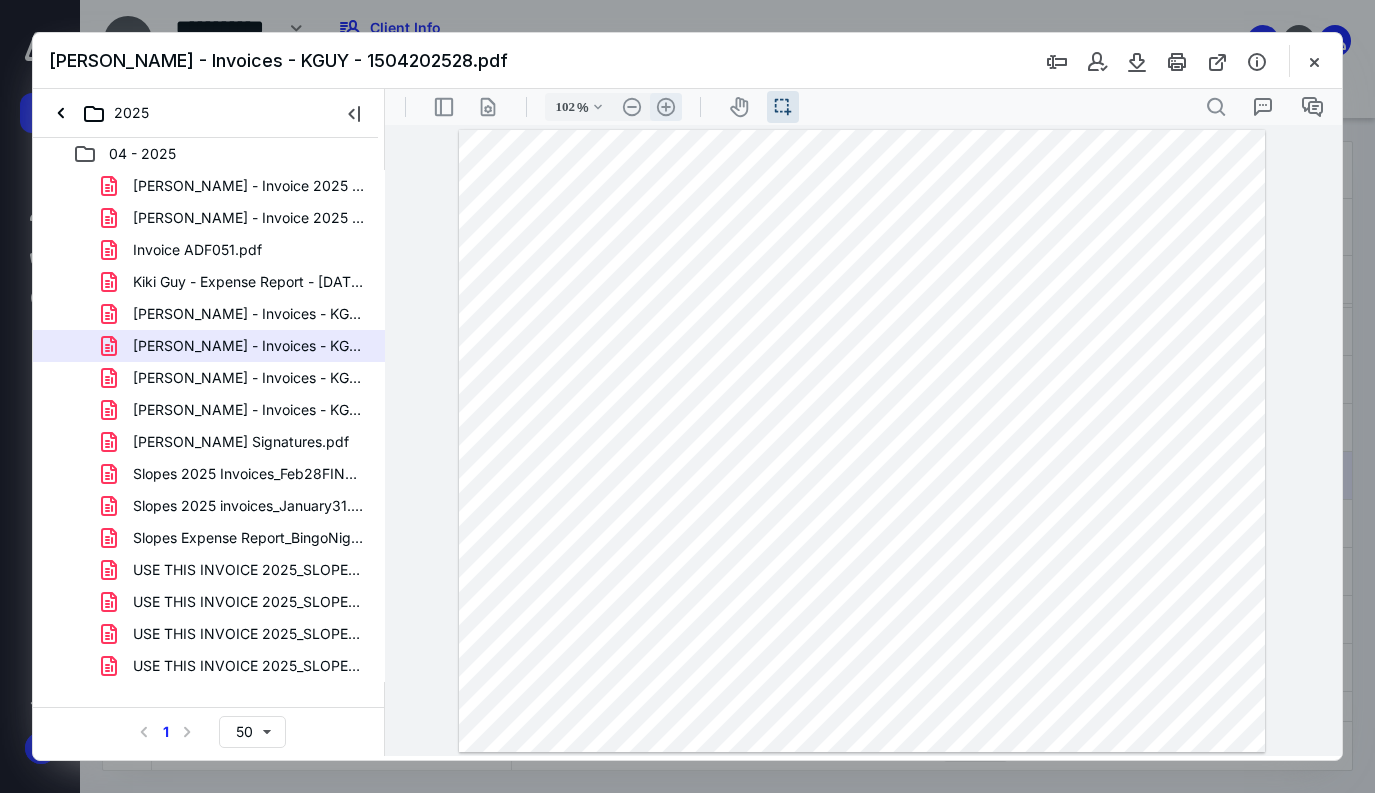 click on ".cls-1{fill:#abb0c4;} icon - header - zoom - in - line" at bounding box center (666, 107) 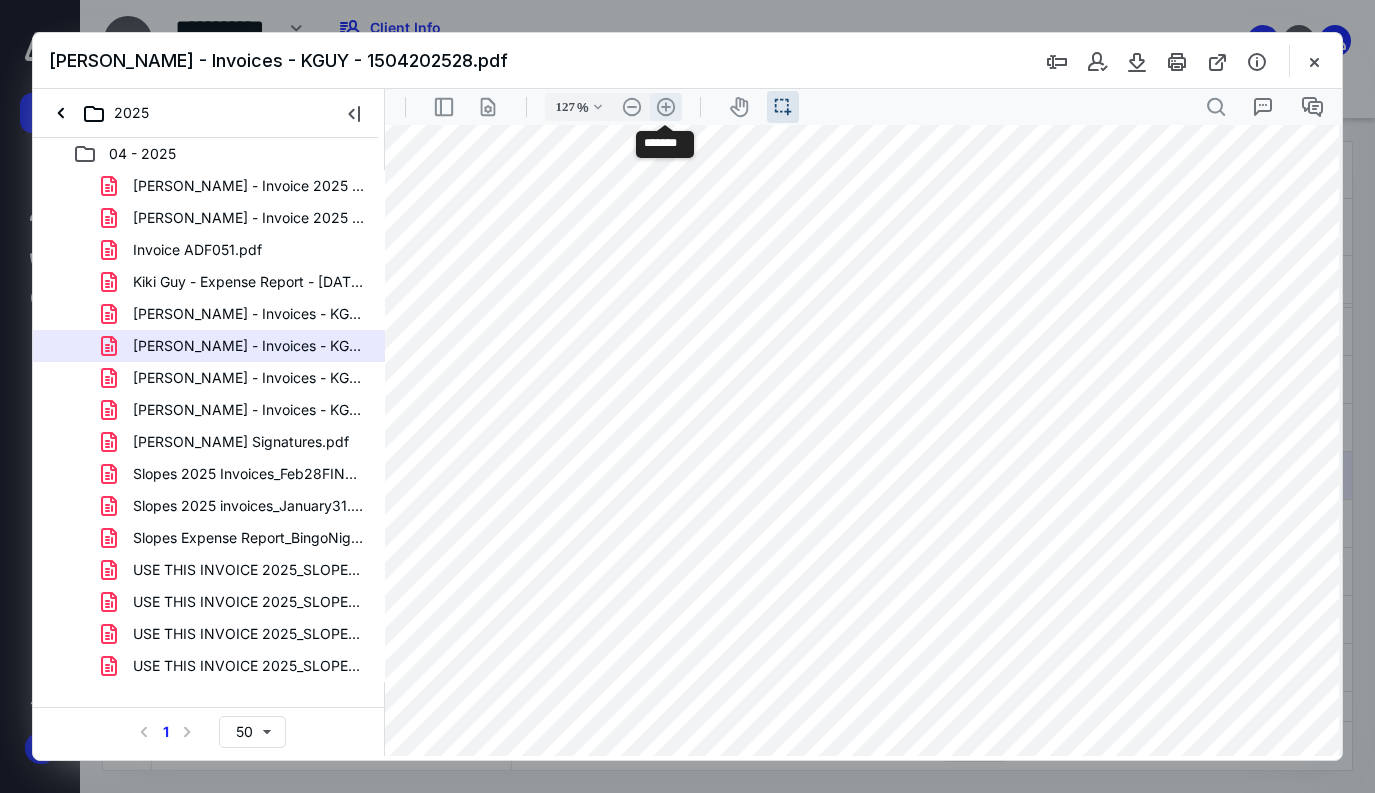 click on ".cls-1{fill:#abb0c4;} icon - header - zoom - in - line" at bounding box center [666, 107] 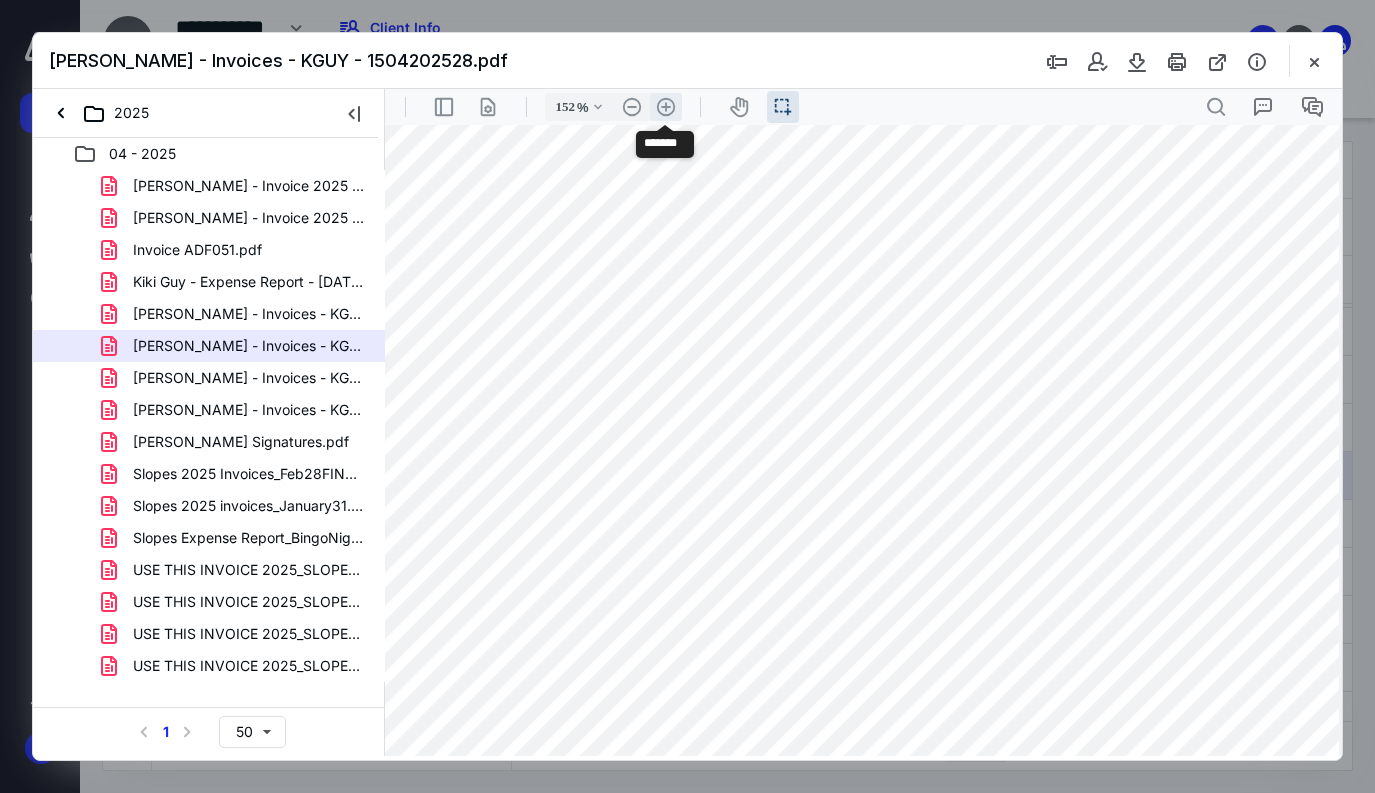 click on ".cls-1{fill:#abb0c4;} icon - header - zoom - in - line" at bounding box center [666, 107] 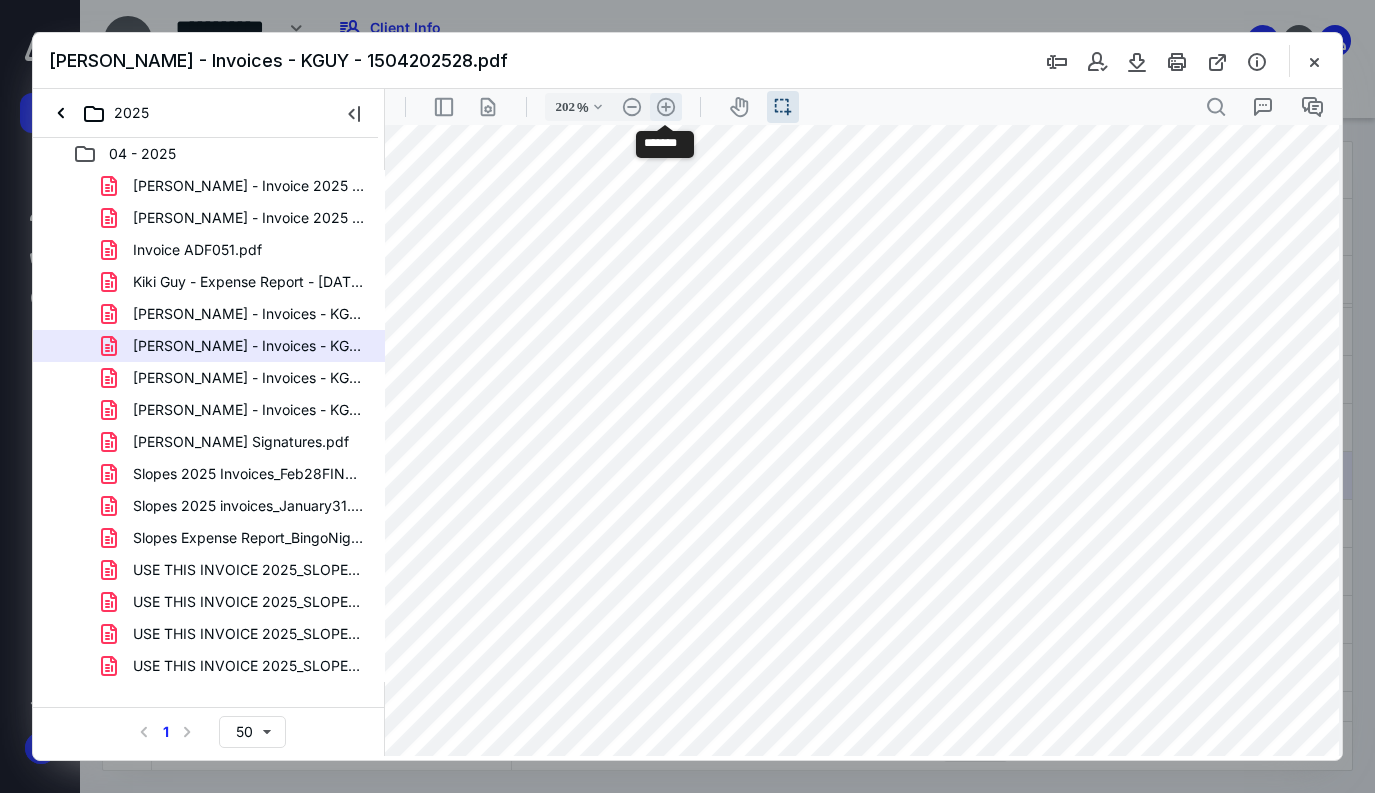 scroll, scrollTop: 288, scrollLeft: 330, axis: both 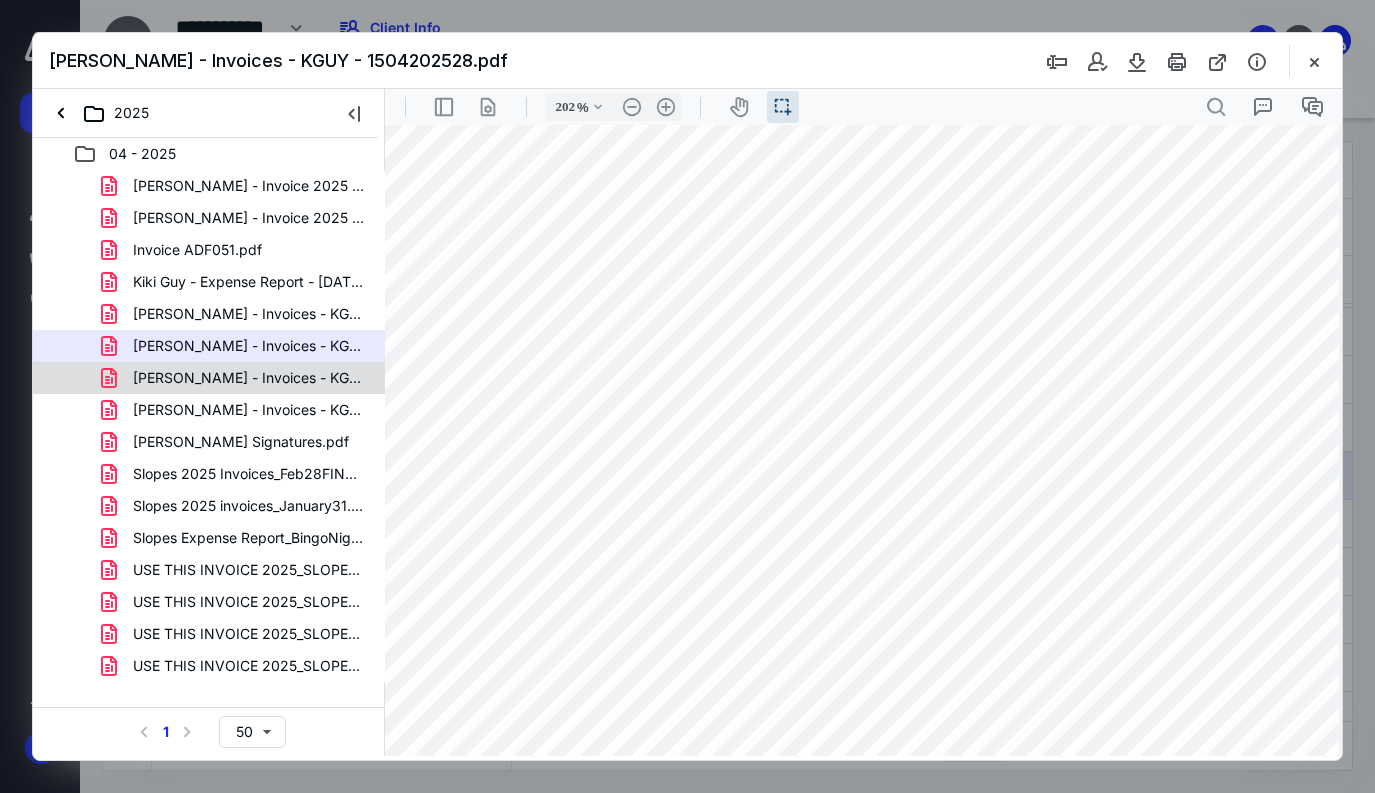 click on "[PERSON_NAME] - Invoices - KGUY - 1505202528.pdf" at bounding box center (249, 378) 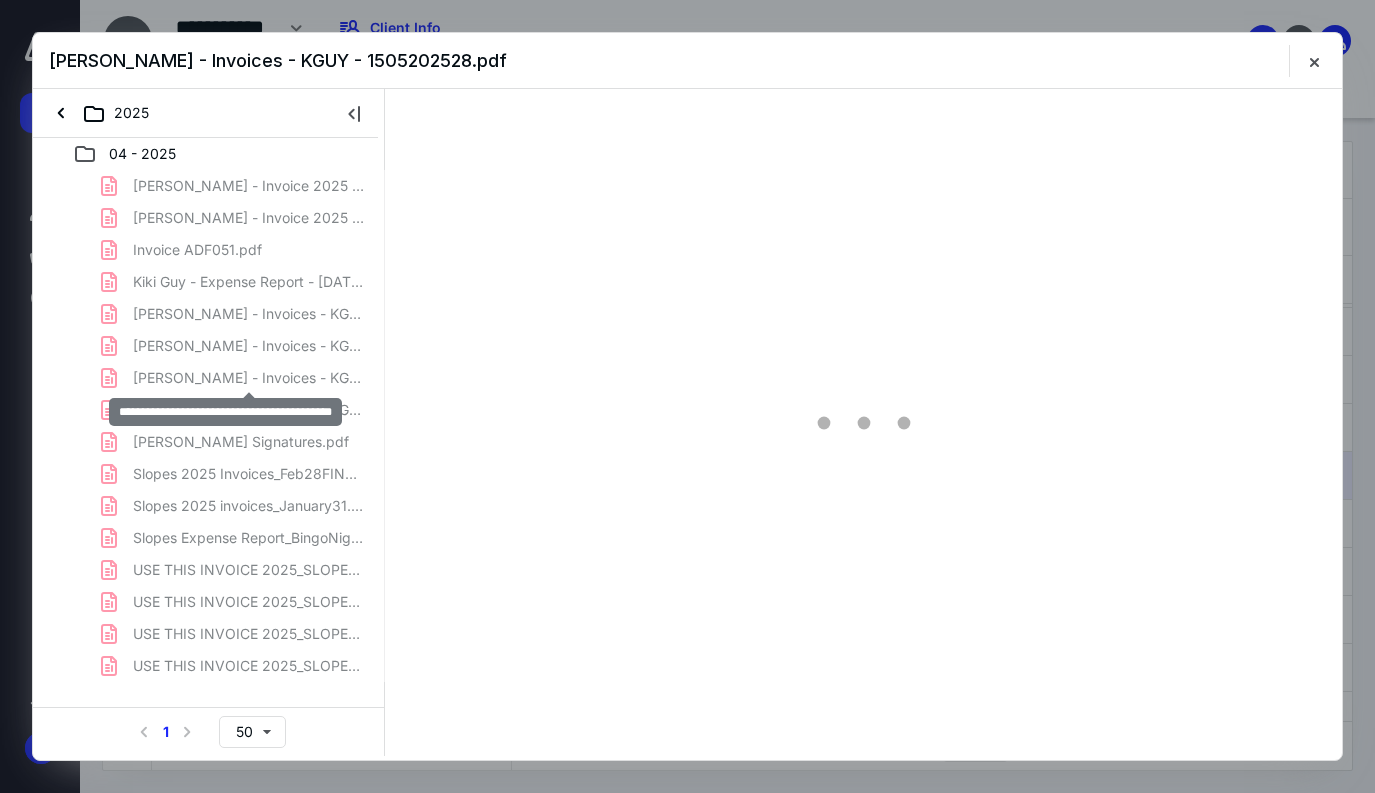 scroll, scrollTop: 0, scrollLeft: 0, axis: both 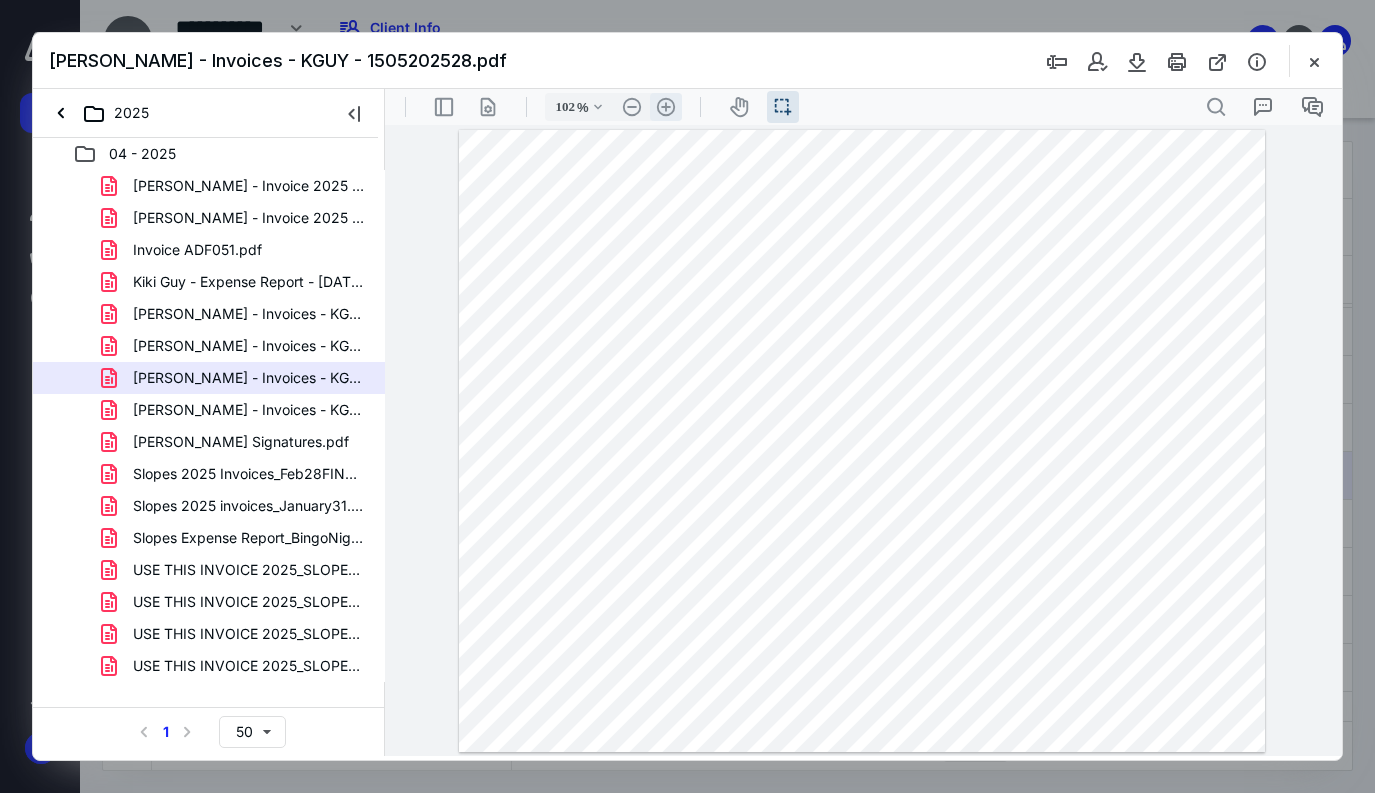 click on ".cls-1{fill:#abb0c4;} icon - header - zoom - in - line" at bounding box center (666, 107) 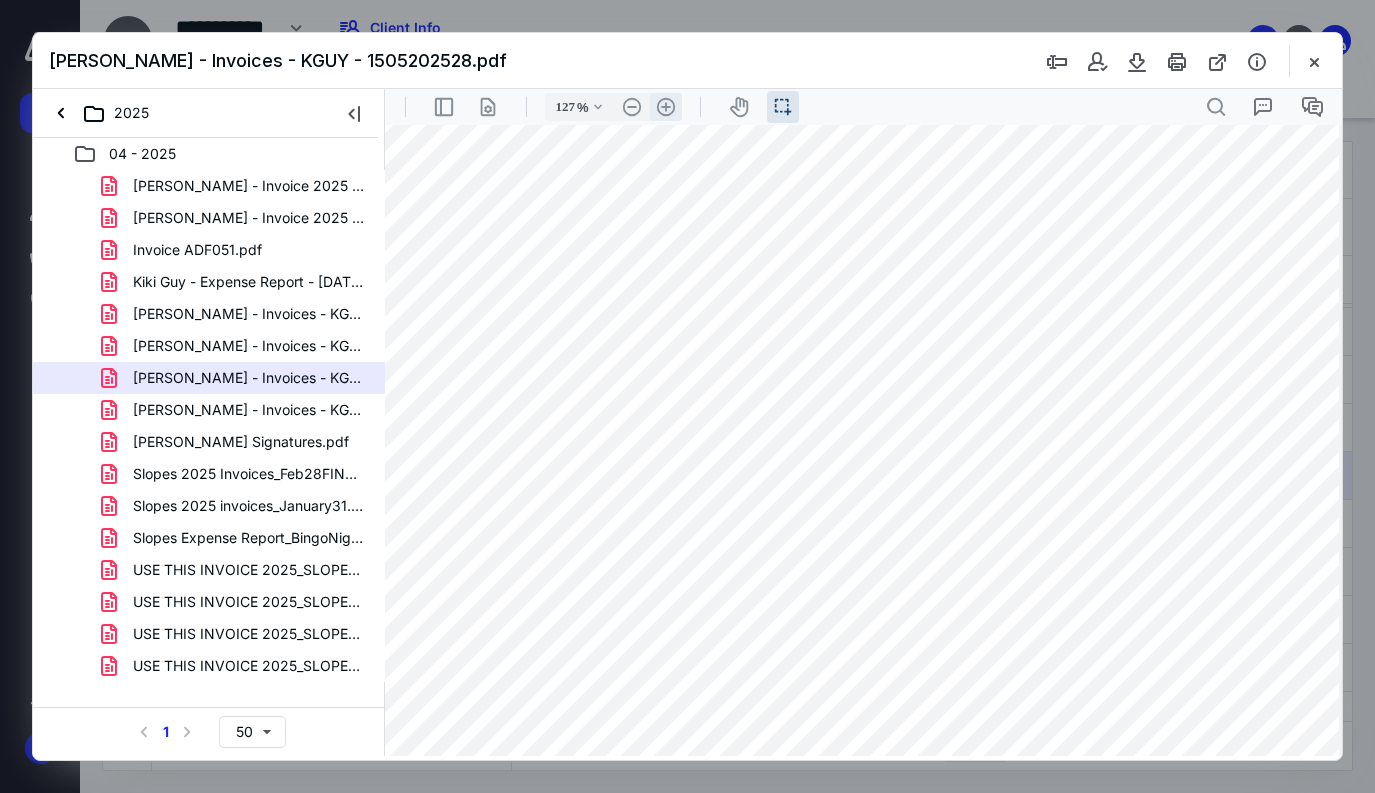 click on ".cls-1{fill:#abb0c4;} icon - header - zoom - in - line" at bounding box center [666, 107] 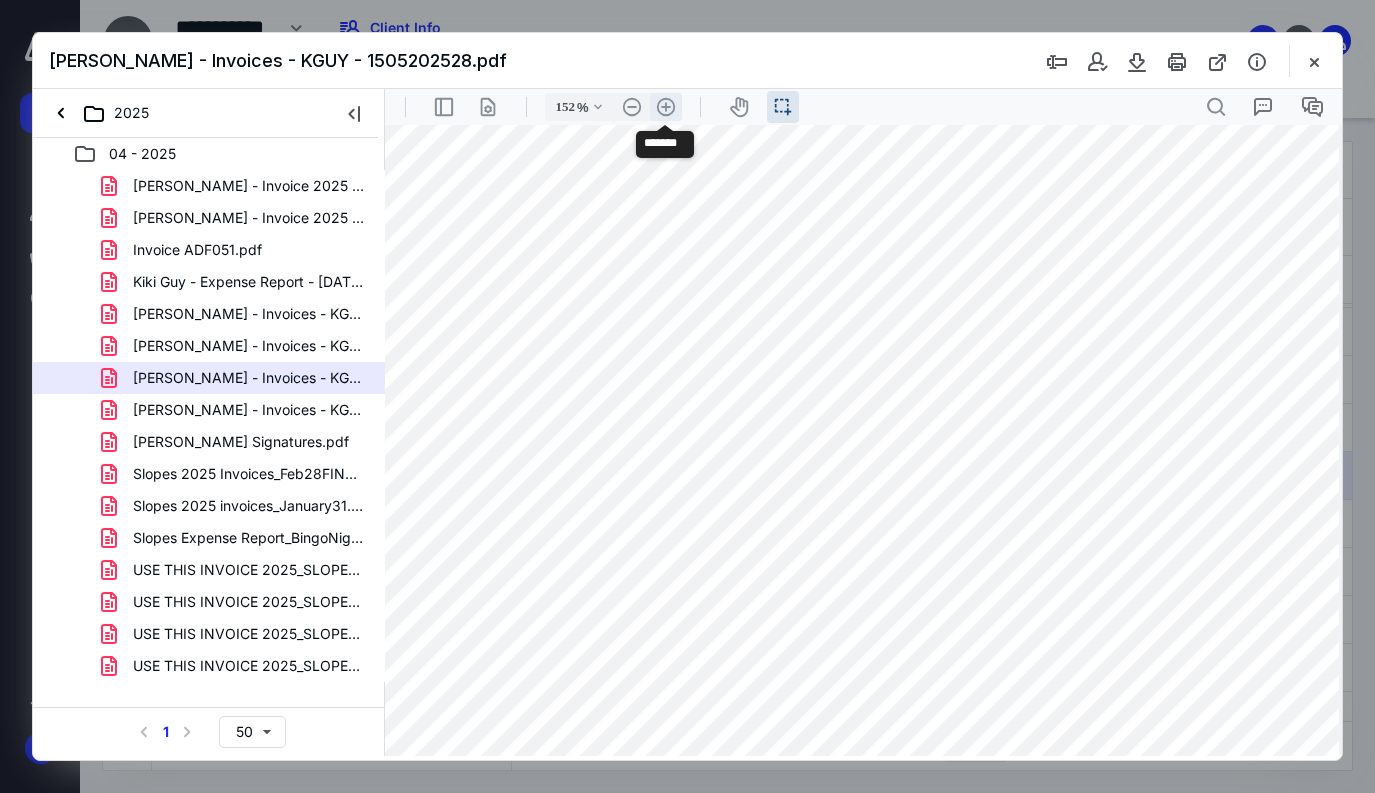 click on ".cls-1{fill:#abb0c4;} icon - header - zoom - in - line" at bounding box center (666, 107) 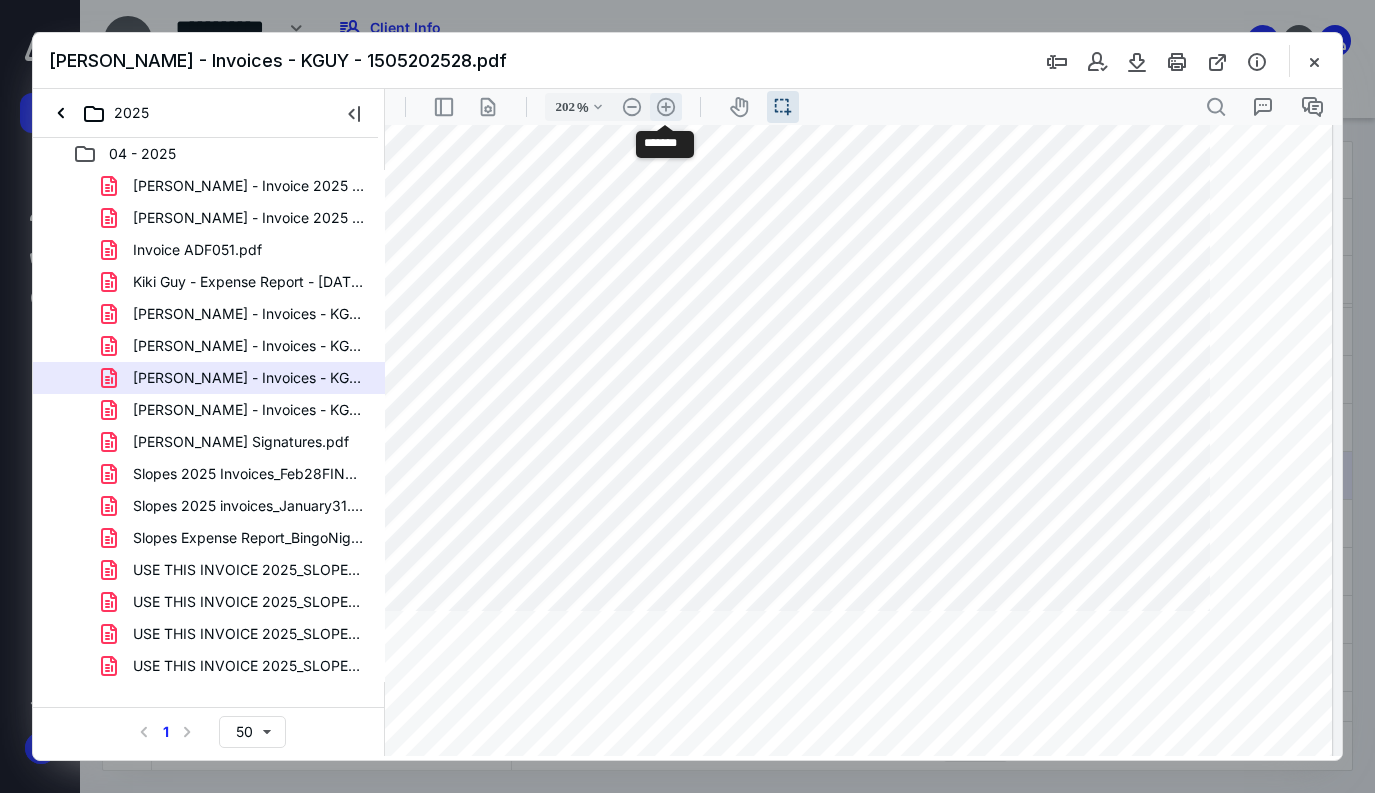 click on ".cls-1{fill:#abb0c4;} icon - header - zoom - in - line" at bounding box center (666, 107) 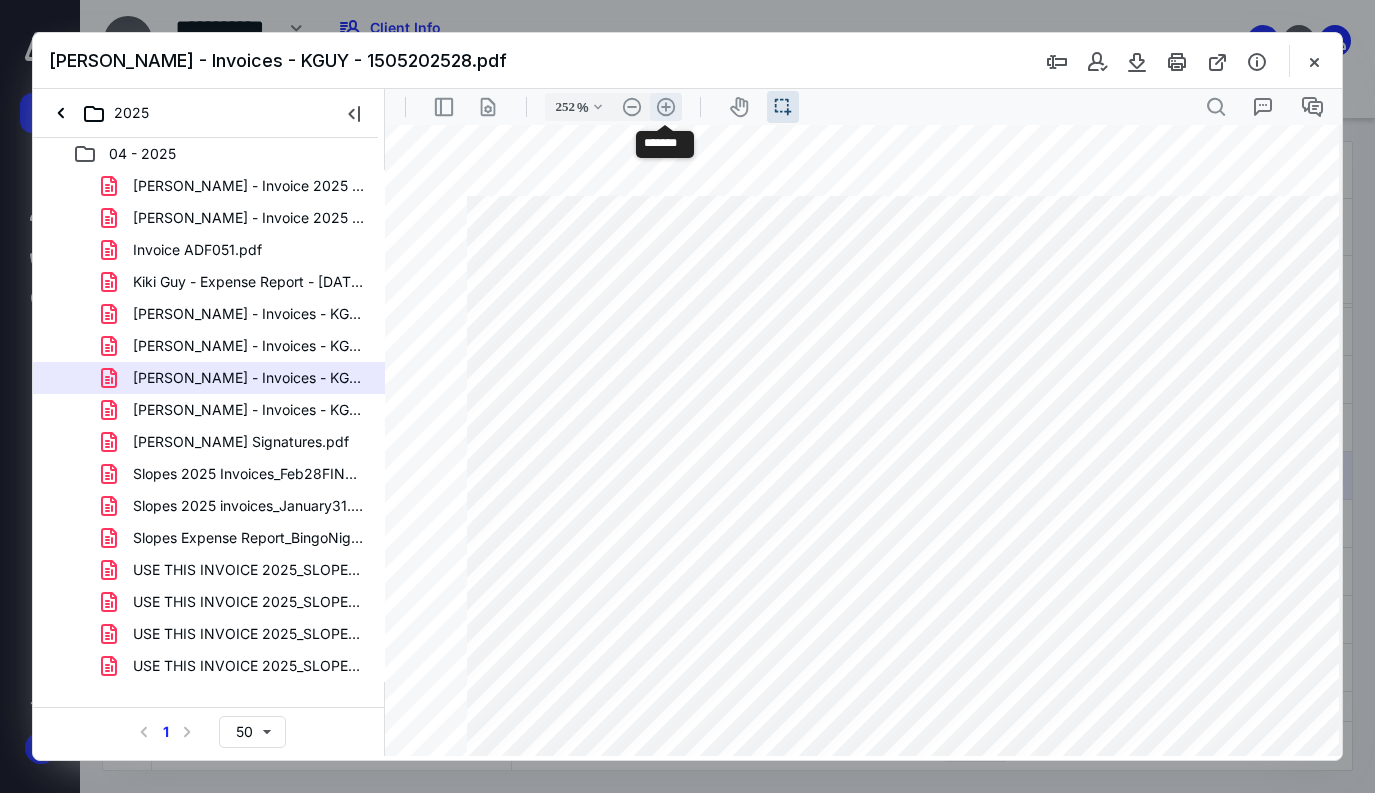 scroll, scrollTop: 433, scrollLeft: 530, axis: both 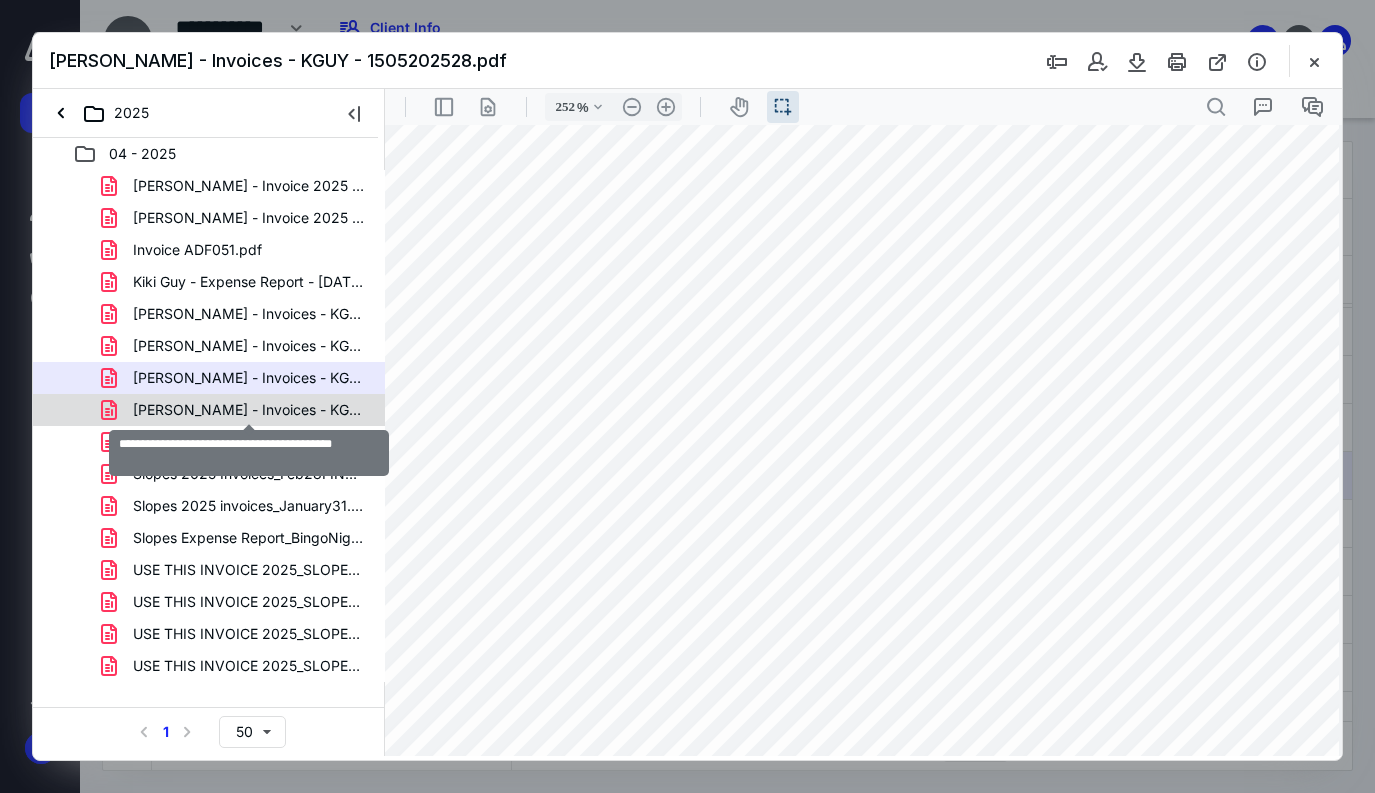click on "[PERSON_NAME] - Invoices - KGUY - 3004202528.pdf" at bounding box center (249, 410) 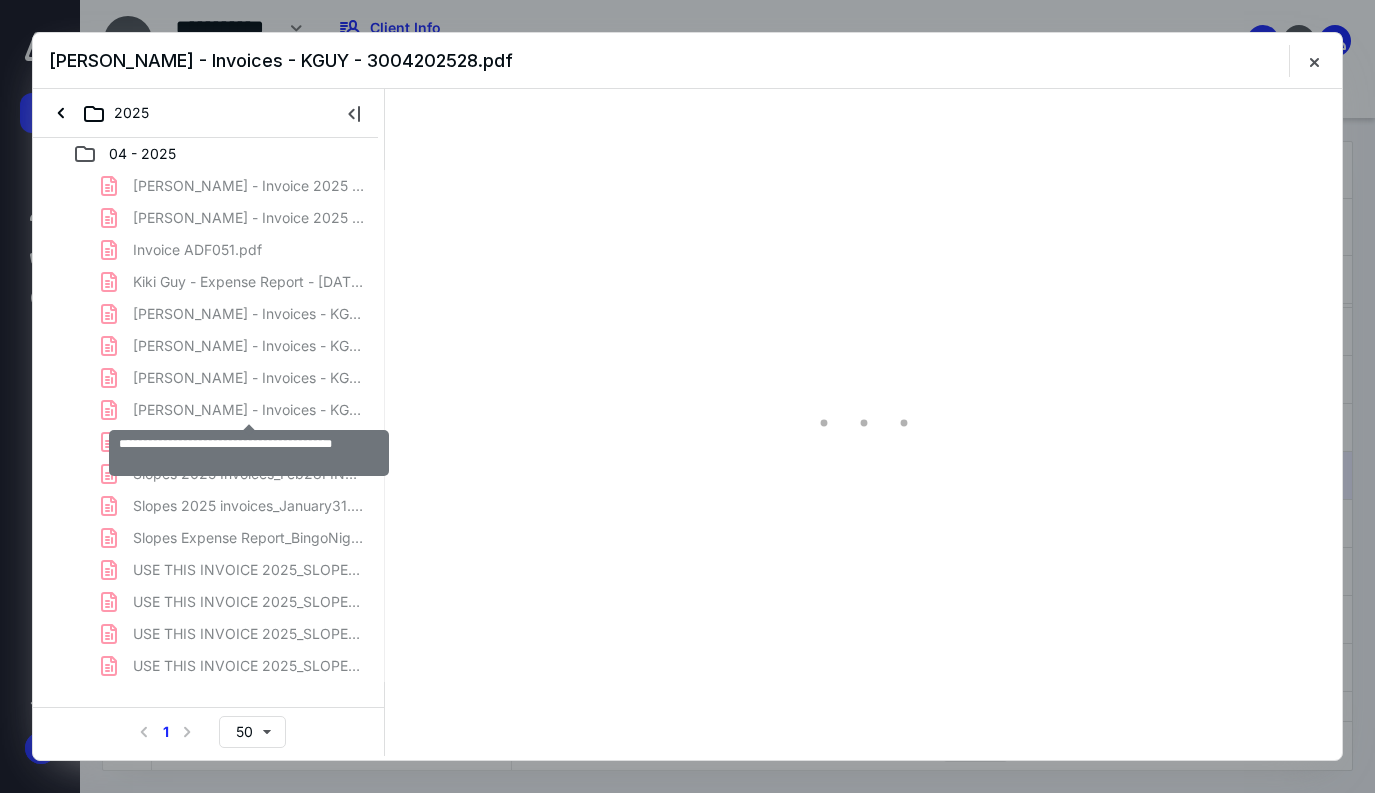 scroll, scrollTop: 0, scrollLeft: 0, axis: both 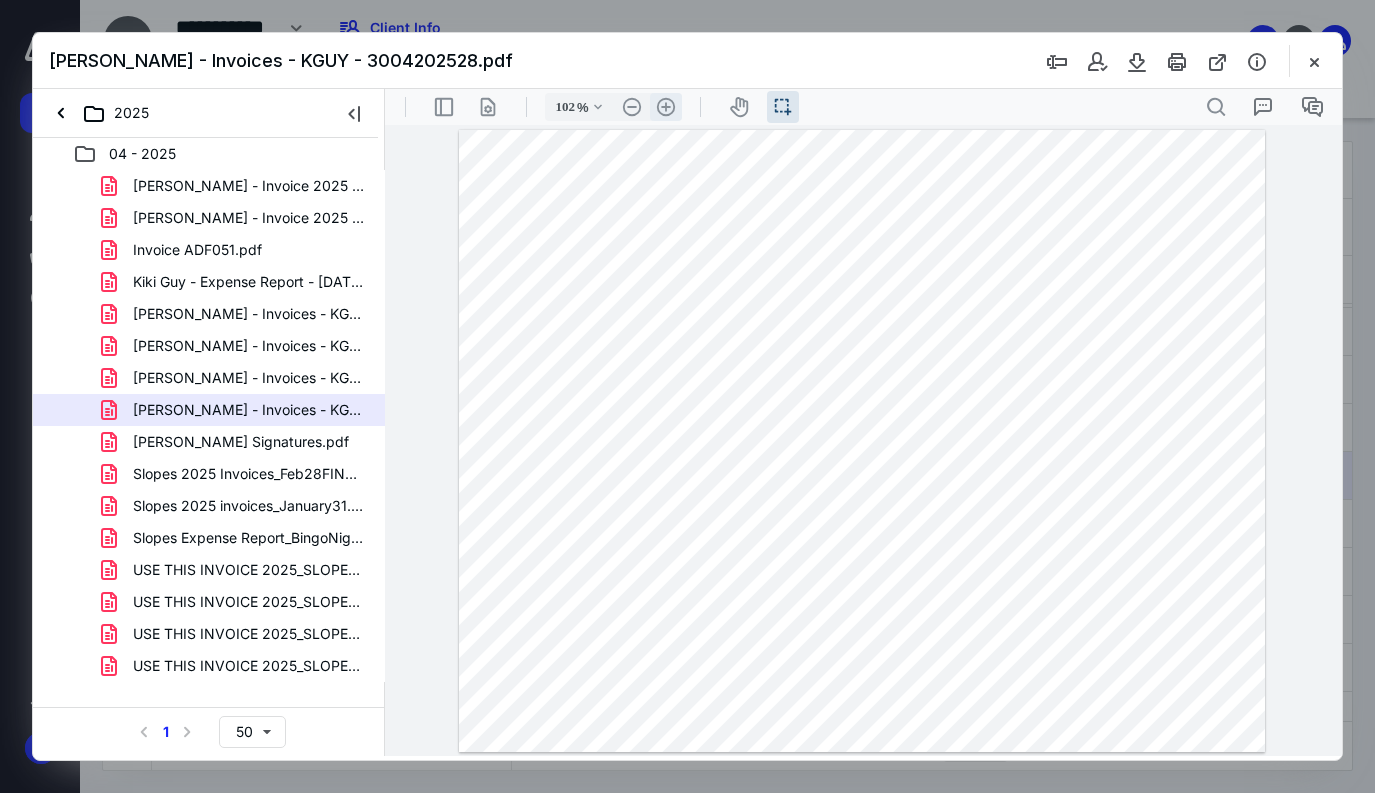 click on ".cls-1{fill:#abb0c4;} icon - header - zoom - in - line" at bounding box center (666, 107) 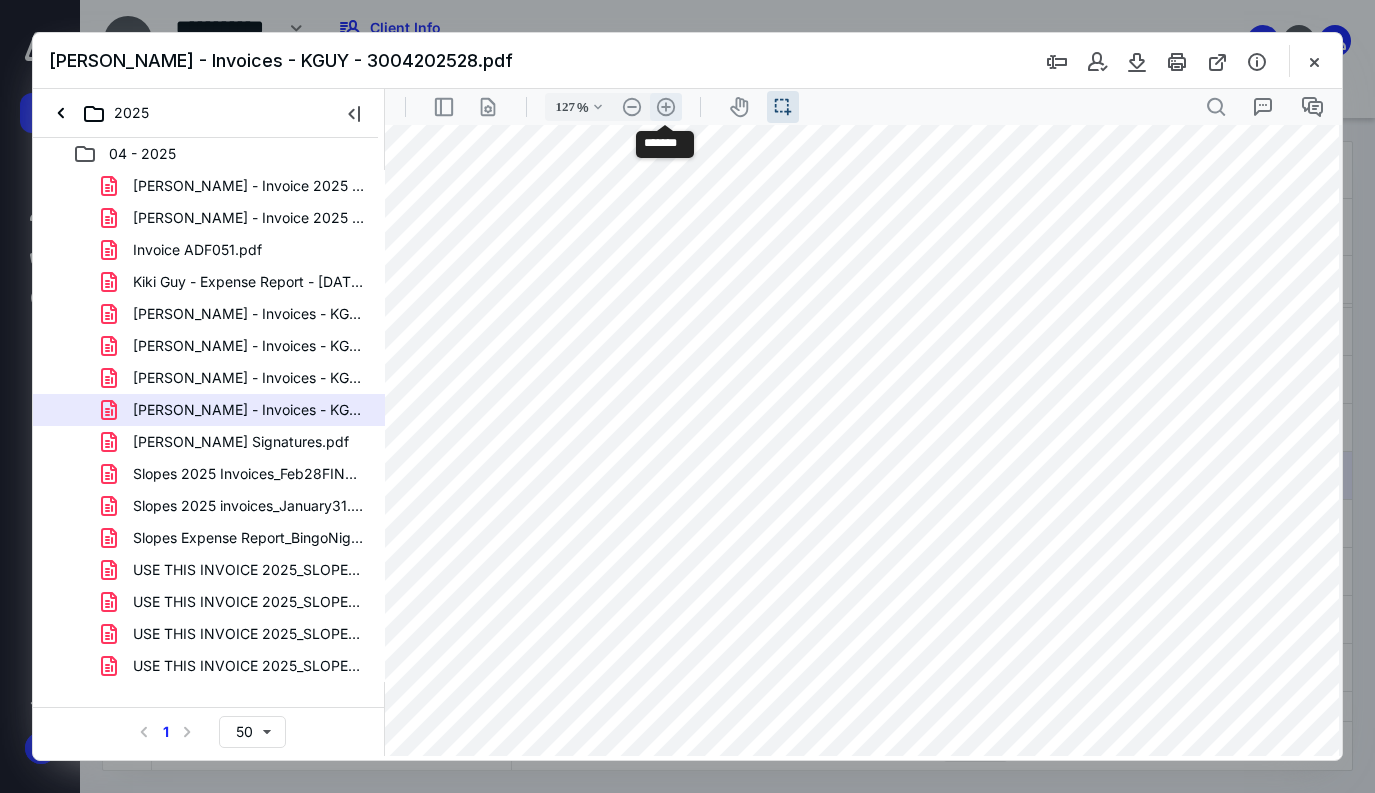 click on ".cls-1{fill:#abb0c4;} icon - header - zoom - in - line" at bounding box center (666, 107) 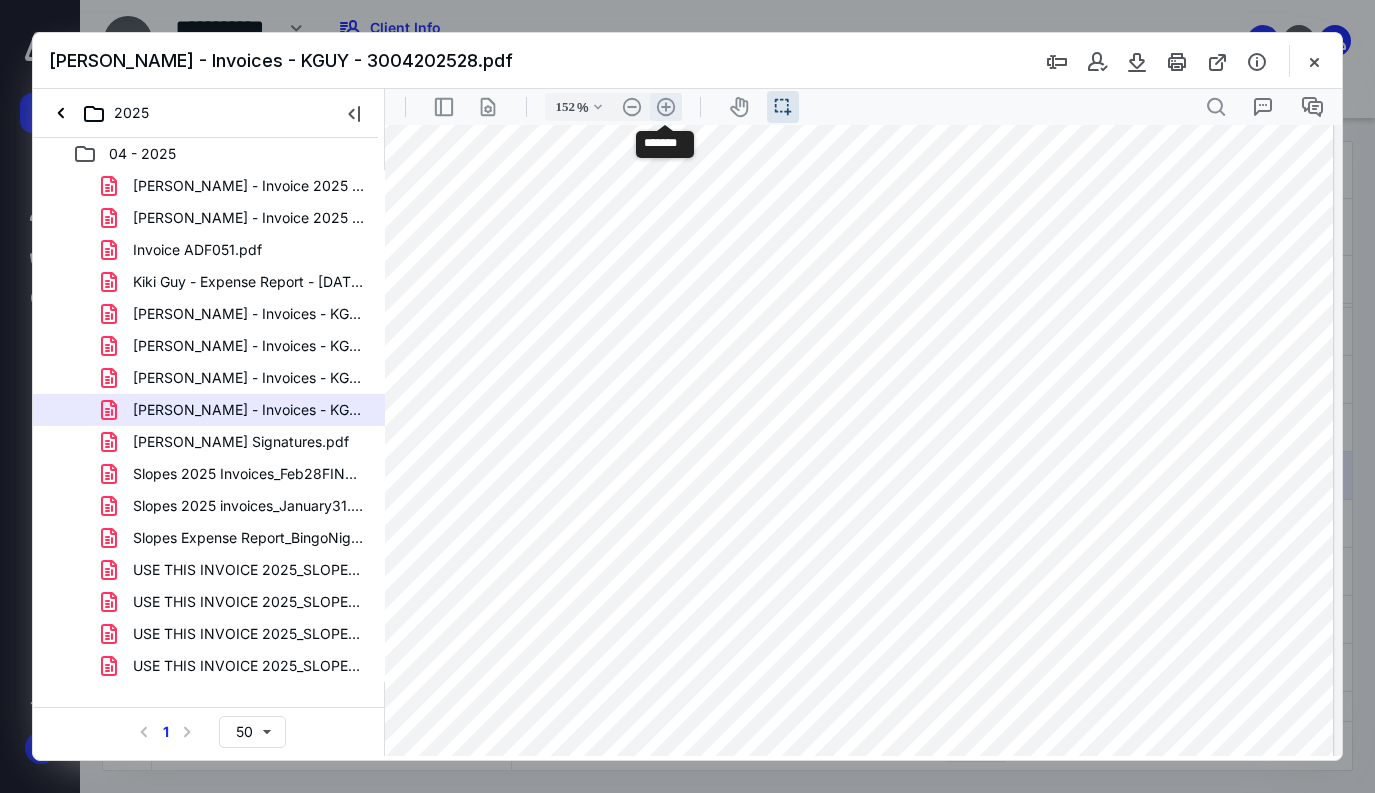 click on ".cls-1{fill:#abb0c4;} icon - header - zoom - in - line" at bounding box center (666, 107) 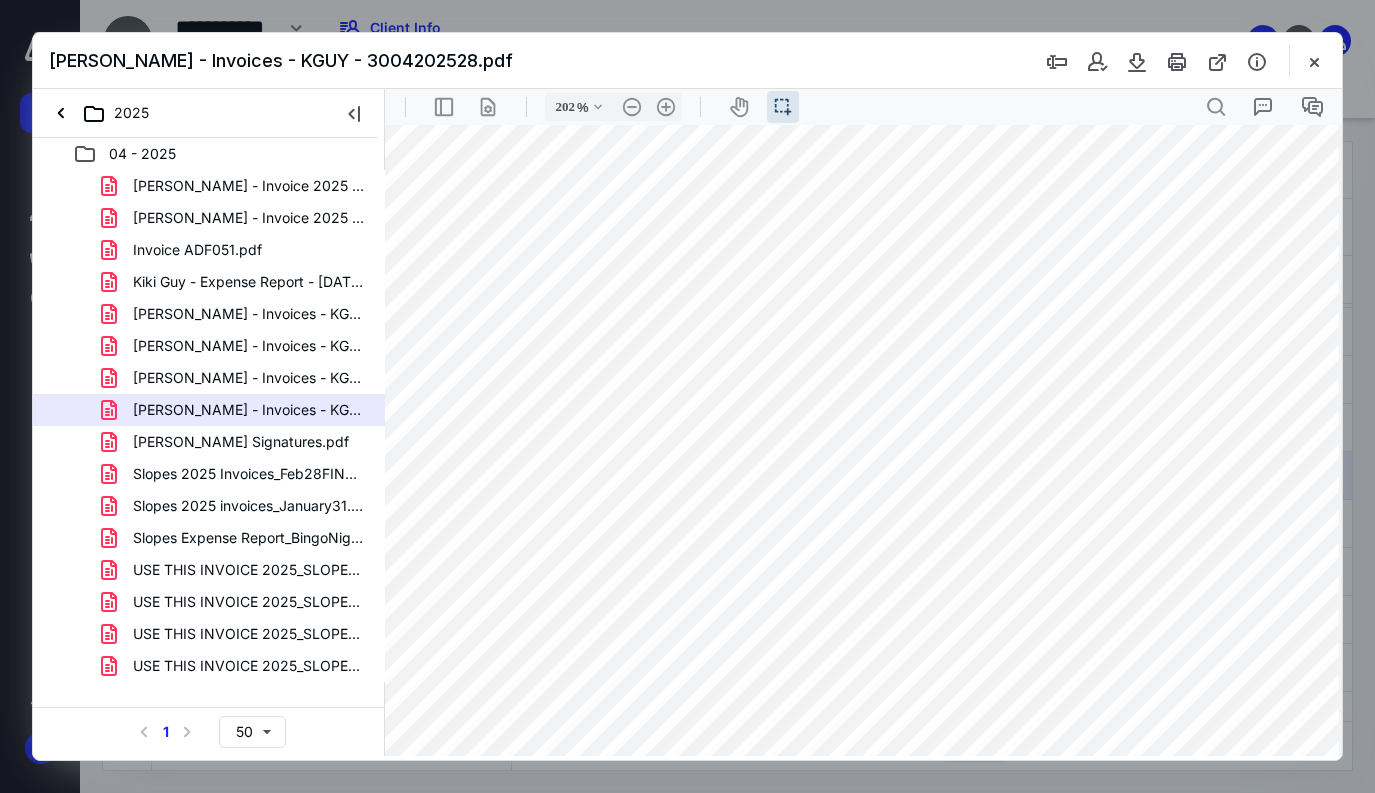 scroll, scrollTop: 228, scrollLeft: 330, axis: both 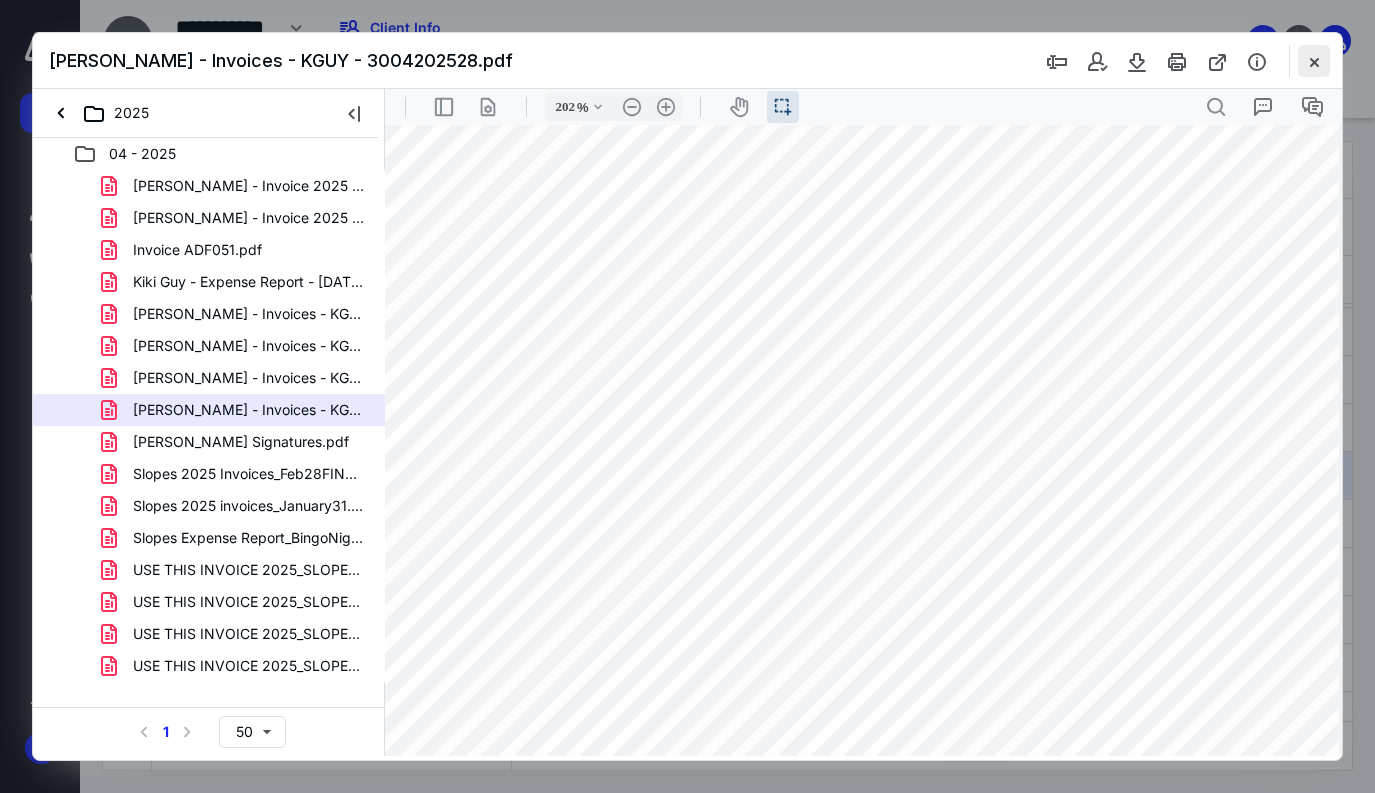click at bounding box center [1314, 61] 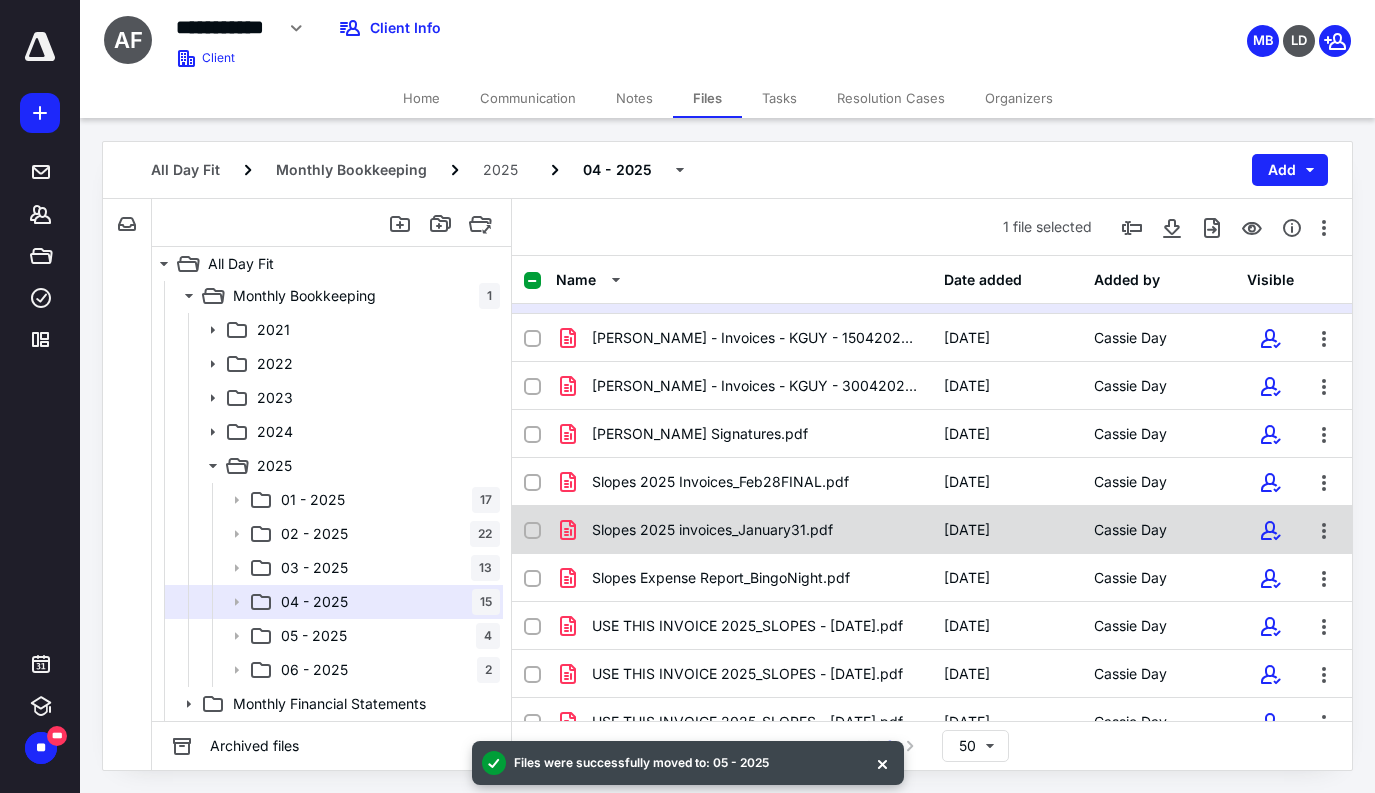 scroll, scrollTop: 271, scrollLeft: 0, axis: vertical 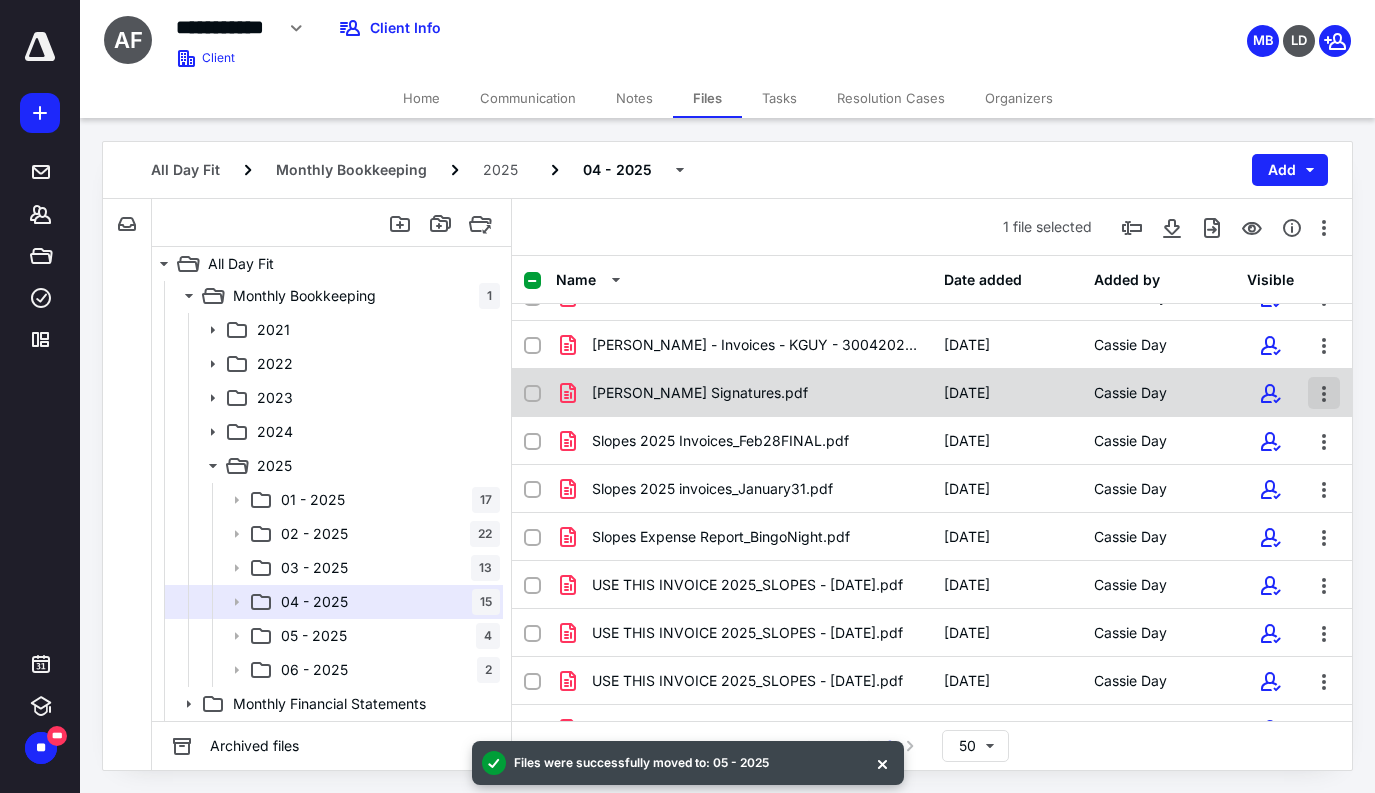 click at bounding box center (1324, 393) 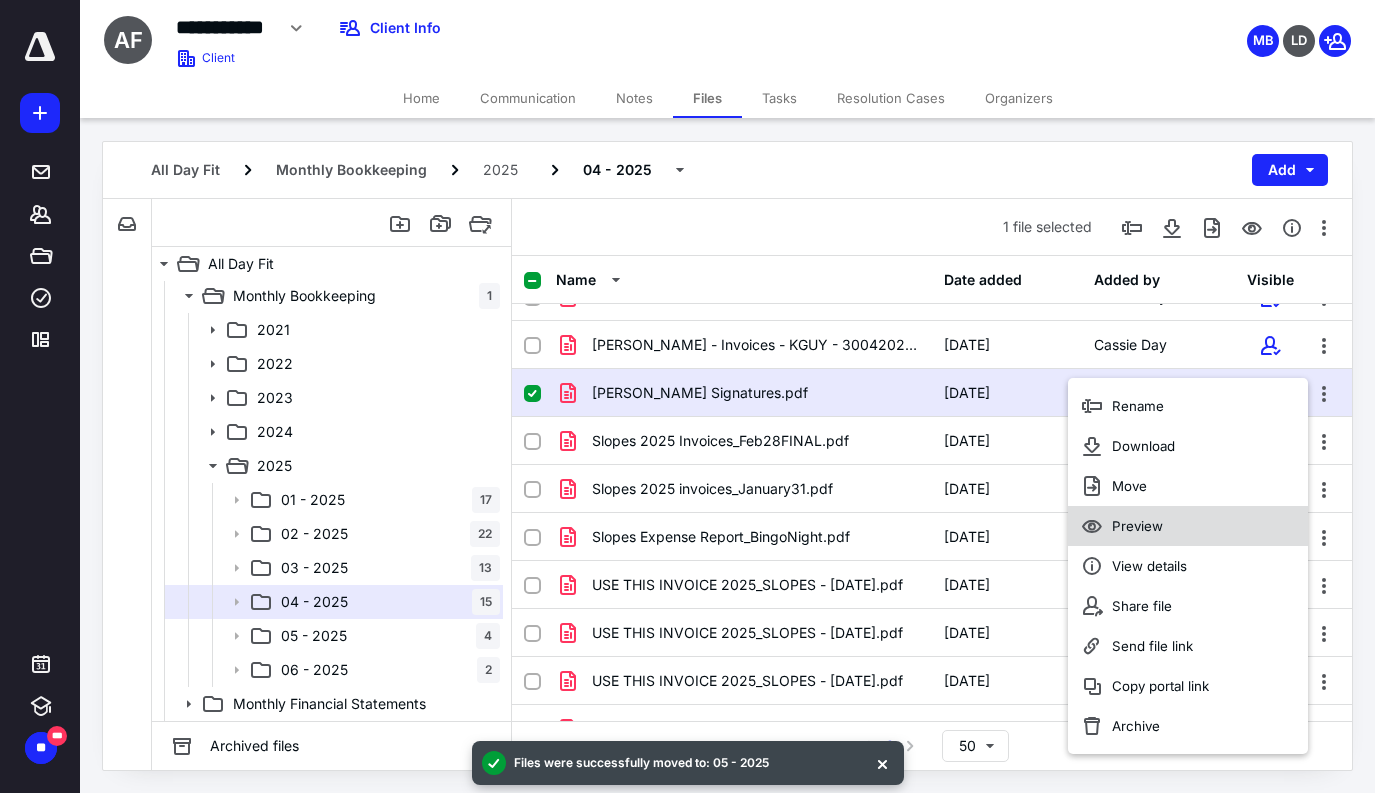 drag, startPoint x: 1124, startPoint y: 546, endPoint x: 1124, endPoint y: 530, distance: 16 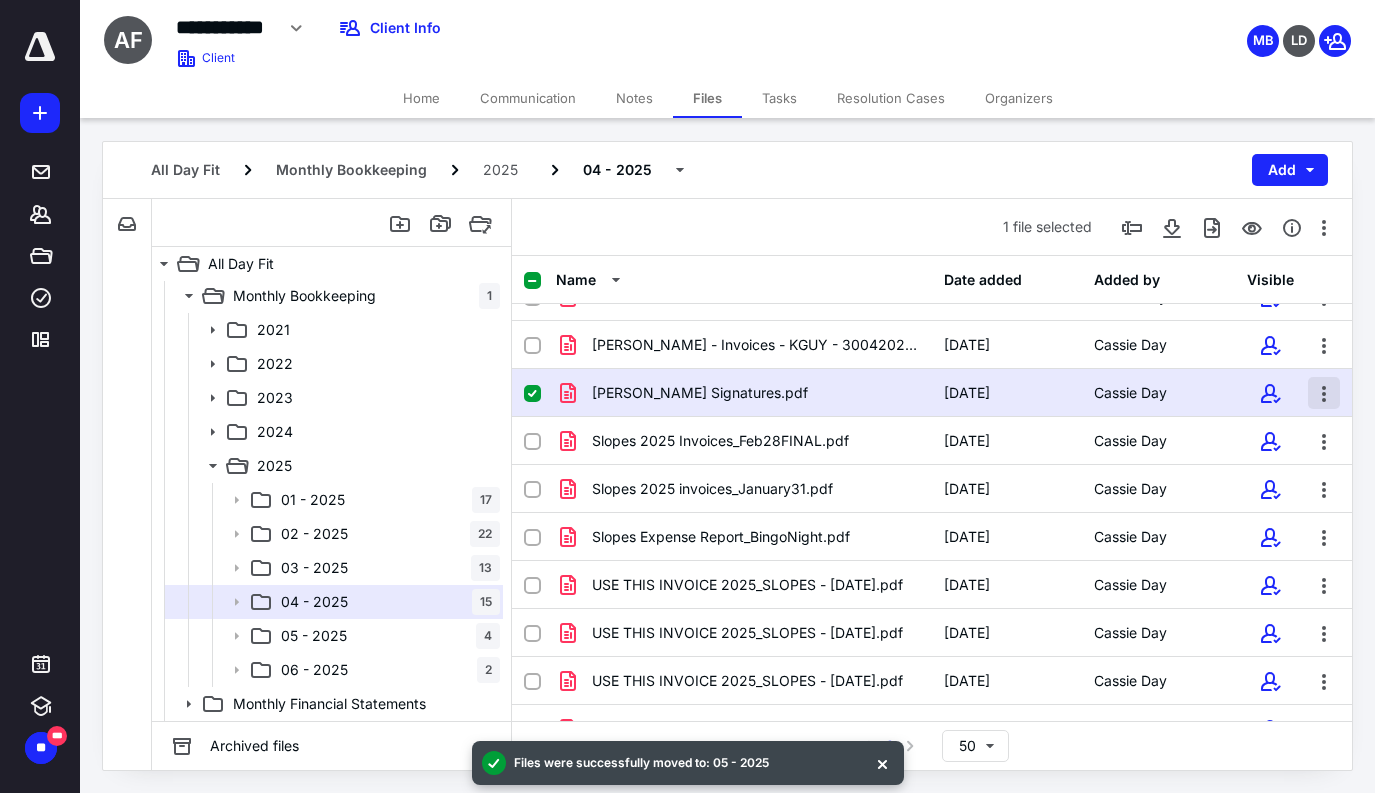click at bounding box center [1324, 393] 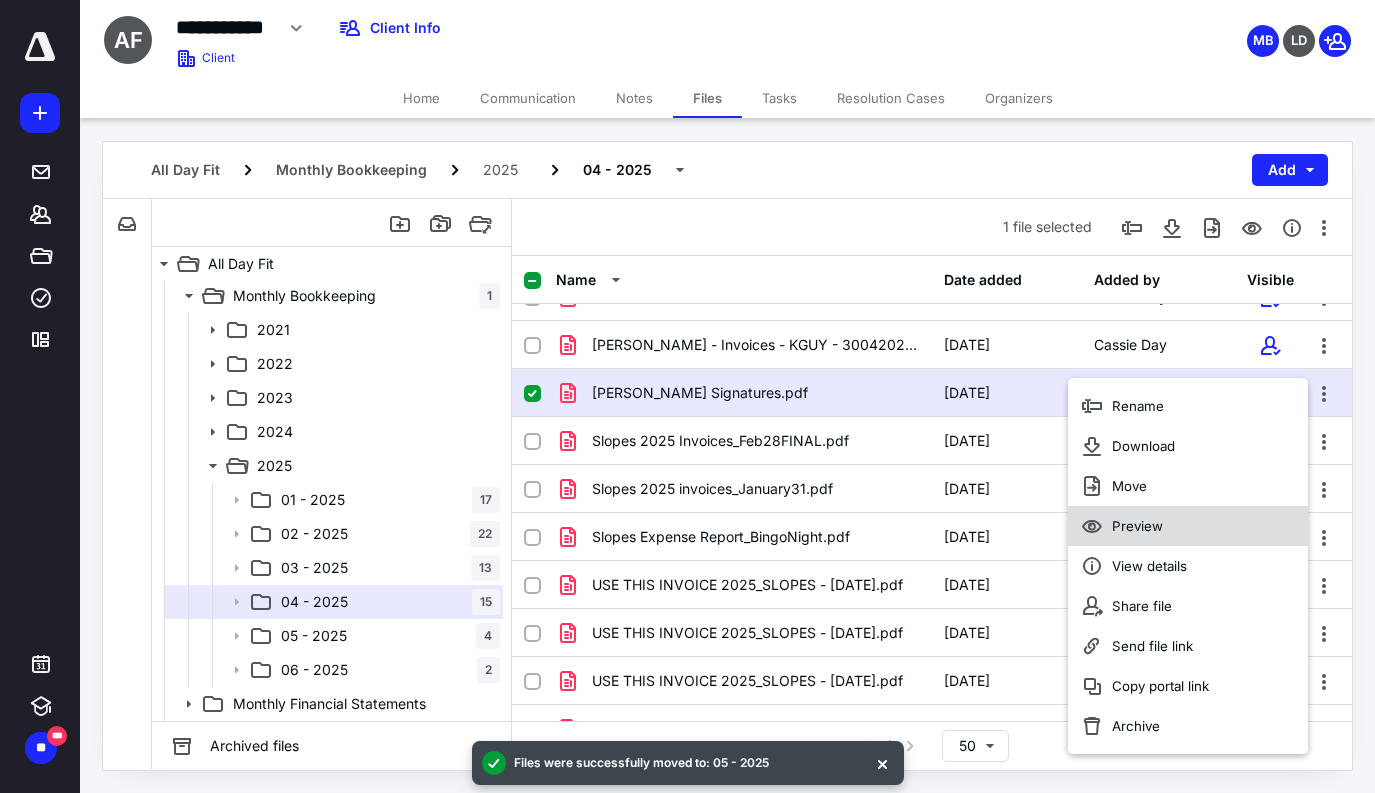 click on "Preview" at bounding box center (1188, 526) 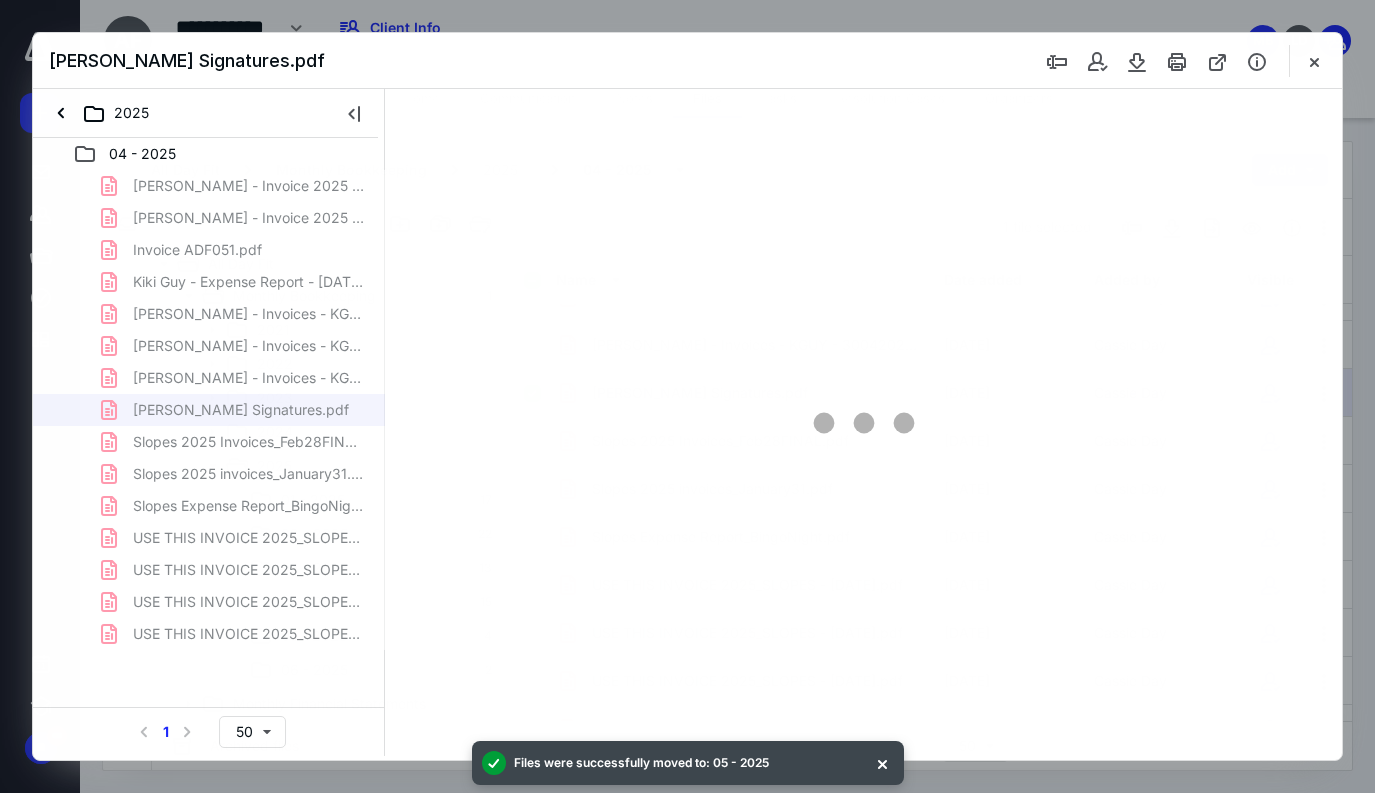 scroll, scrollTop: 0, scrollLeft: 0, axis: both 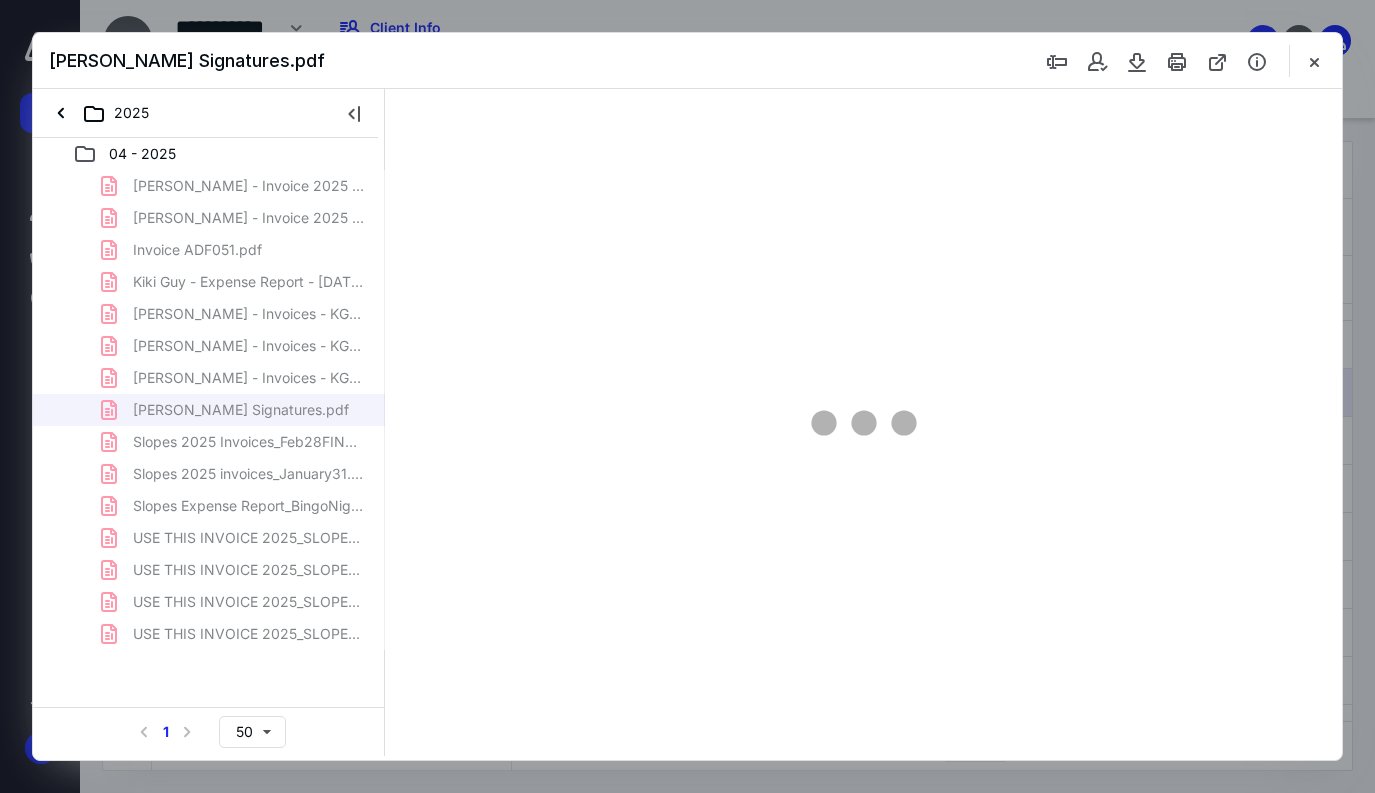 type on "80" 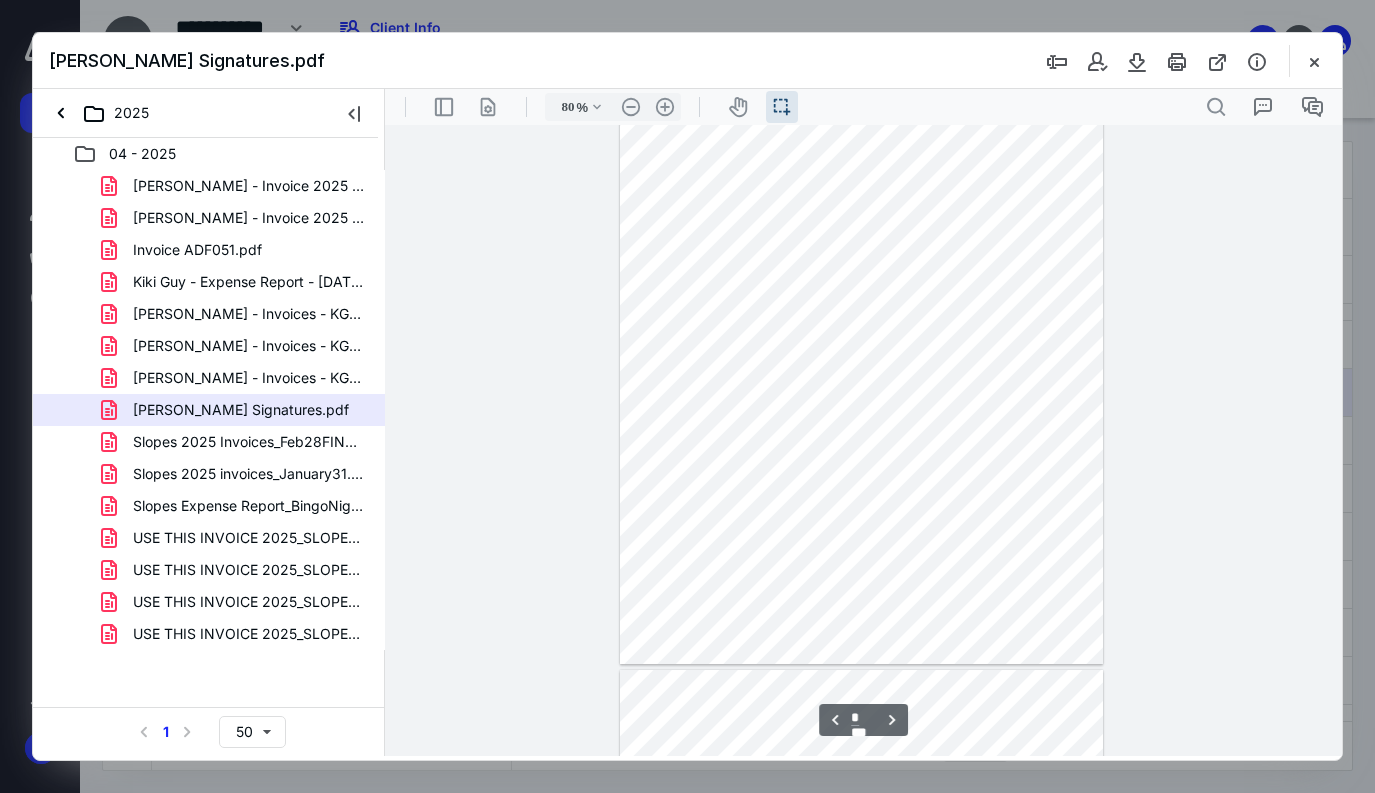 scroll, scrollTop: 313, scrollLeft: 0, axis: vertical 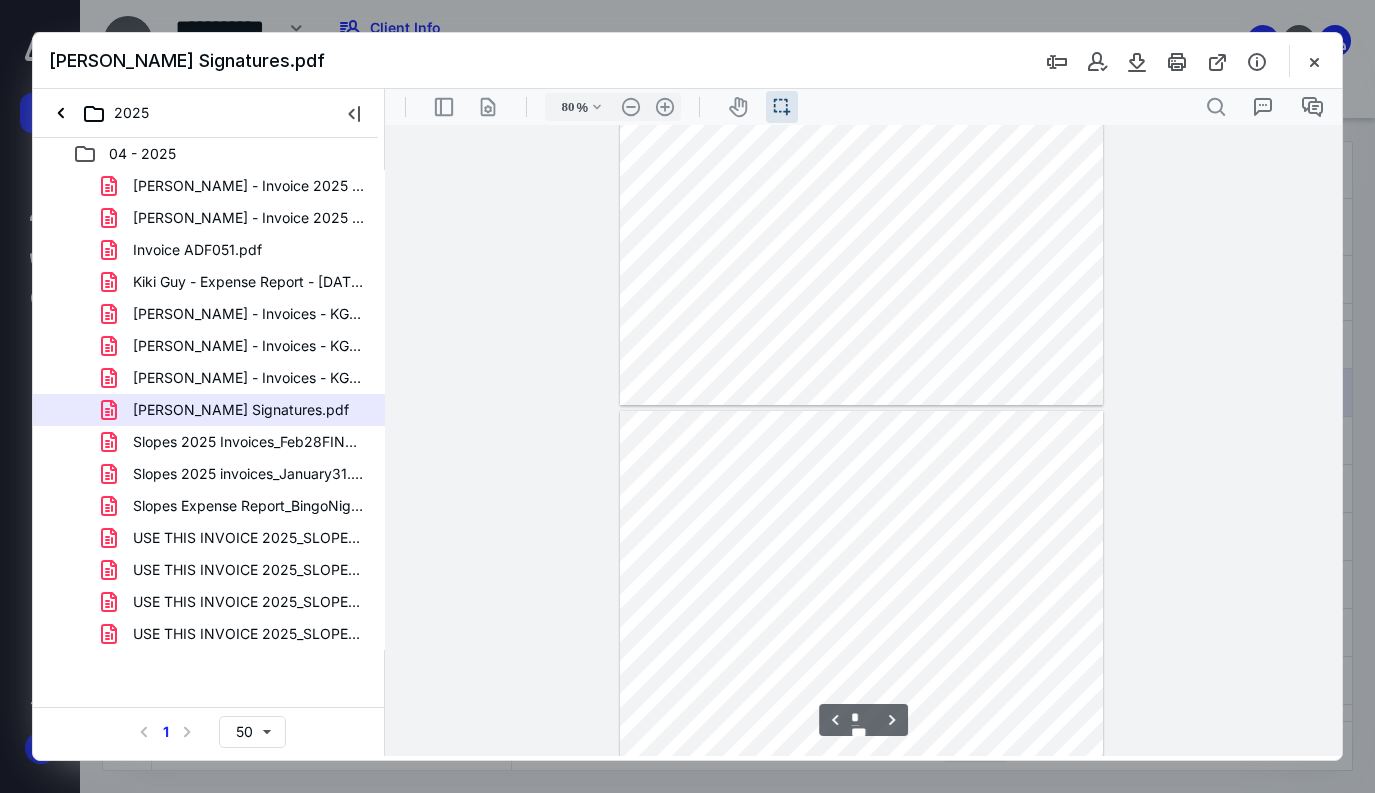 type on "*" 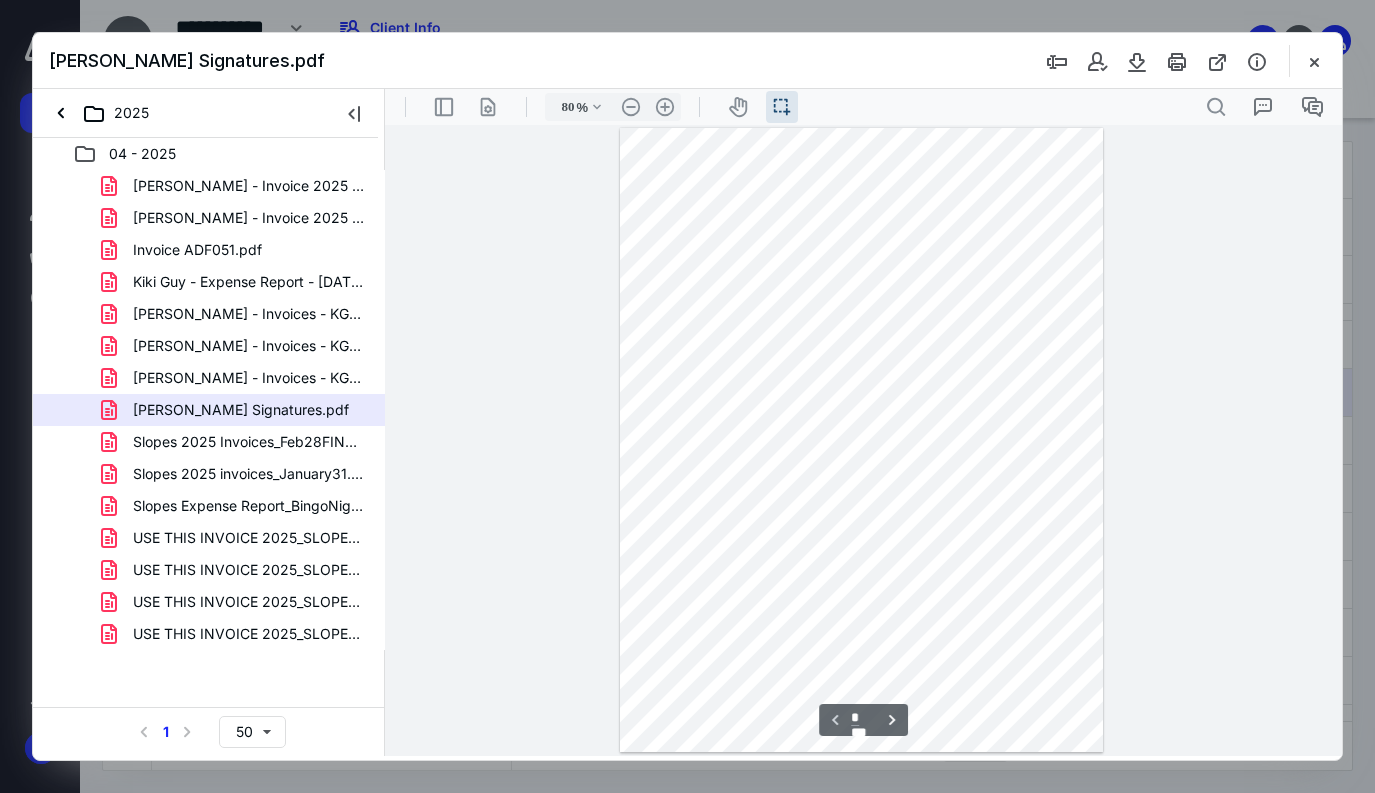 scroll, scrollTop: 0, scrollLeft: 0, axis: both 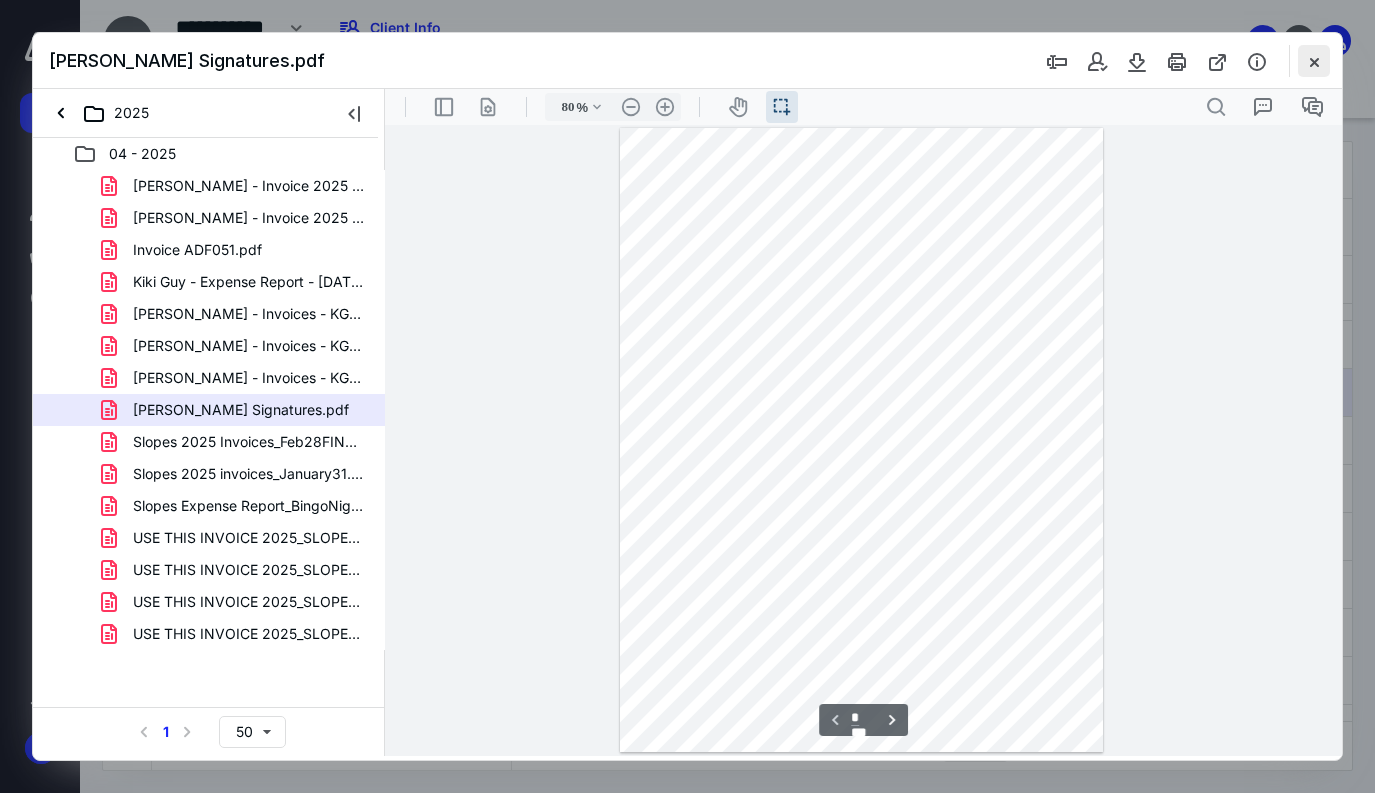 click at bounding box center (1314, 61) 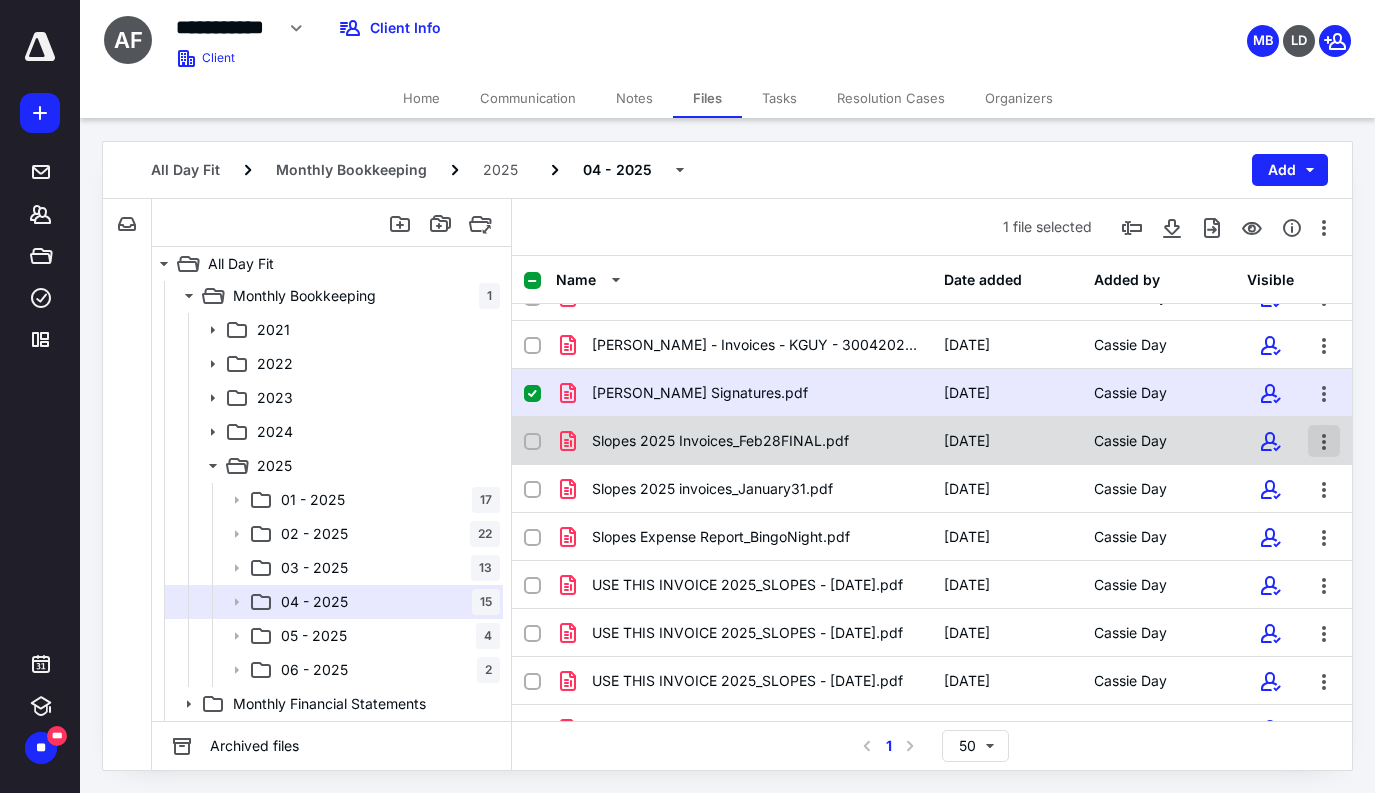click at bounding box center (1324, 441) 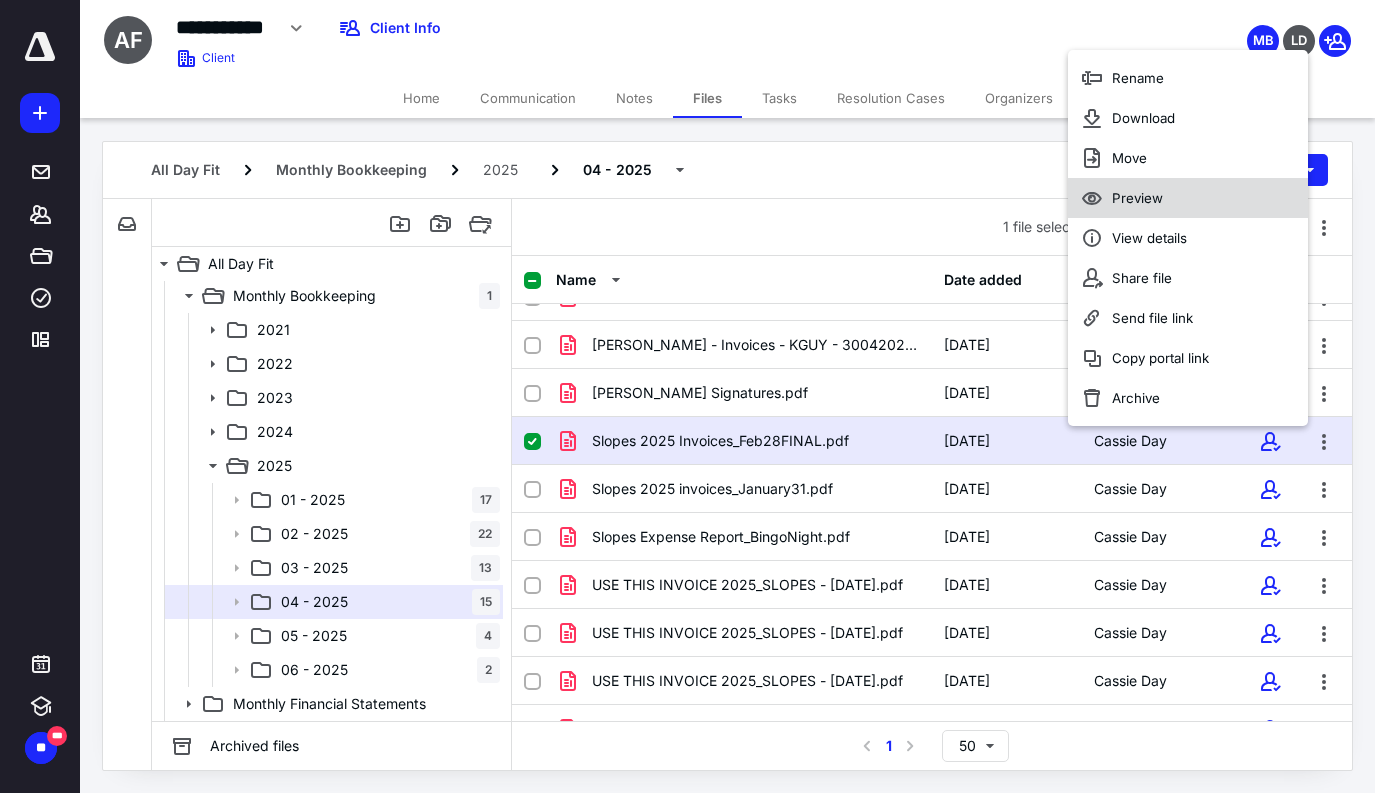 click on "Preview" at bounding box center [1188, 198] 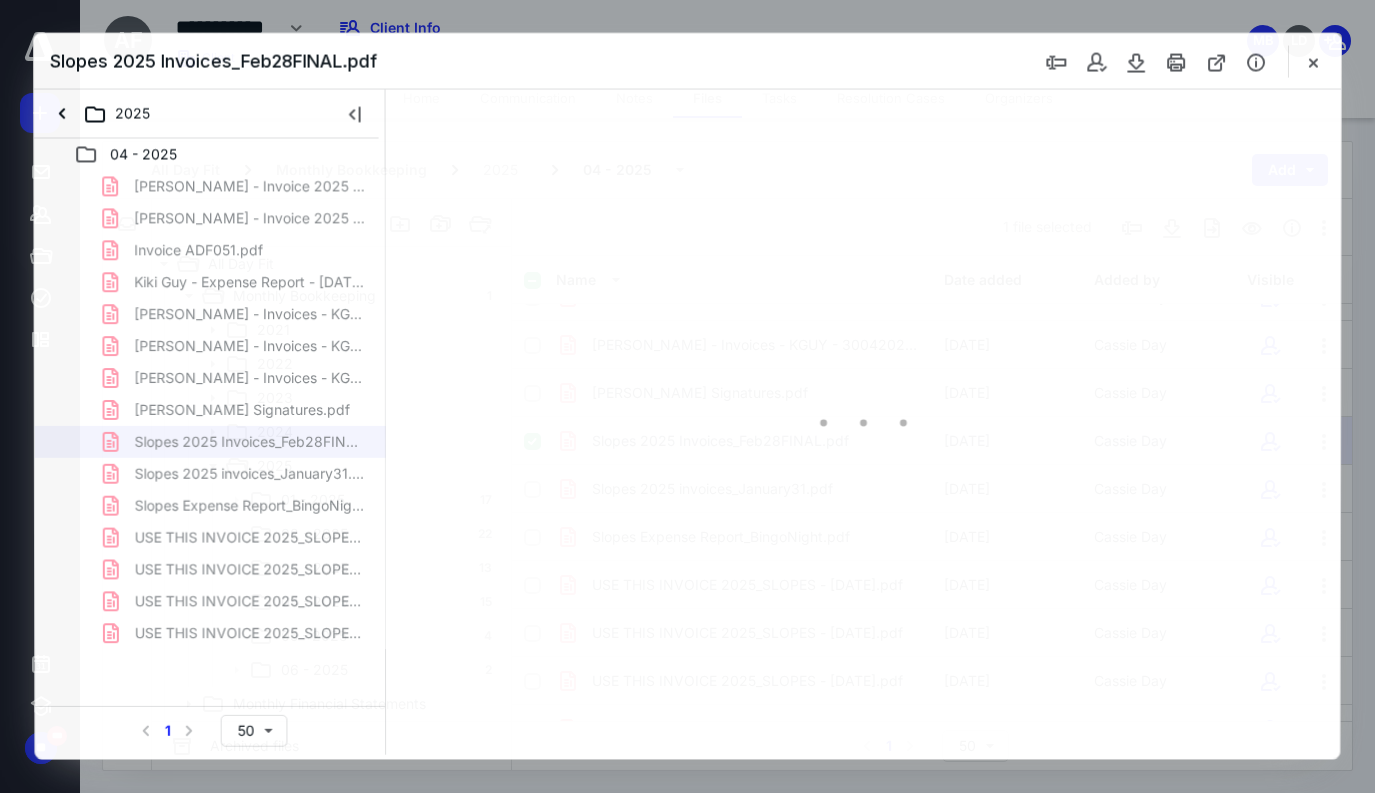 scroll, scrollTop: 0, scrollLeft: 0, axis: both 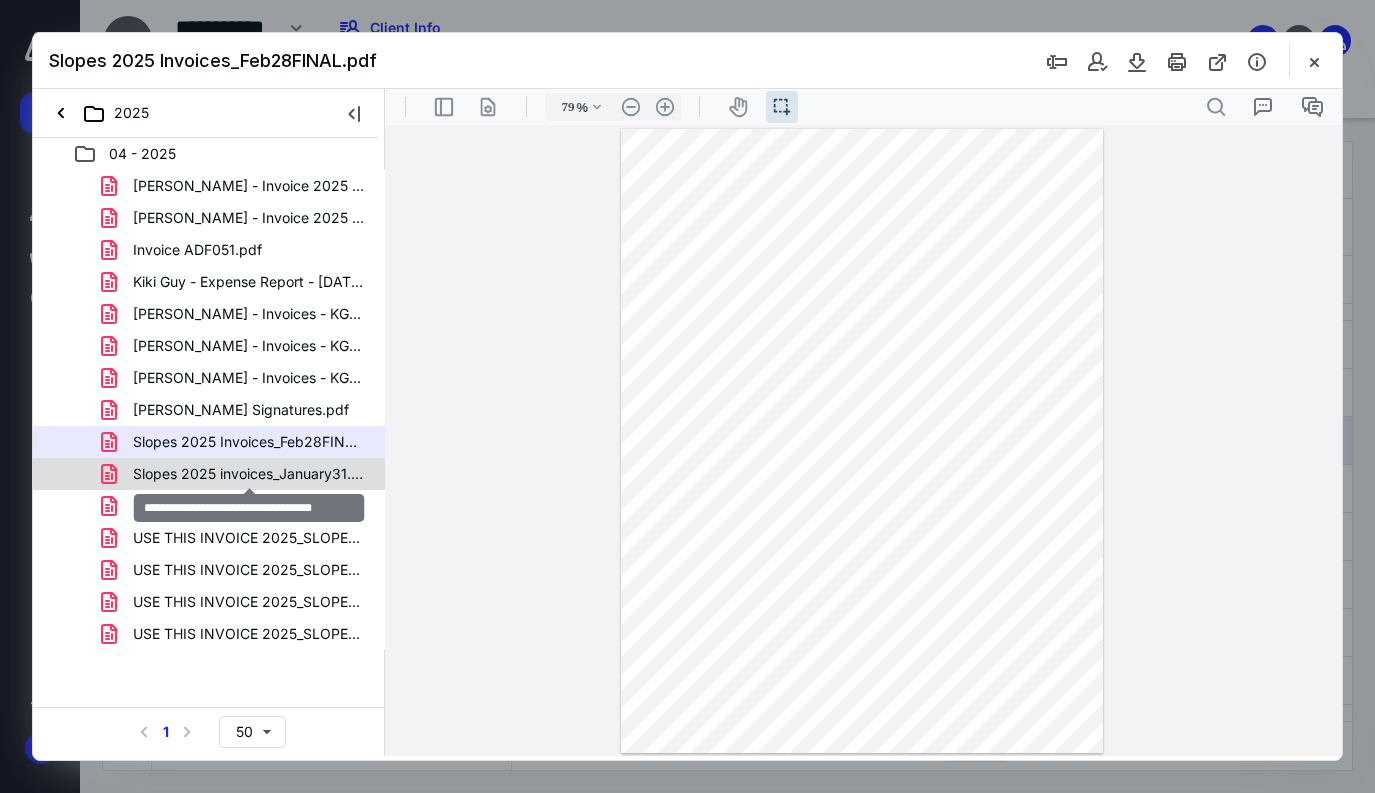 click on "Slopes 2025 invoices_January31.pdf" at bounding box center [249, 474] 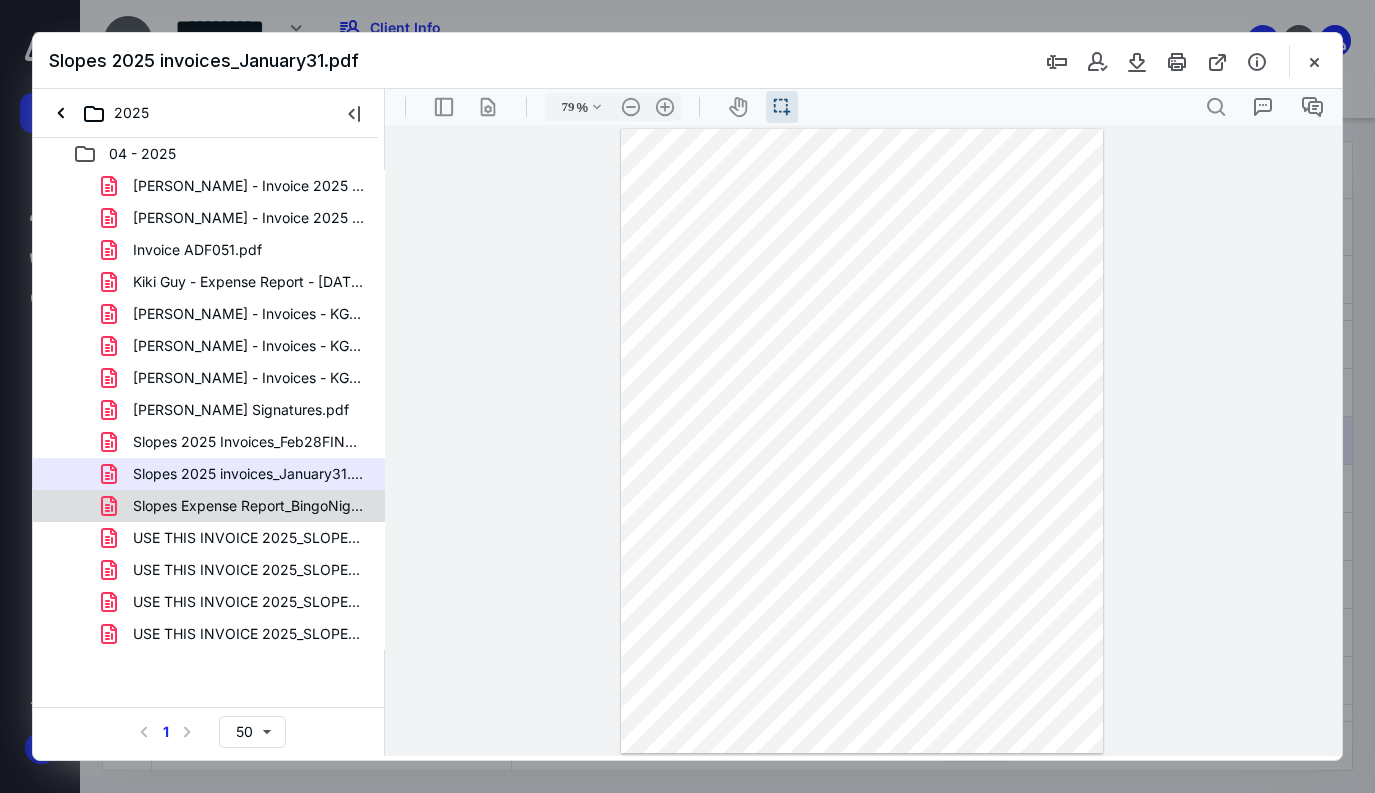 click on "Slopes Expense Report_BingoNight.pdf" at bounding box center [249, 506] 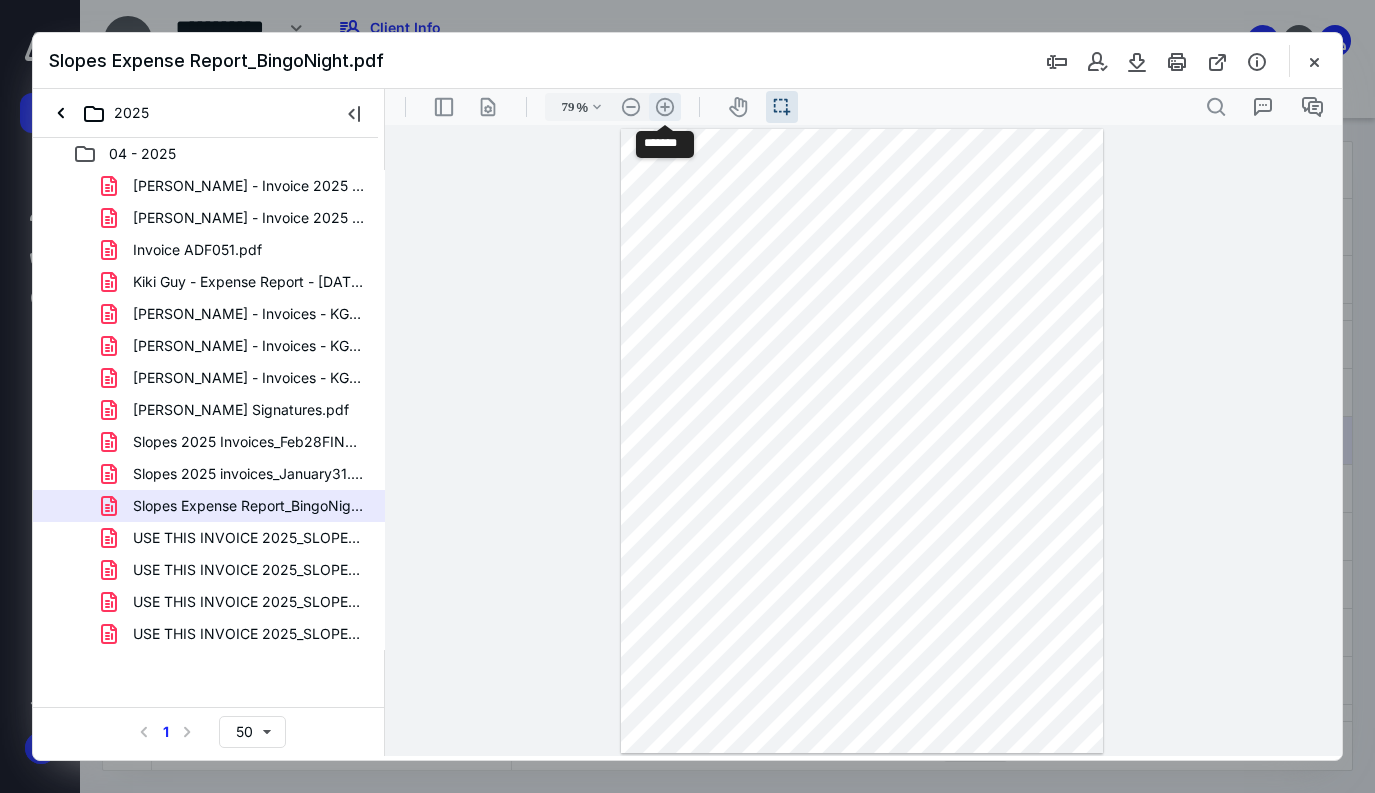 click on ".cls-1{fill:#abb0c4;} icon - header - zoom - in - line" at bounding box center (665, 107) 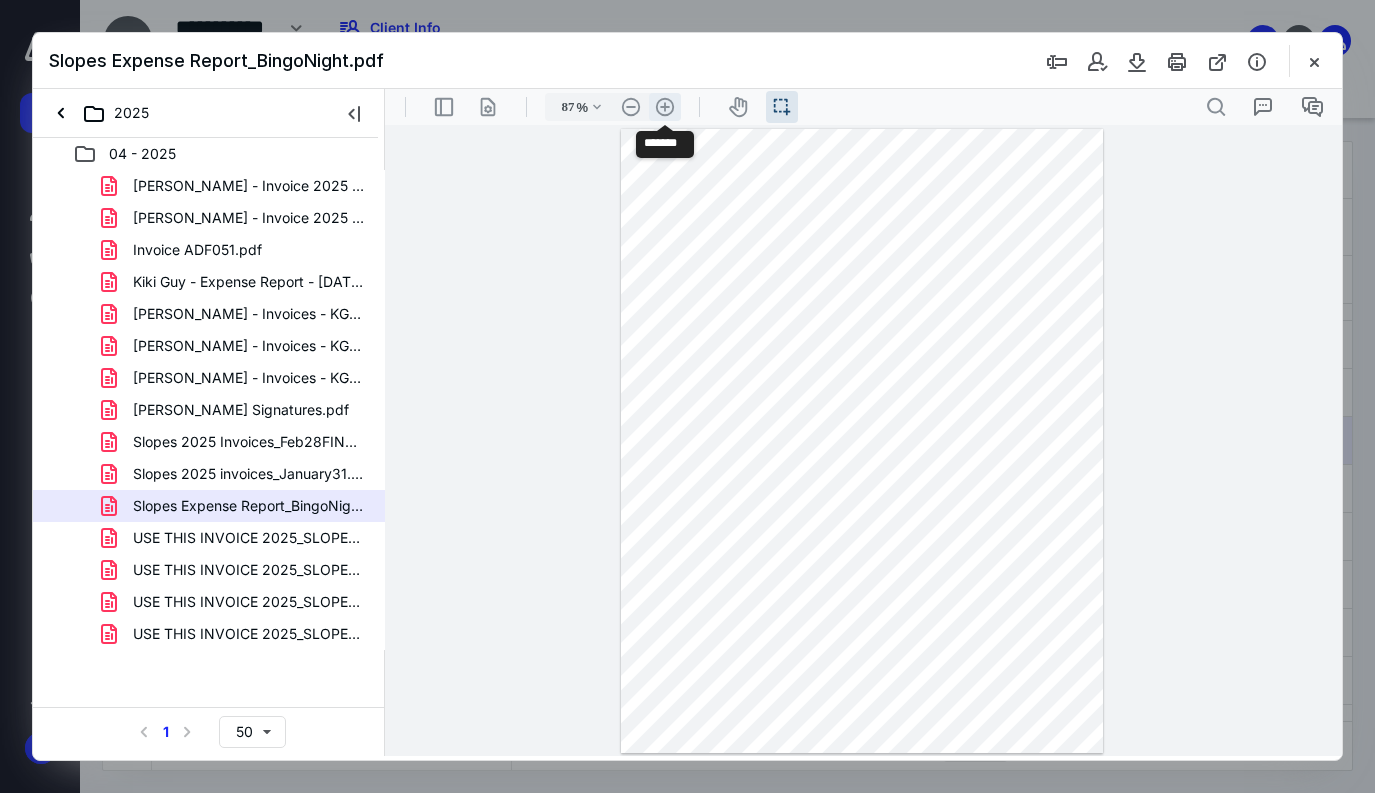 click on ".cls-1{fill:#abb0c4;} icon - header - zoom - in - line" at bounding box center [665, 107] 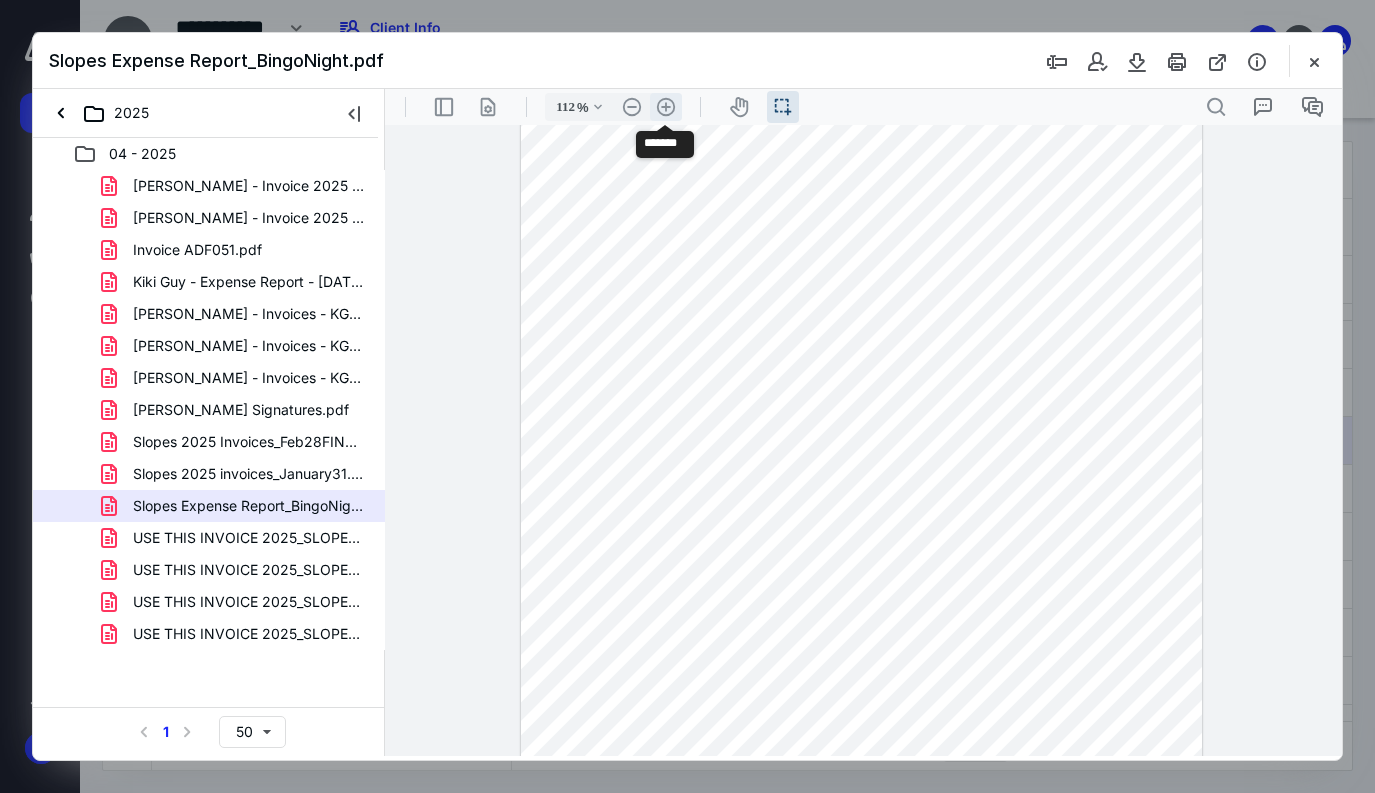 click on ".cls-1{fill:#abb0c4;} icon - header - zoom - in - line" at bounding box center [666, 107] 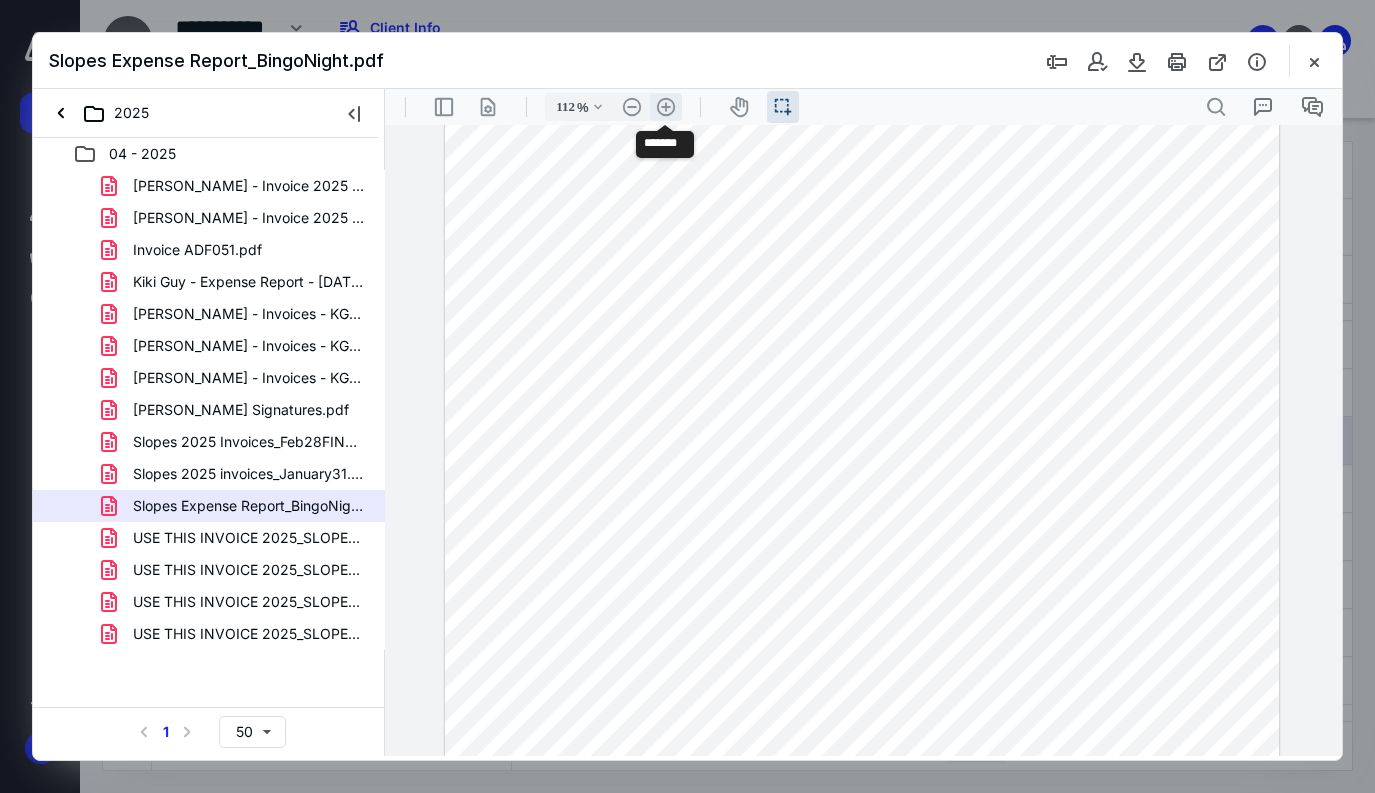 type on "137" 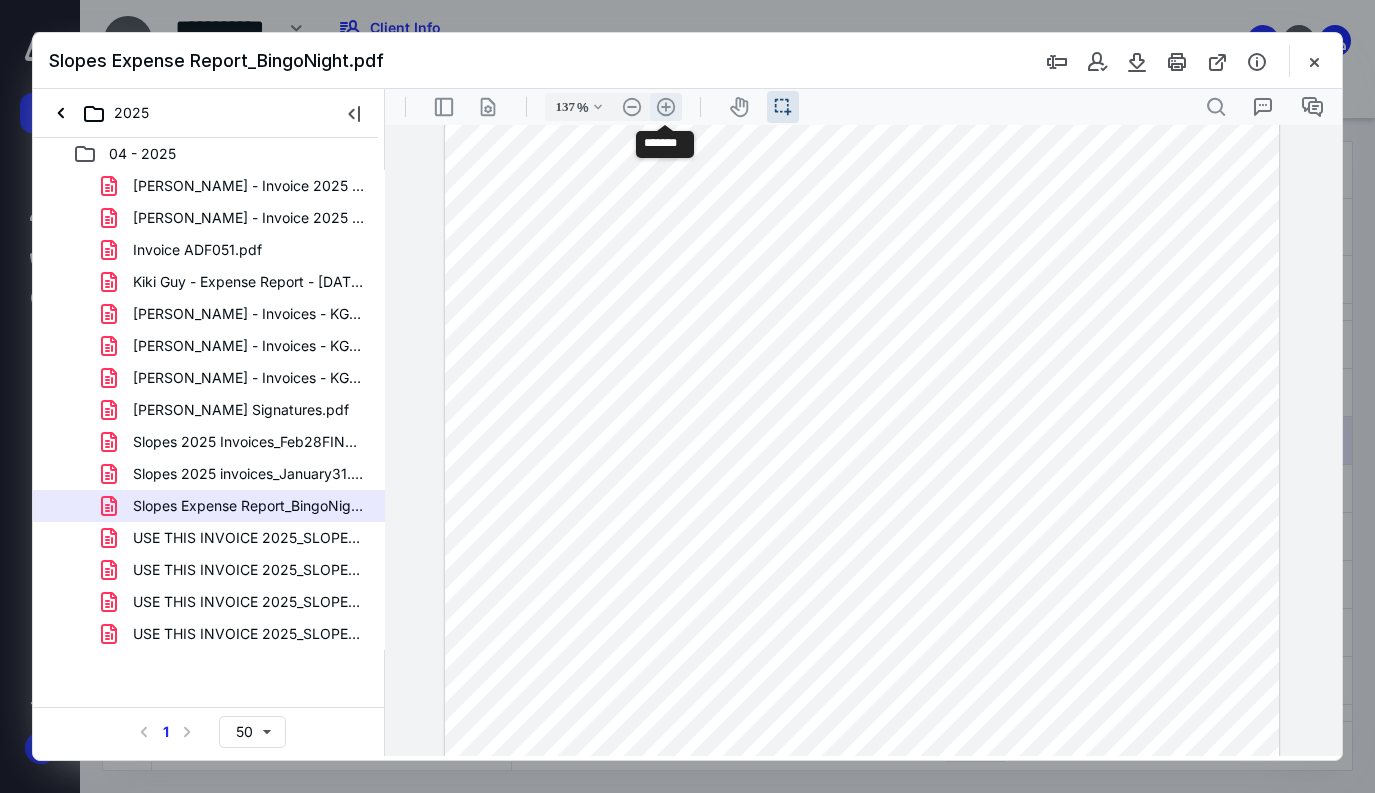scroll, scrollTop: 213, scrollLeft: 0, axis: vertical 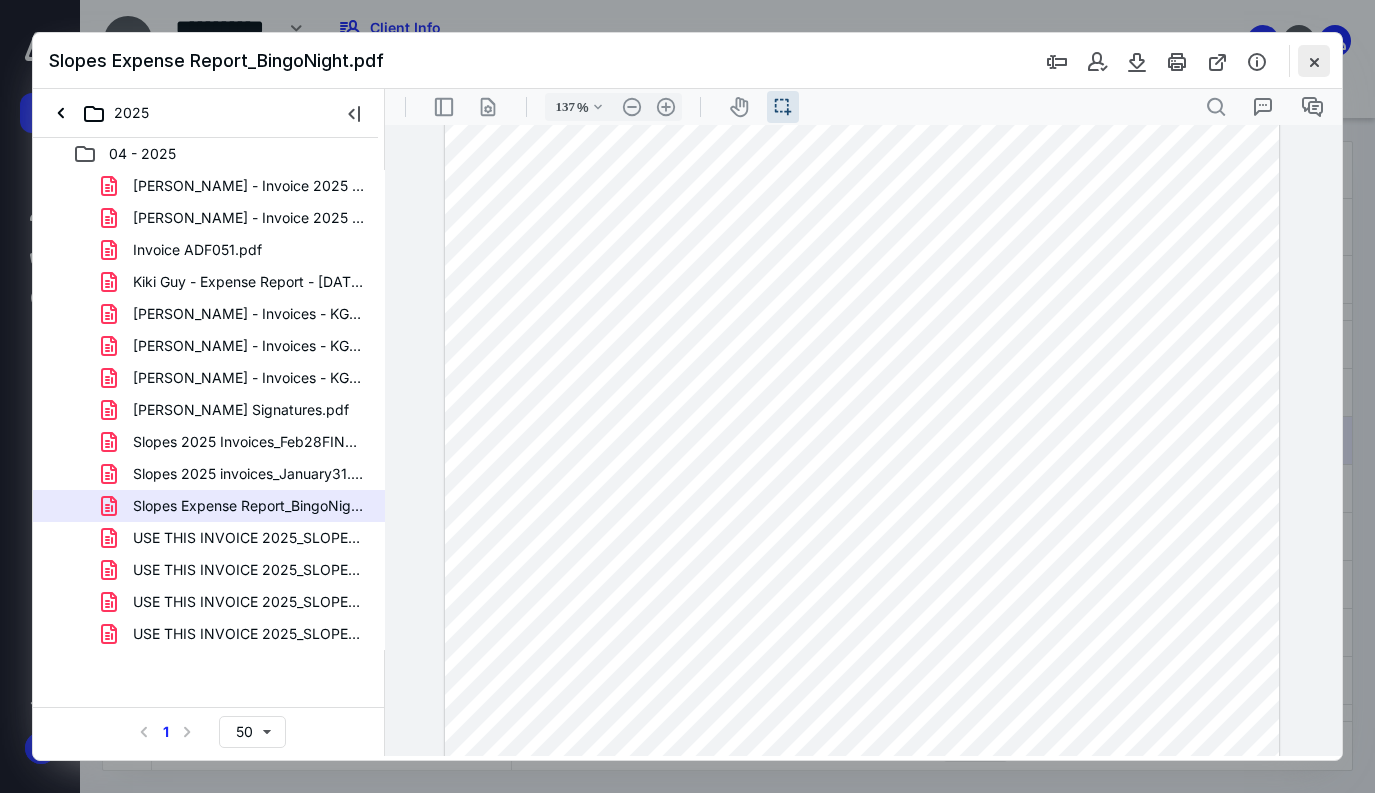 click at bounding box center (1314, 61) 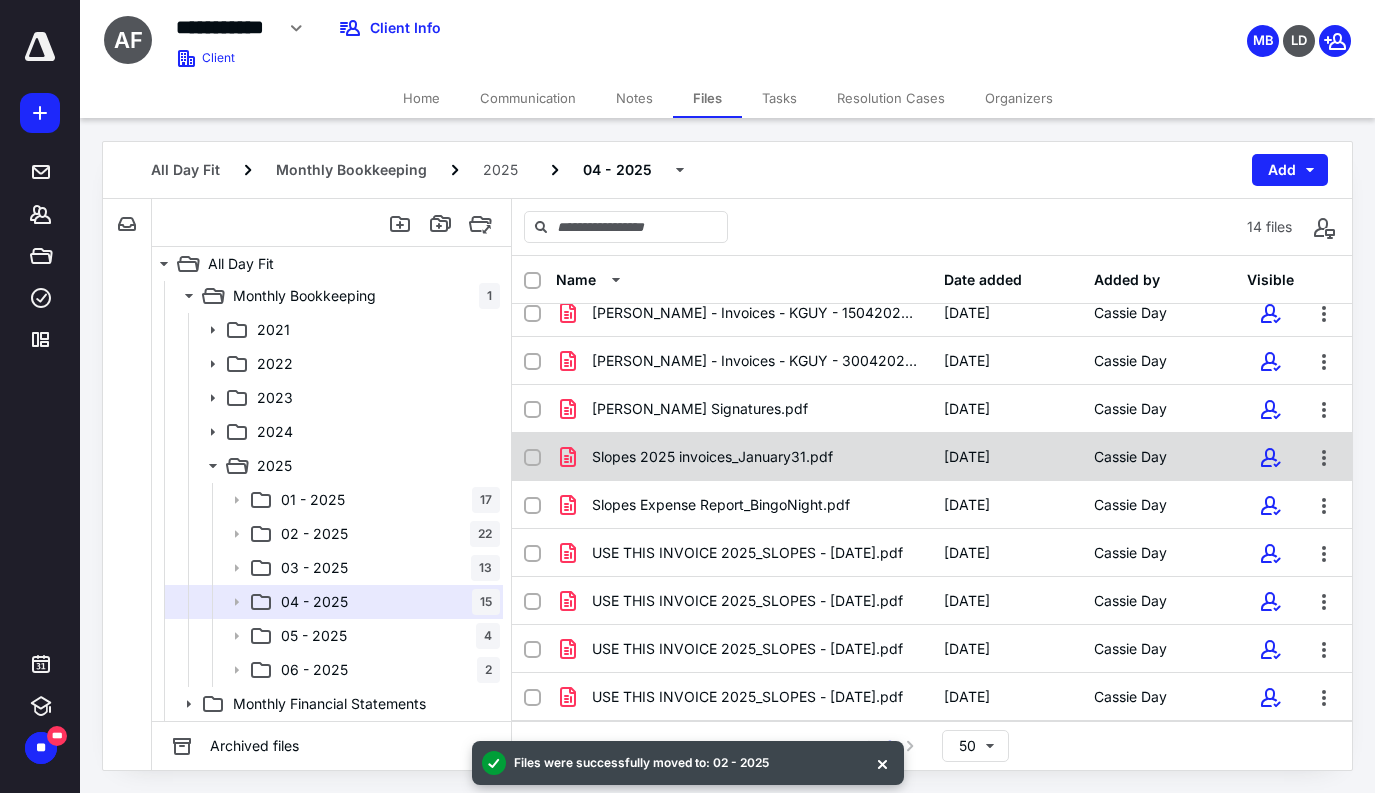 scroll, scrollTop: 255, scrollLeft: 0, axis: vertical 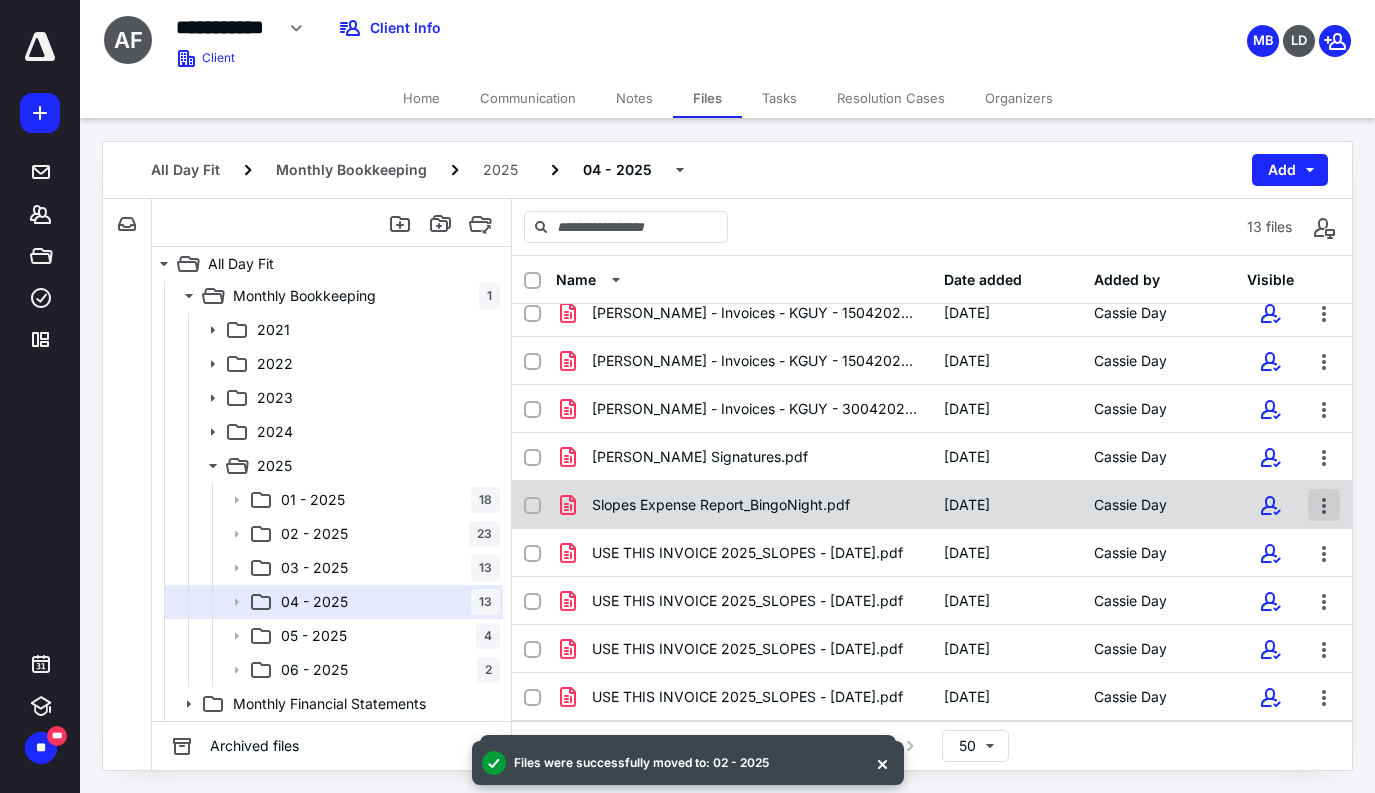 click at bounding box center [1324, 505] 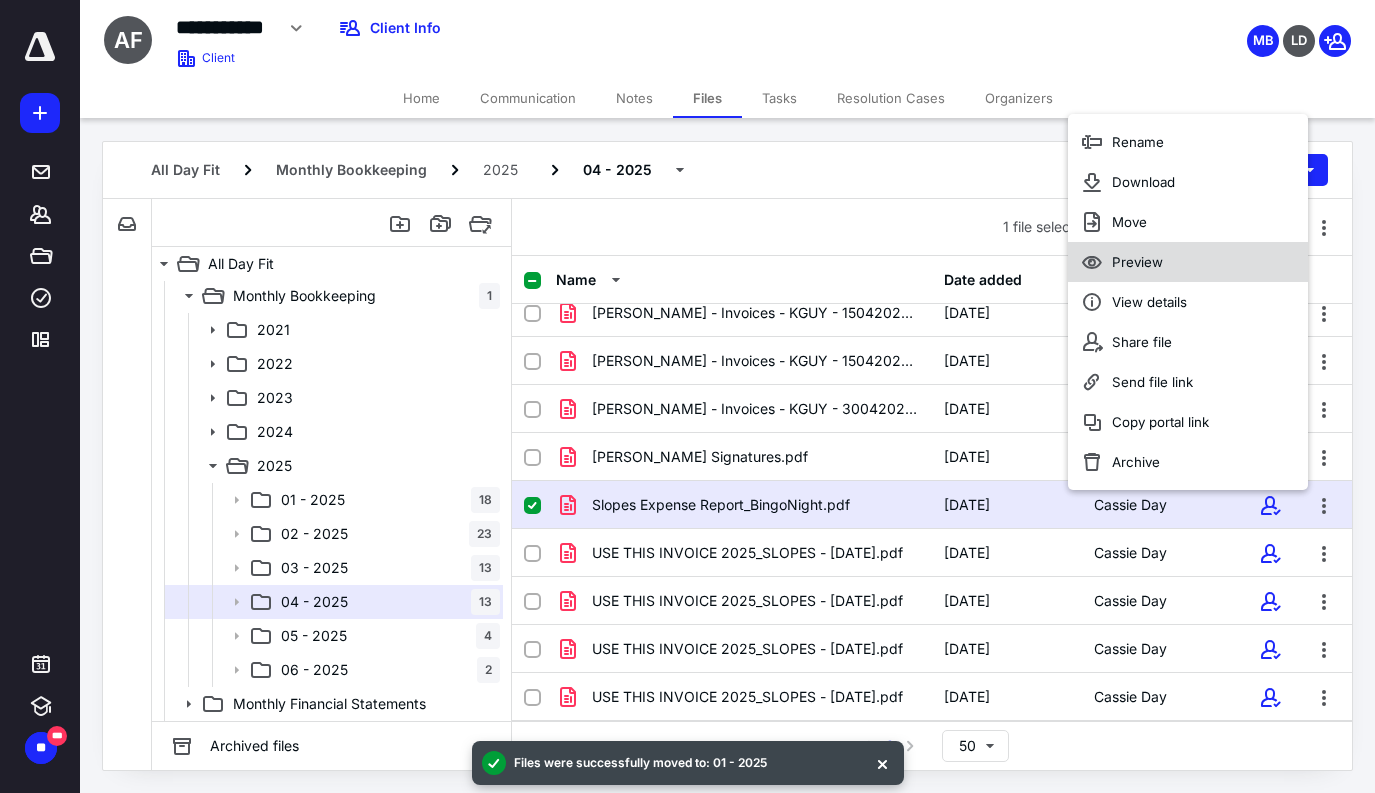 click on "Preview" at bounding box center [1188, 262] 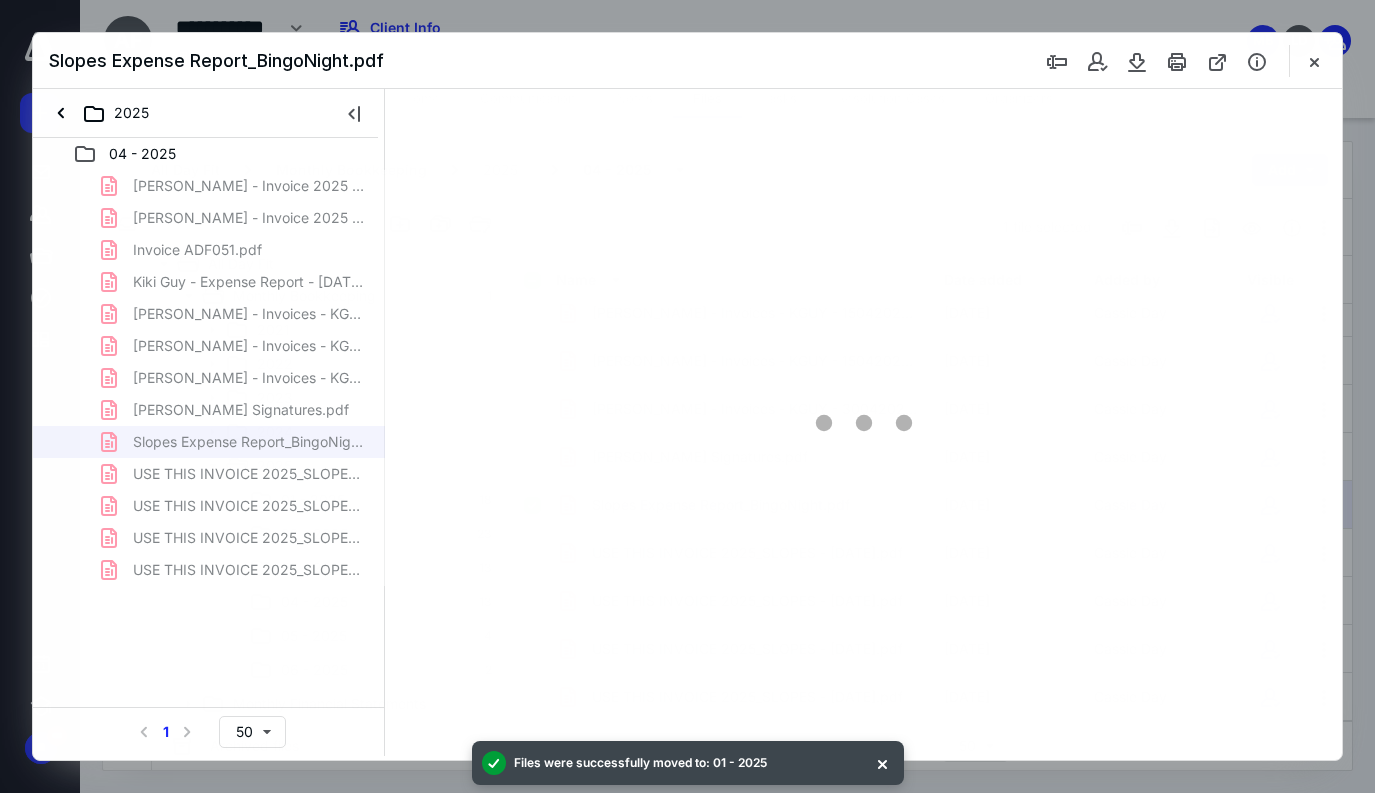 scroll, scrollTop: 0, scrollLeft: 0, axis: both 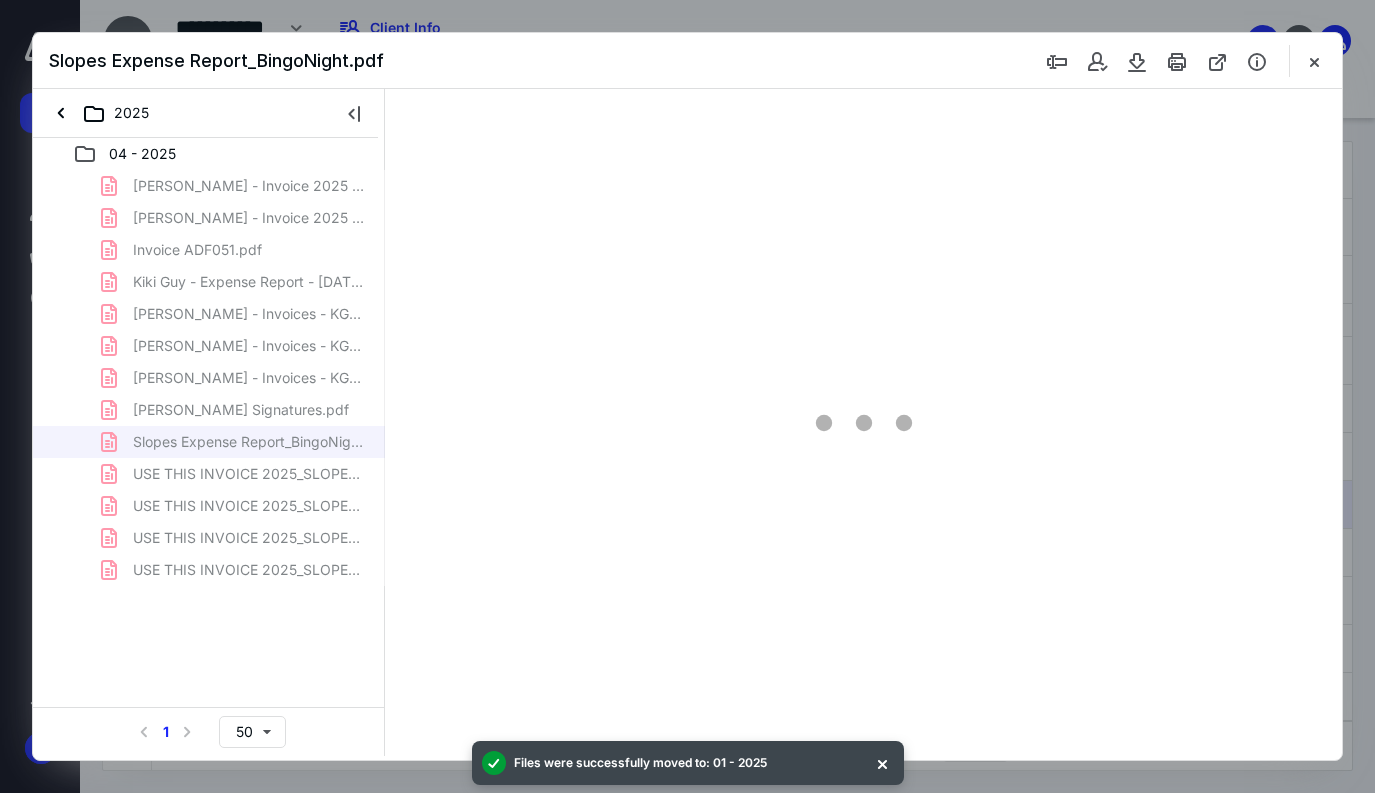 type on "79" 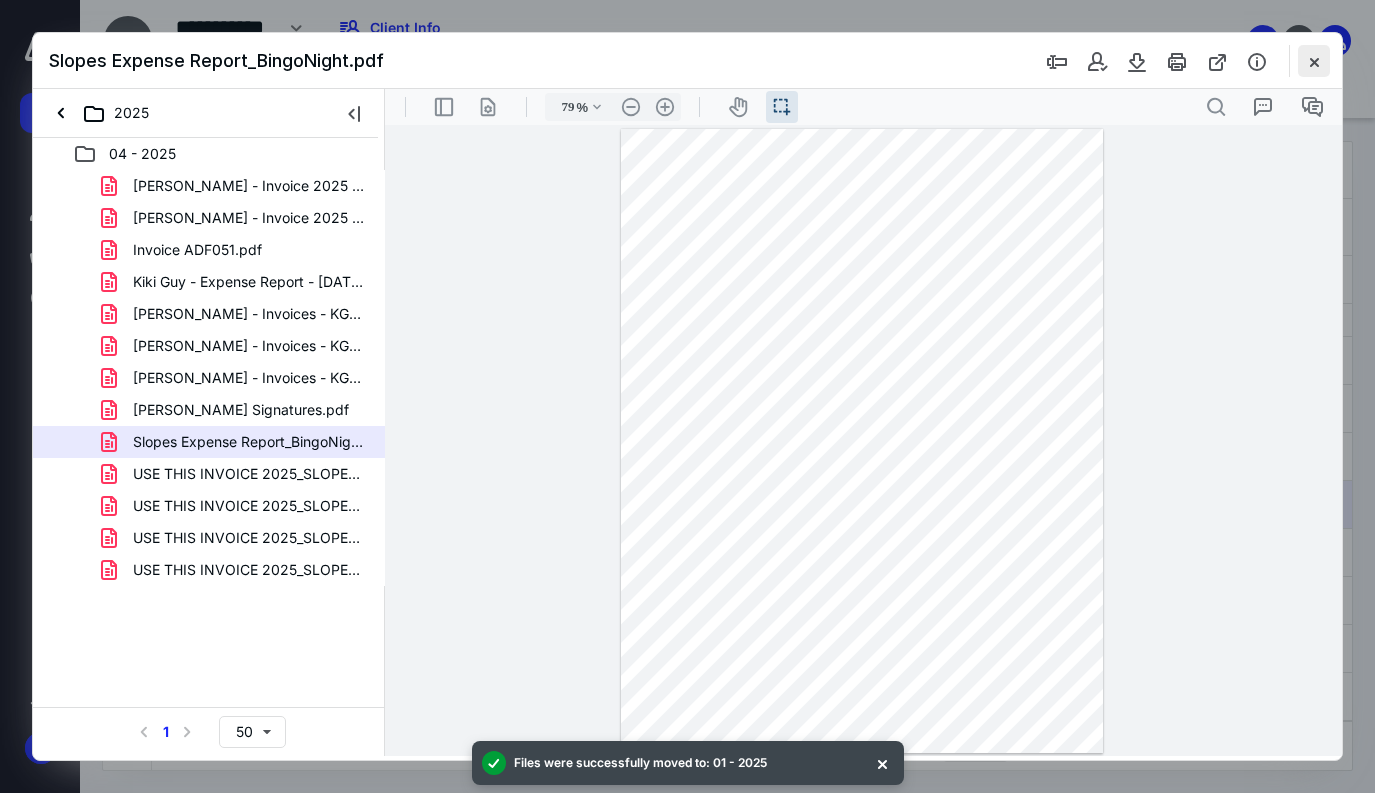 click at bounding box center [1314, 61] 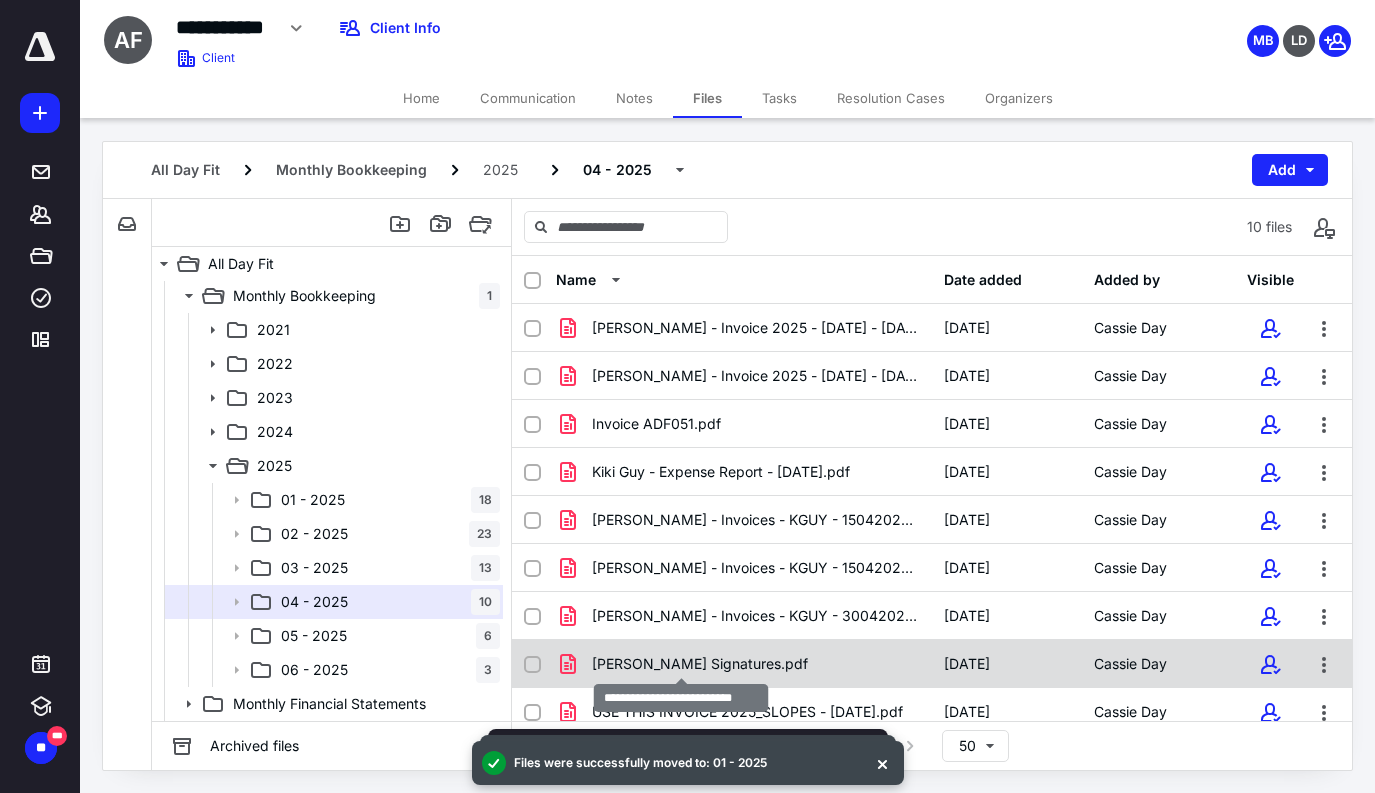 scroll, scrollTop: 0, scrollLeft: 0, axis: both 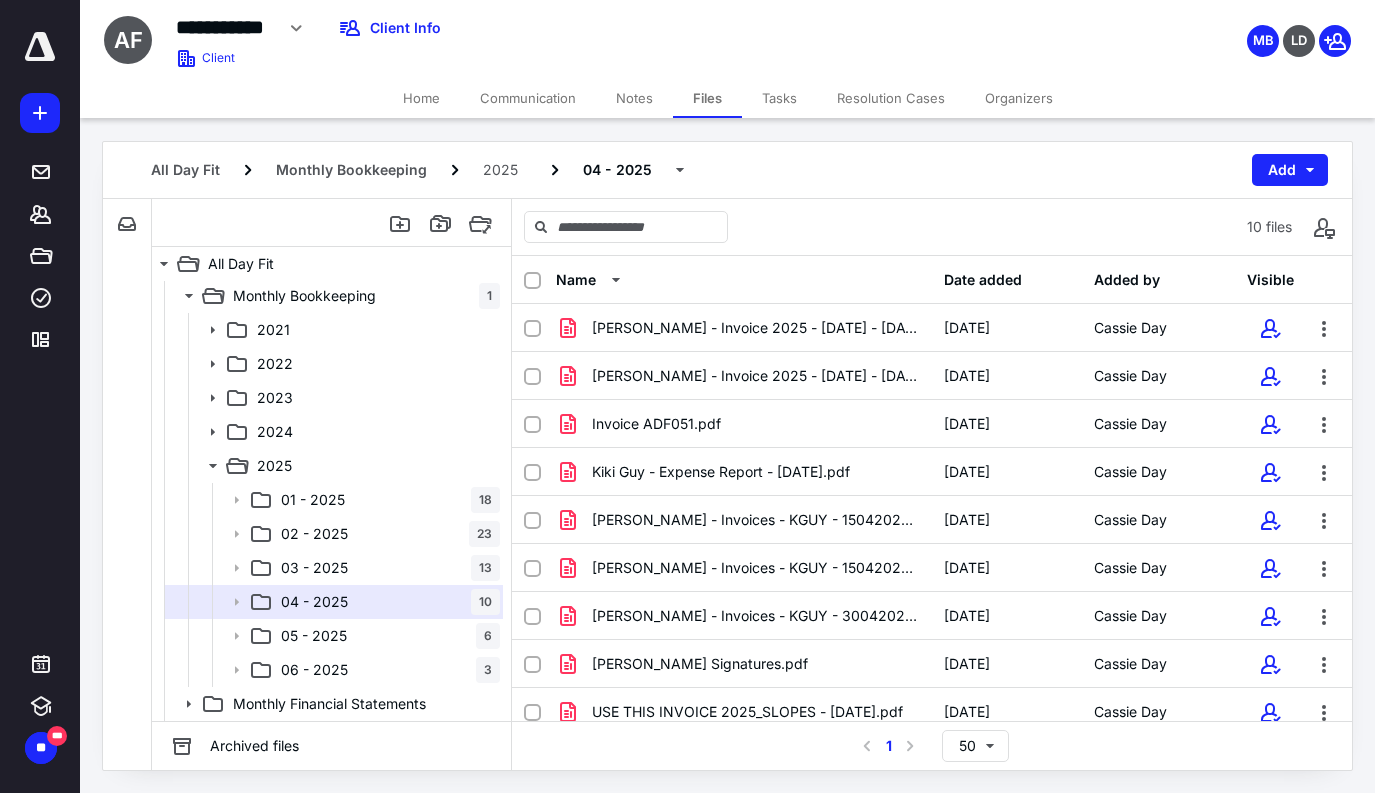 click on "Home" at bounding box center (421, 98) 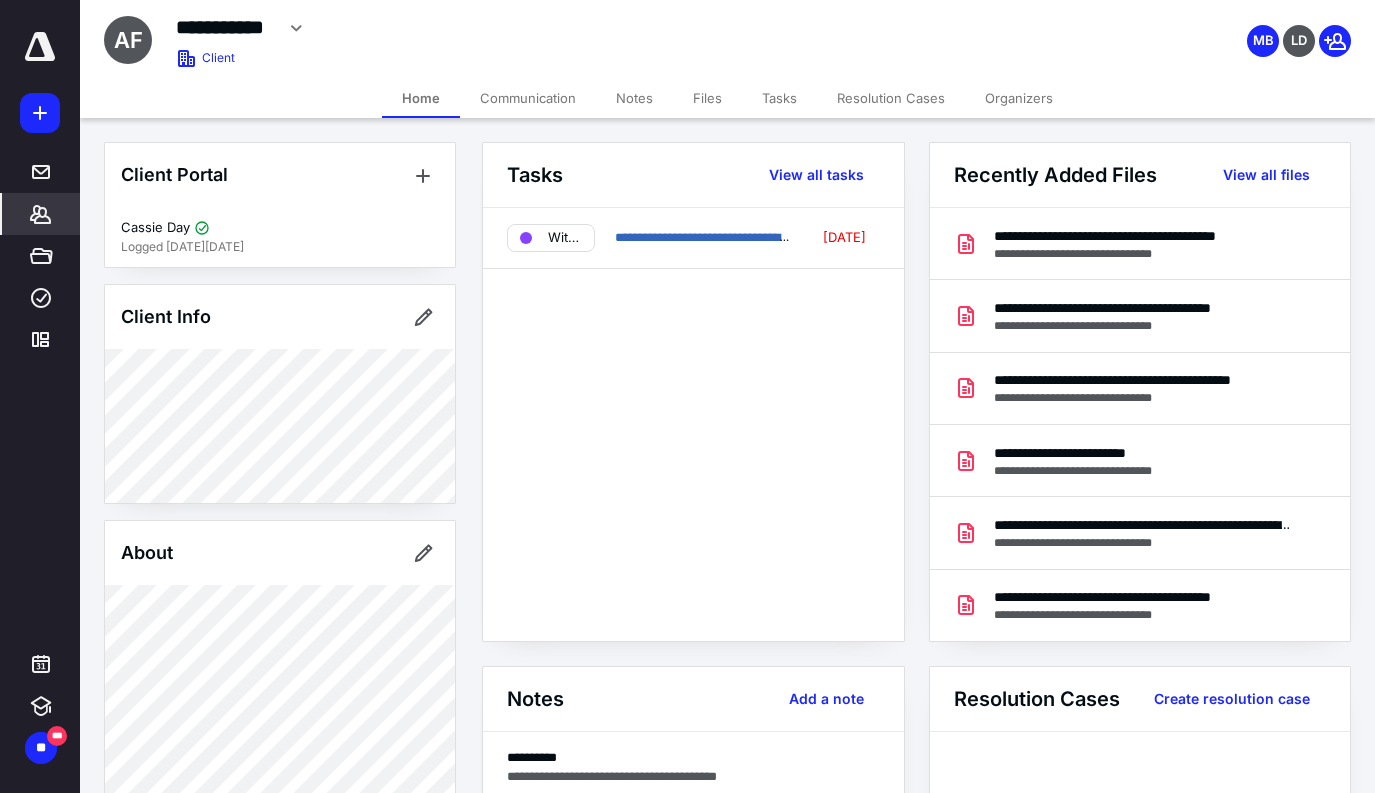 click on "Notes" at bounding box center (634, 98) 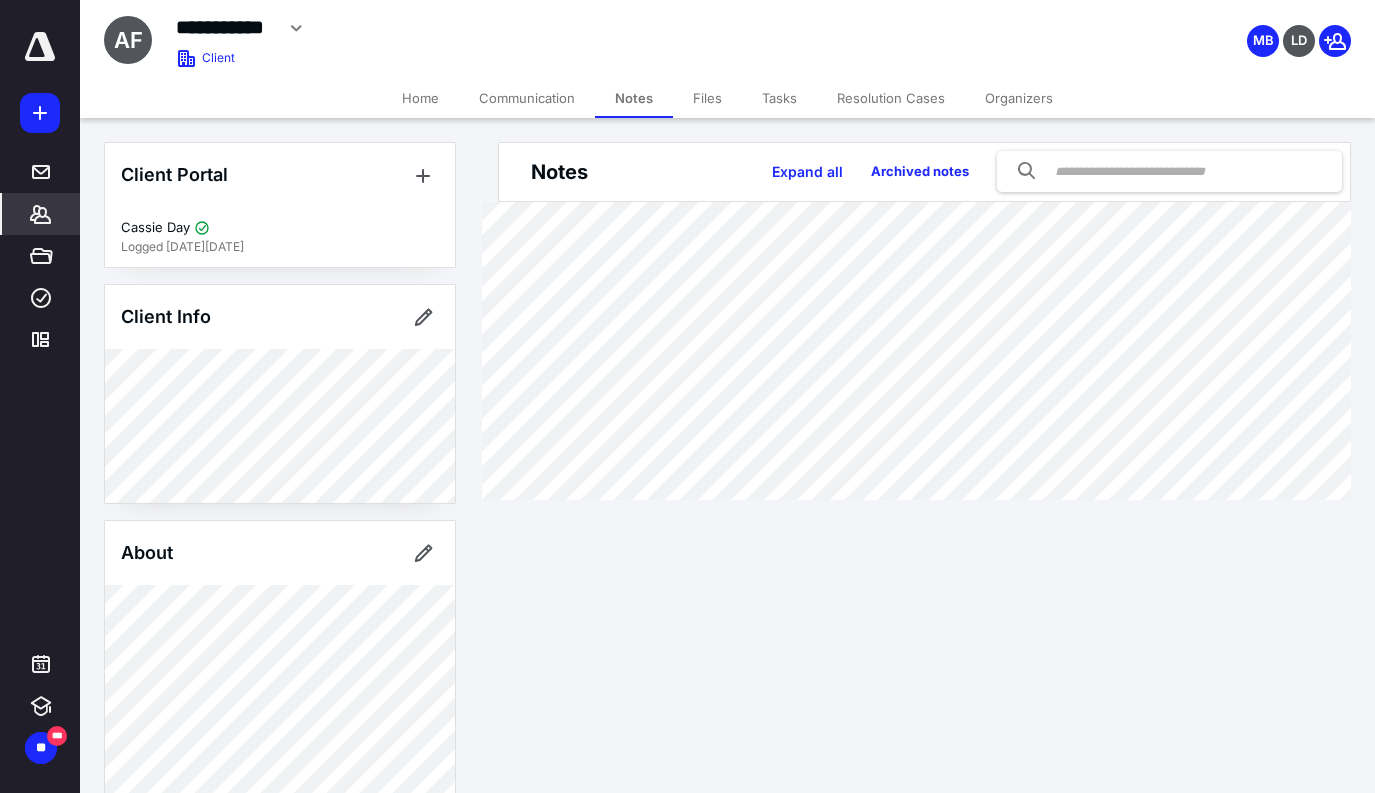 click on "Home" at bounding box center (420, 98) 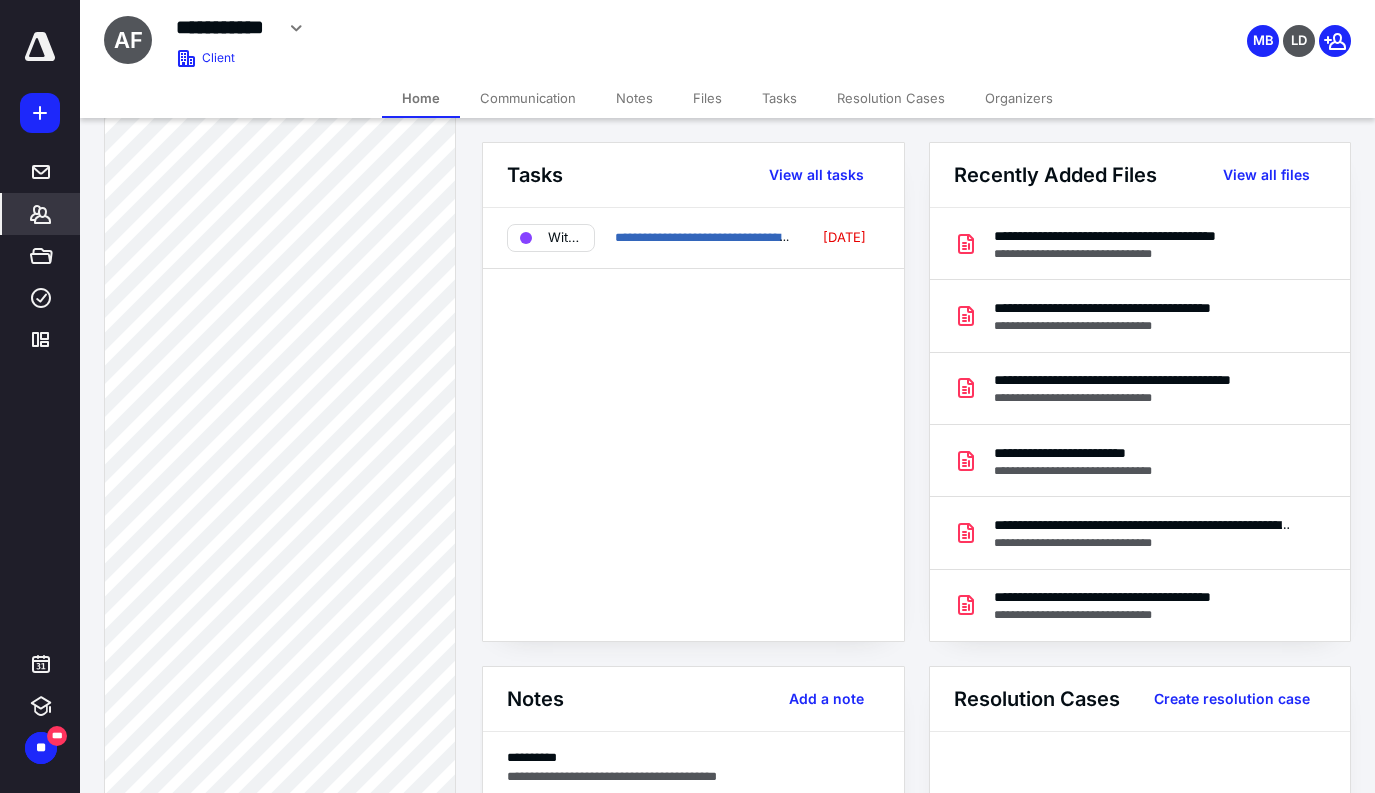scroll, scrollTop: 499, scrollLeft: 0, axis: vertical 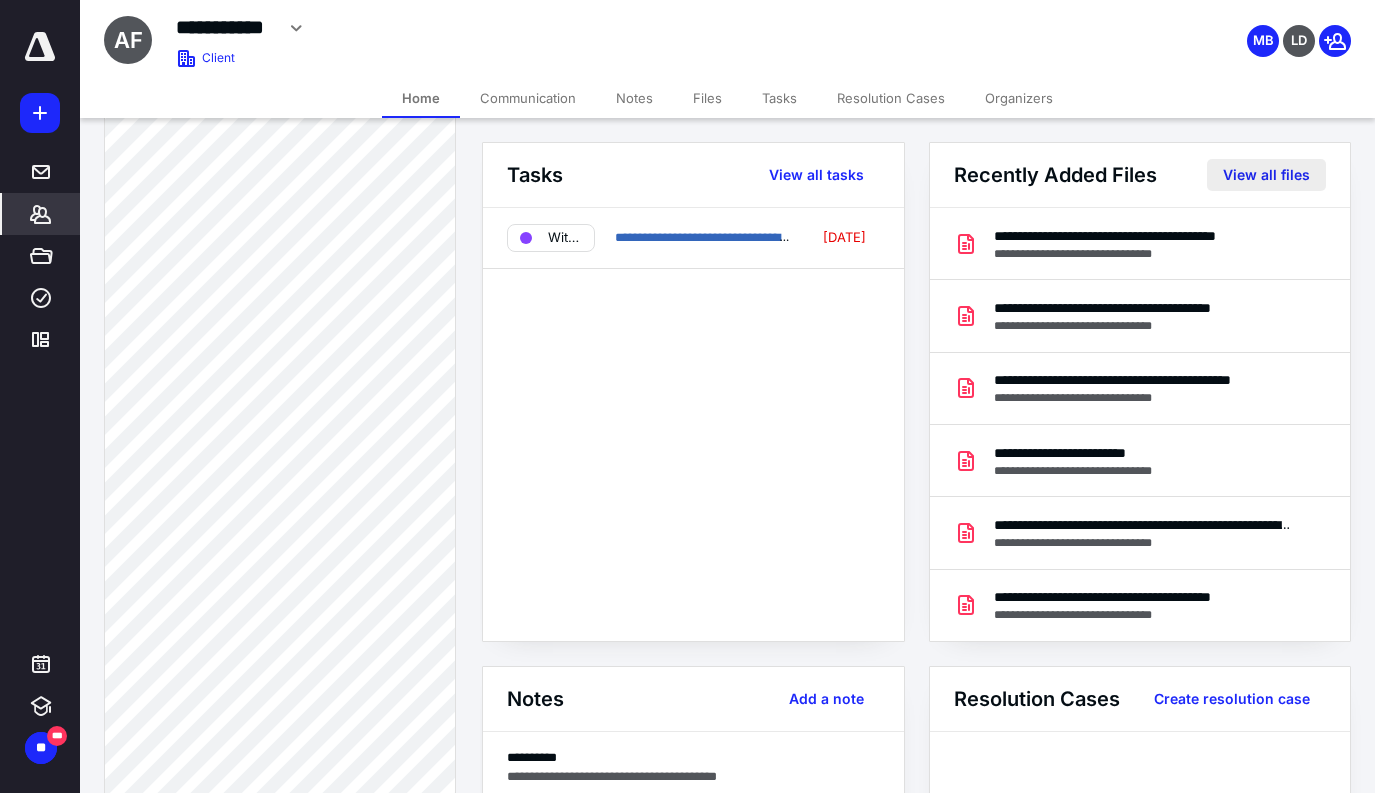 click on "View all files" at bounding box center [1266, 175] 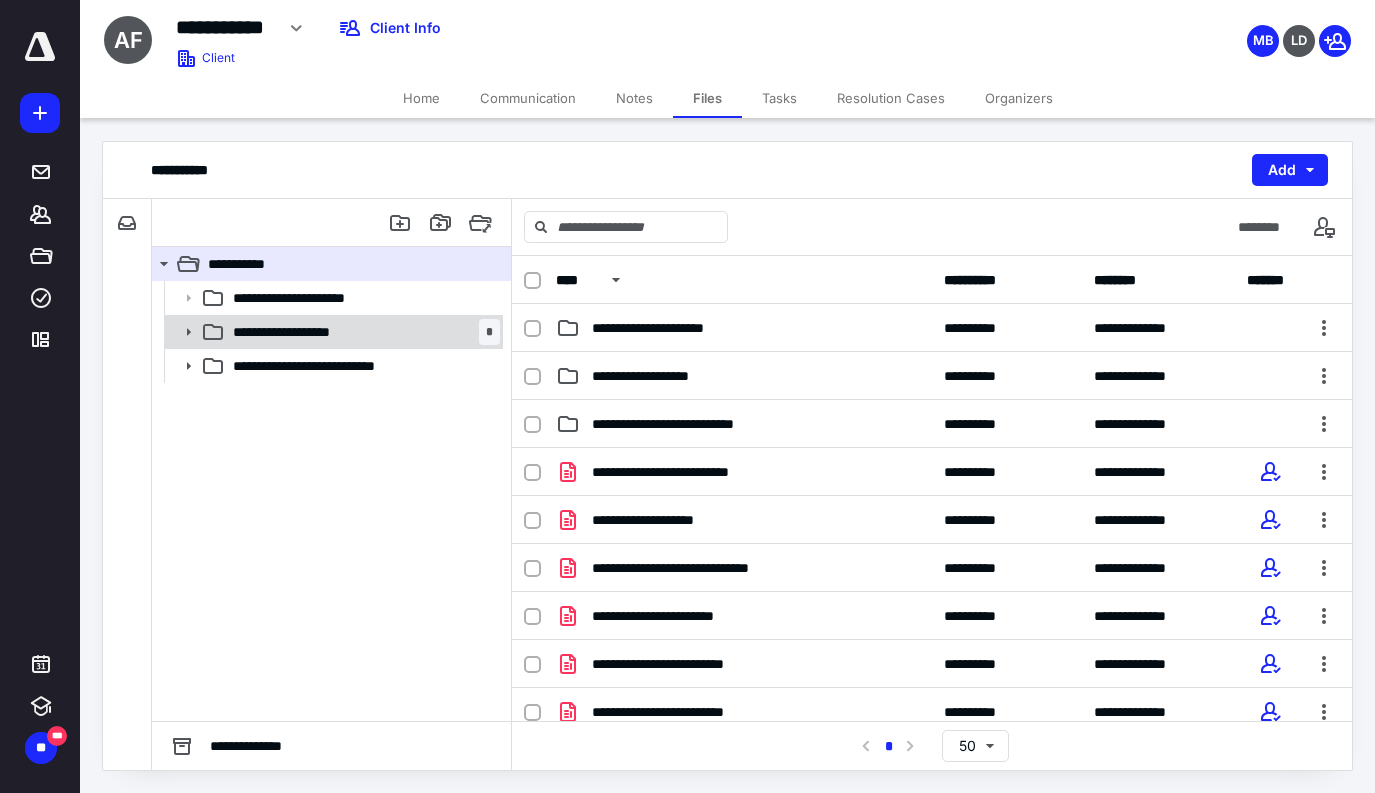 click 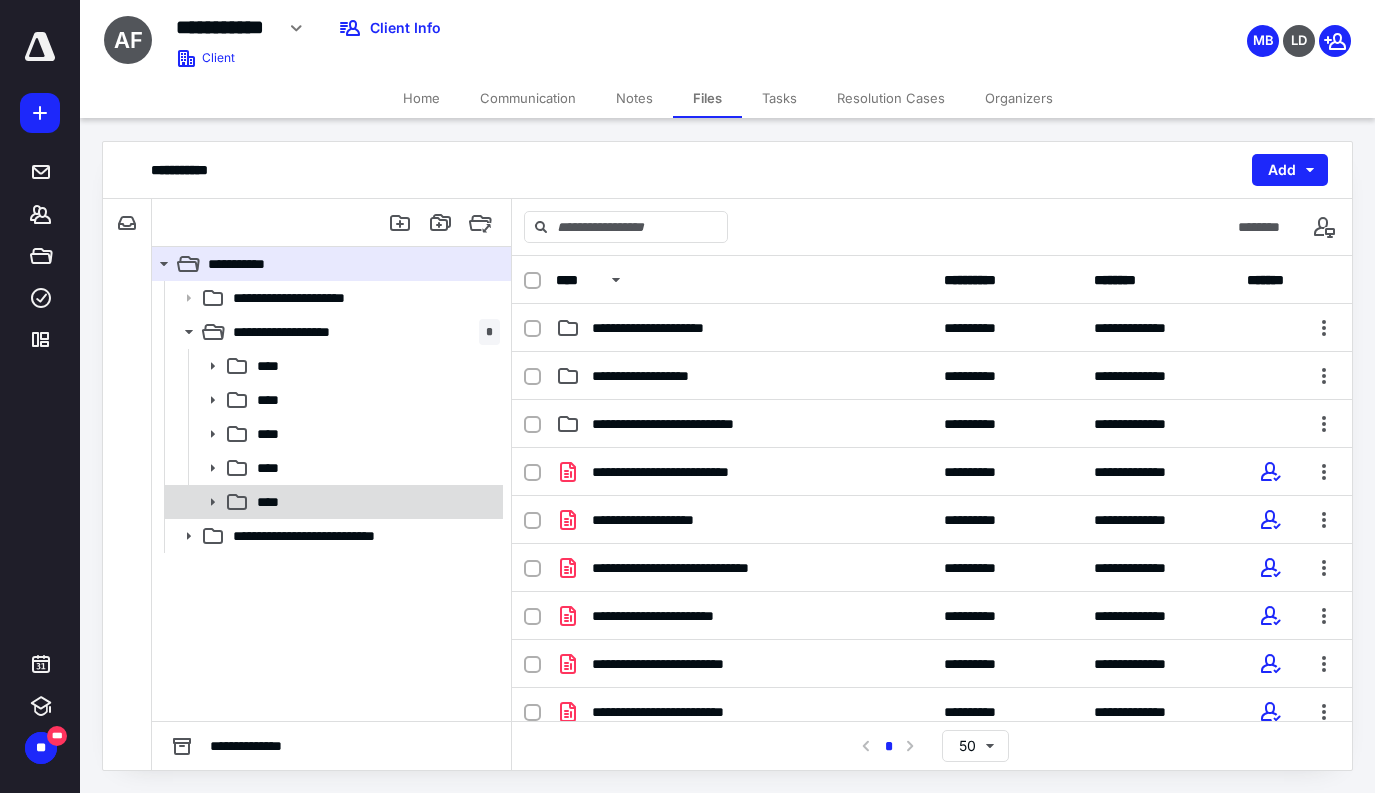 click 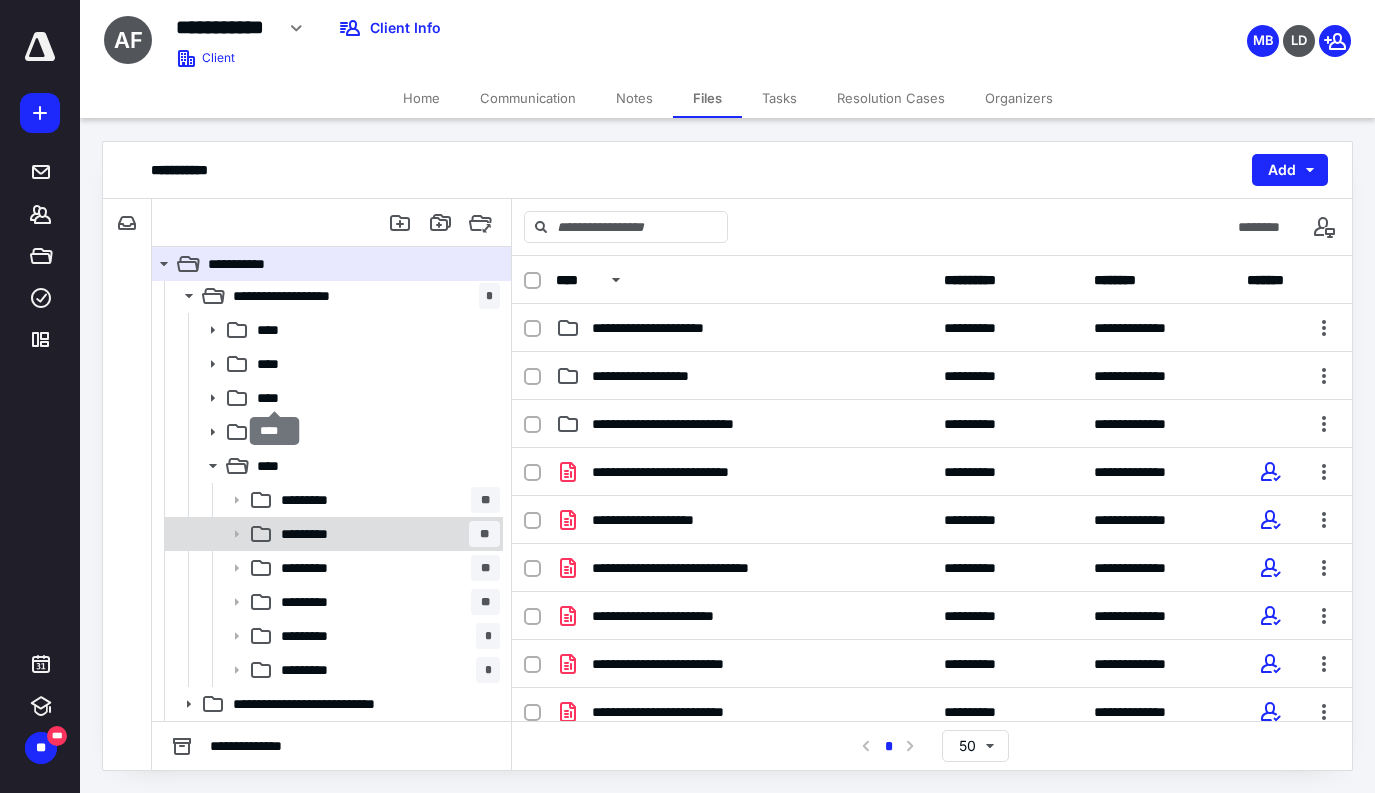 scroll, scrollTop: 36, scrollLeft: 0, axis: vertical 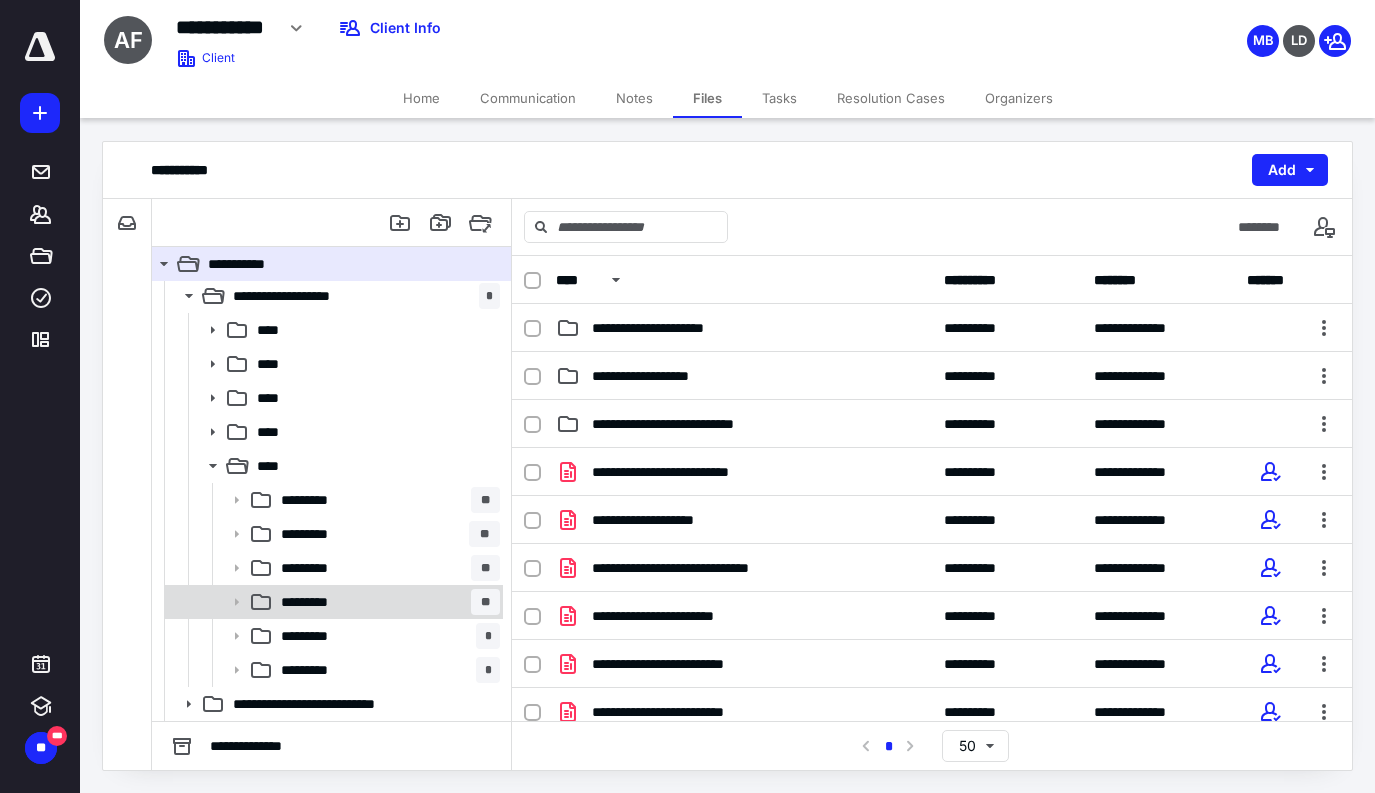 click 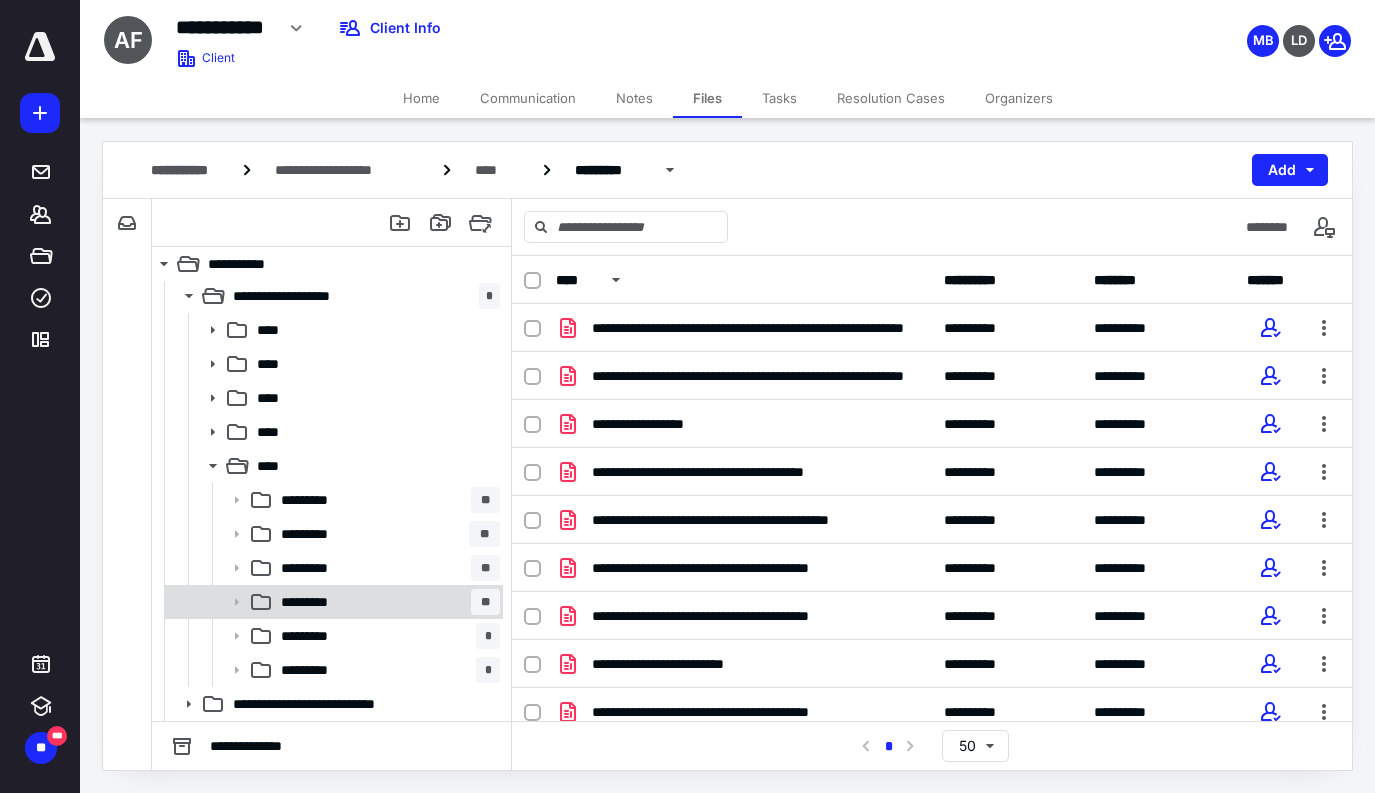 click on "********* **" at bounding box center [386, 602] 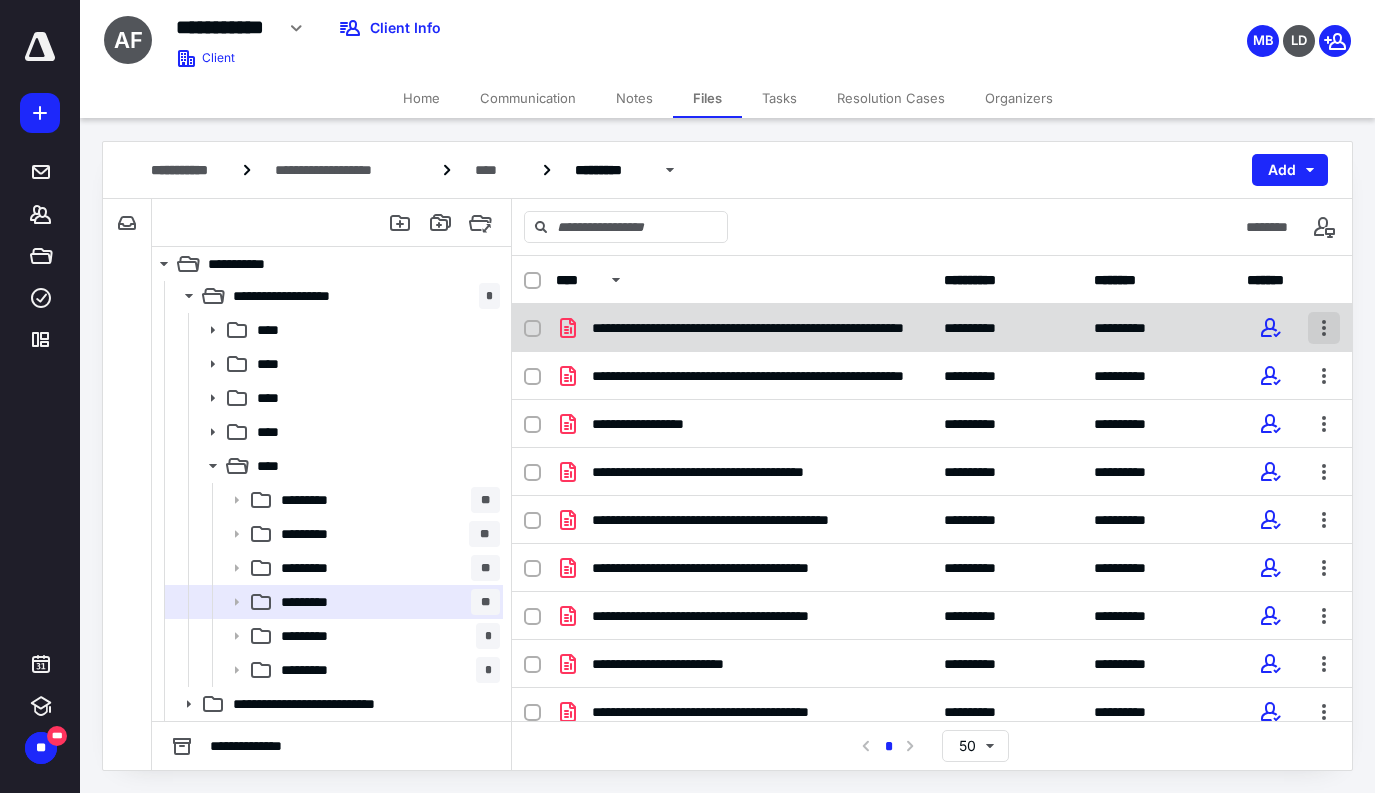 click at bounding box center [1324, 328] 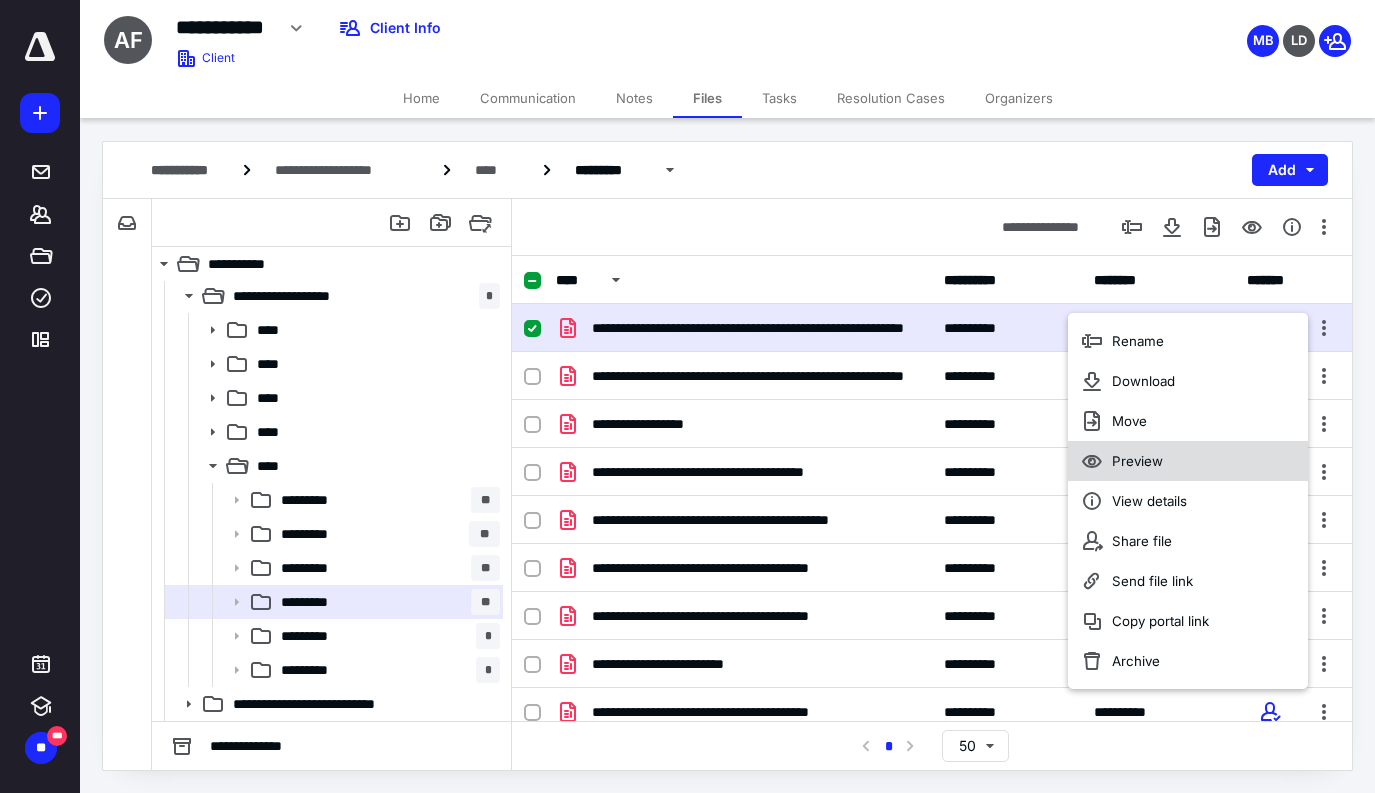 click on "Preview" at bounding box center [1188, 461] 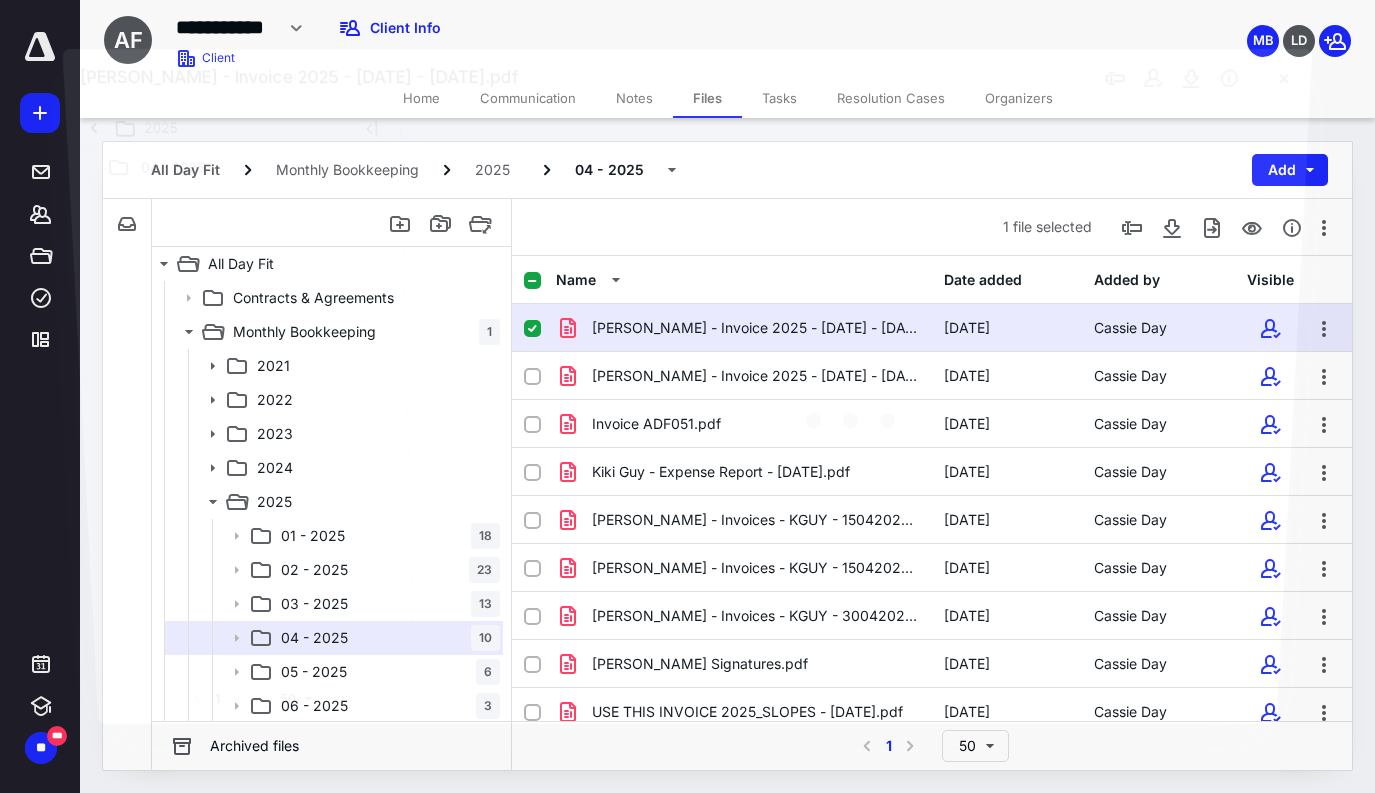 scroll, scrollTop: 36, scrollLeft: 0, axis: vertical 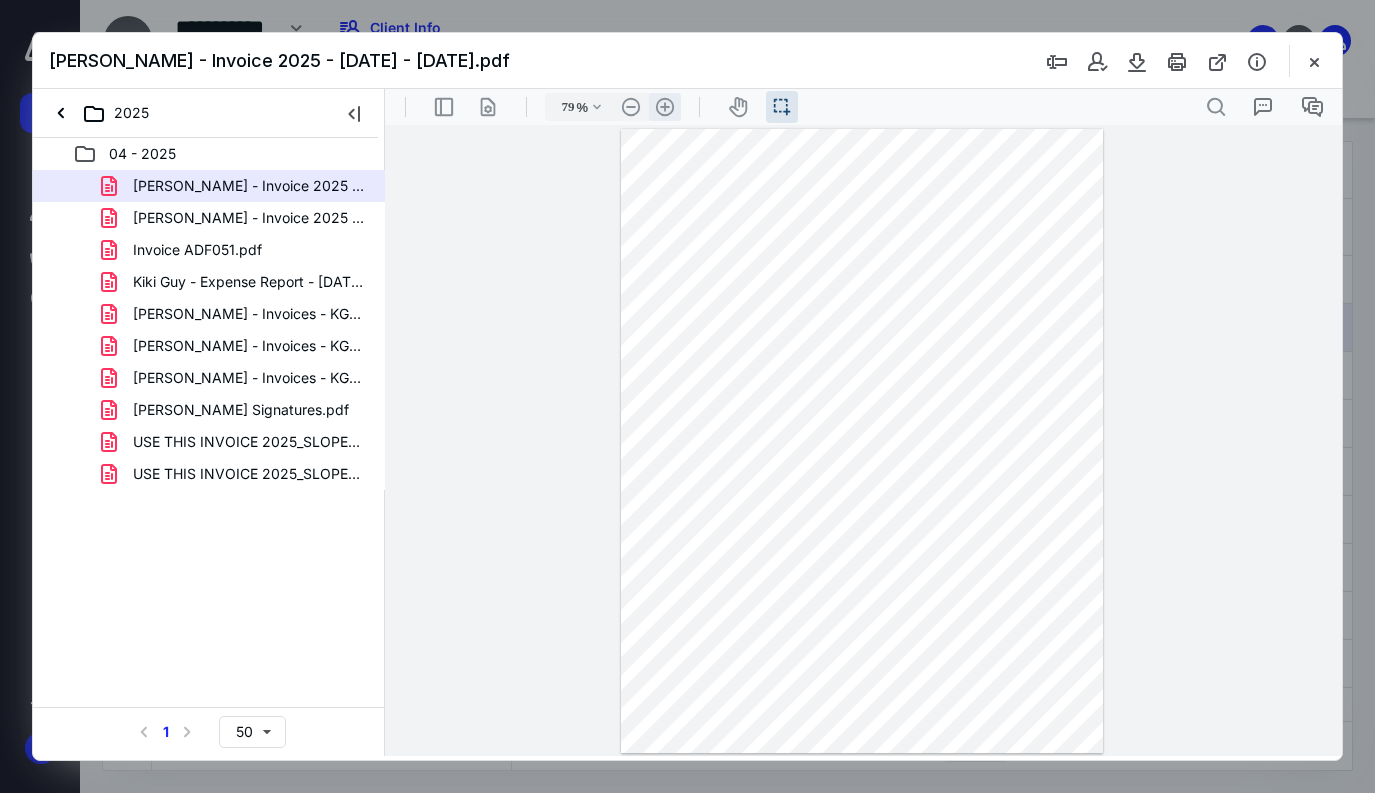 click on ".cls-1{fill:#abb0c4;} icon - header - zoom - in - line" at bounding box center [665, 107] 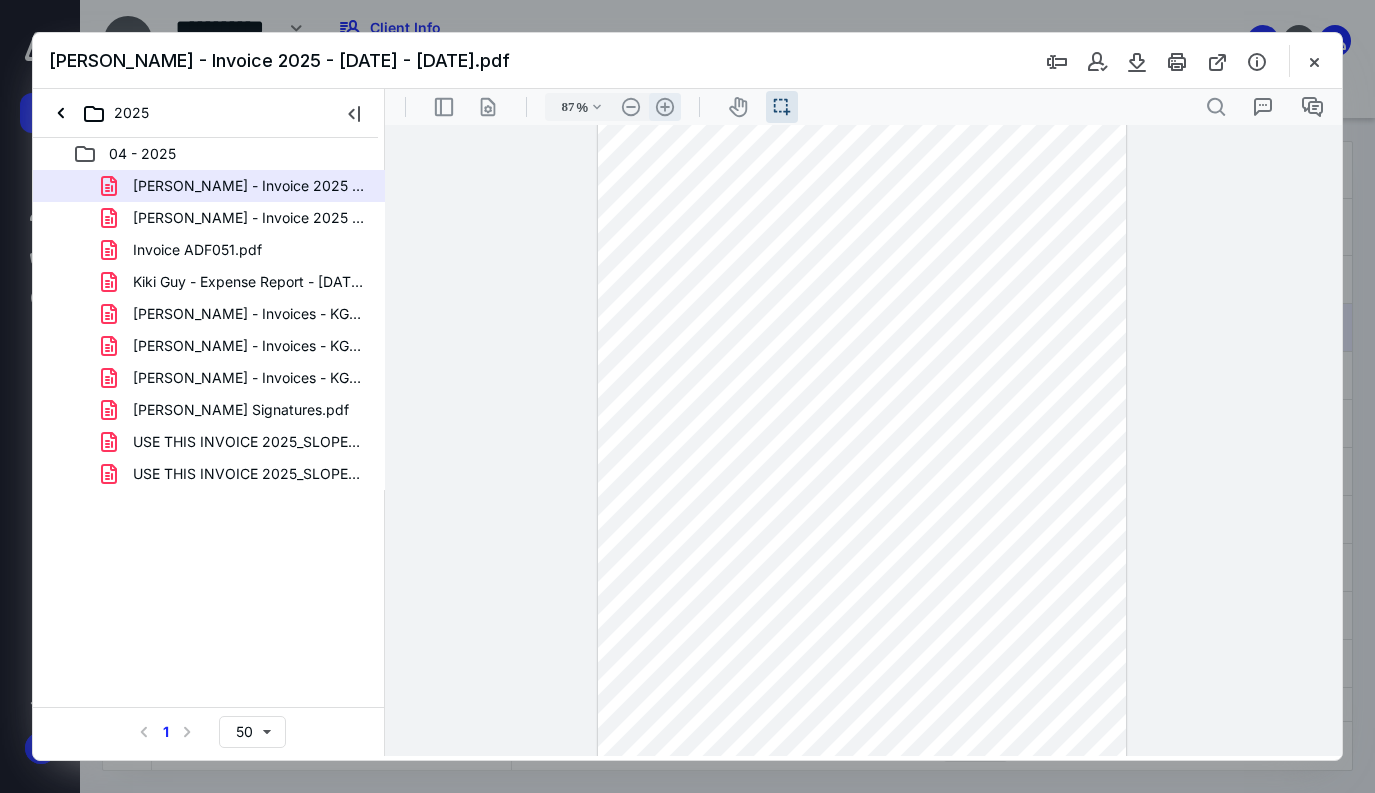 click on ".cls-1{fill:#abb0c4;} icon - header - zoom - in - line" at bounding box center [665, 107] 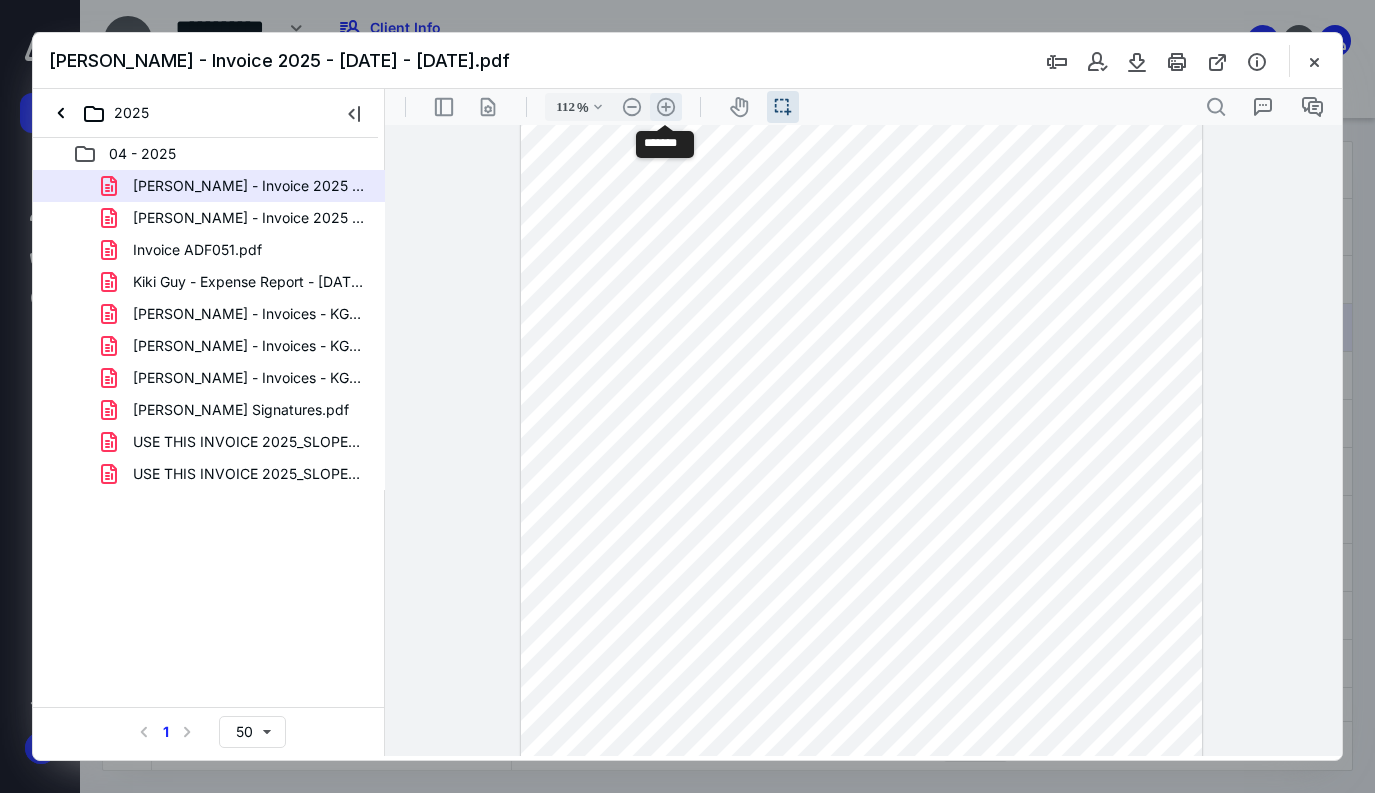 click on ".cls-1{fill:#abb0c4;} icon - header - zoom - in - line" at bounding box center (666, 107) 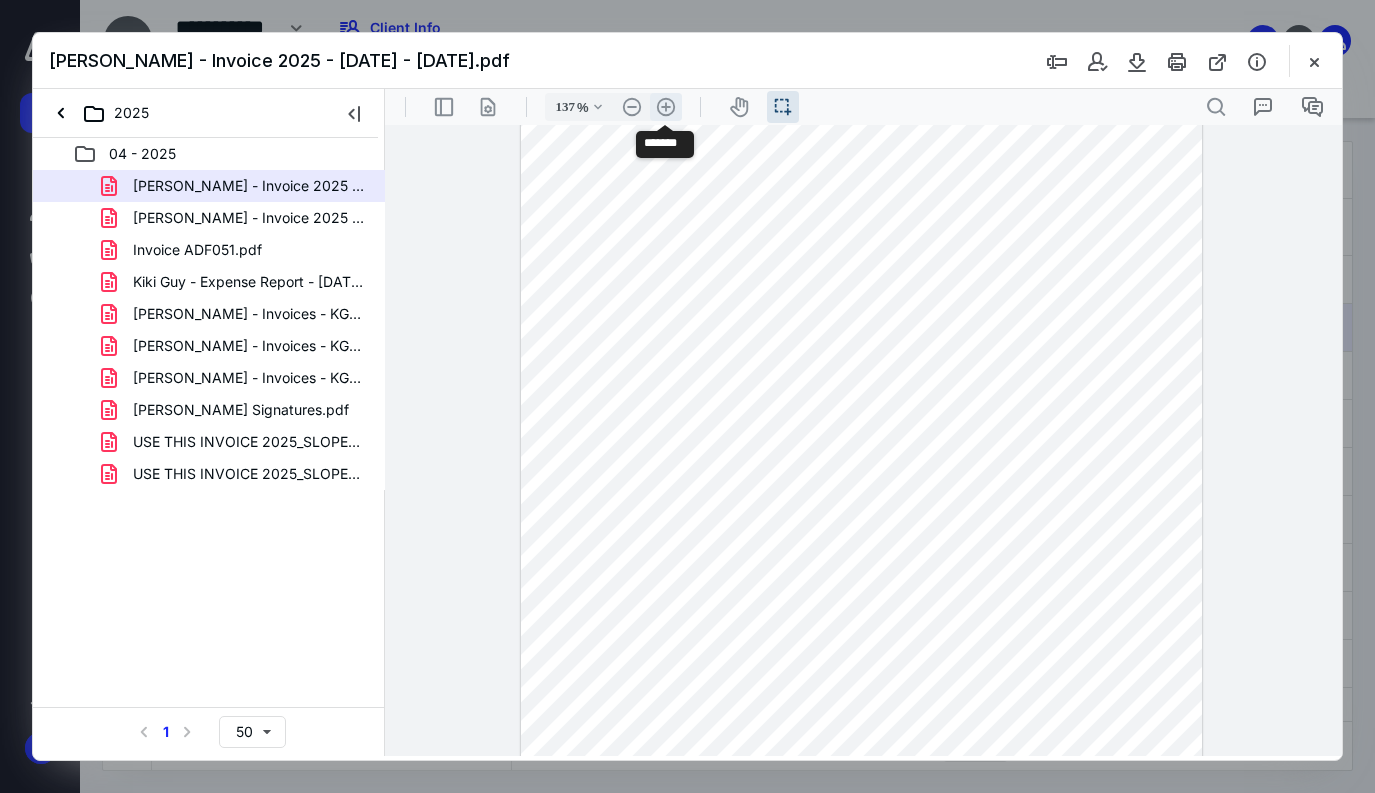 scroll, scrollTop: 213, scrollLeft: 0, axis: vertical 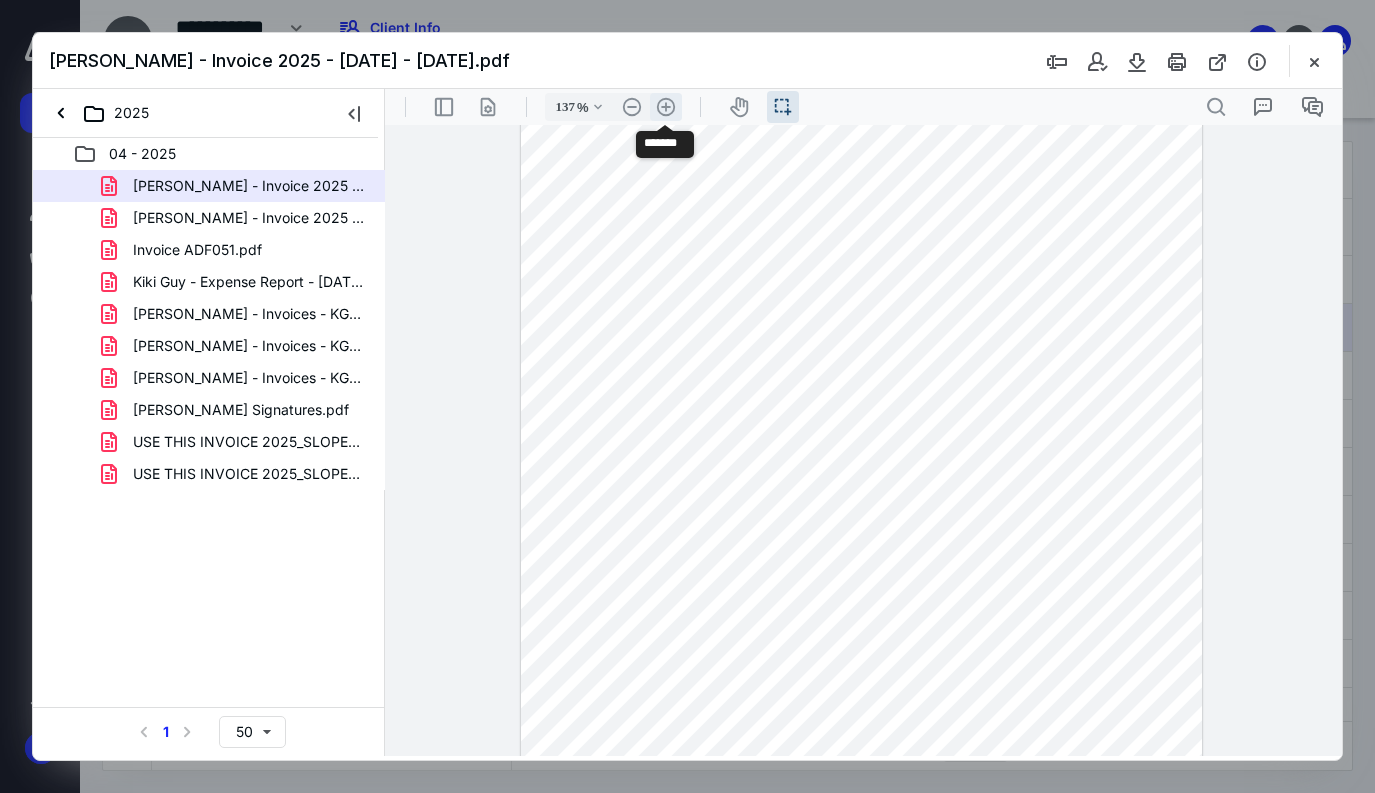 click on ".cls-1{fill:#abb0c4;} icon - header - zoom - in - line" at bounding box center [666, 107] 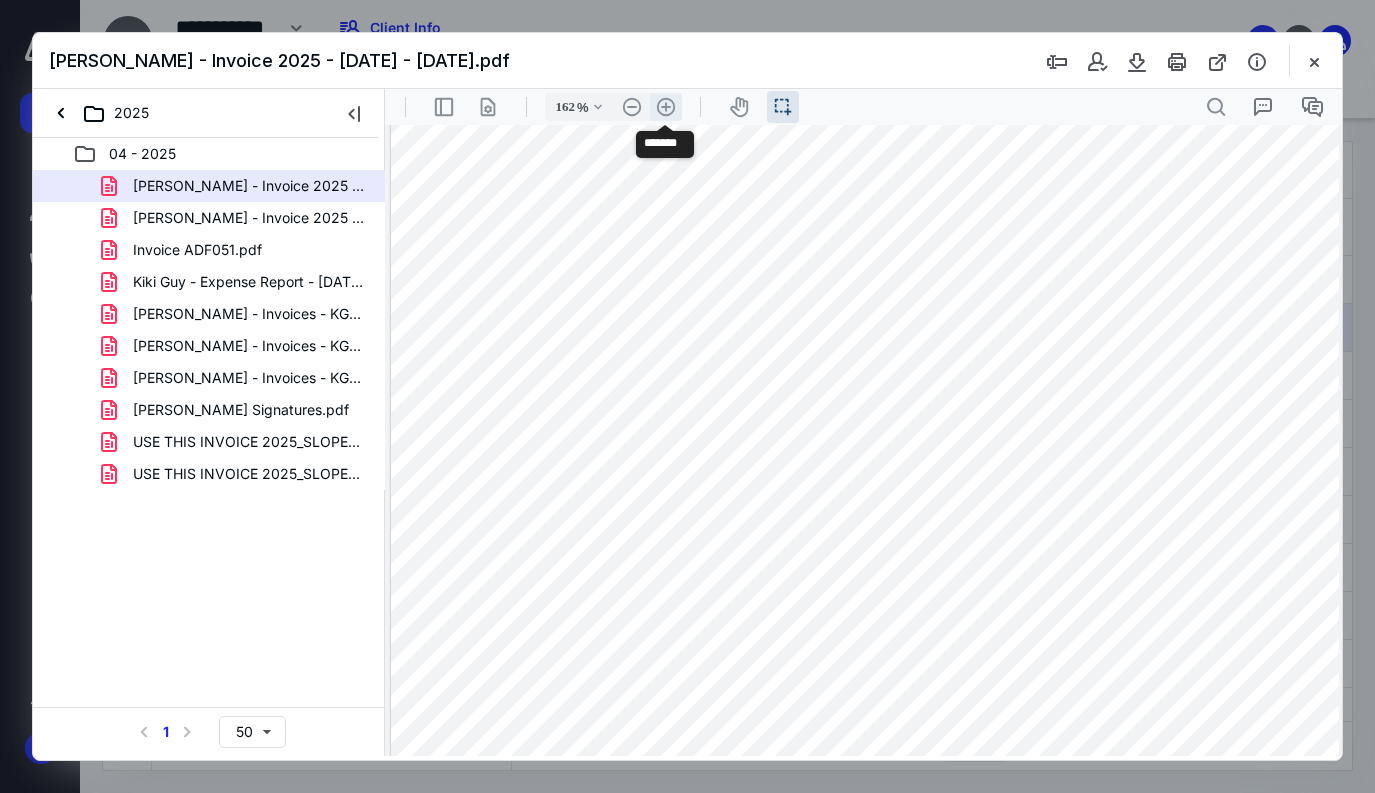scroll, scrollTop: 306, scrollLeft: 27, axis: both 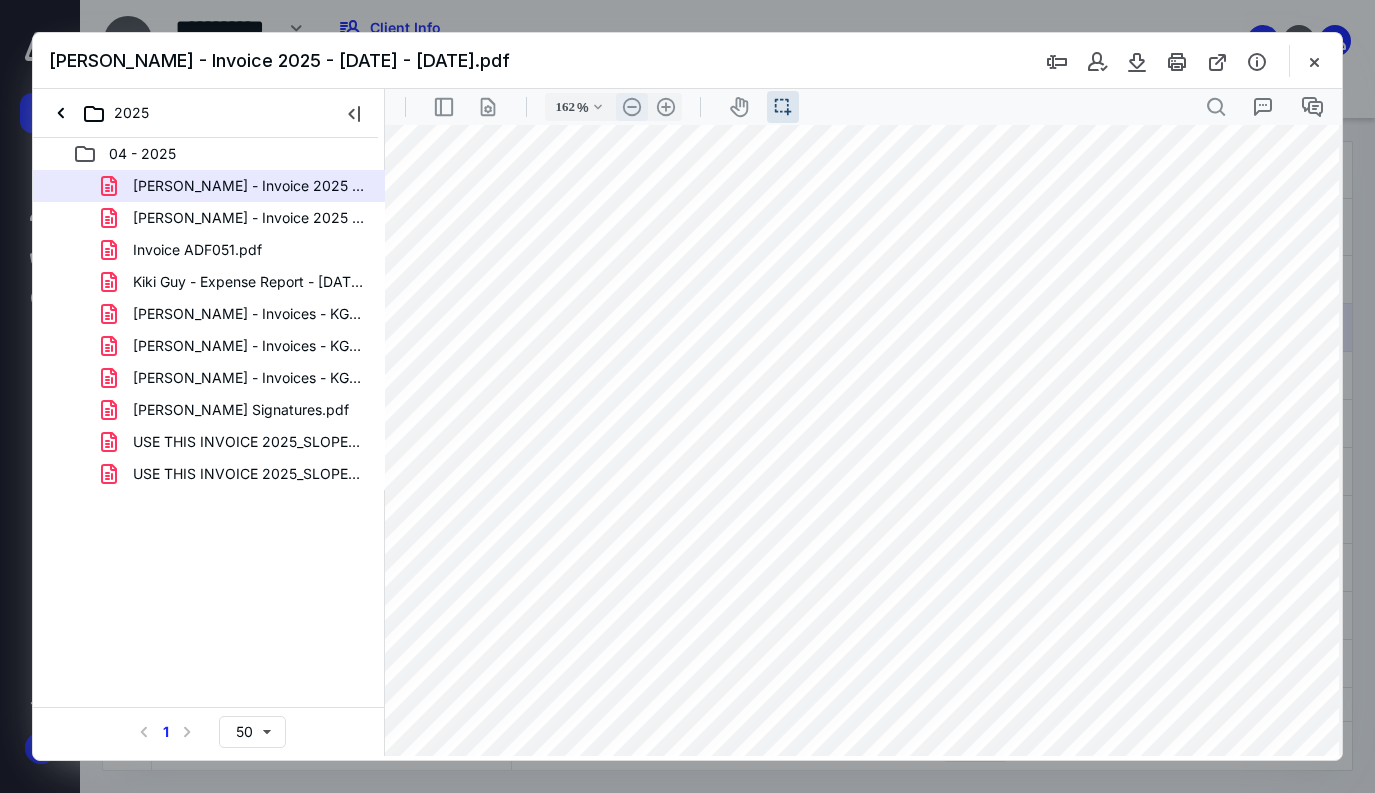 click on ".cls-1{fill:#abb0c4;} icon - header - zoom - out - line" at bounding box center (632, 107) 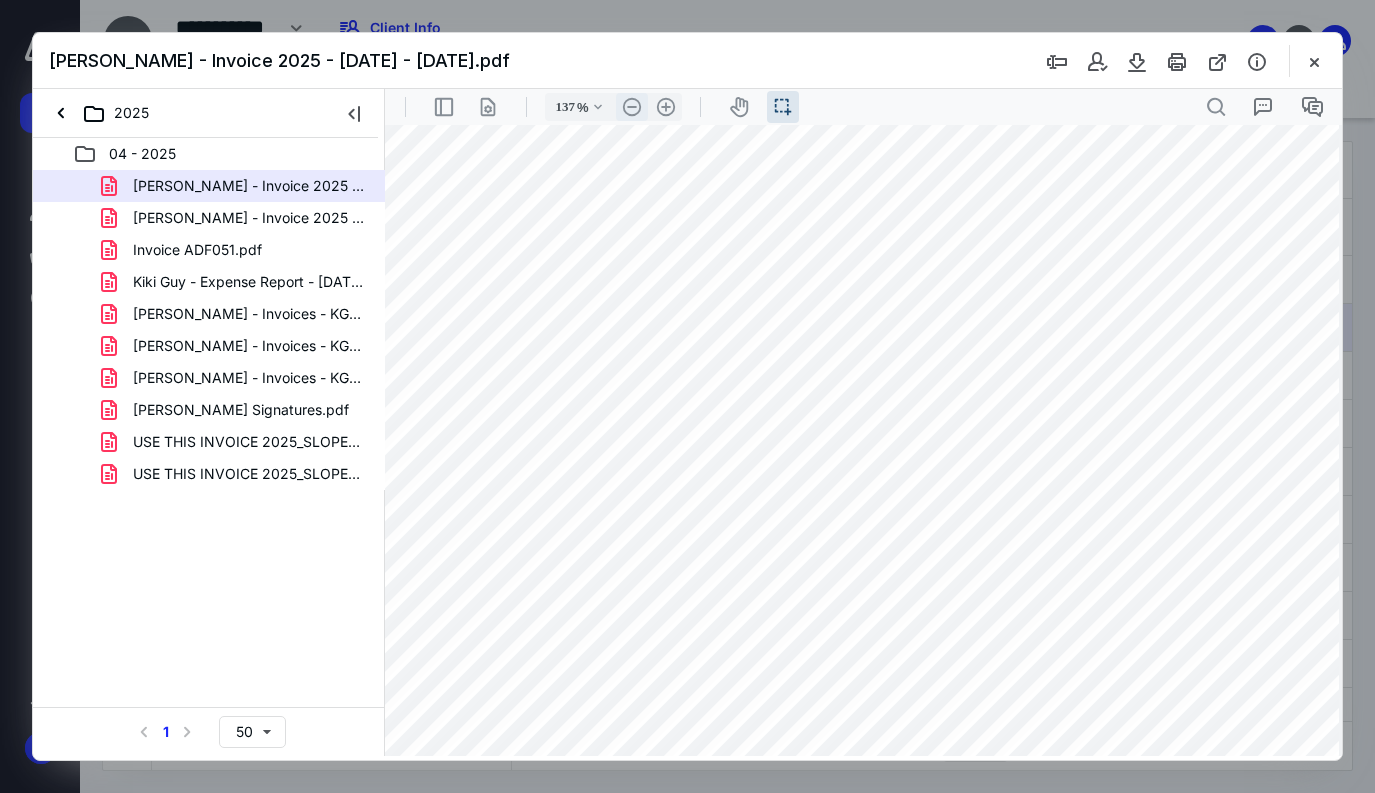 scroll, scrollTop: 212, scrollLeft: 0, axis: vertical 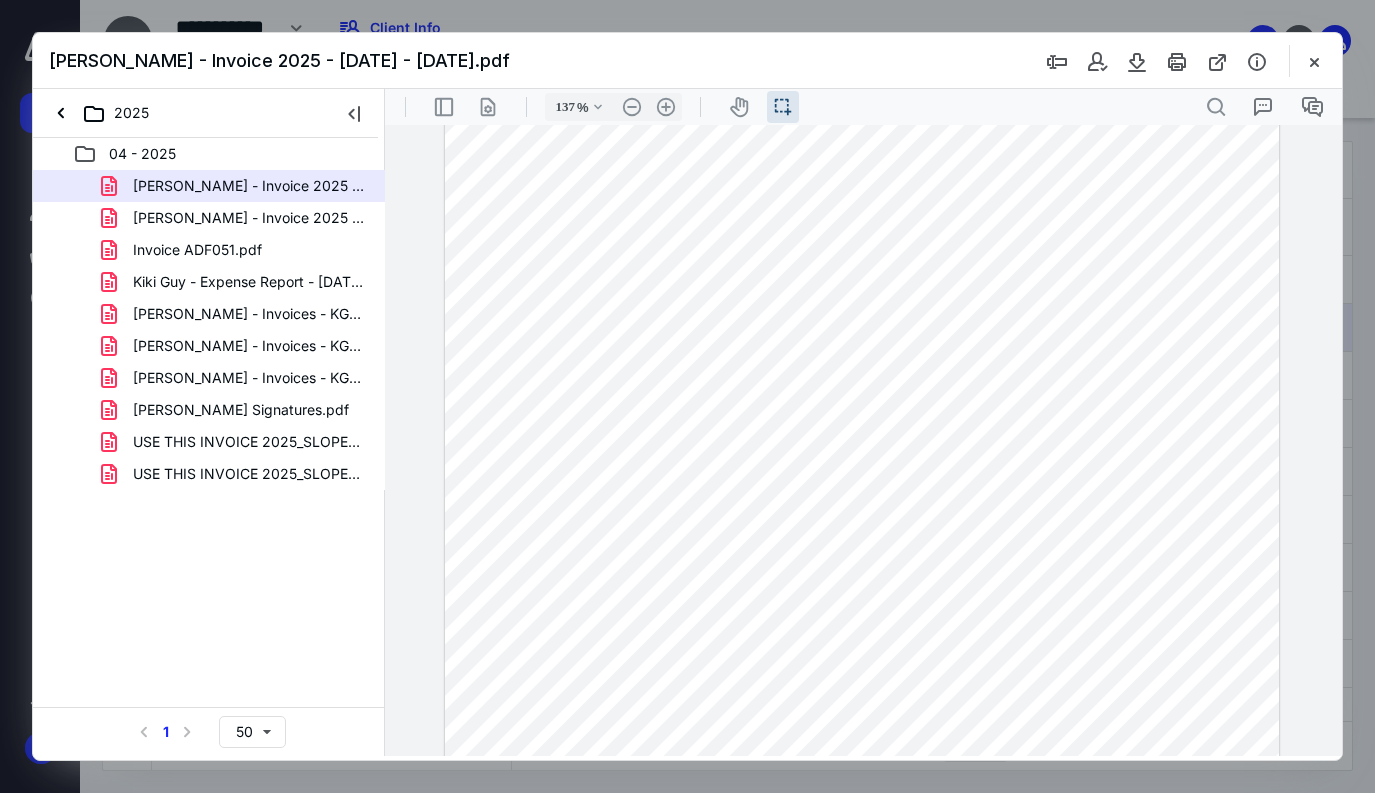drag, startPoint x: 966, startPoint y: 309, endPoint x: 852, endPoint y: 305, distance: 114.07015 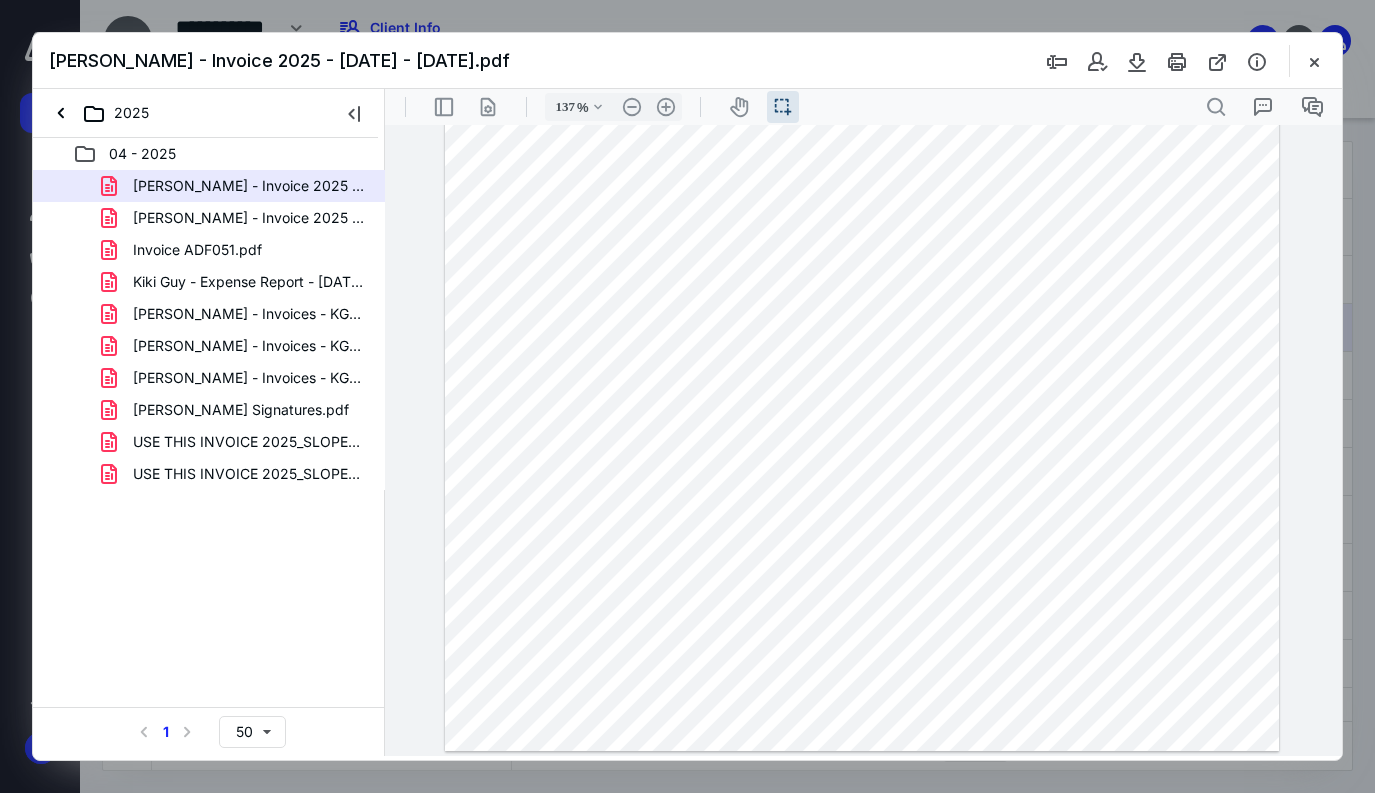 scroll, scrollTop: 459, scrollLeft: 0, axis: vertical 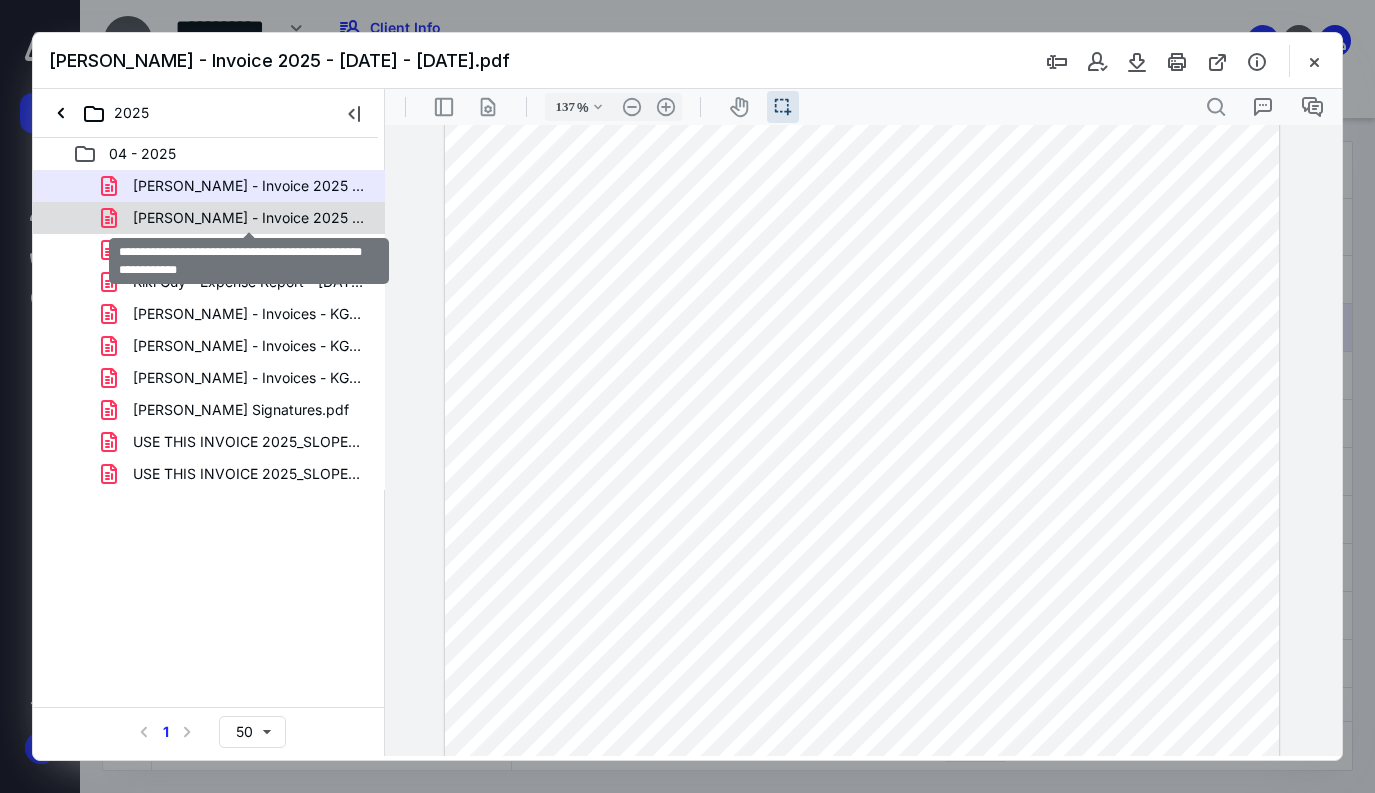 click on "[PERSON_NAME] - Invoice 2025 - [DATE] - [DATE] 202.pdf" at bounding box center (249, 218) 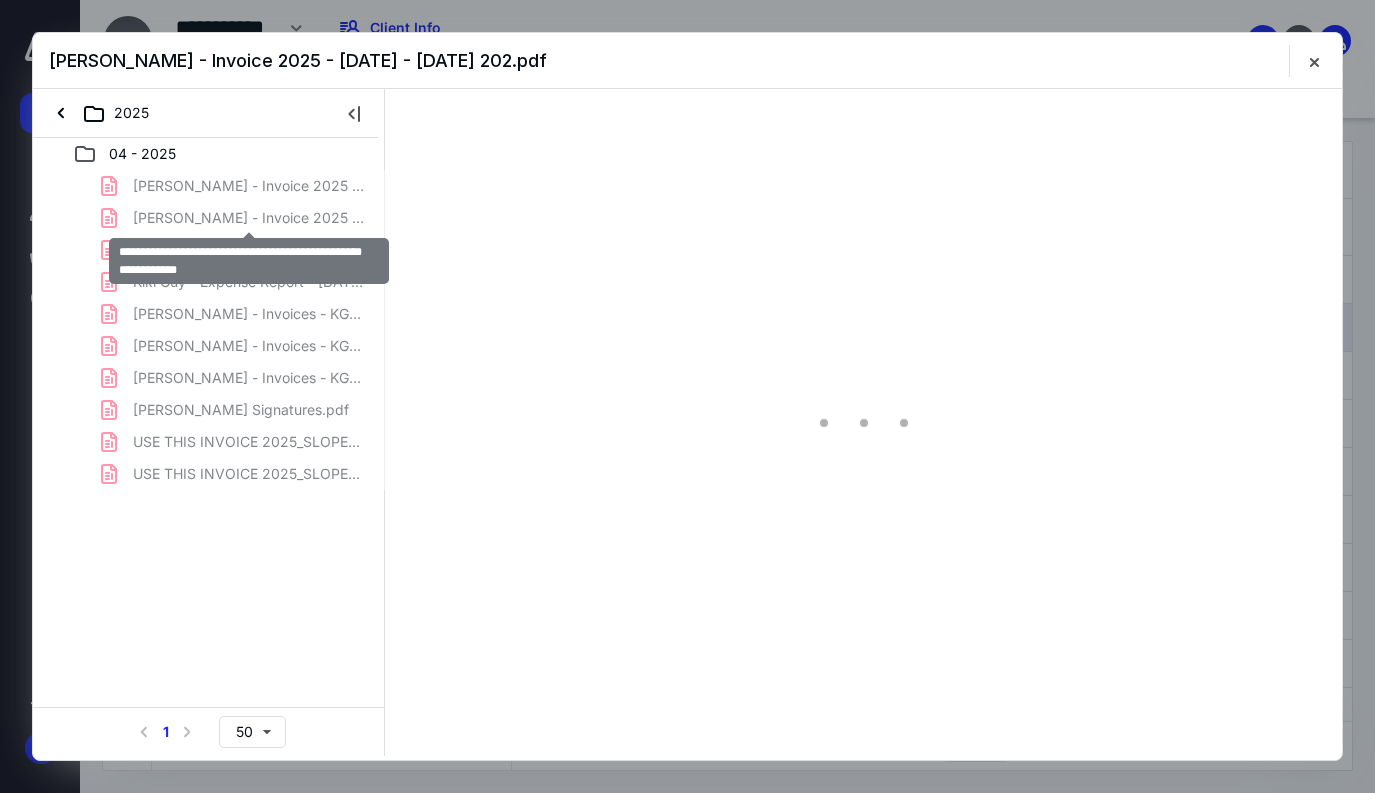 scroll, scrollTop: 0, scrollLeft: 0, axis: both 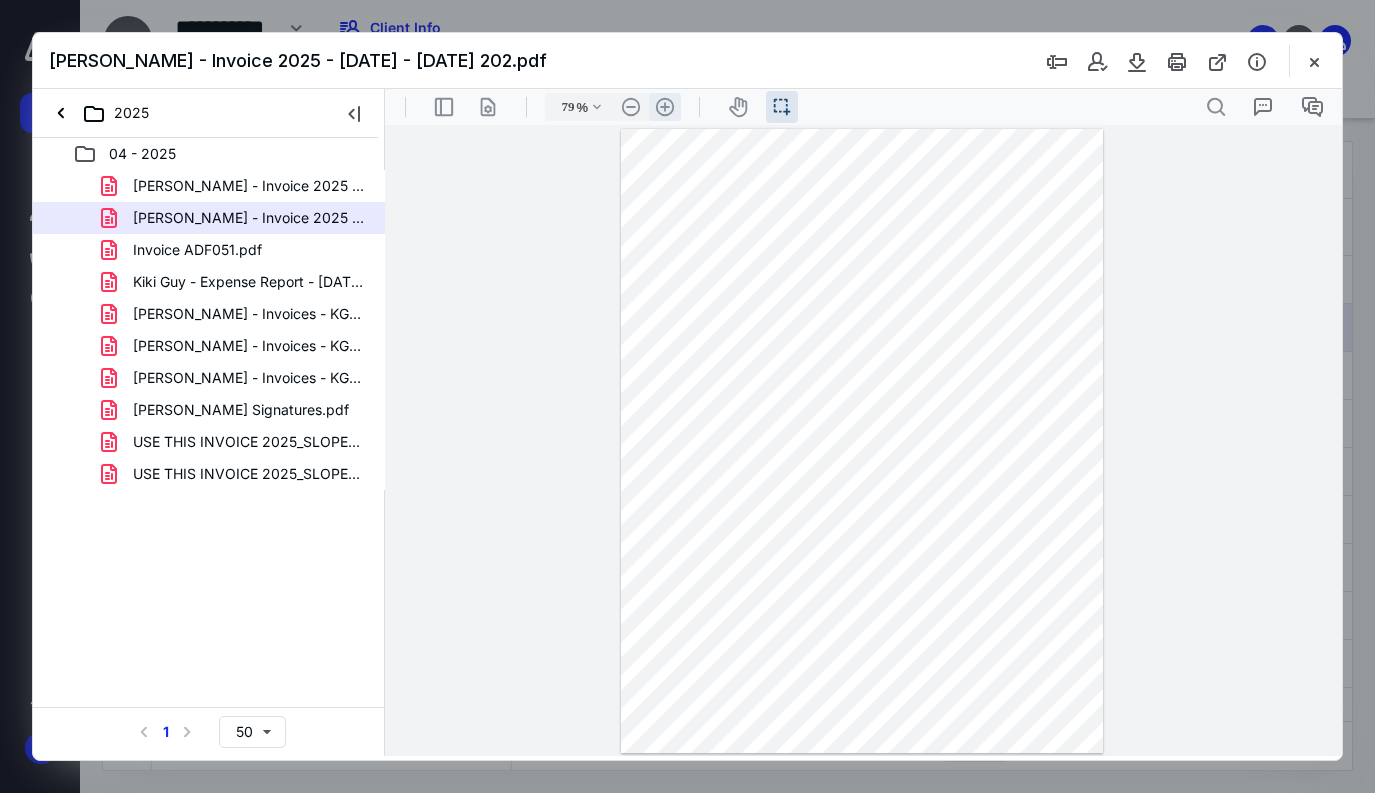 click on ".cls-1{fill:#abb0c4;} icon - header - zoom - in - line" at bounding box center [665, 107] 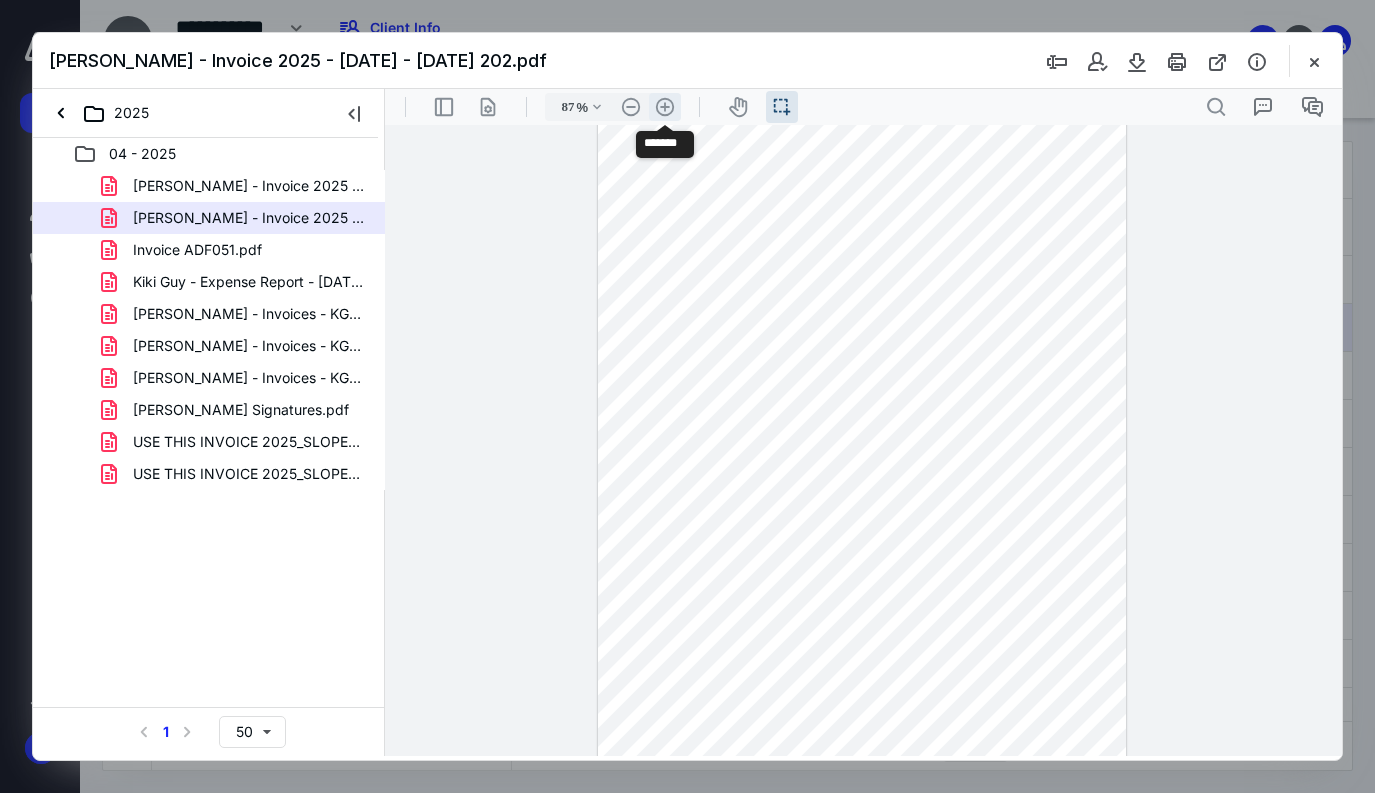 click on ".cls-1{fill:#abb0c4;} icon - header - zoom - in - line" at bounding box center (665, 107) 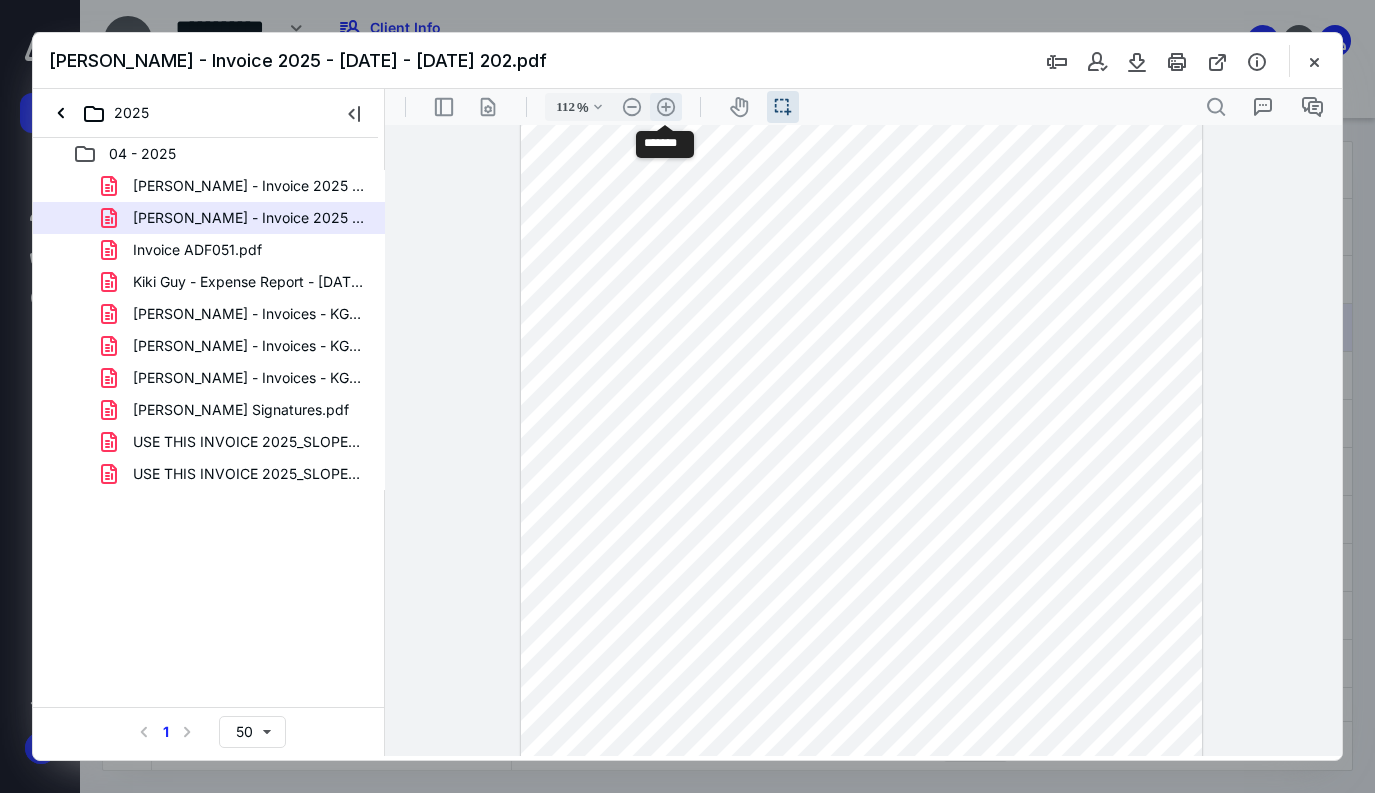 click on ".cls-1{fill:#abb0c4;} icon - header - zoom - in - line" at bounding box center [666, 107] 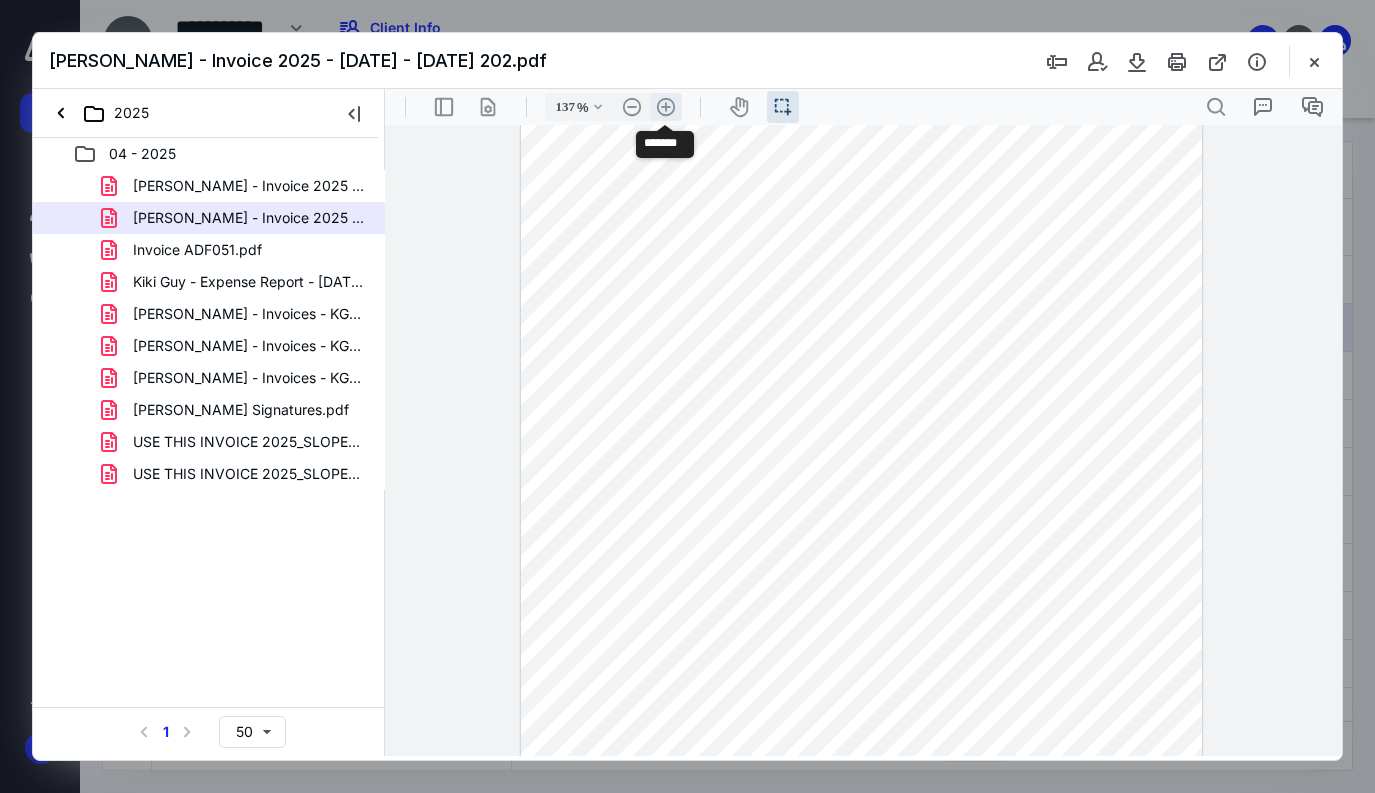 scroll, scrollTop: 213, scrollLeft: 0, axis: vertical 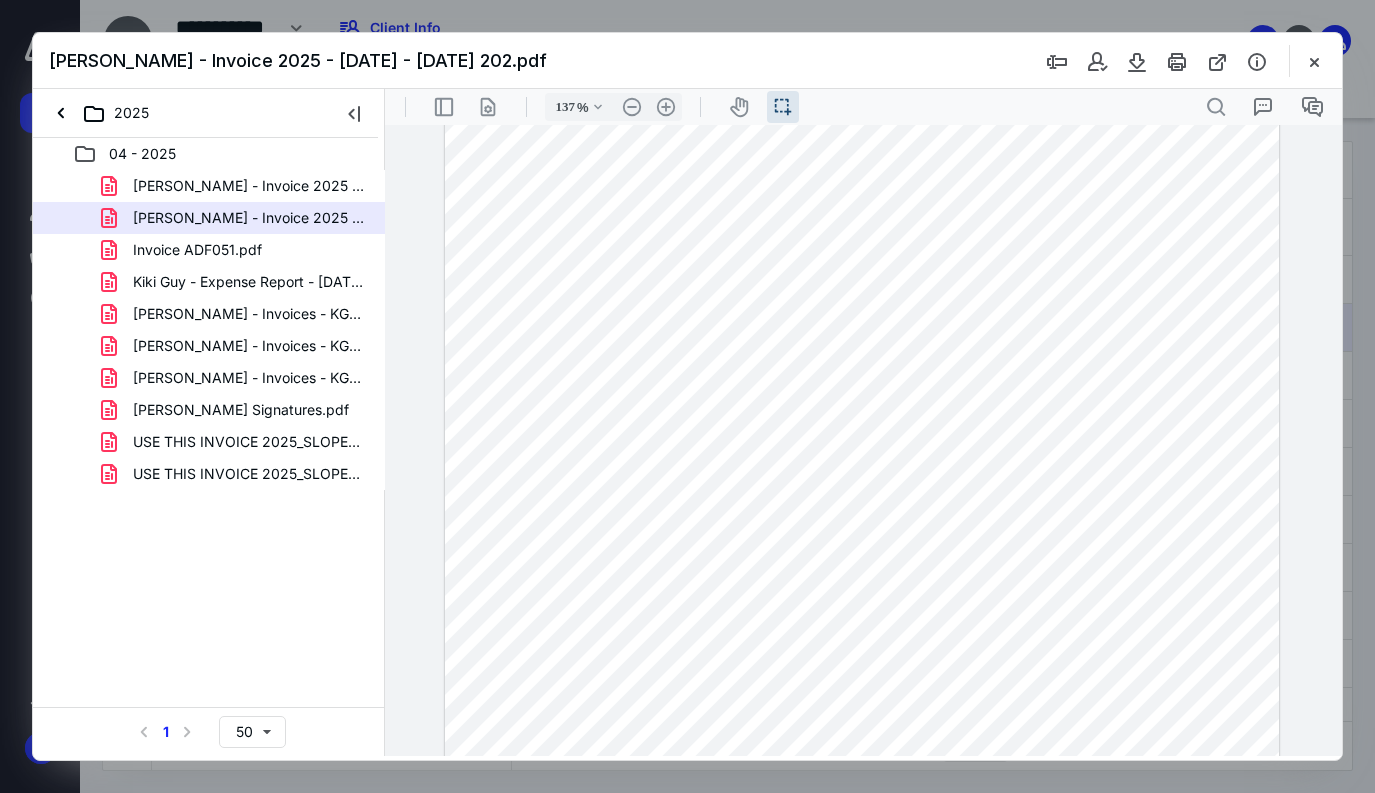 drag, startPoint x: 968, startPoint y: 299, endPoint x: 848, endPoint y: 302, distance: 120.03749 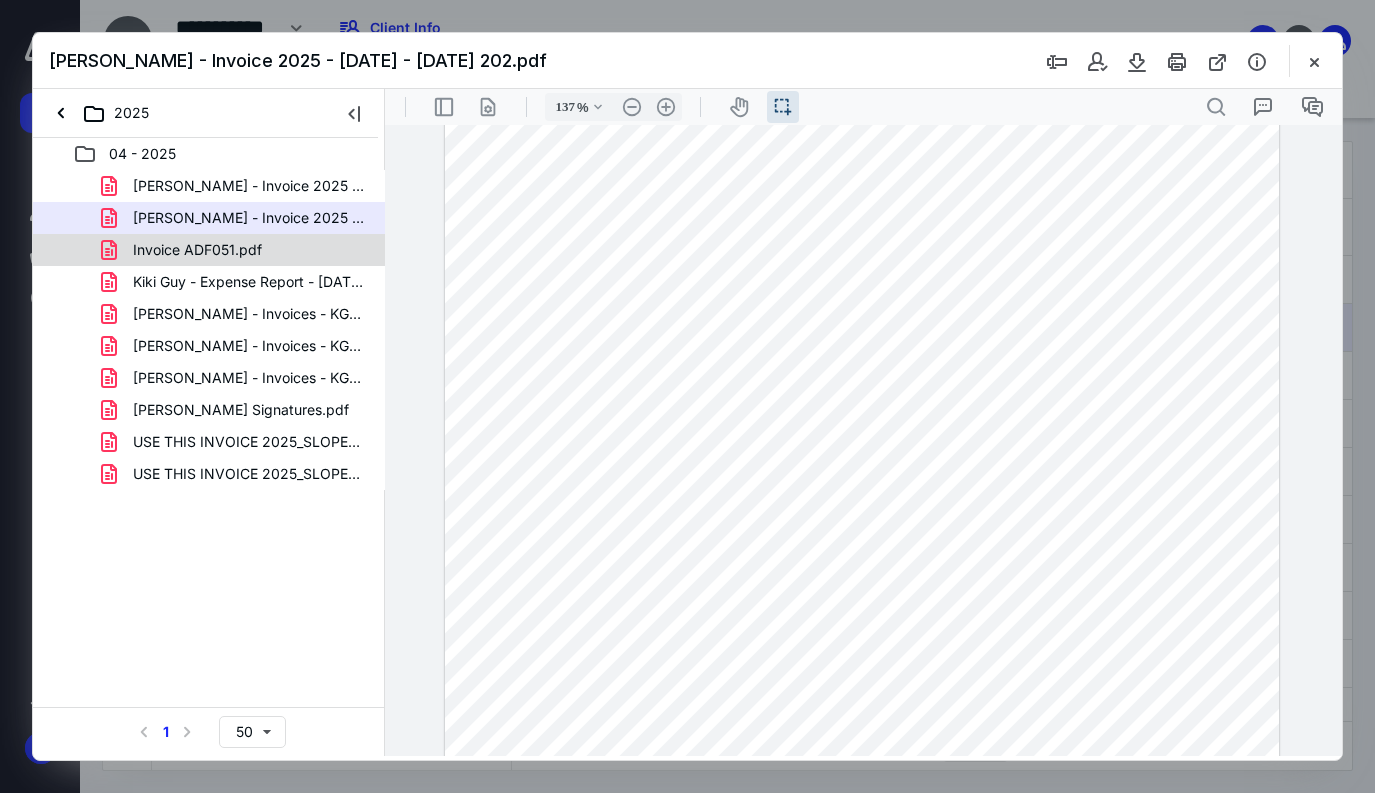 click on "Invoice ADF051.pdf" at bounding box center [197, 250] 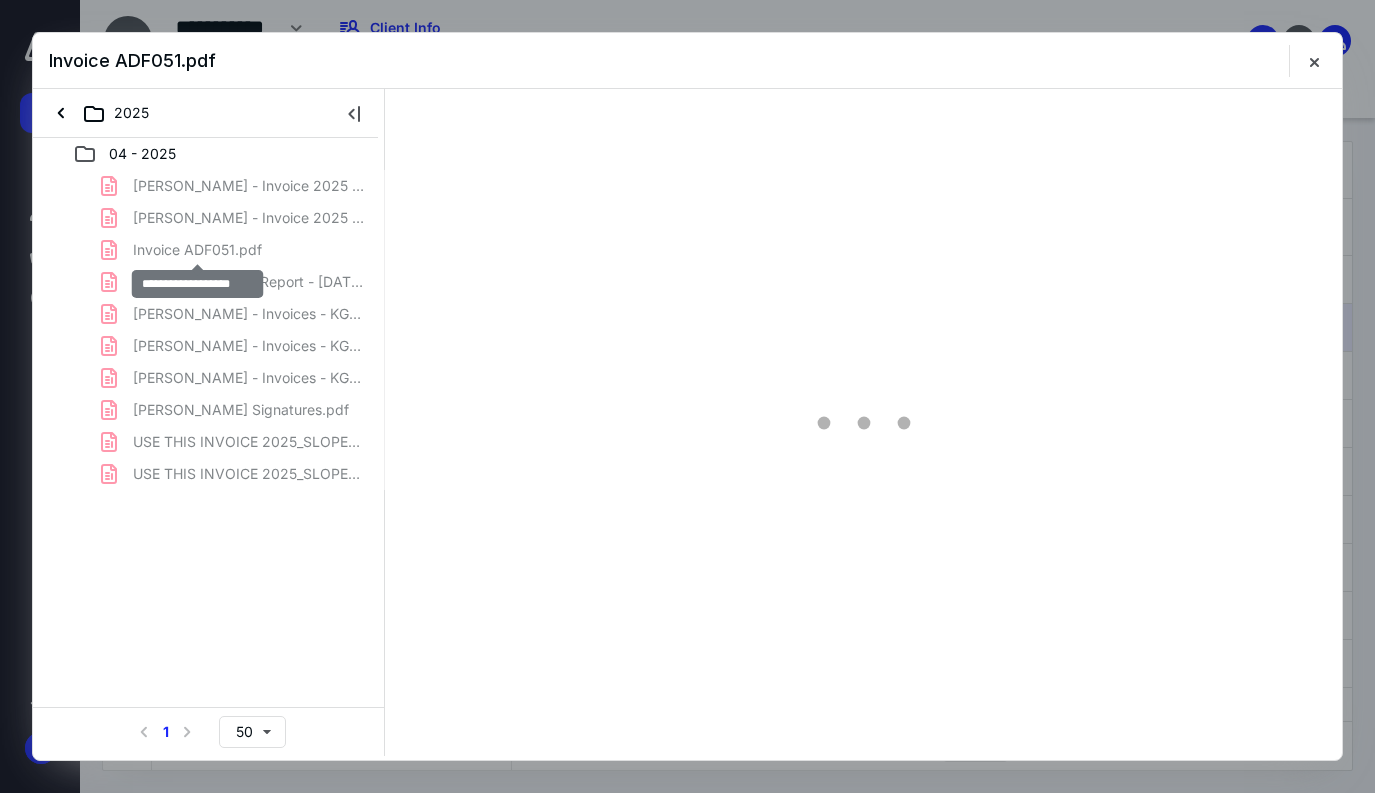 scroll, scrollTop: 0, scrollLeft: 0, axis: both 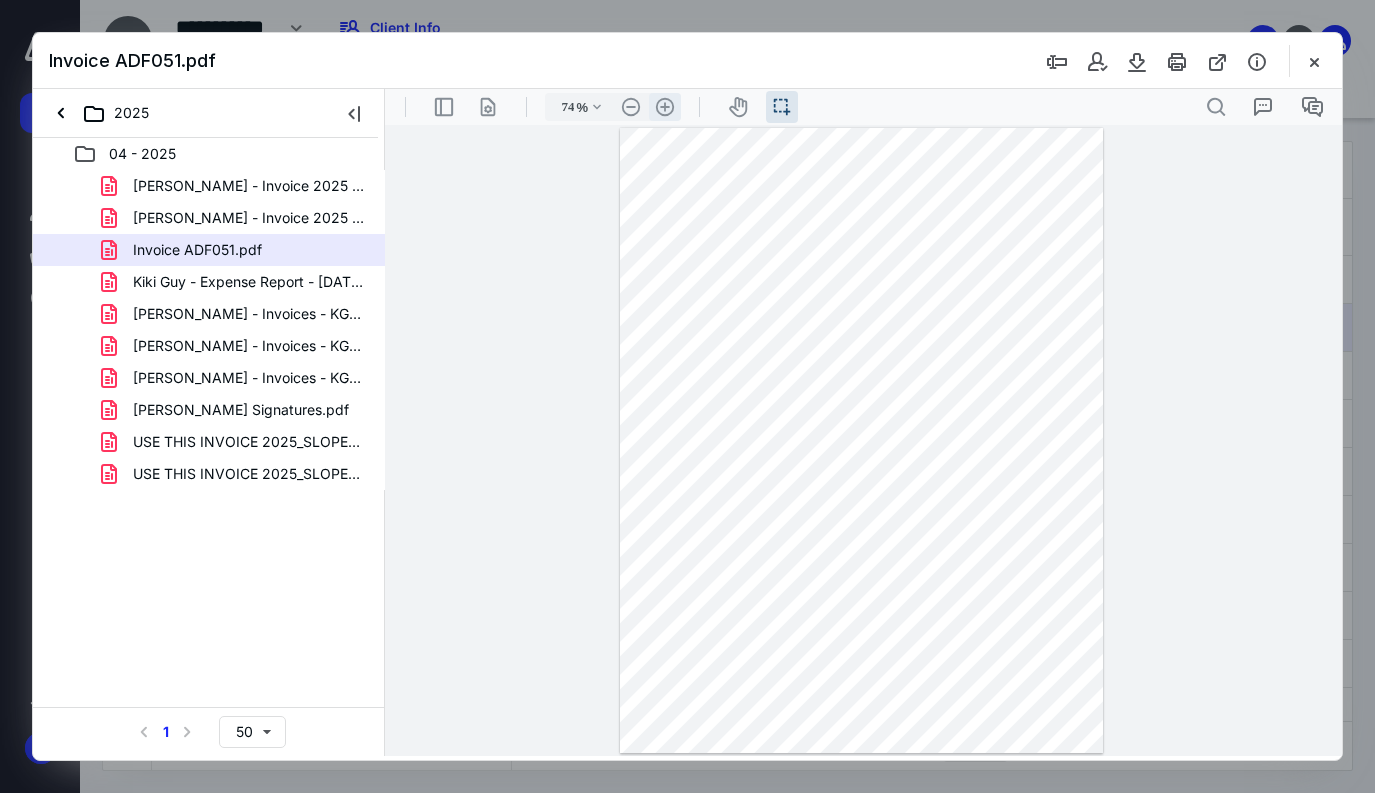 click on ".cls-1{fill:#abb0c4;} icon - header - zoom - in - line" at bounding box center [665, 107] 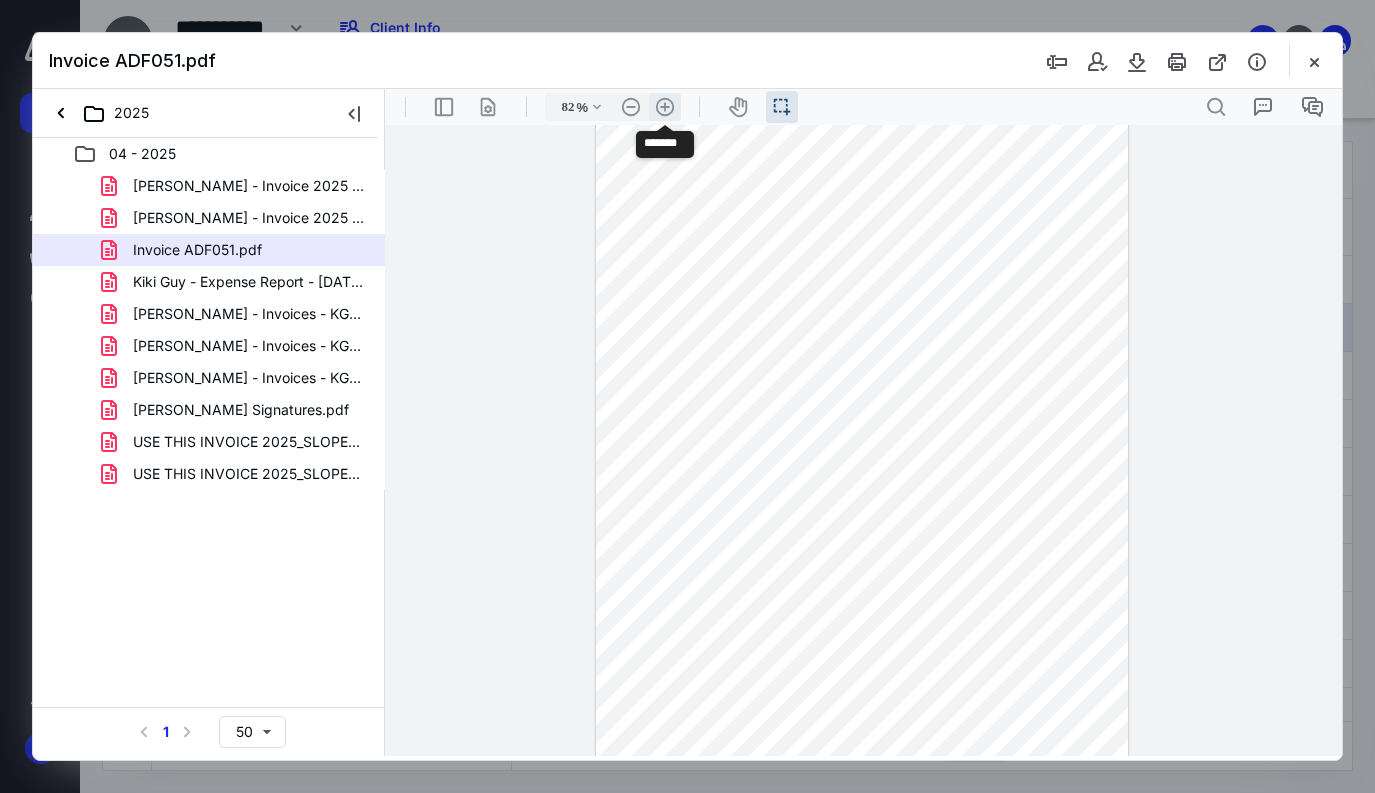 click on ".cls-1{fill:#abb0c4;} icon - header - zoom - in - line" at bounding box center (665, 107) 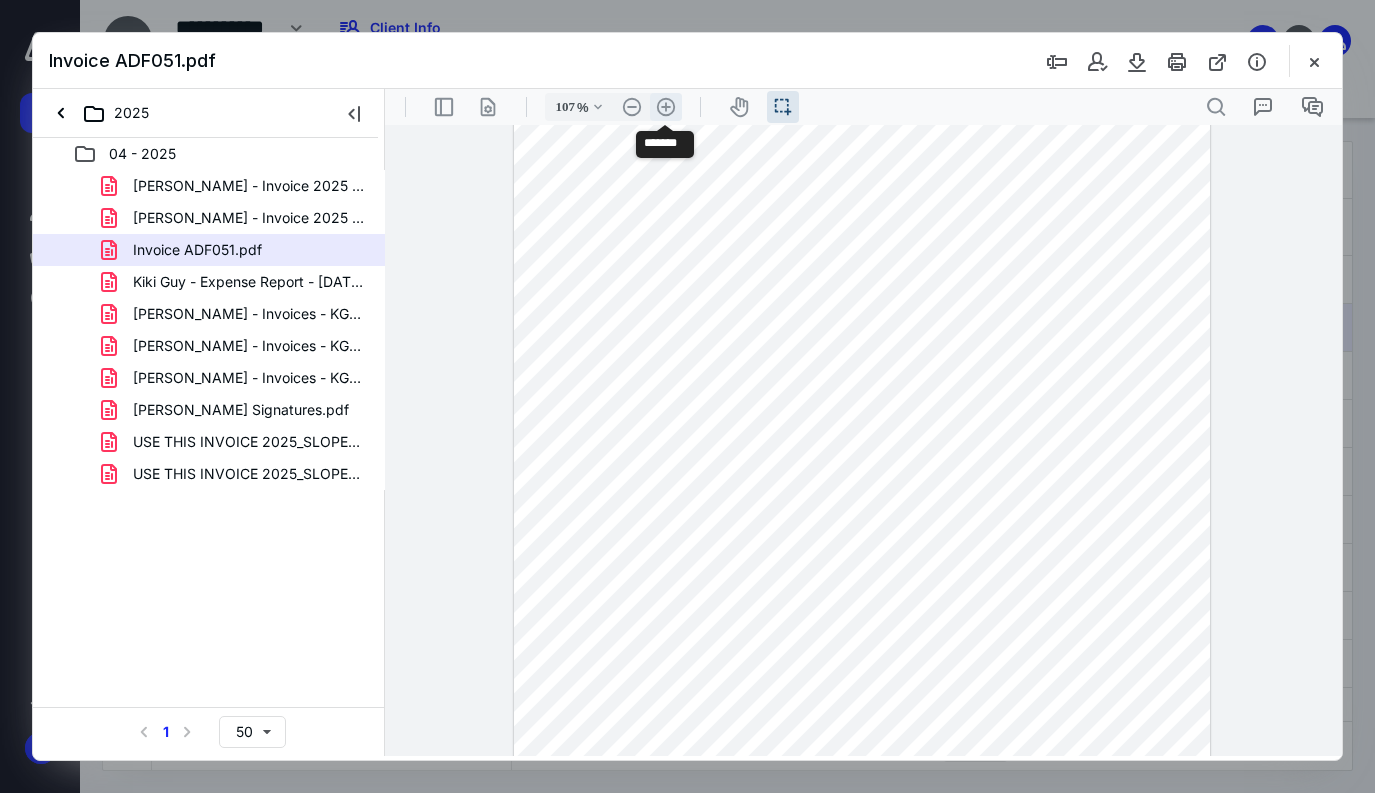 scroll, scrollTop: 130, scrollLeft: 0, axis: vertical 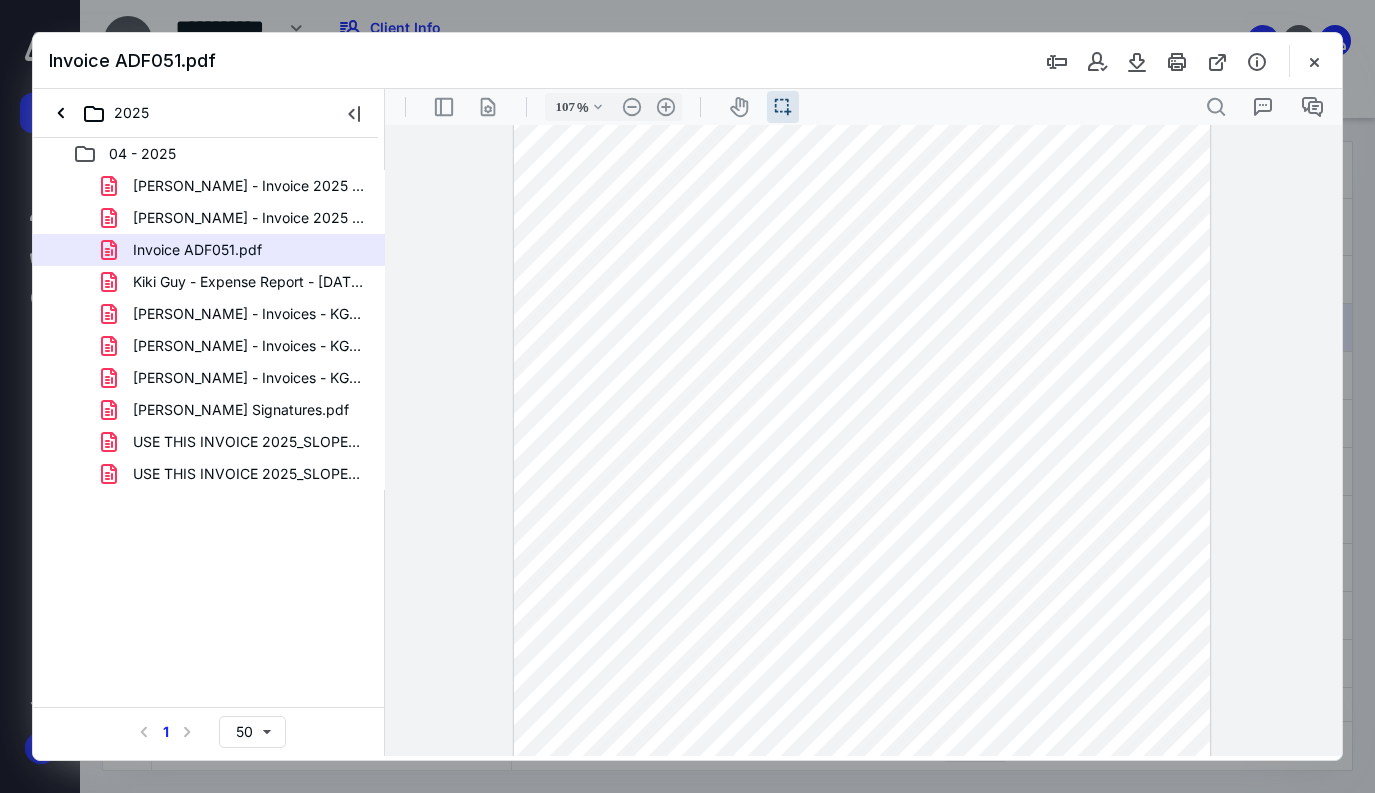 drag, startPoint x: 1014, startPoint y: 278, endPoint x: 1083, endPoint y: 272, distance: 69.260376 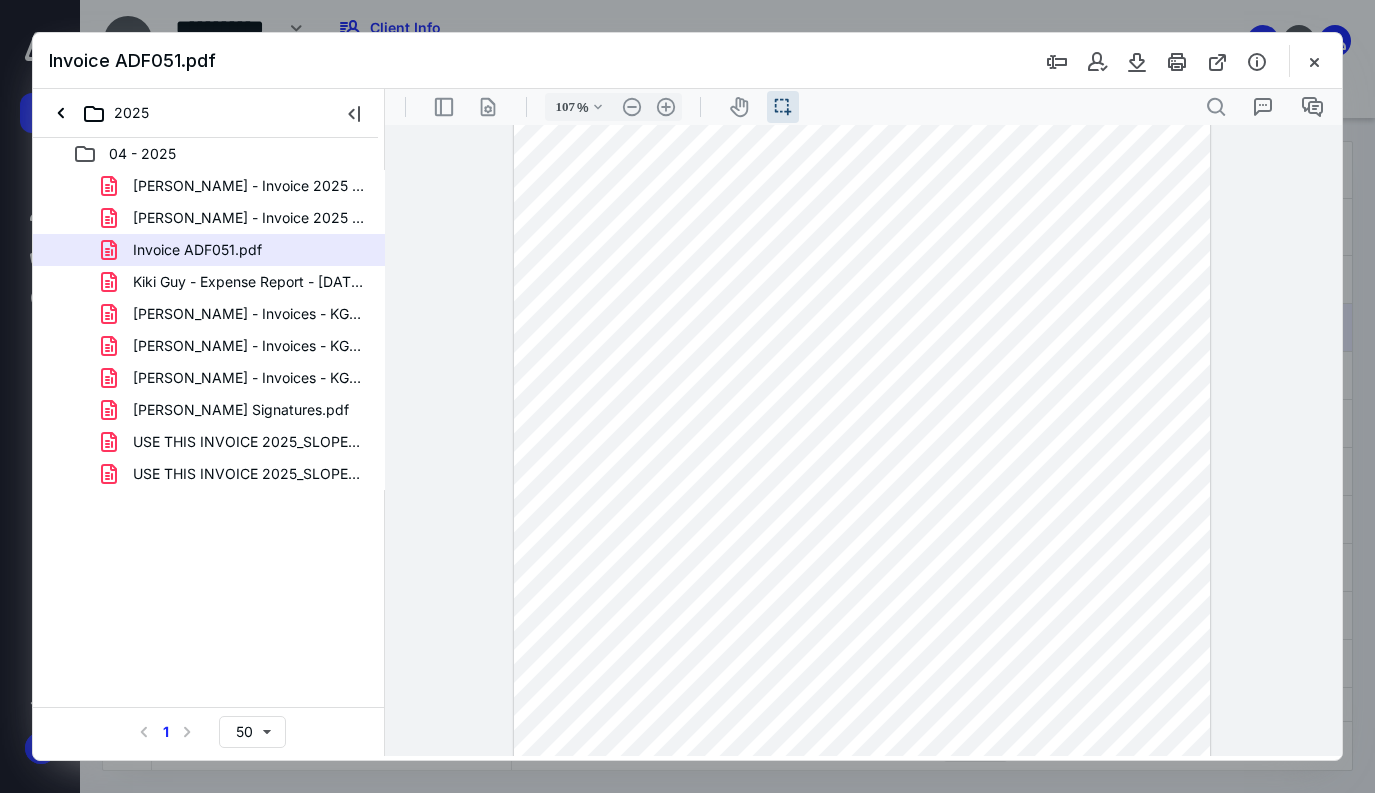 scroll, scrollTop: 88, scrollLeft: 0, axis: vertical 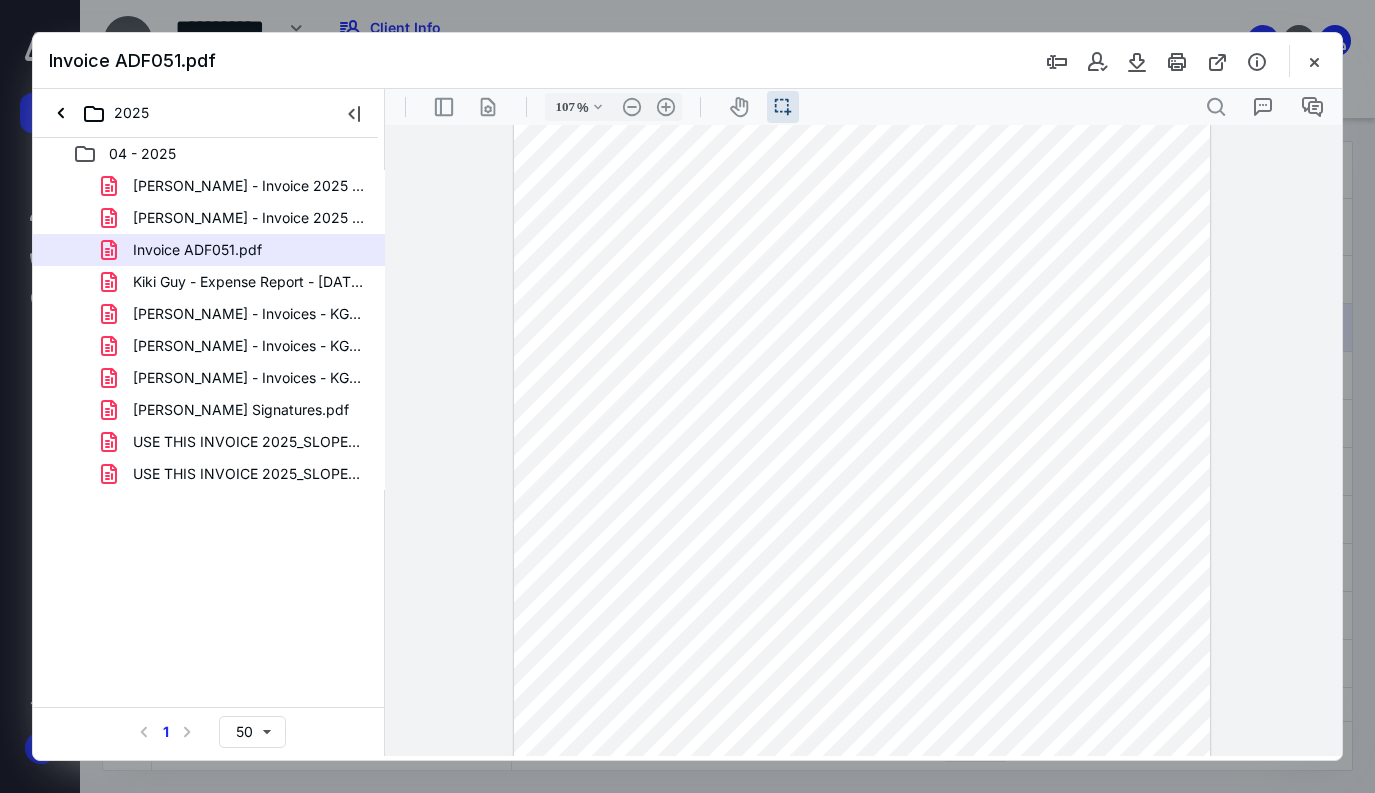 drag, startPoint x: 1017, startPoint y: 593, endPoint x: 1082, endPoint y: 591, distance: 65.03076 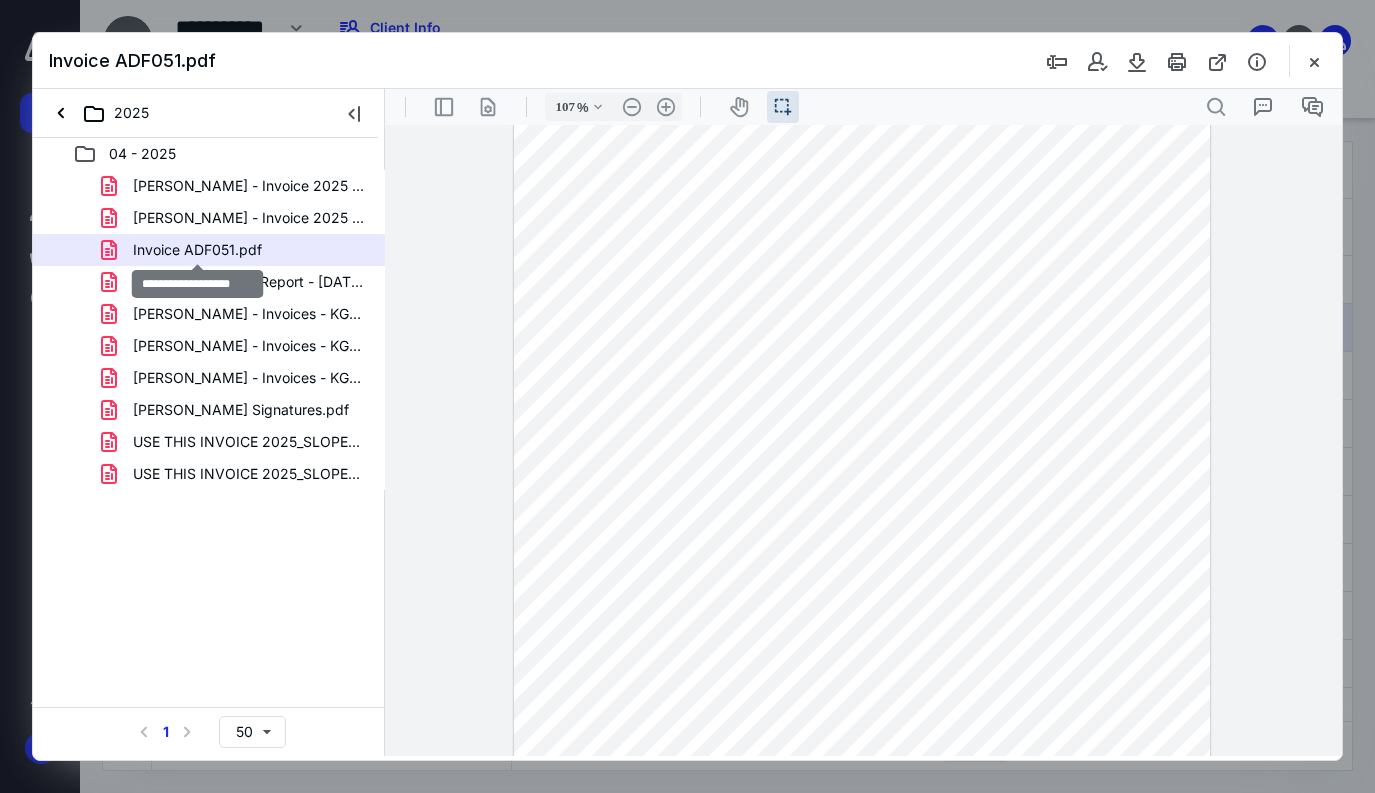 click on "**********" at bounding box center [198, 284] 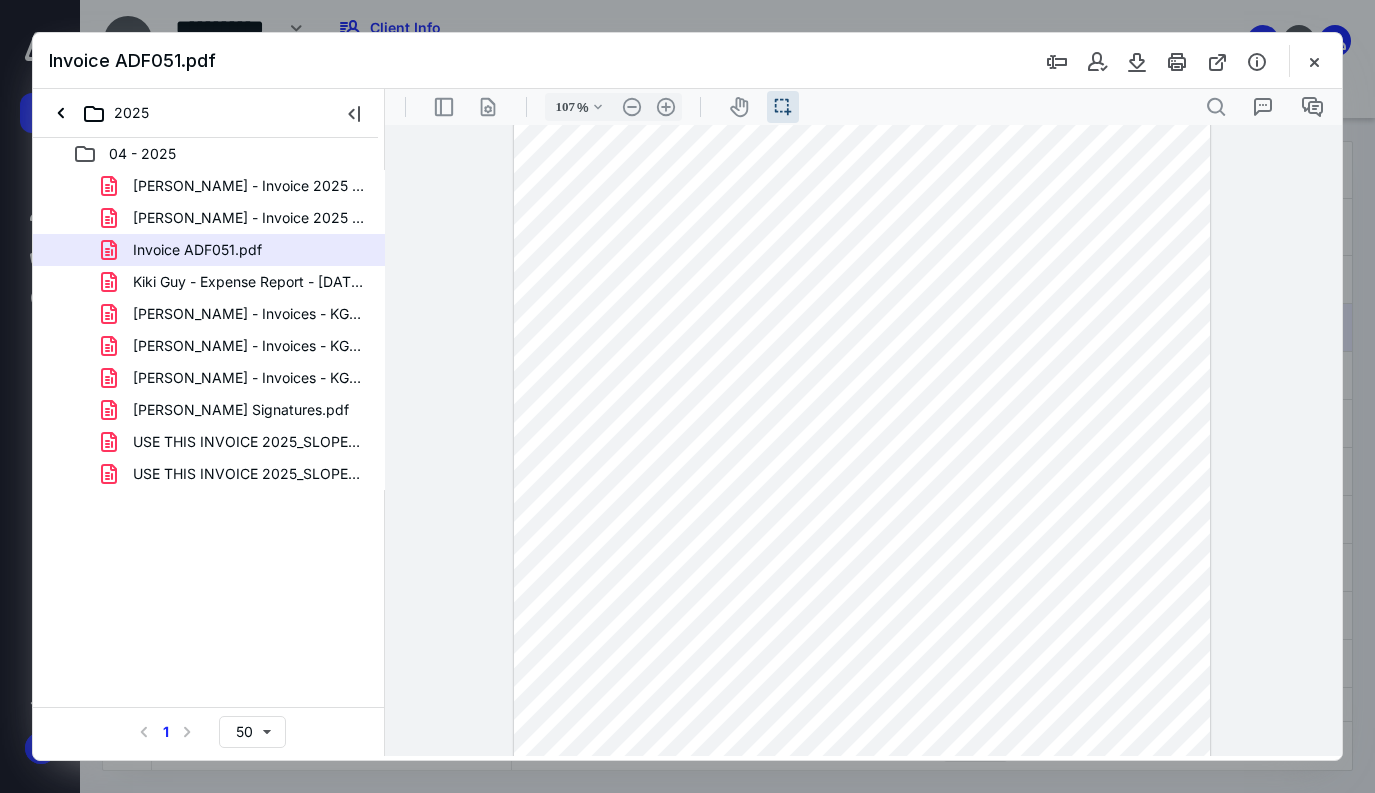 click on "Kiki Guy - Expense Report - [DATE].pdf" at bounding box center (237, 282) 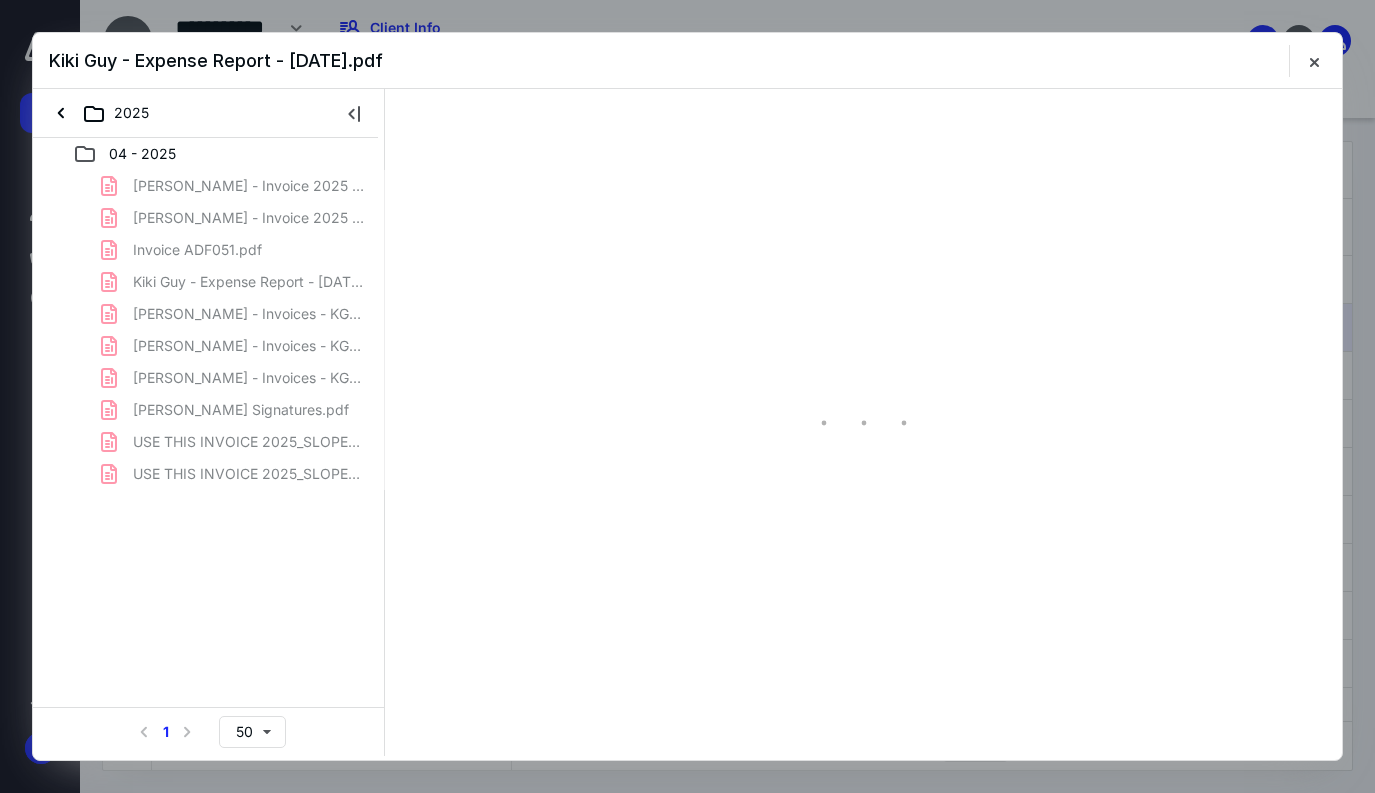 scroll, scrollTop: 0, scrollLeft: 0, axis: both 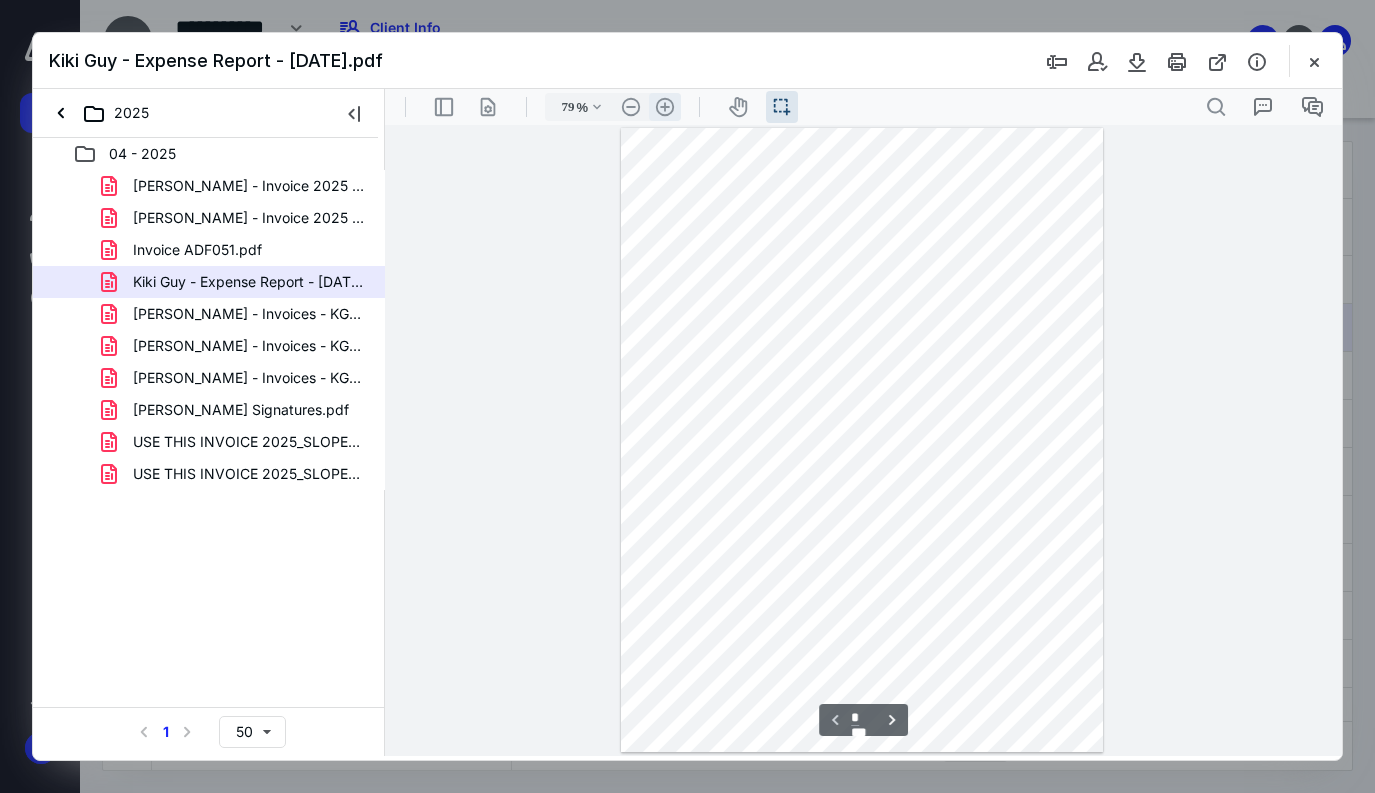 click on ".cls-1{fill:#abb0c4;} icon - header - zoom - in - line" at bounding box center [665, 107] 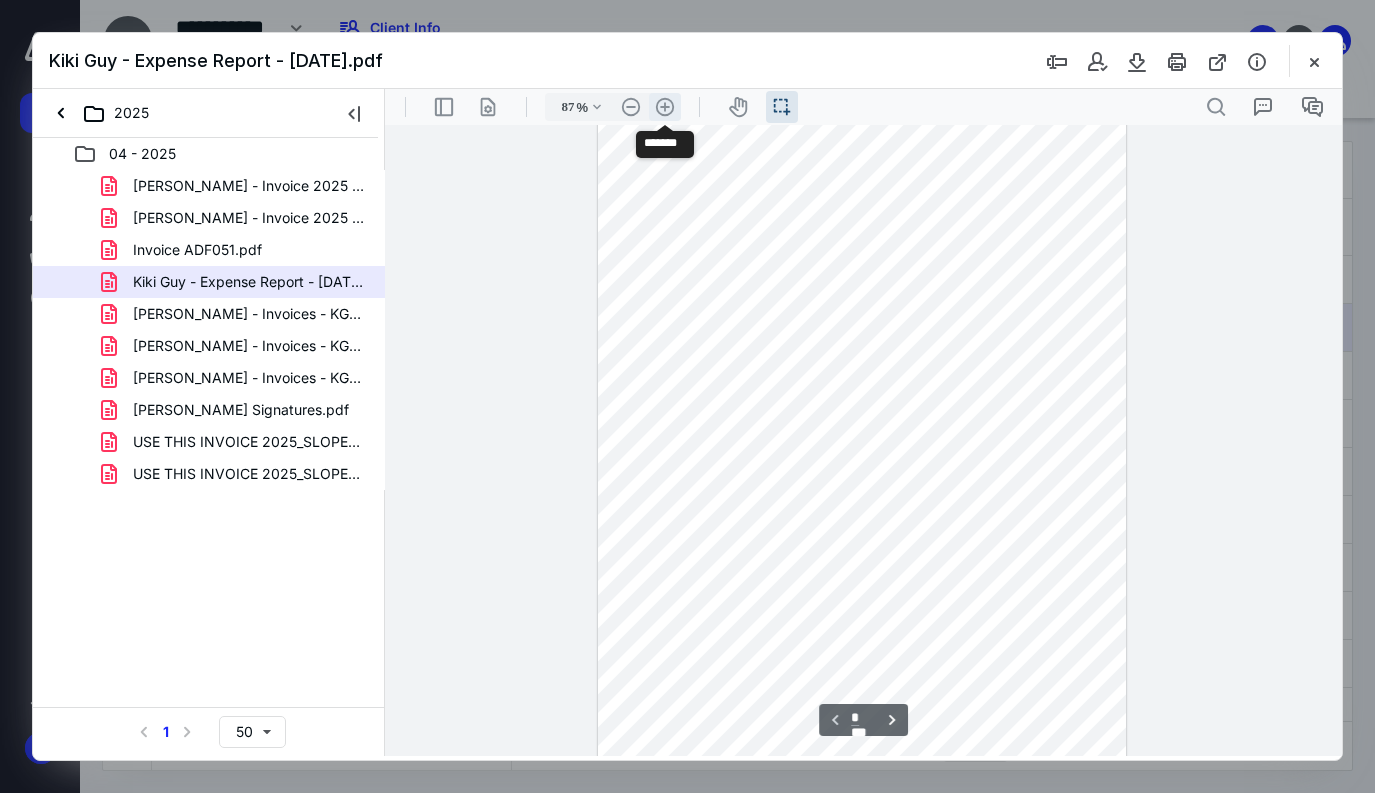click on ".cls-1{fill:#abb0c4;} icon - header - zoom - in - line" at bounding box center (665, 107) 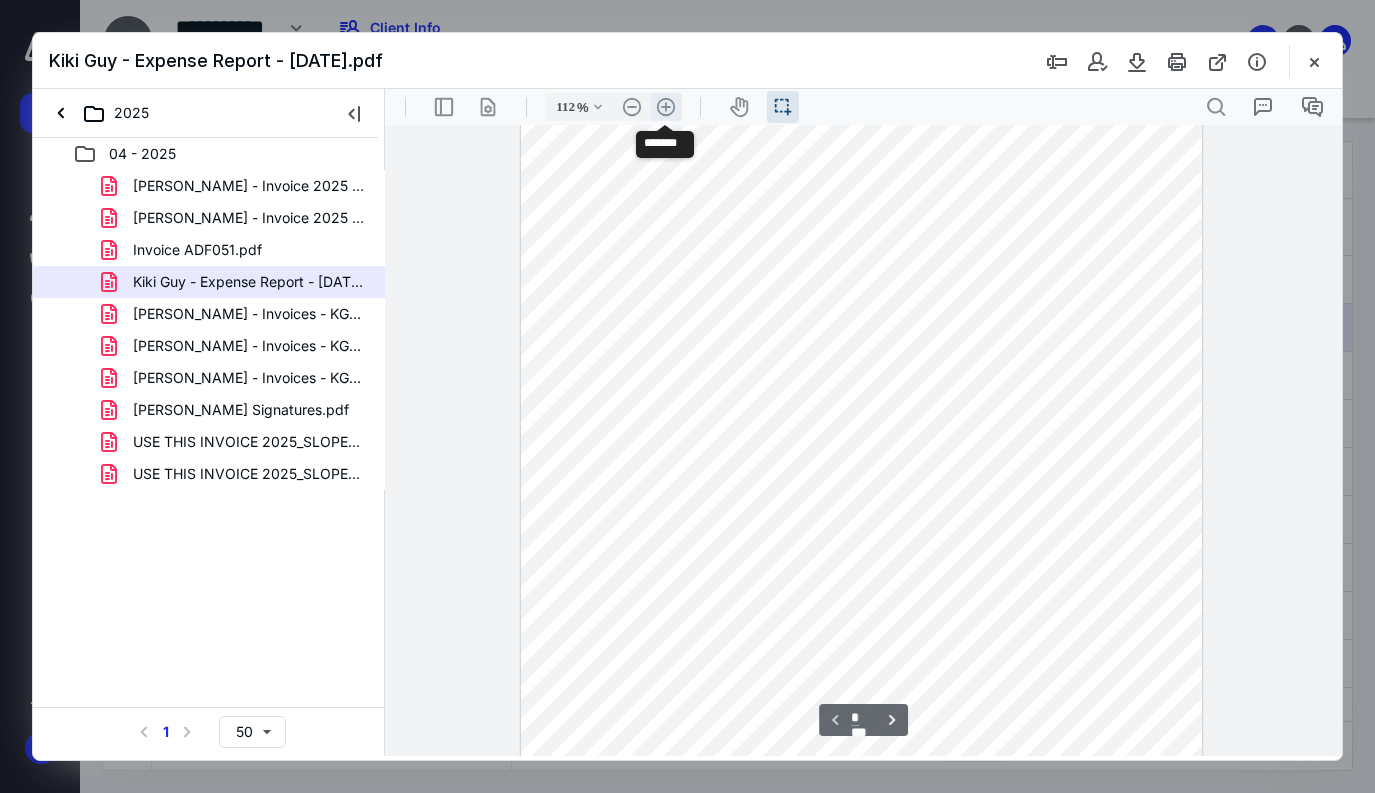 click on ".cls-1{fill:#abb0c4;} icon - header - zoom - in - line" at bounding box center (666, 107) 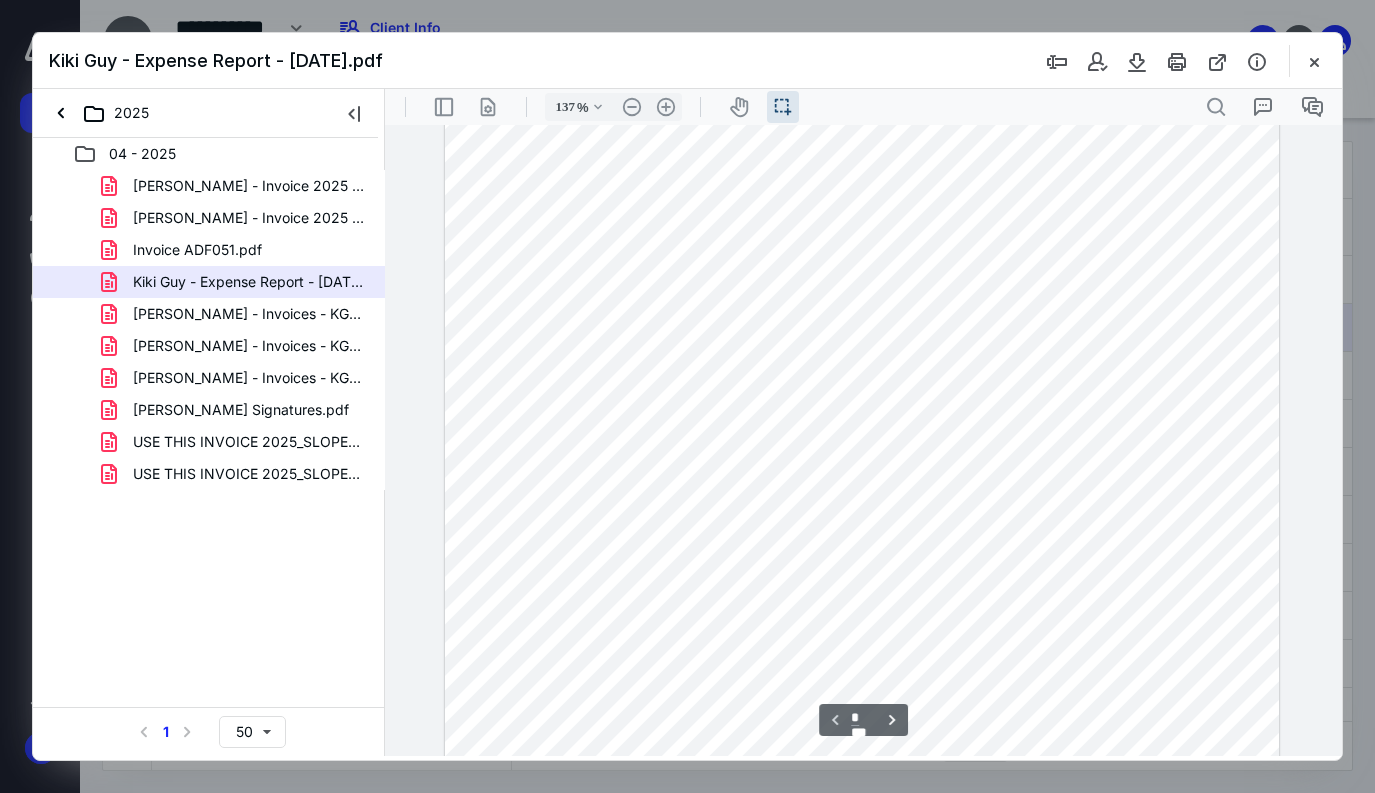 scroll, scrollTop: 44, scrollLeft: 0, axis: vertical 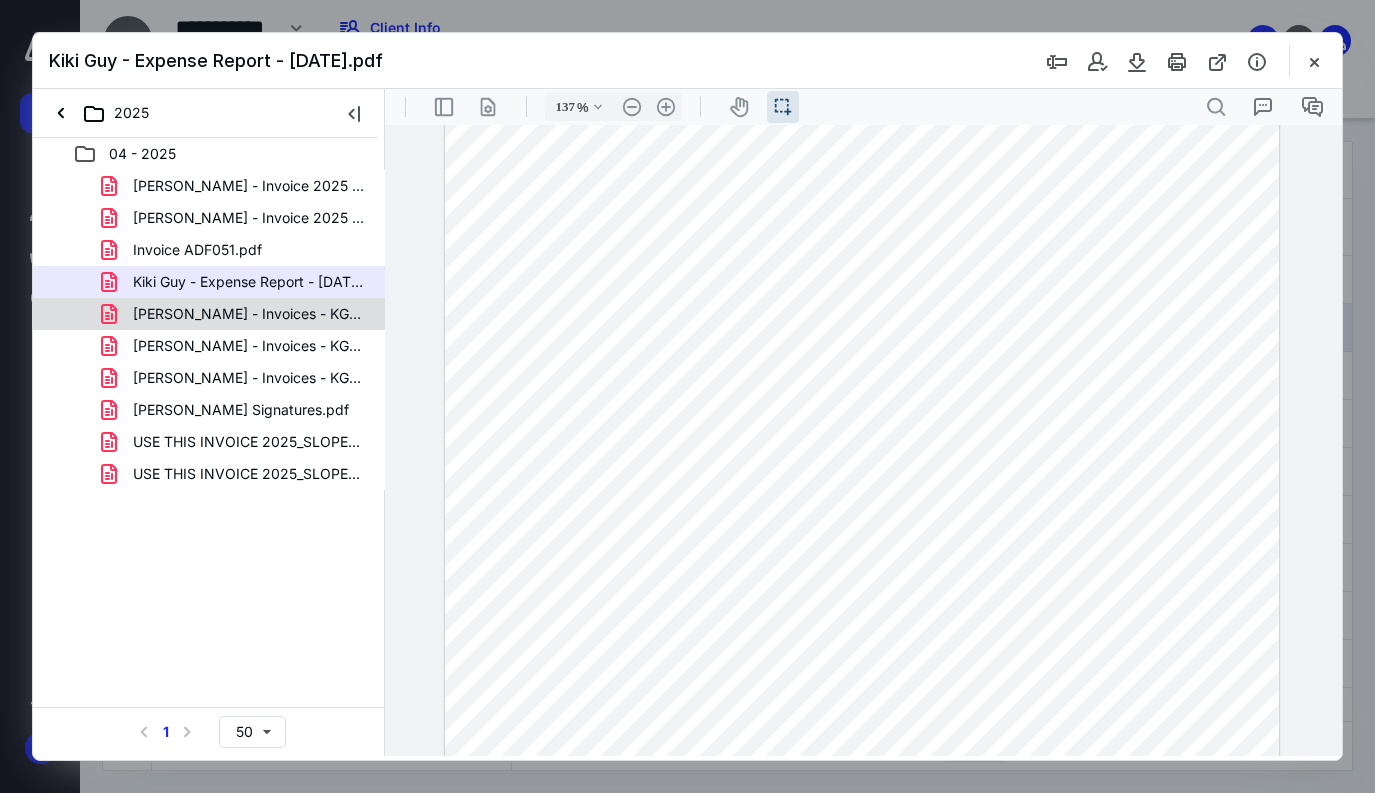 click on "[PERSON_NAME] - Invoices - KGUY - 1504202528 (1).pdf" at bounding box center (249, 314) 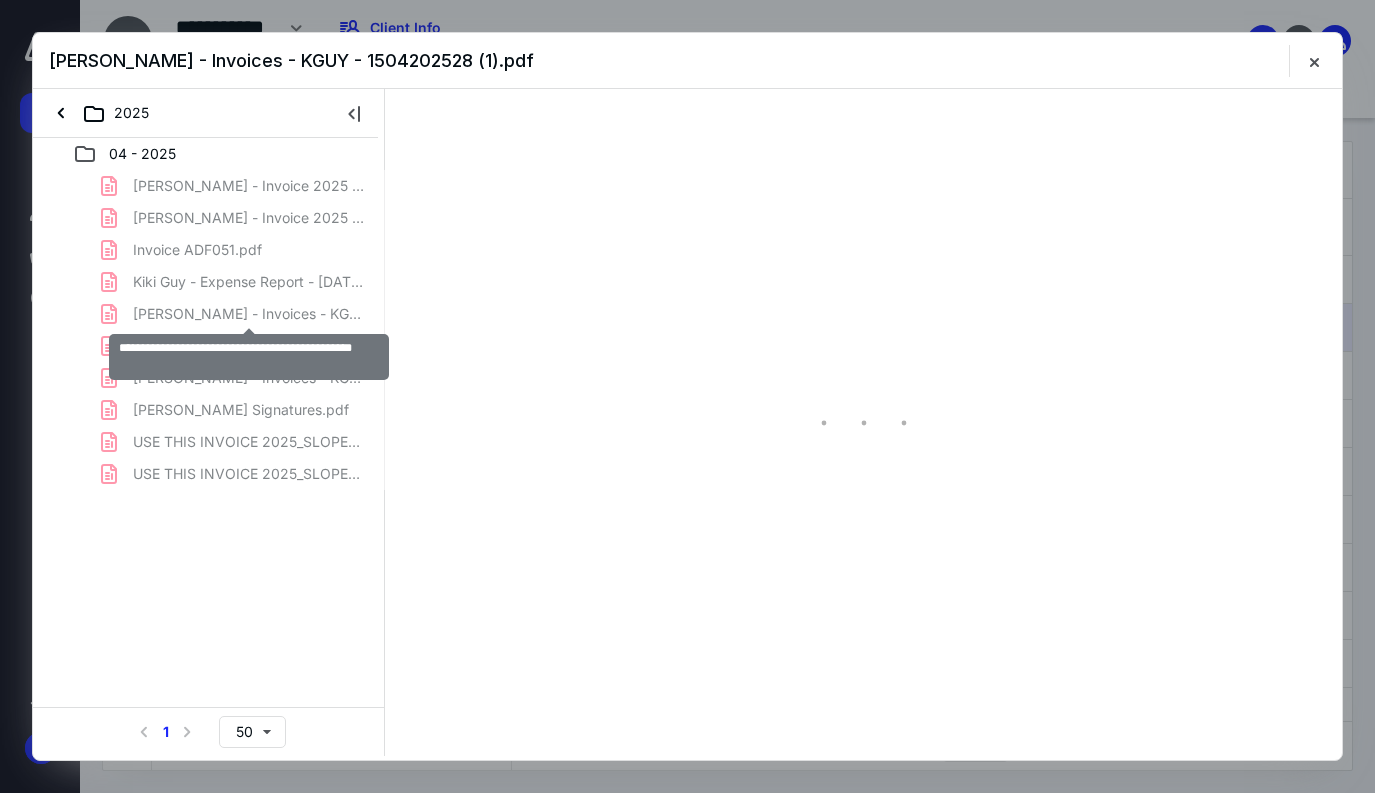 scroll, scrollTop: 0, scrollLeft: 0, axis: both 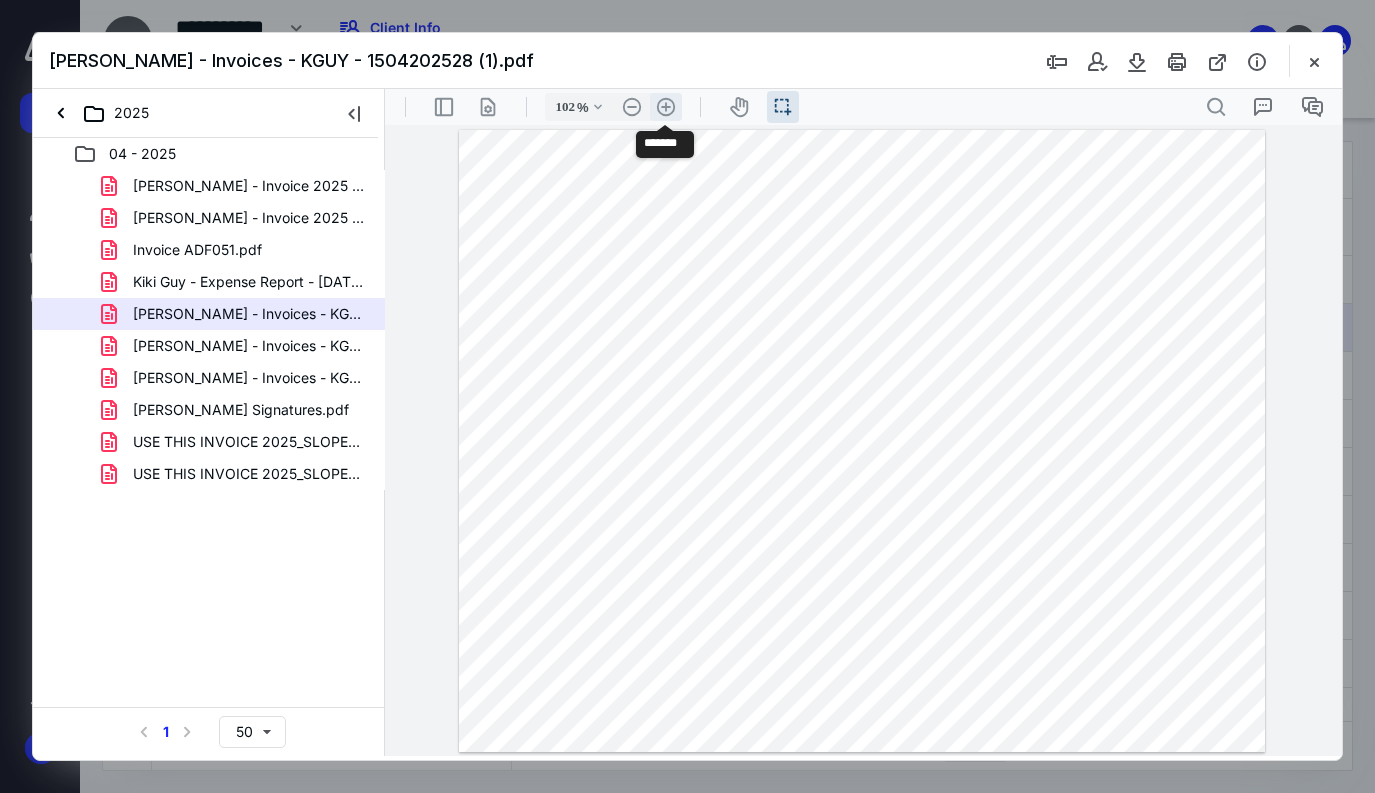 click on ".cls-1{fill:#abb0c4;} icon - header - zoom - in - line" at bounding box center (666, 107) 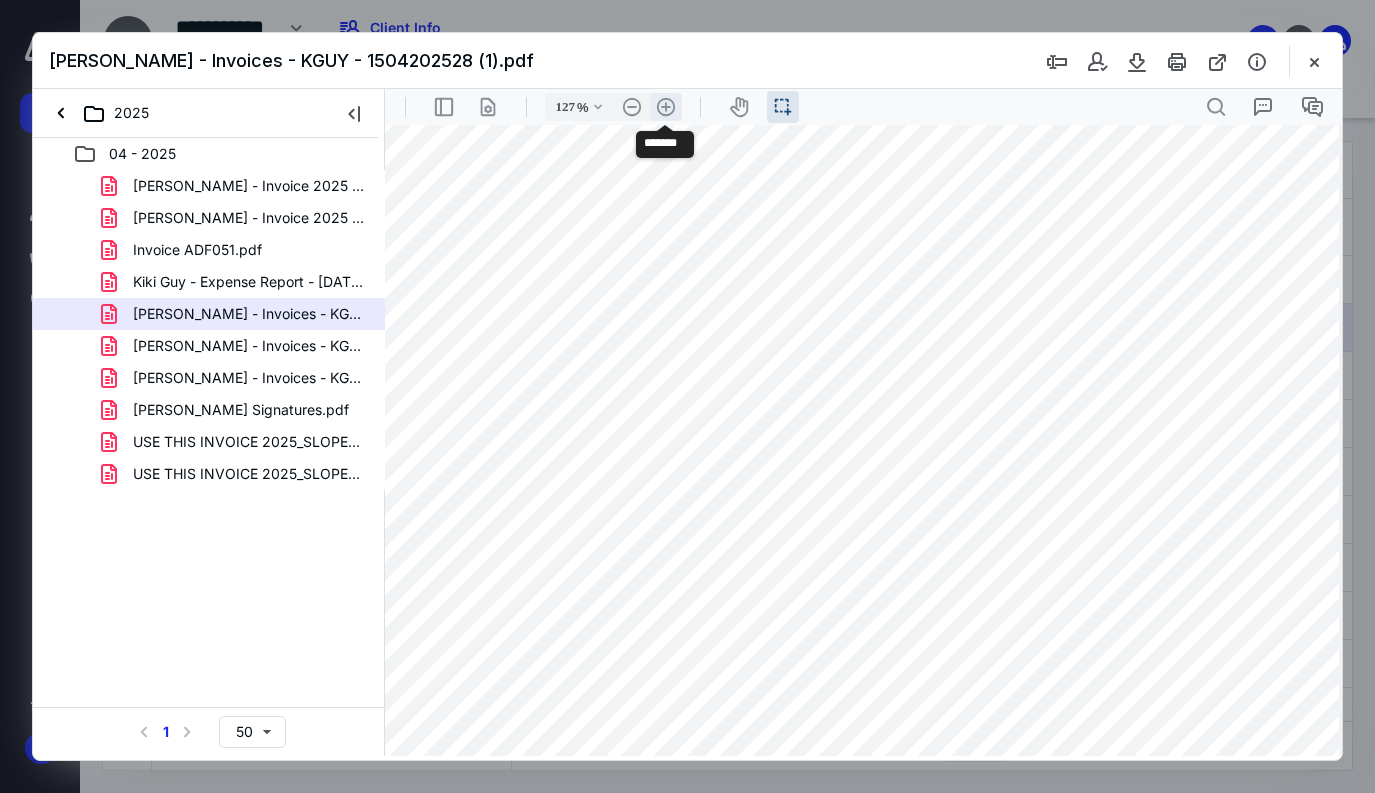 click on ".cls-1{fill:#abb0c4;} icon - header - zoom - in - line" at bounding box center [666, 107] 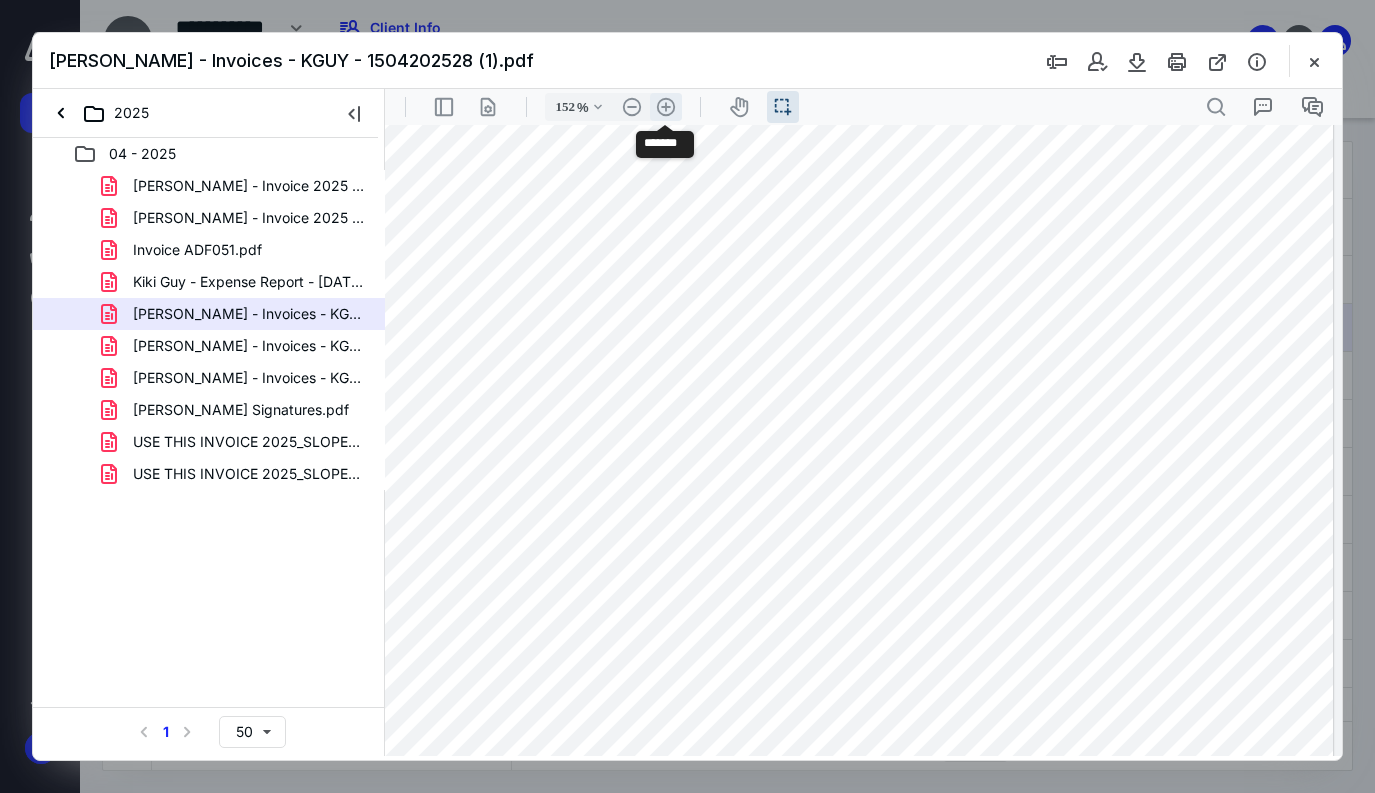 click on ".cls-1{fill:#abb0c4;} icon - header - zoom - in - line" at bounding box center (666, 107) 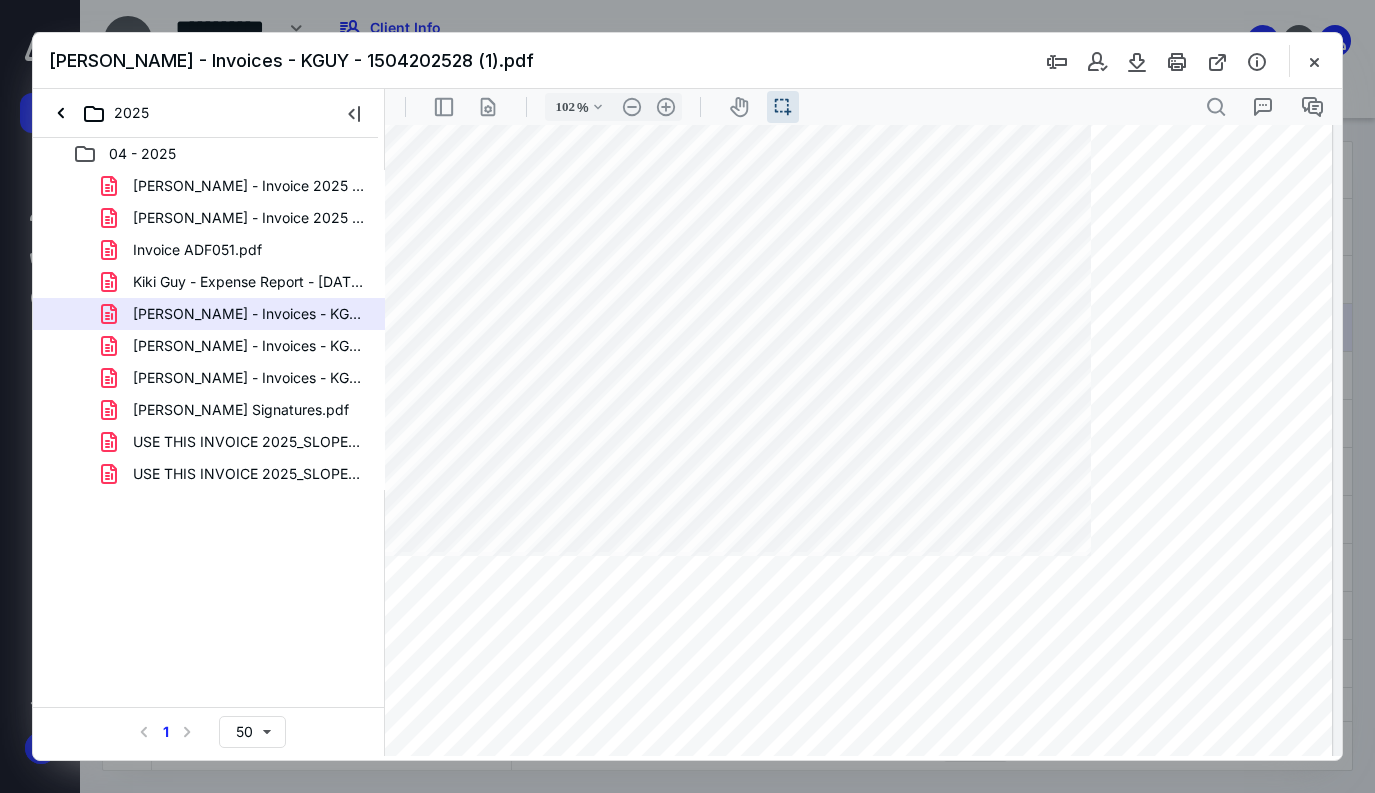 scroll, scrollTop: 0, scrollLeft: 0, axis: both 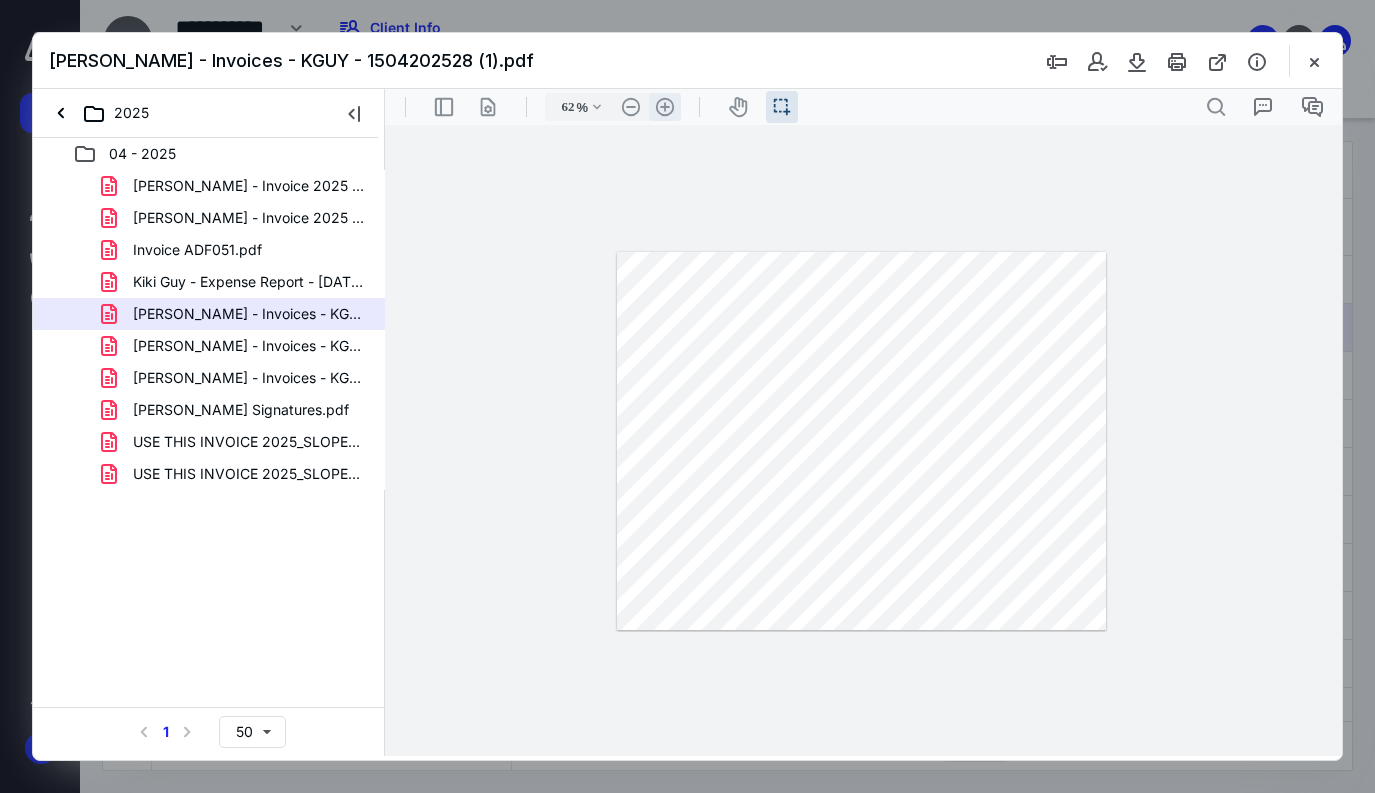 click on ".cls-1{fill:#abb0c4;} icon - header - zoom - in - line" at bounding box center (665, 107) 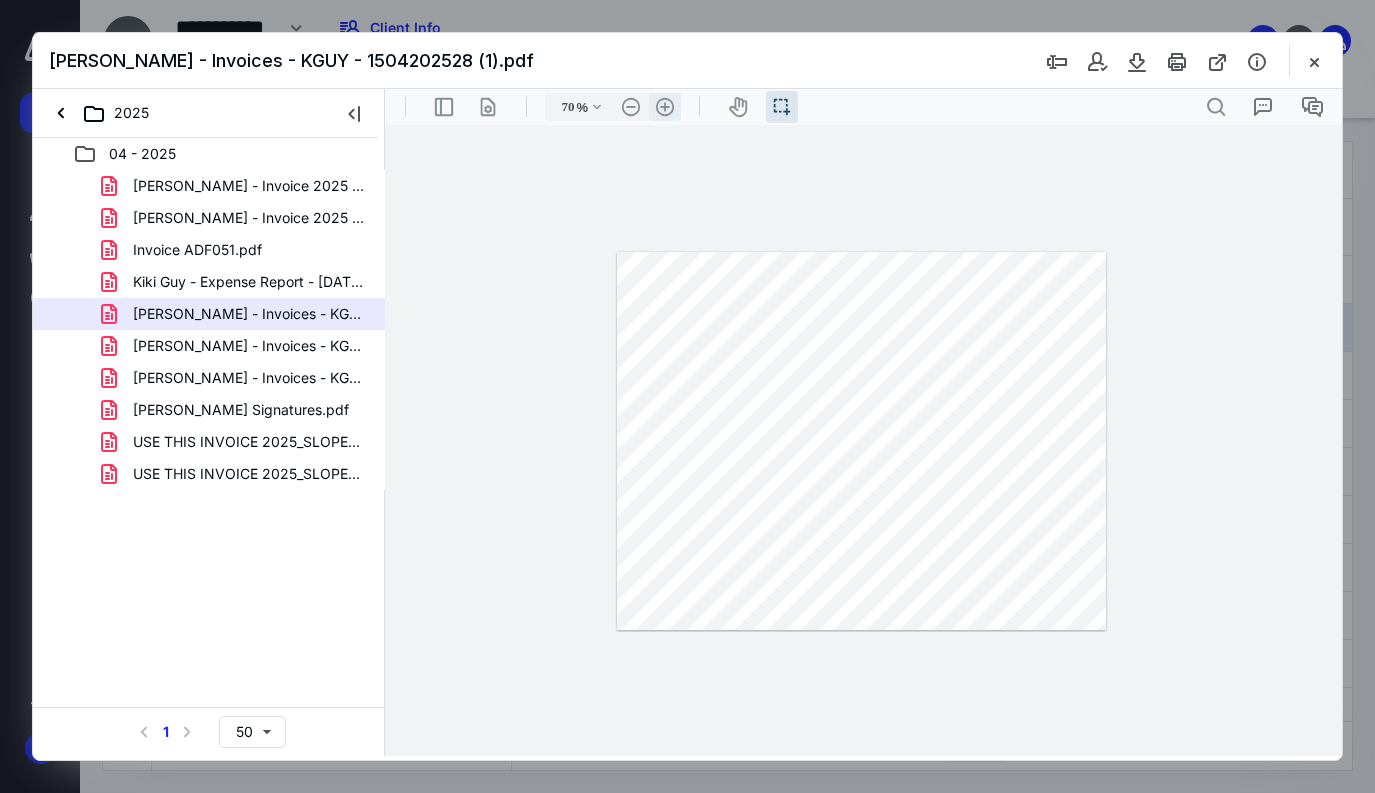 click on ".cls-1{fill:#abb0c4;} icon - header - zoom - in - line" at bounding box center (665, 107) 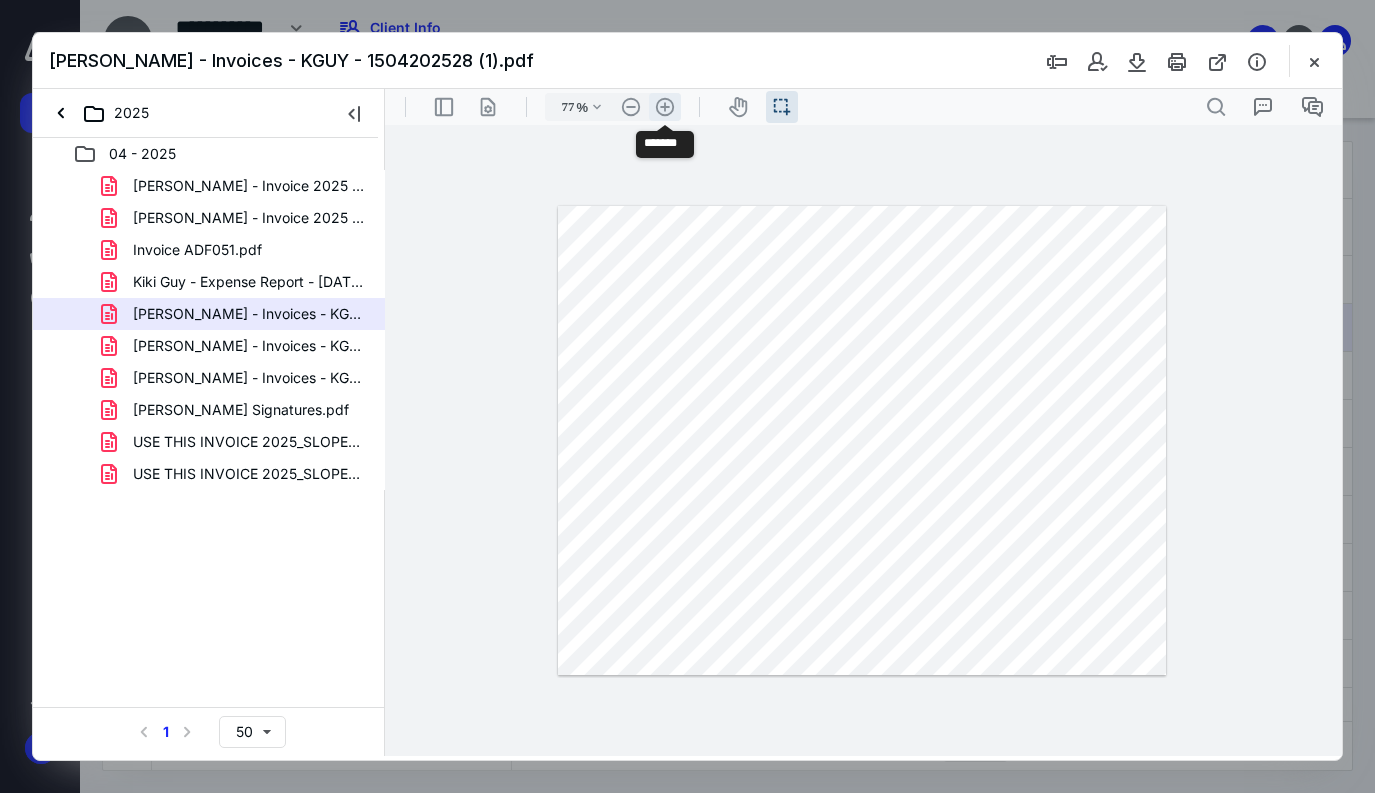 click on ".cls-1{fill:#abb0c4;} icon - header - zoom - in - line" at bounding box center (665, 107) 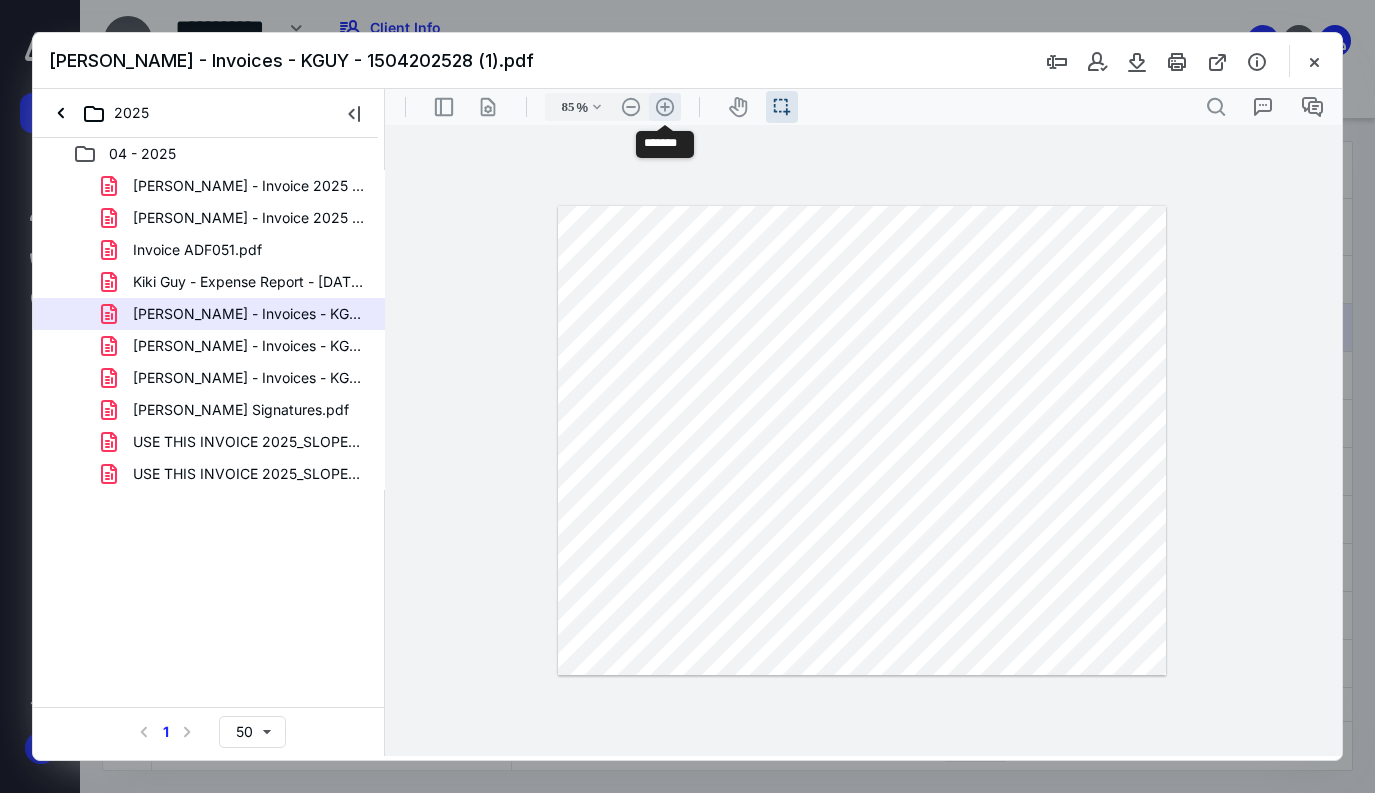 click on ".cls-1{fill:#abb0c4;} icon - header - zoom - in - line" at bounding box center (665, 107) 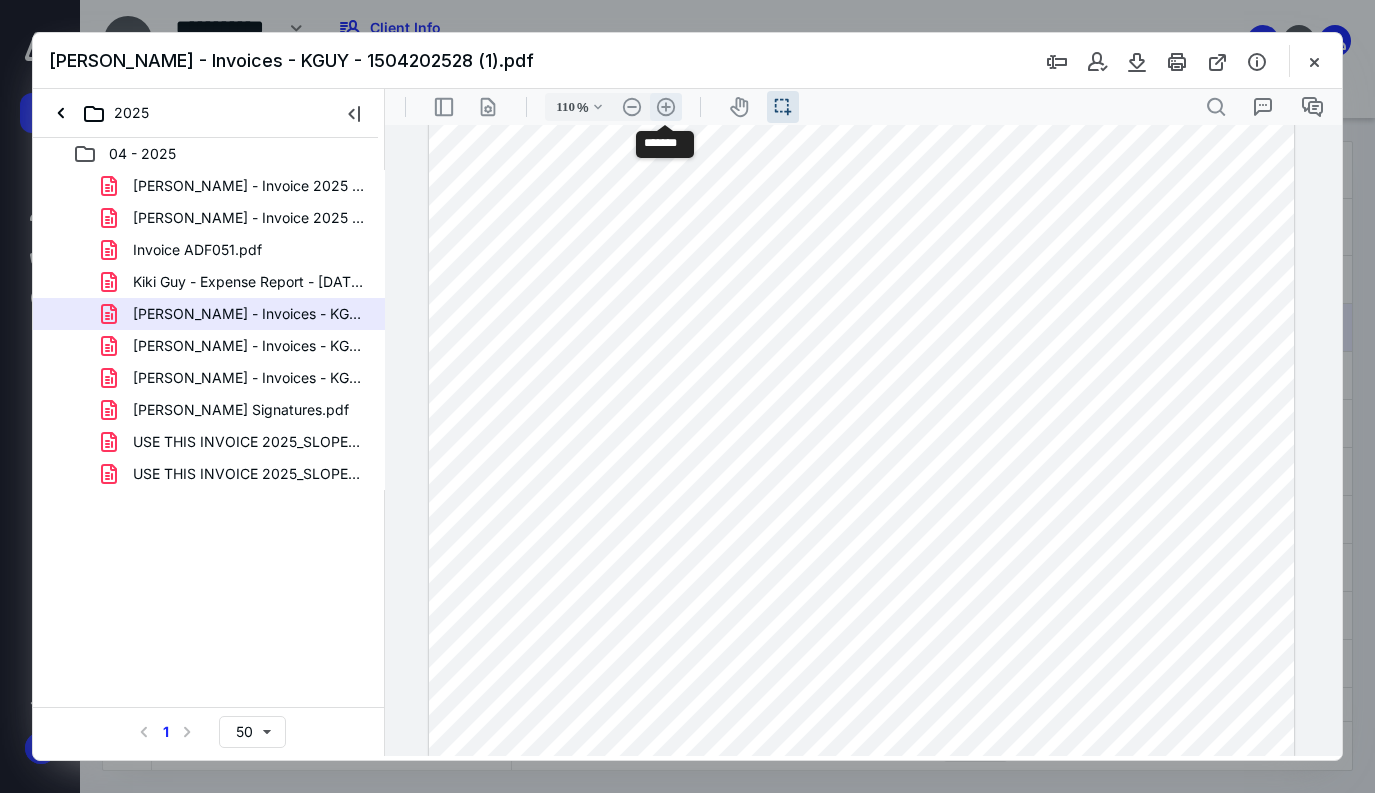click on ".cls-1{fill:#abb0c4;} icon - header - zoom - in - line" at bounding box center (666, 107) 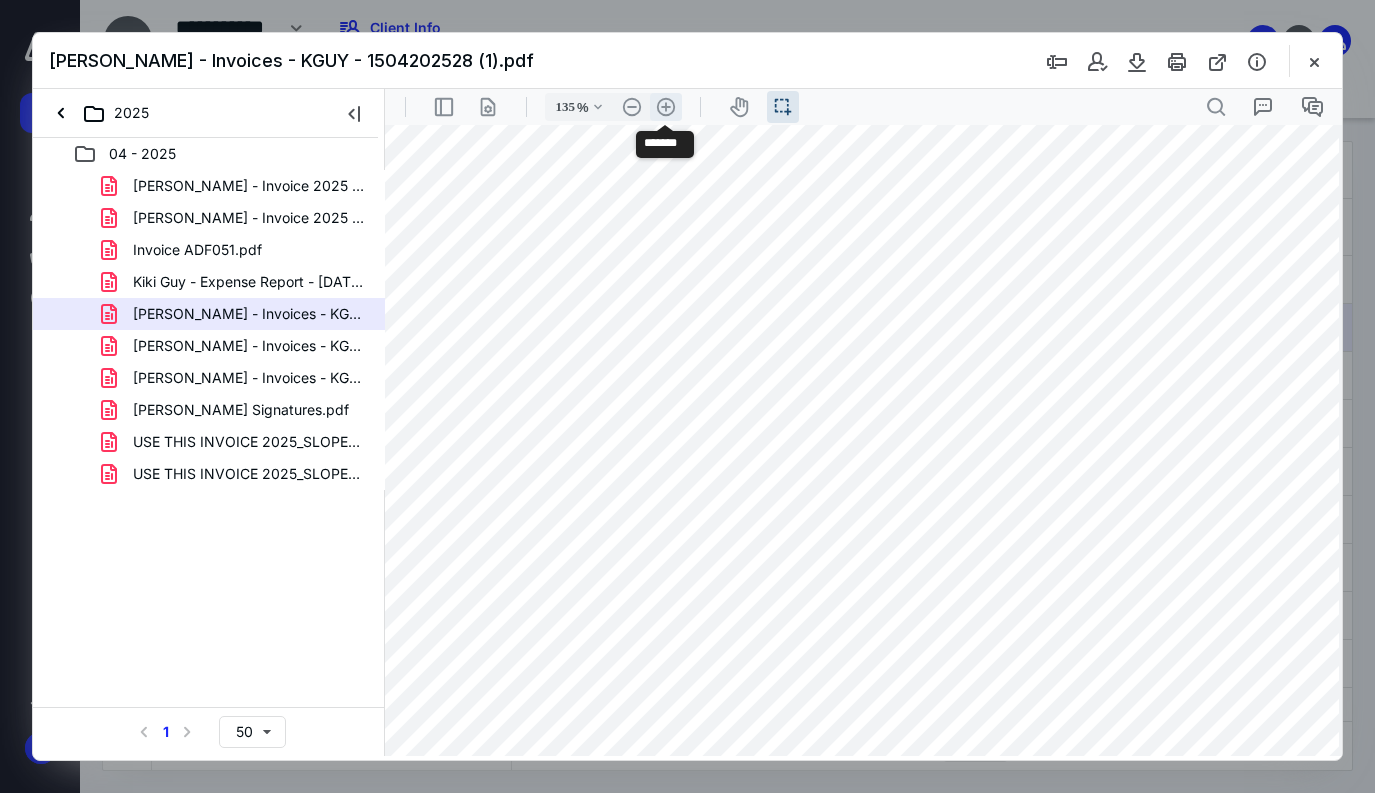 click on ".cls-1{fill:#abb0c4;} icon - header - zoom - in - line" at bounding box center (666, 107) 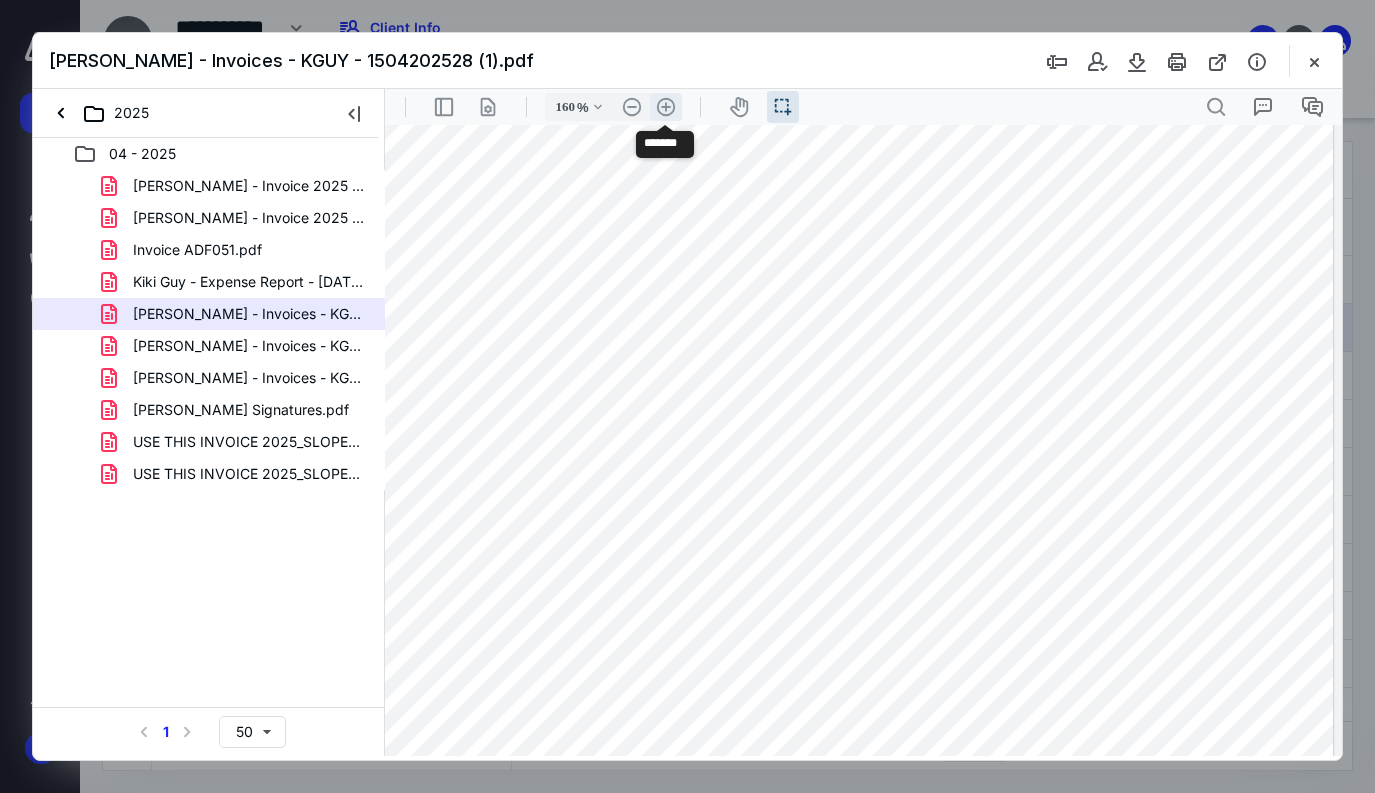 click on ".cls-1{fill:#abb0c4;} icon - header - zoom - in - line" at bounding box center (666, 107) 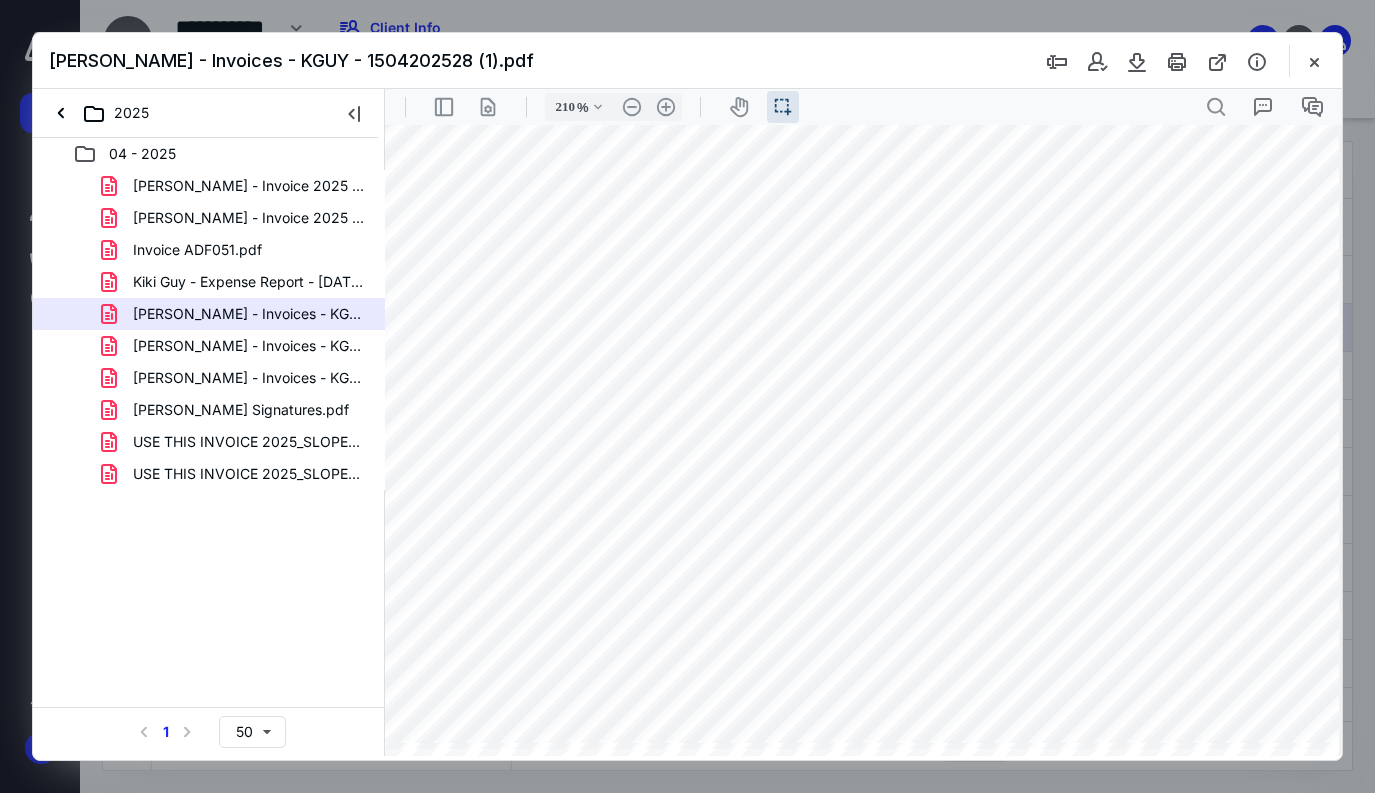 scroll, scrollTop: 226, scrollLeft: 367, axis: both 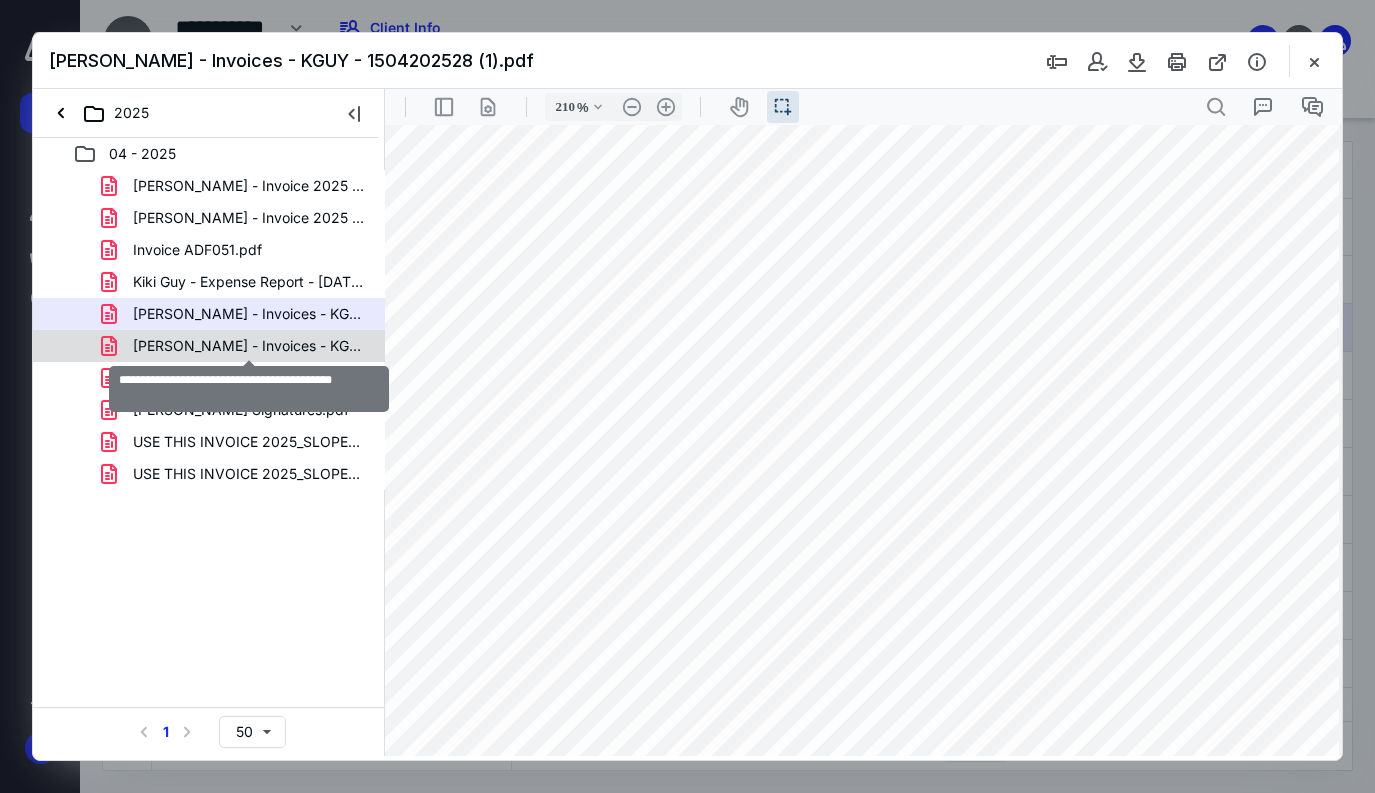 click on "[PERSON_NAME] - Invoices - KGUY - 1504202528.pdf" at bounding box center [249, 346] 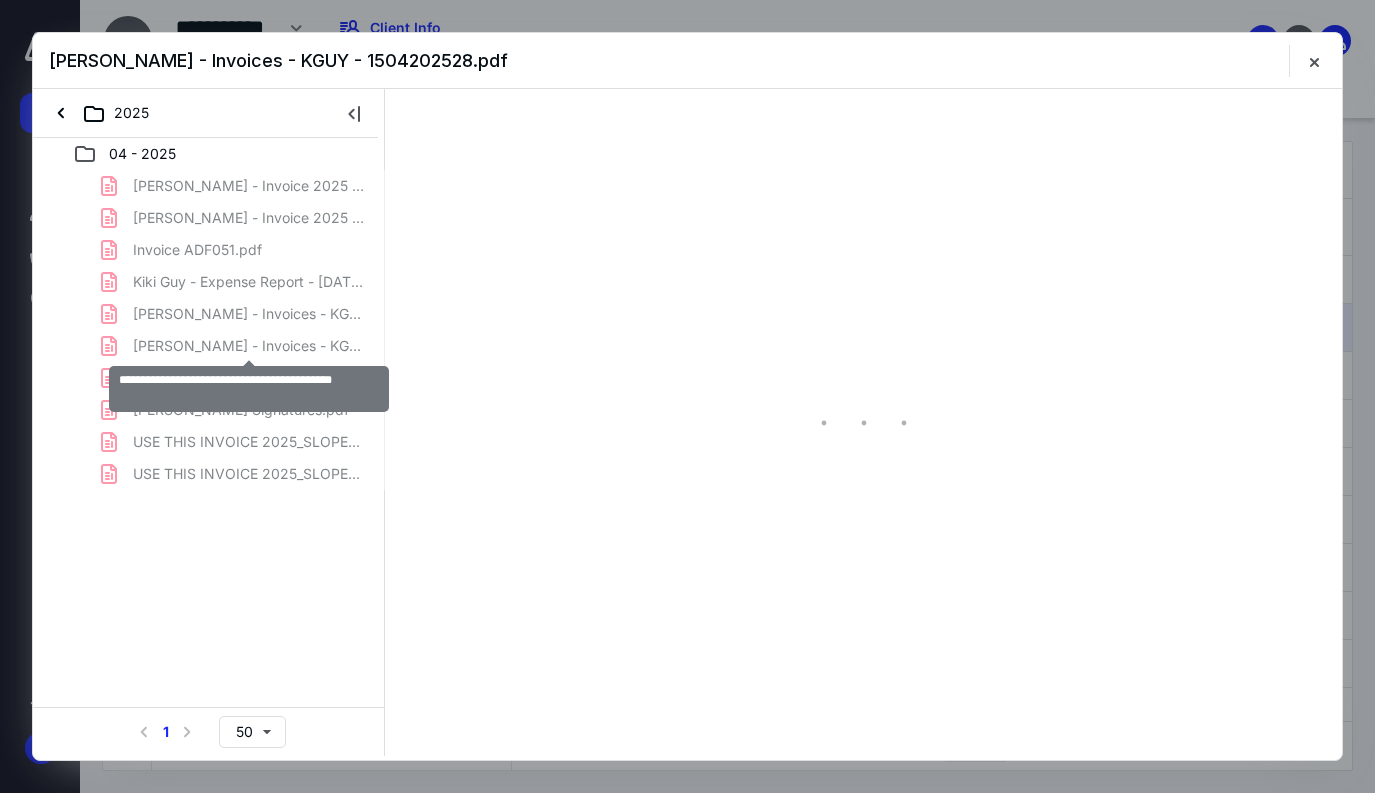 scroll, scrollTop: 0, scrollLeft: 0, axis: both 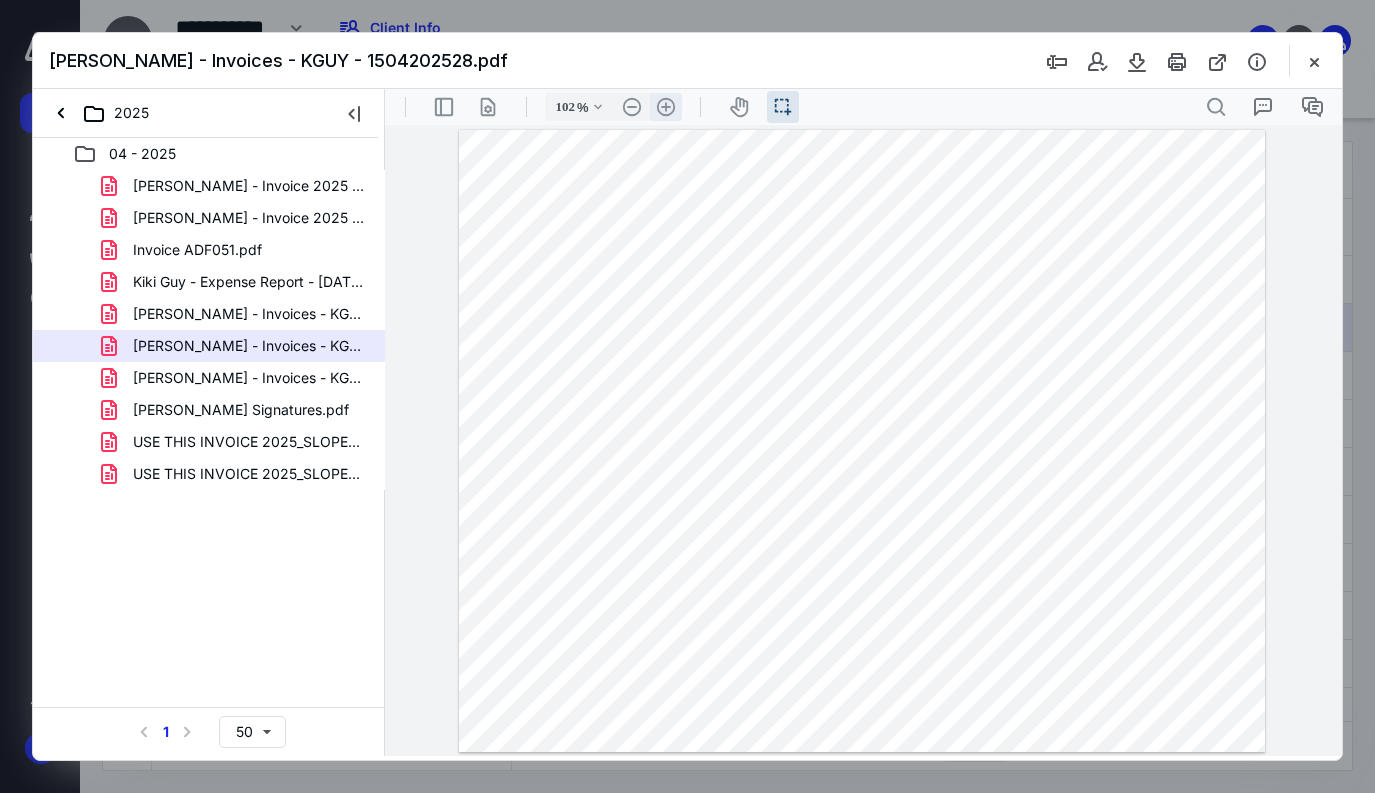 click on ".cls-1{fill:#abb0c4;} icon - header - zoom - in - line" at bounding box center (666, 107) 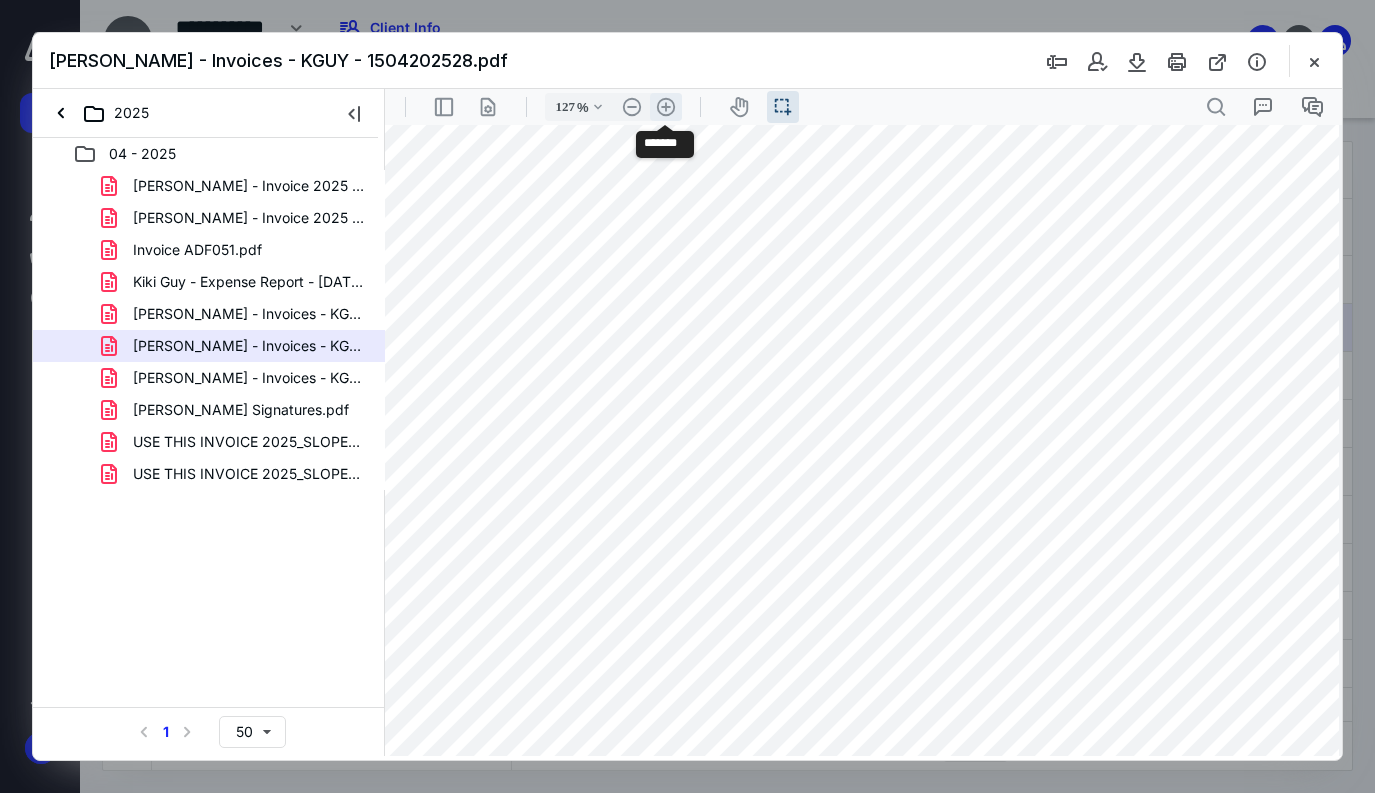 click on ".cls-1{fill:#abb0c4;} icon - header - zoom - in - line" at bounding box center (666, 107) 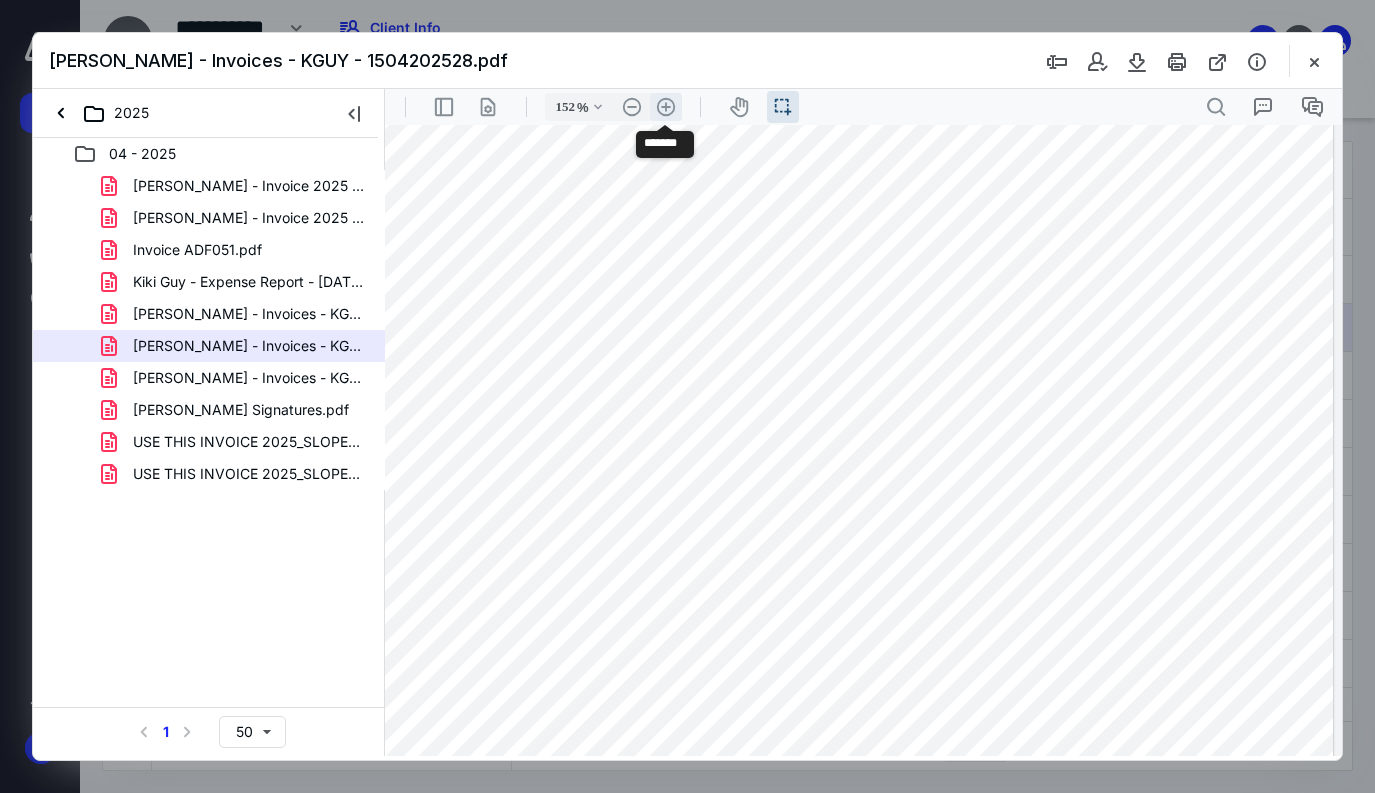 click on ".cls-1{fill:#abb0c4;} icon - header - zoom - in - line" at bounding box center [666, 107] 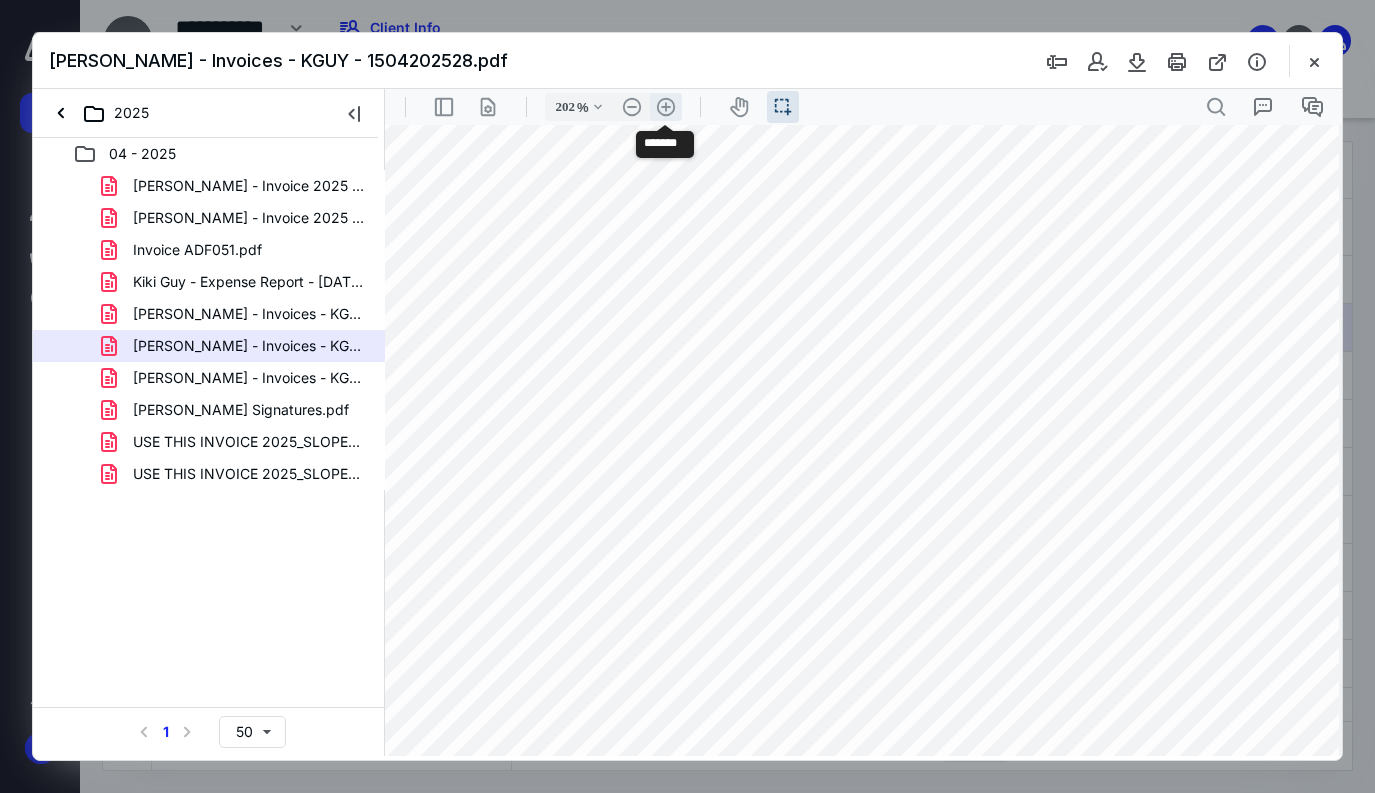 click on ".cls-1{fill:#abb0c4;} icon - header - zoom - in - line" at bounding box center (666, 107) 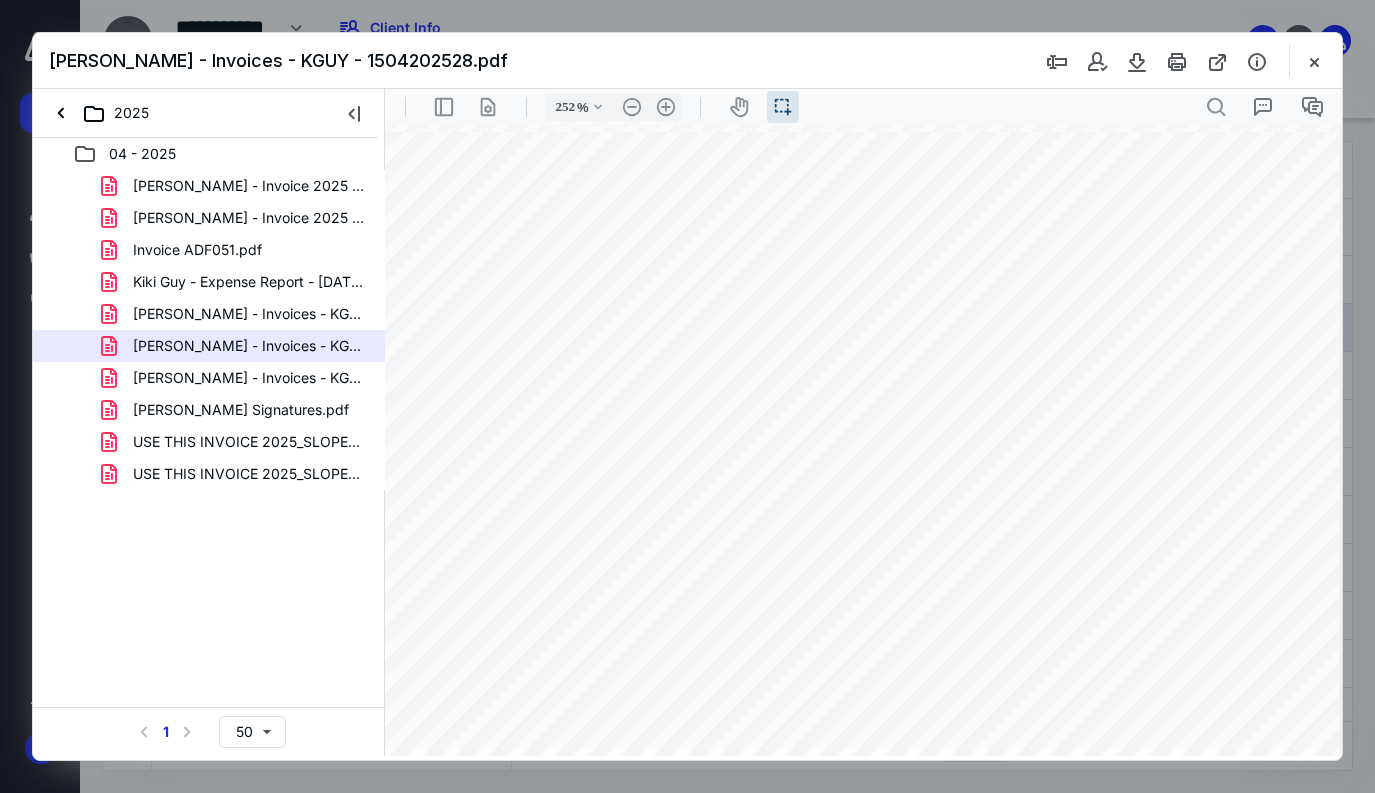 scroll, scrollTop: 283, scrollLeft: 530, axis: both 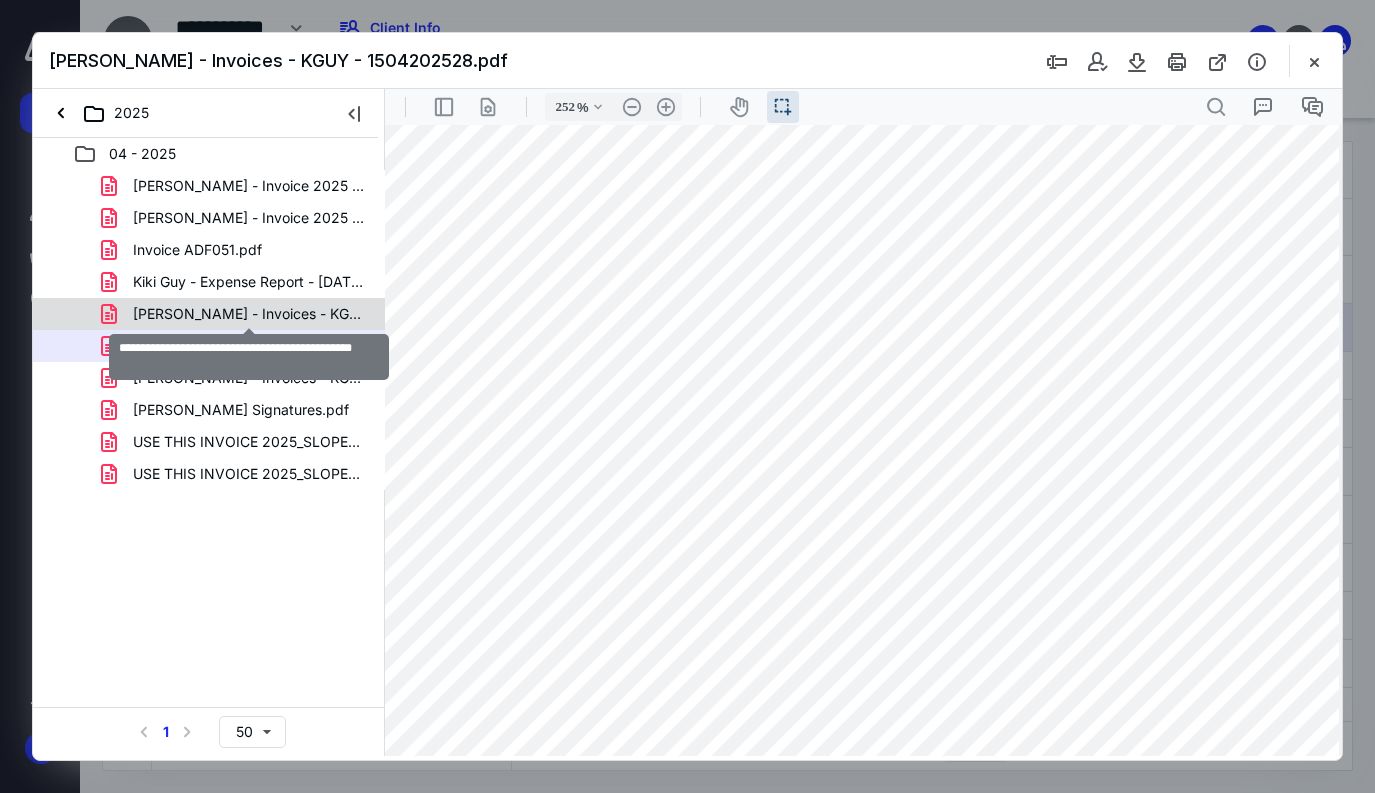 click on "[PERSON_NAME] - Invoices - KGUY - 1504202528 (1).pdf" at bounding box center (249, 314) 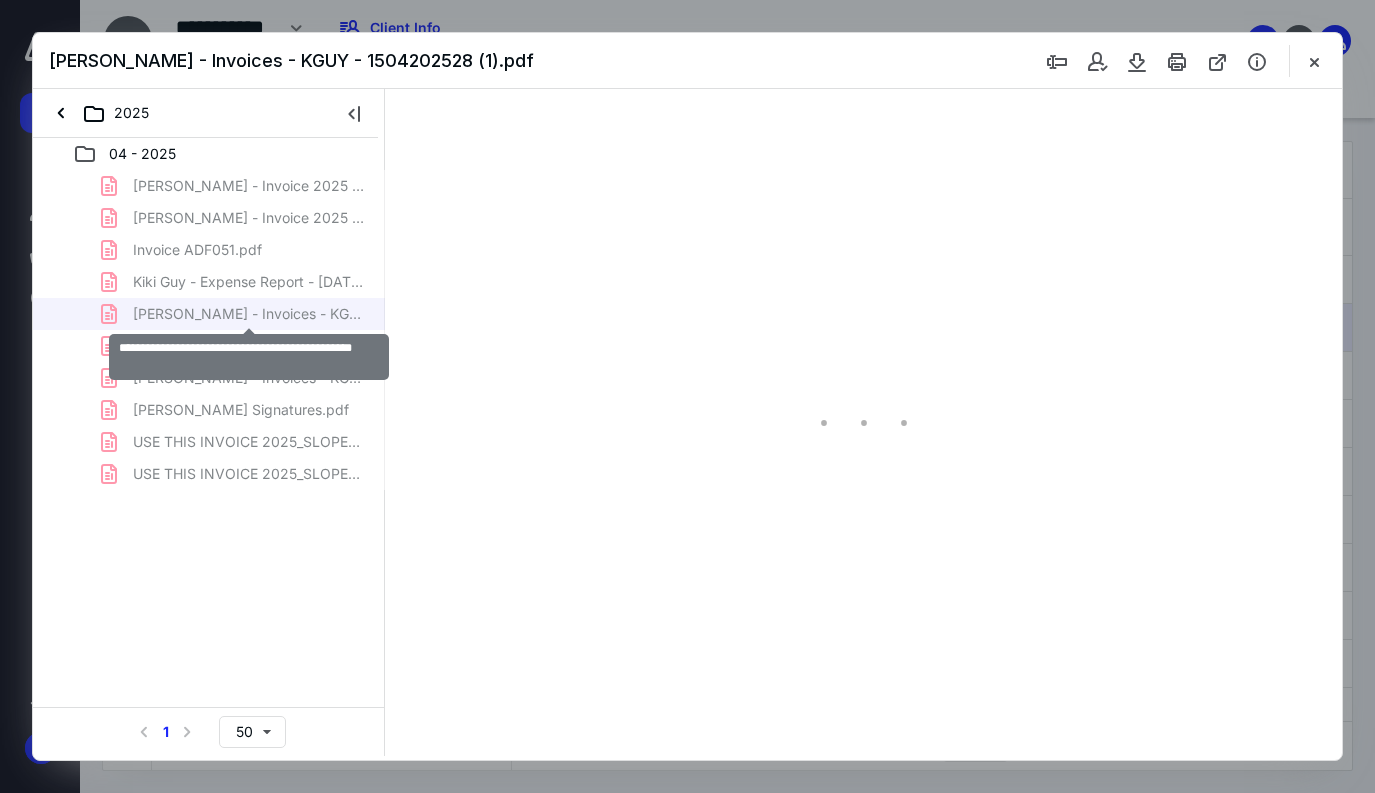 scroll, scrollTop: 0, scrollLeft: 0, axis: both 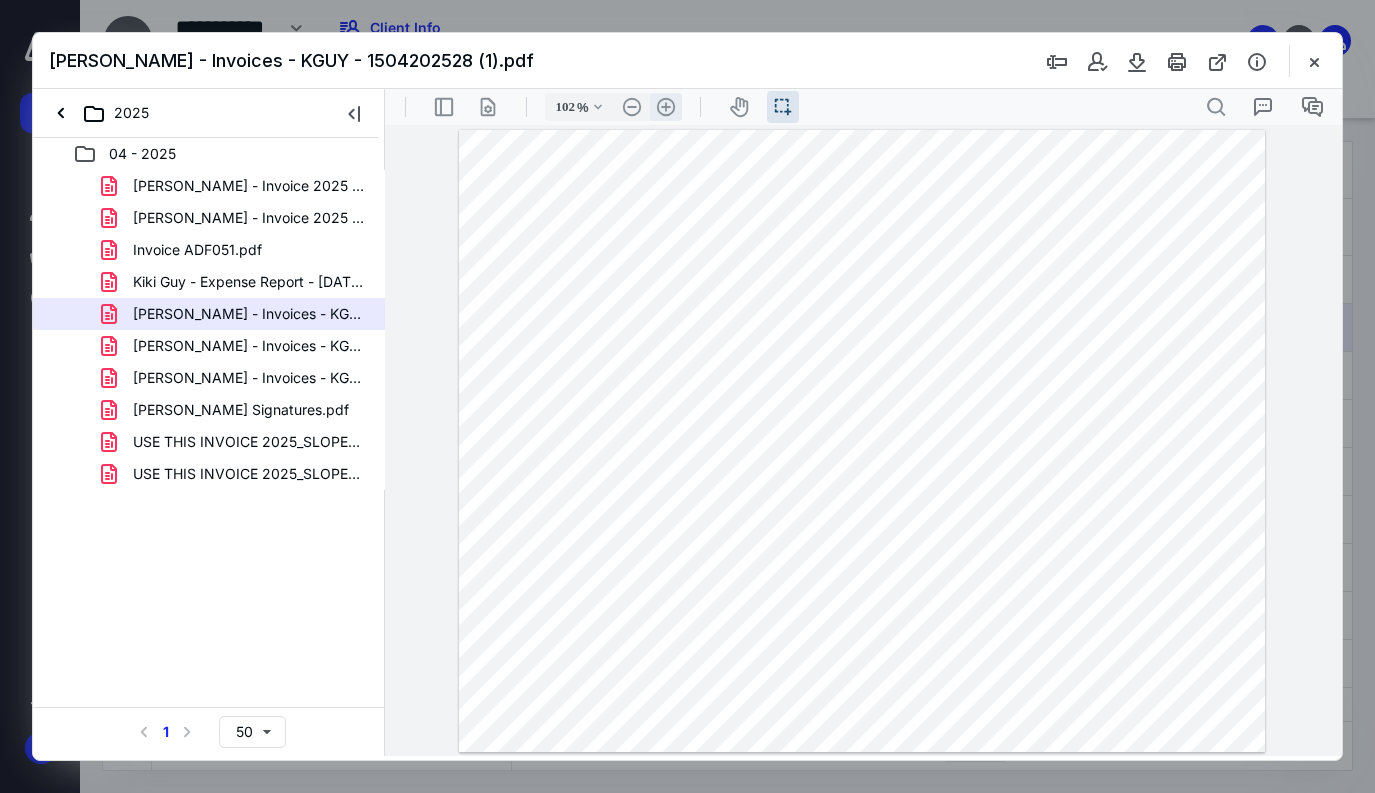 click on ".cls-1{fill:#abb0c4;} icon - header - zoom - in - line" at bounding box center (666, 107) 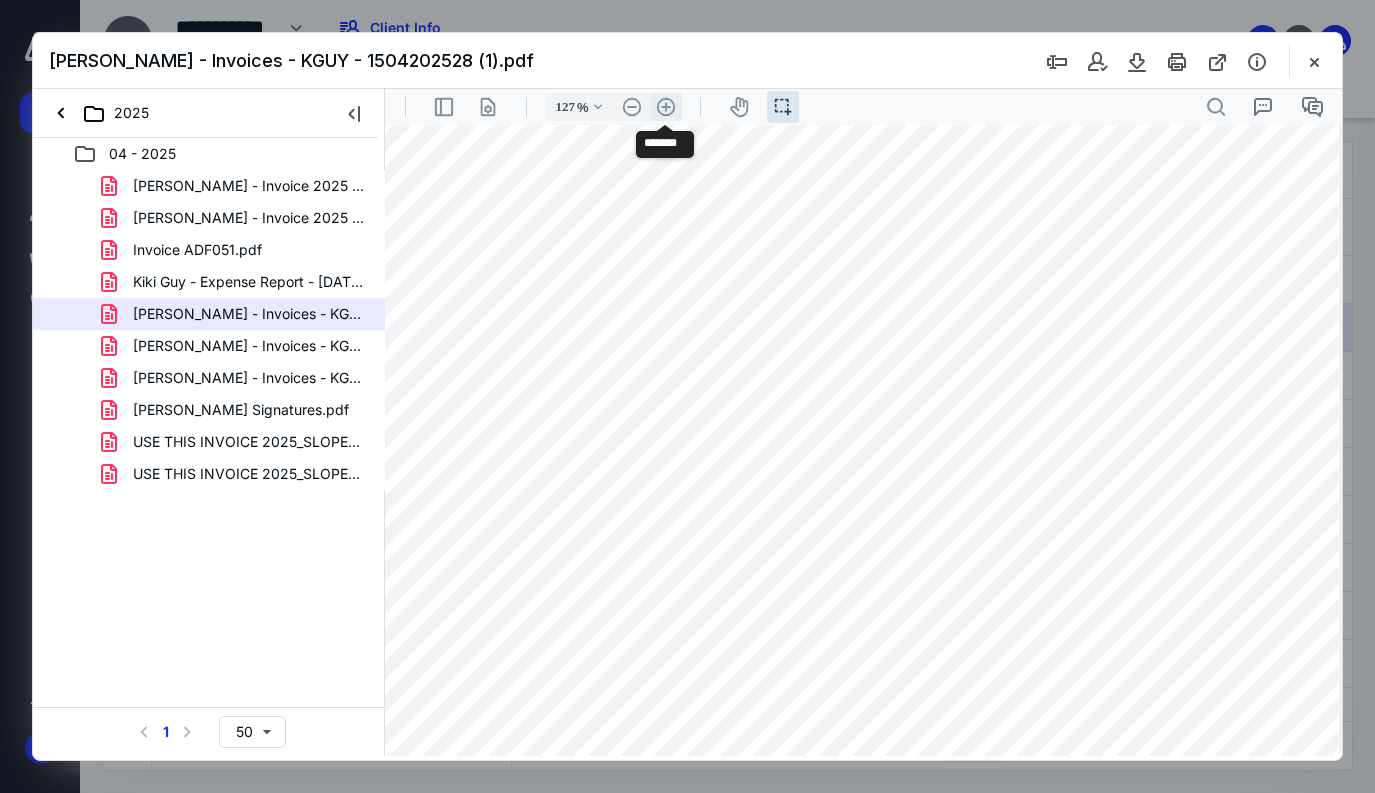 click on ".cls-1{fill:#abb0c4;} icon - header - zoom - in - line" at bounding box center [666, 107] 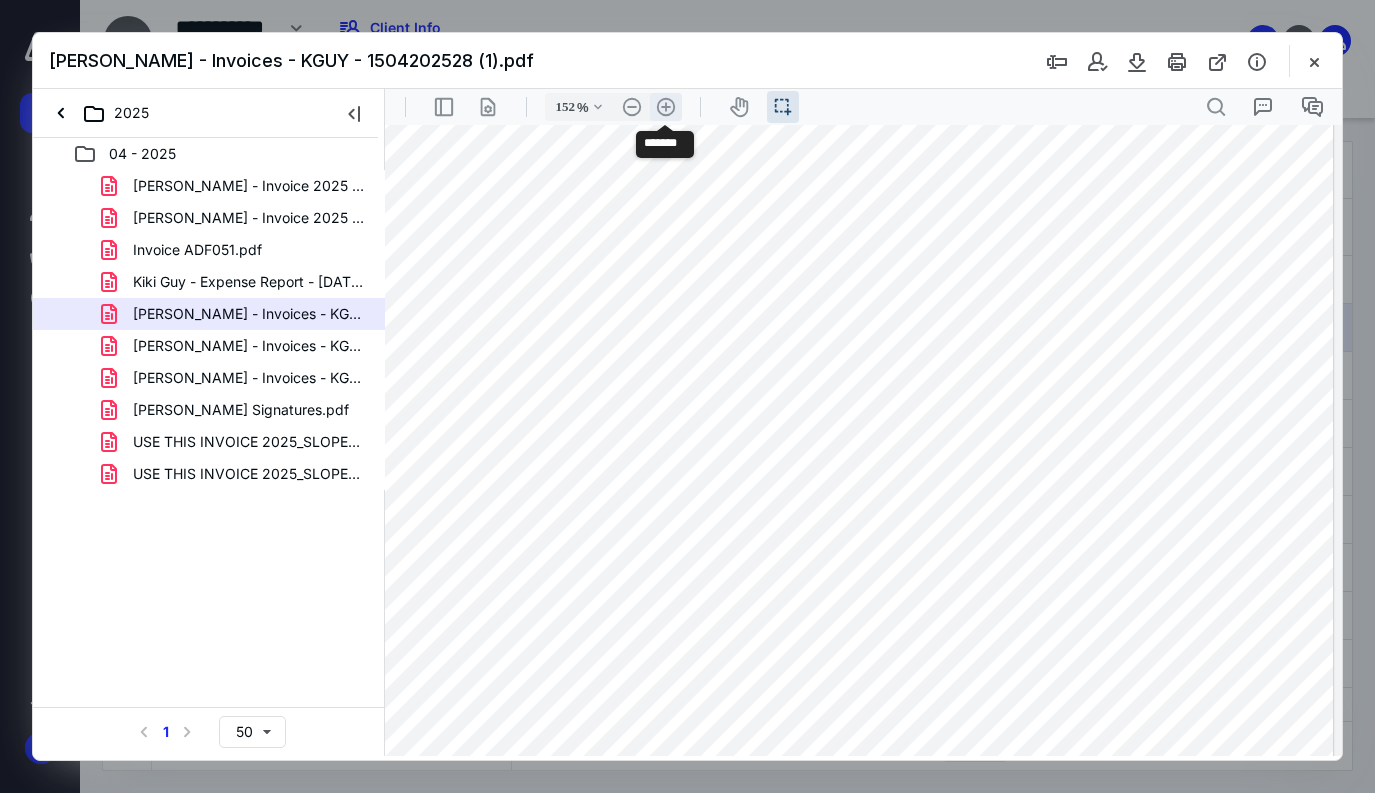 click on ".cls-1{fill:#abb0c4;} icon - header - zoom - in - line" at bounding box center [666, 107] 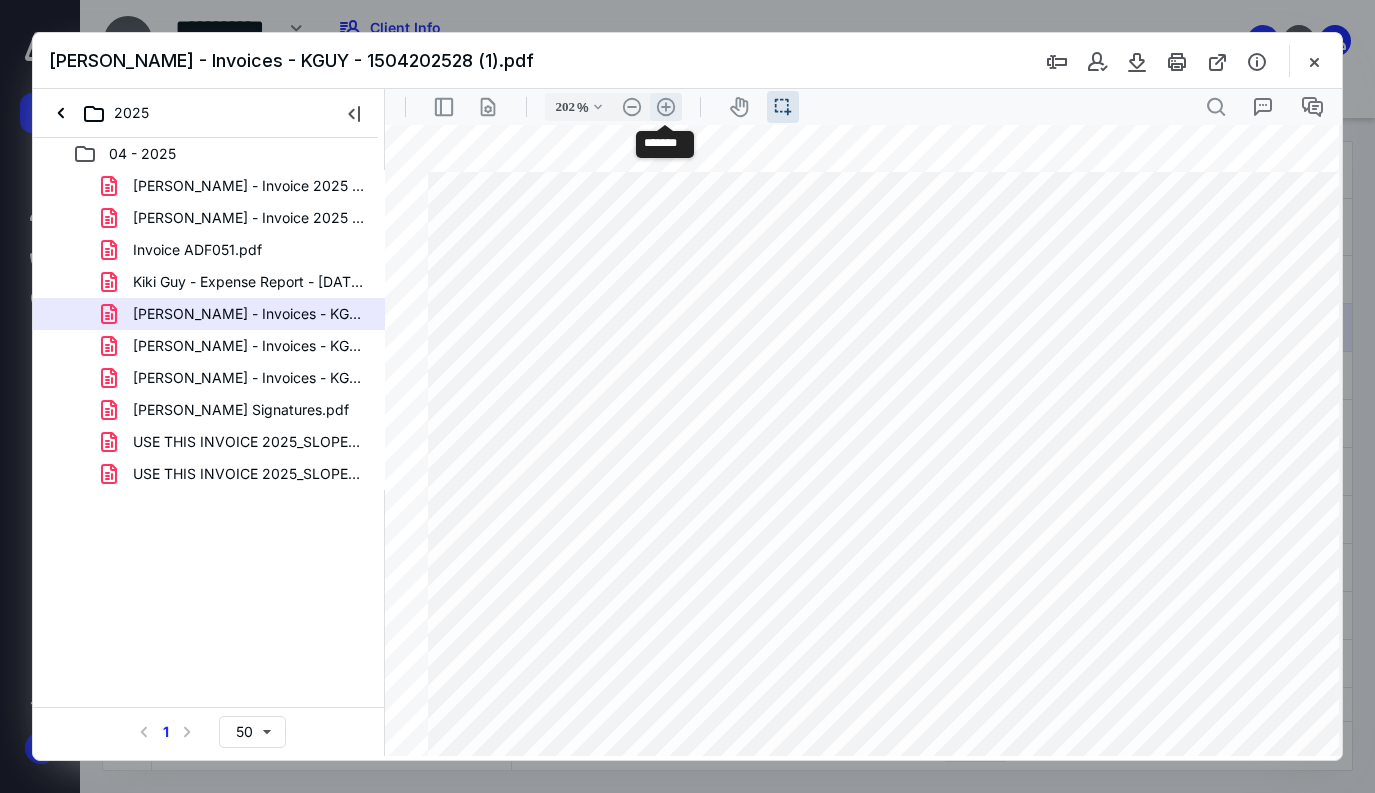scroll, scrollTop: 288, scrollLeft: 330, axis: both 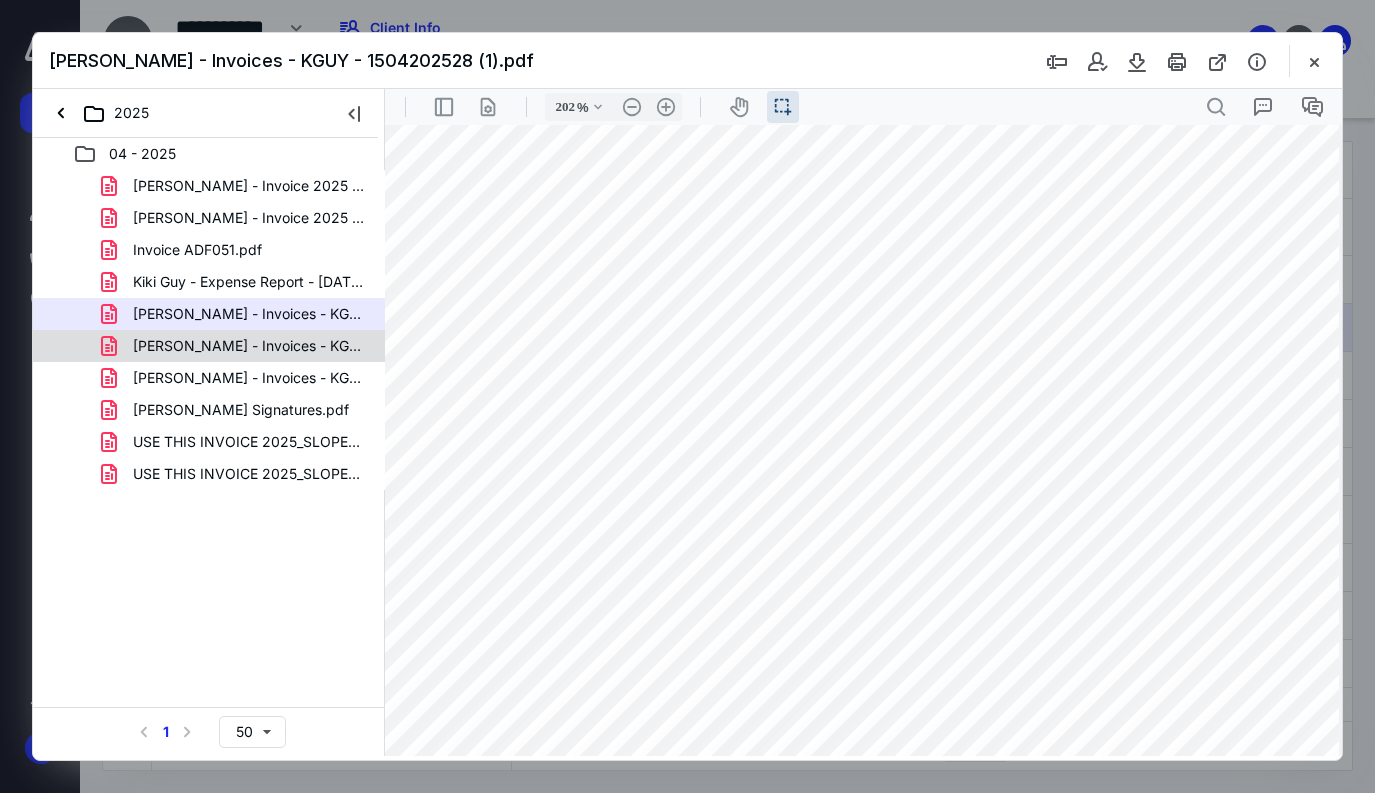 click on "[PERSON_NAME] - Invoices - KGUY - 1504202528.pdf" at bounding box center [249, 346] 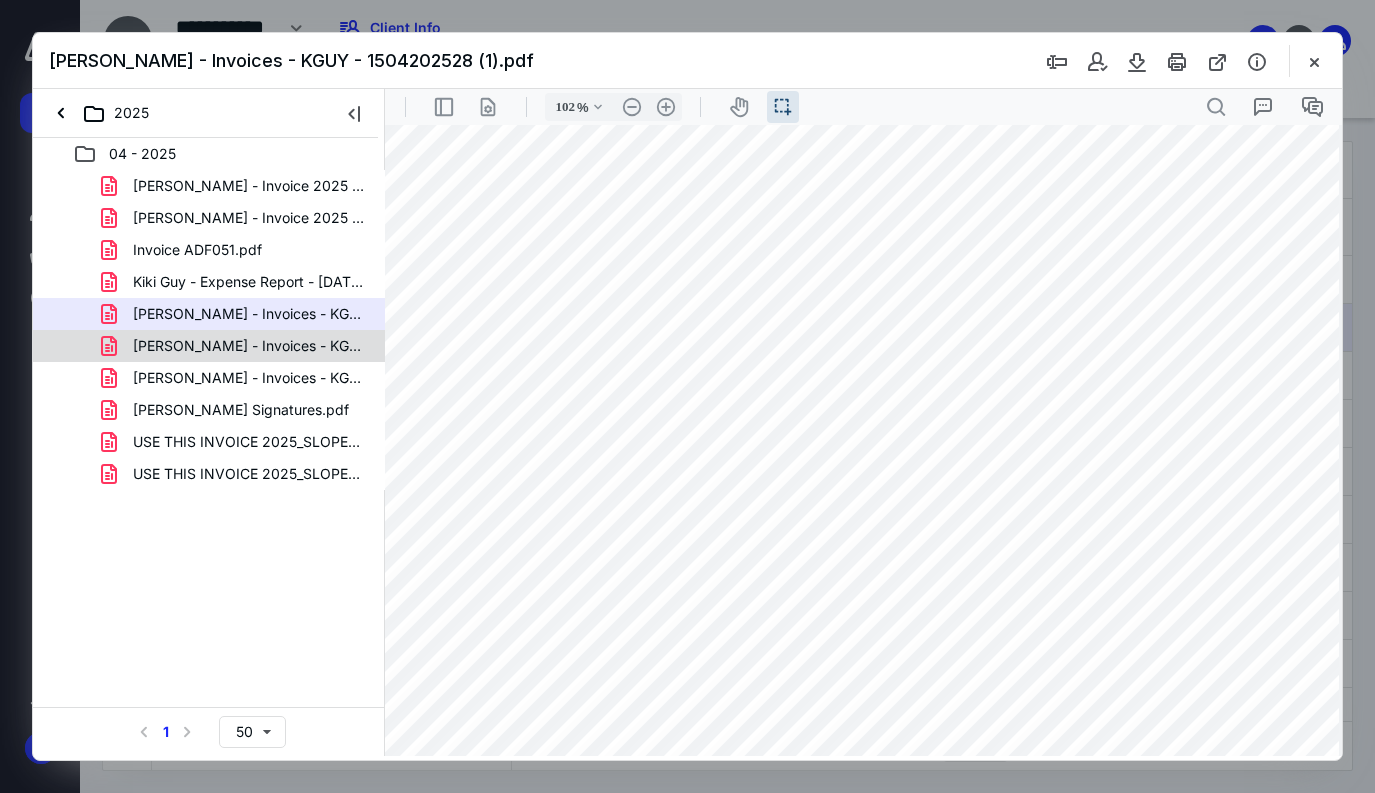 scroll, scrollTop: 0, scrollLeft: 0, axis: both 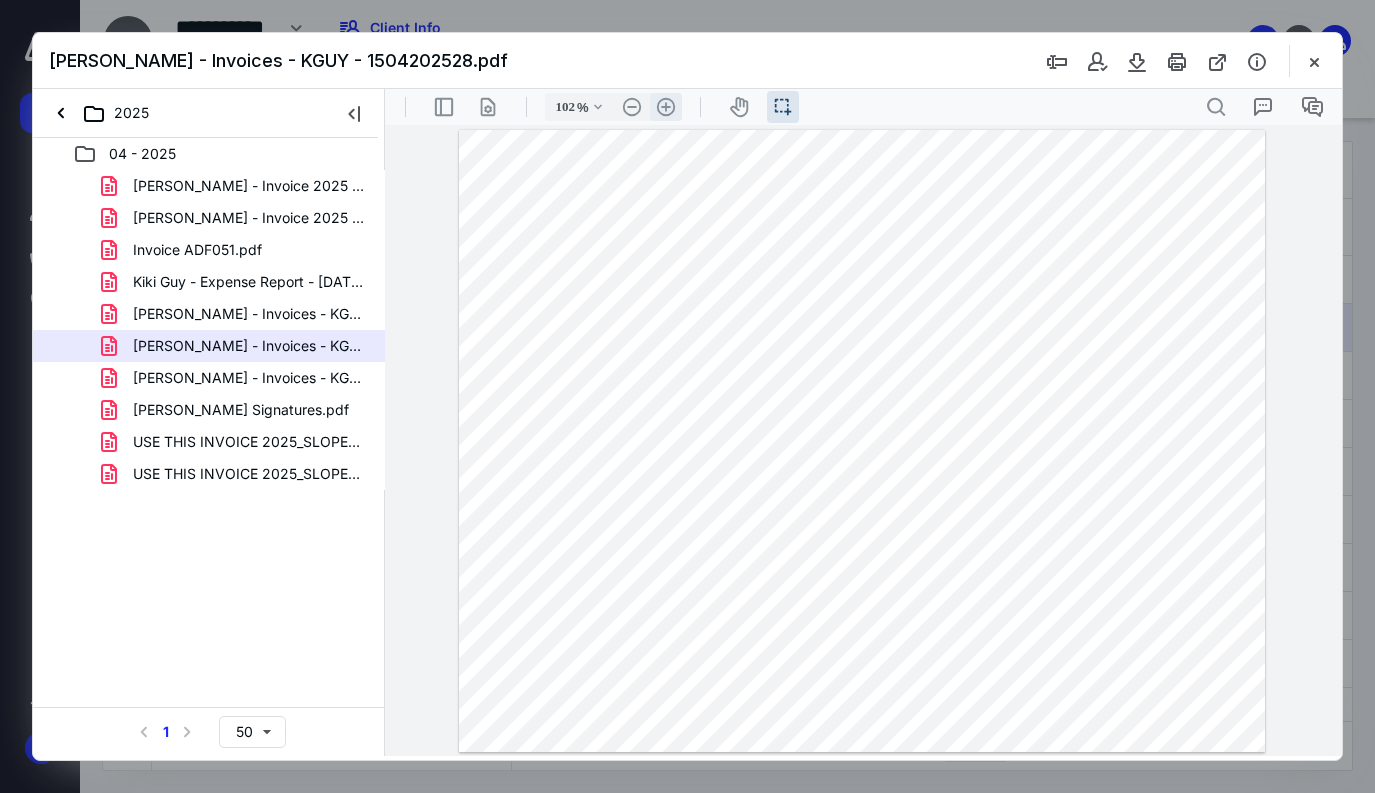 click on ".cls-1{fill:#abb0c4;} icon - header - zoom - in - line" at bounding box center [666, 107] 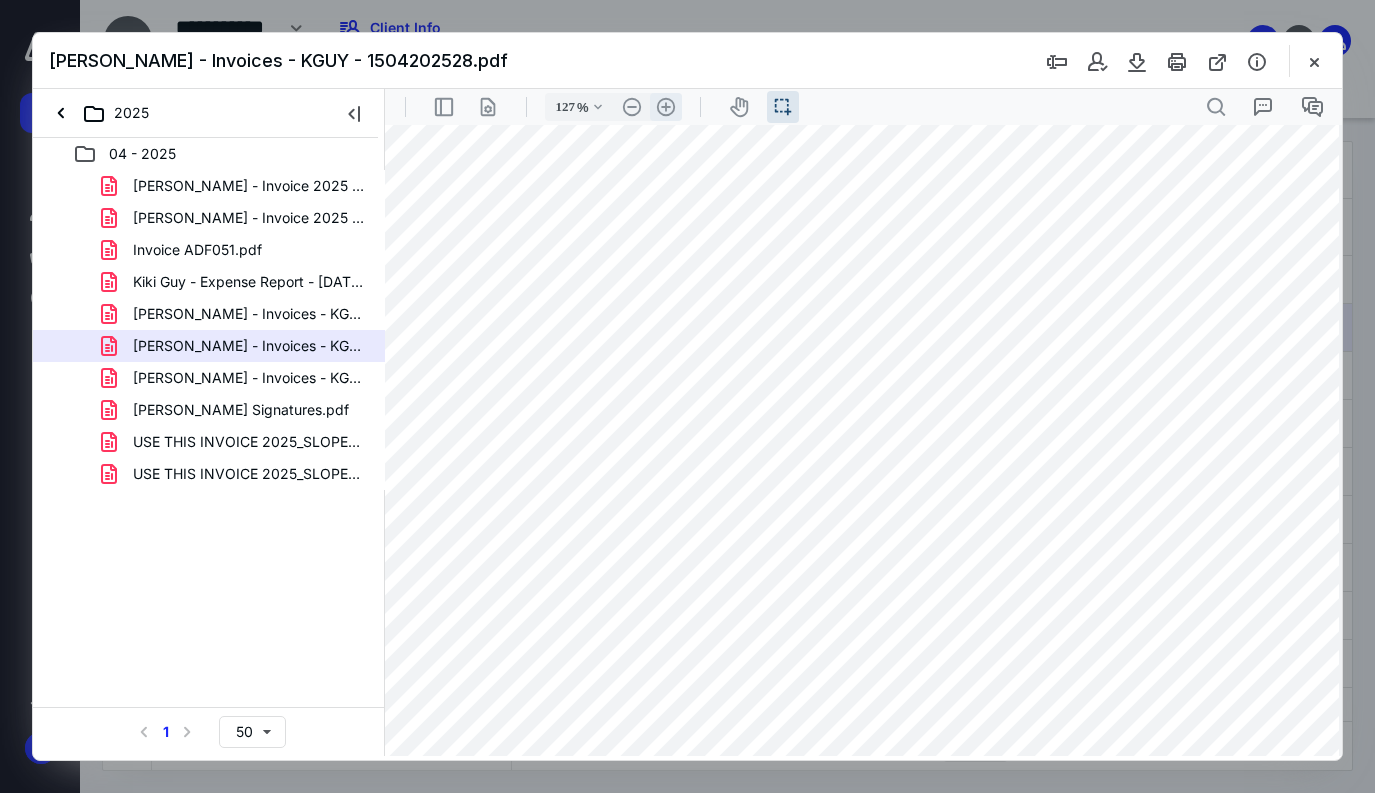 click on ".cls-1{fill:#abb0c4;} icon - header - zoom - in - line" at bounding box center [666, 107] 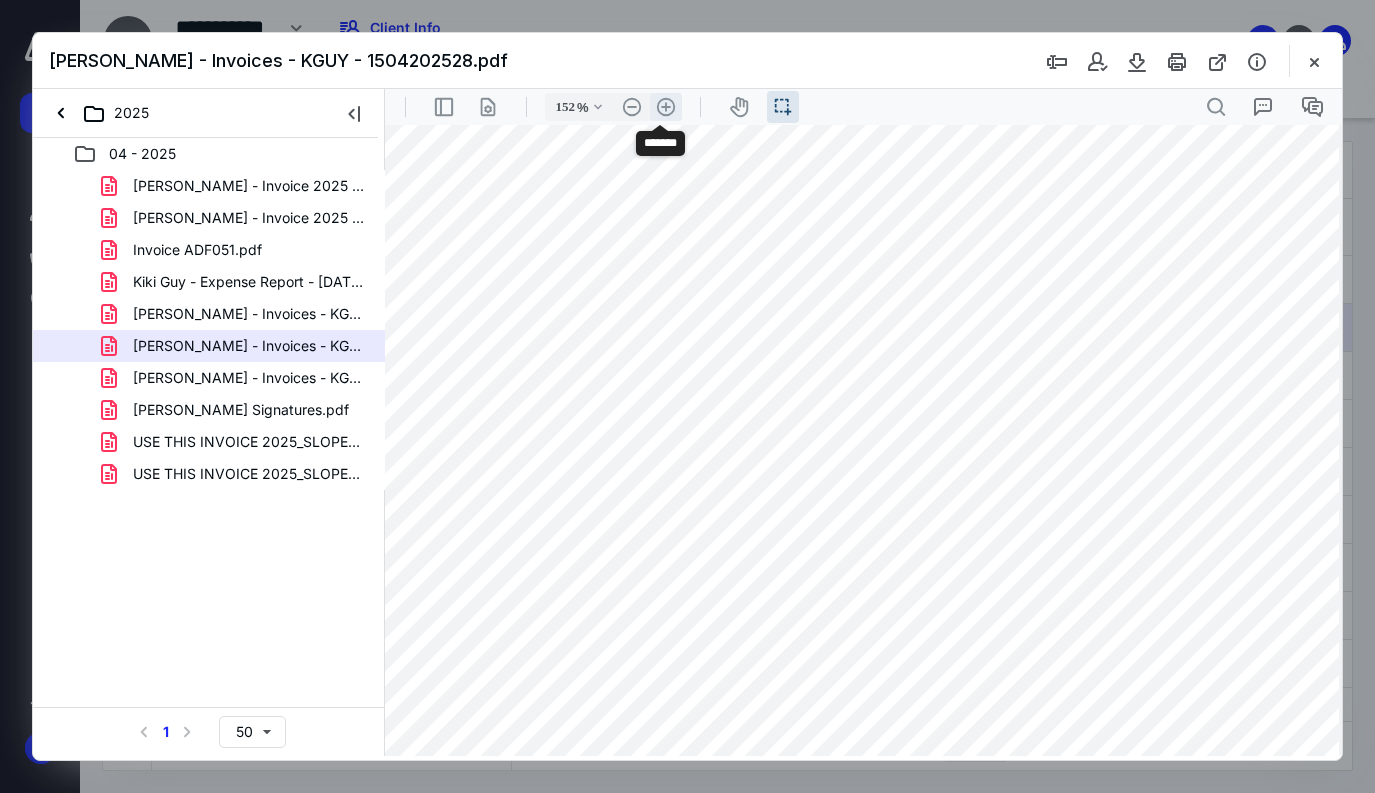 click on ".cls-1{fill:#abb0c4;} icon - header - zoom - in - line" at bounding box center [666, 107] 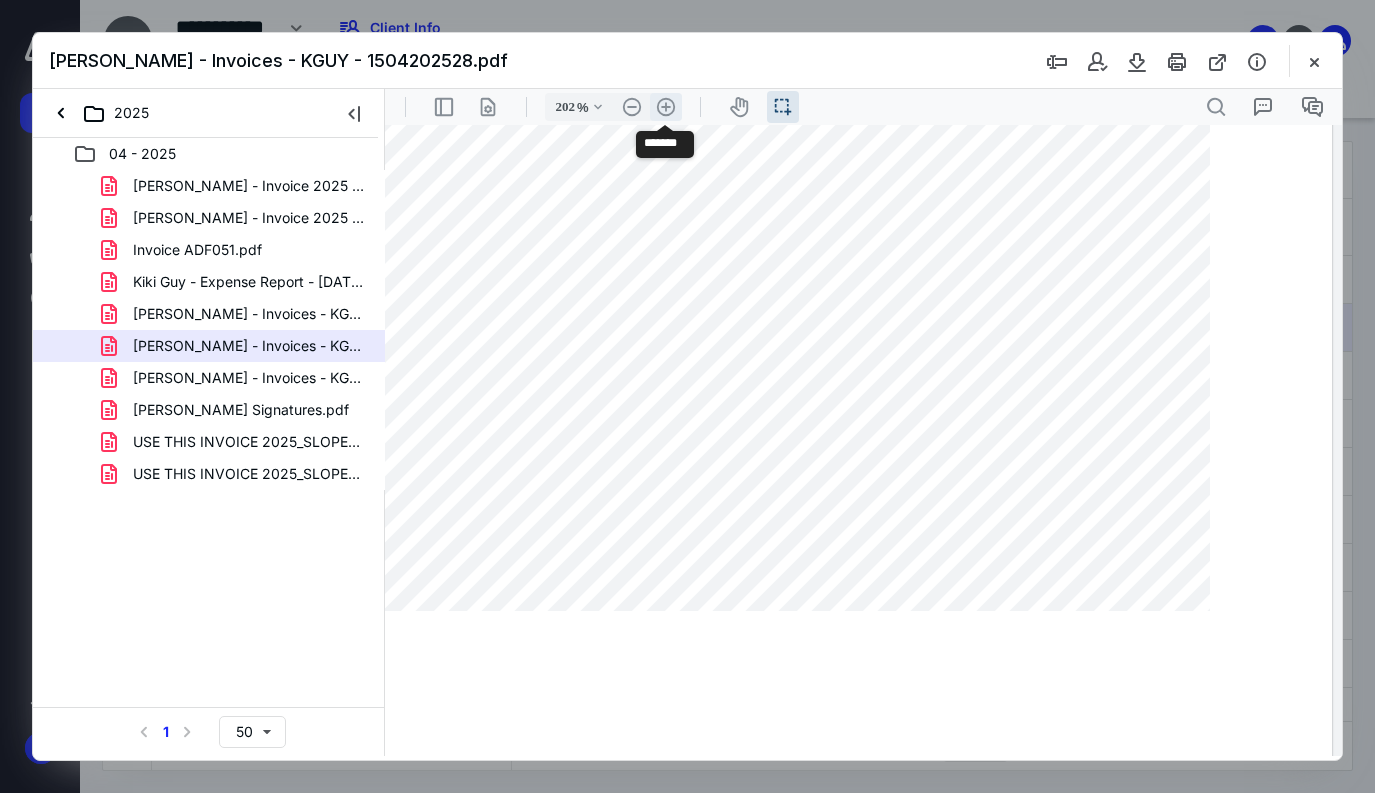 click on ".cls-1{fill:#abb0c4;} icon - header - zoom - in - line" at bounding box center [666, 107] 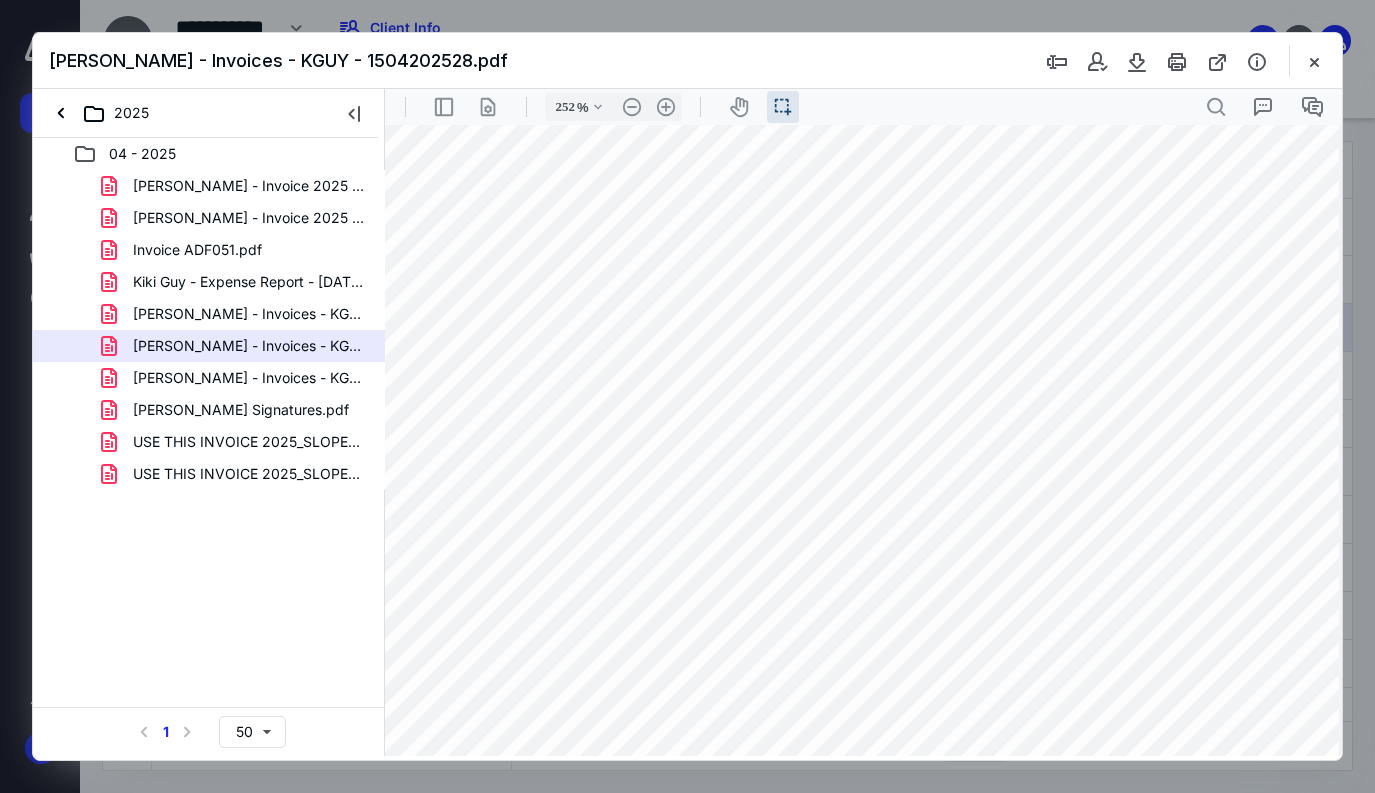 scroll, scrollTop: 329, scrollLeft: 530, axis: both 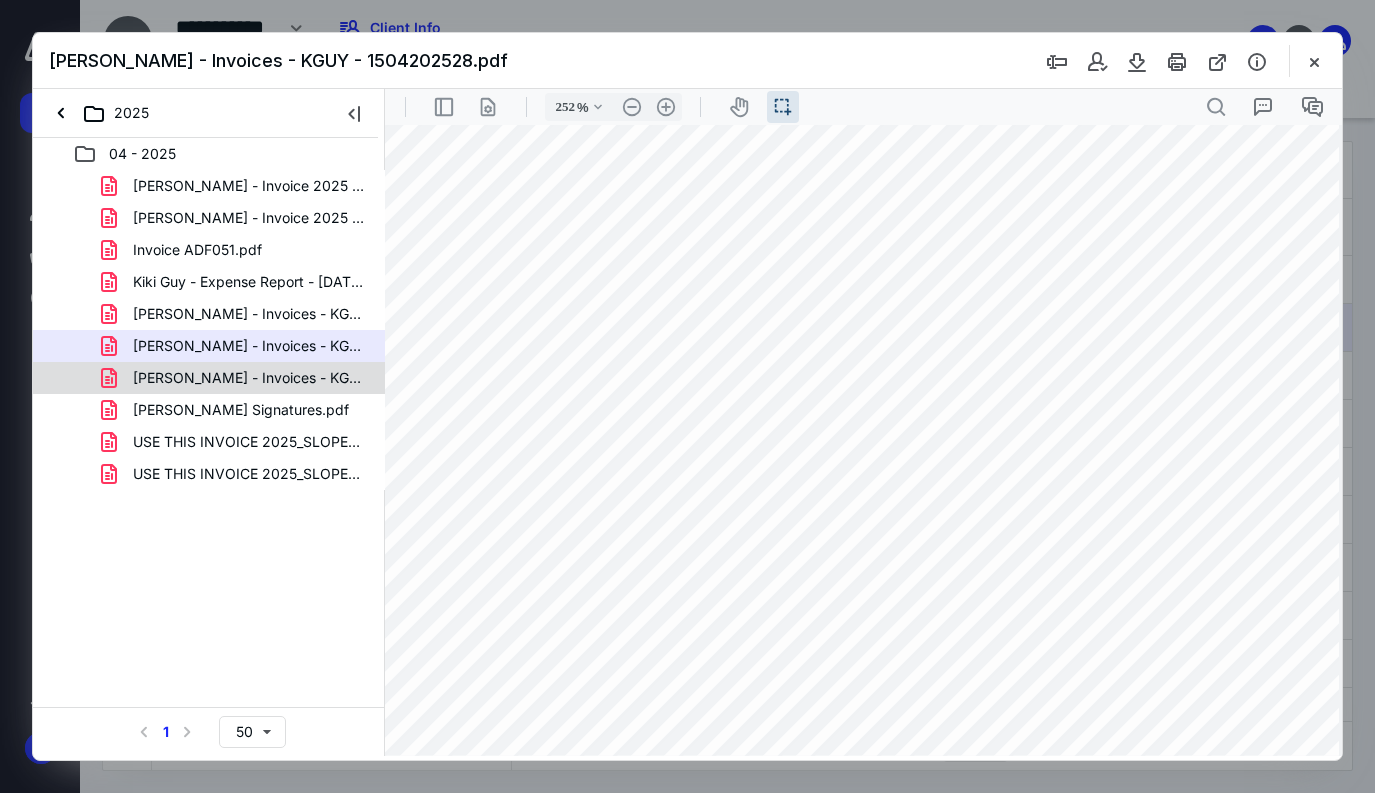 click on "[PERSON_NAME] - Invoices - KGUY - 3004202528.pdf" at bounding box center (249, 378) 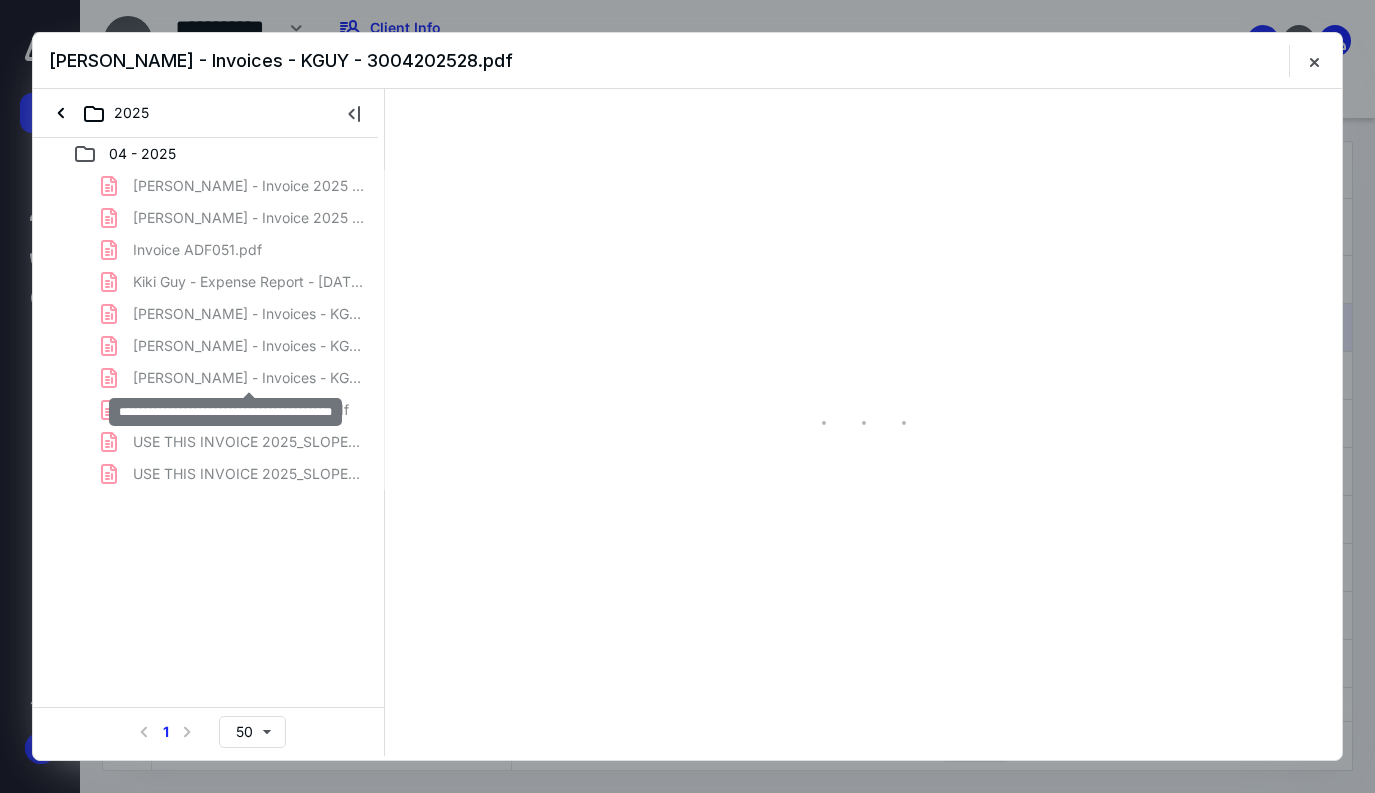 scroll, scrollTop: 0, scrollLeft: 0, axis: both 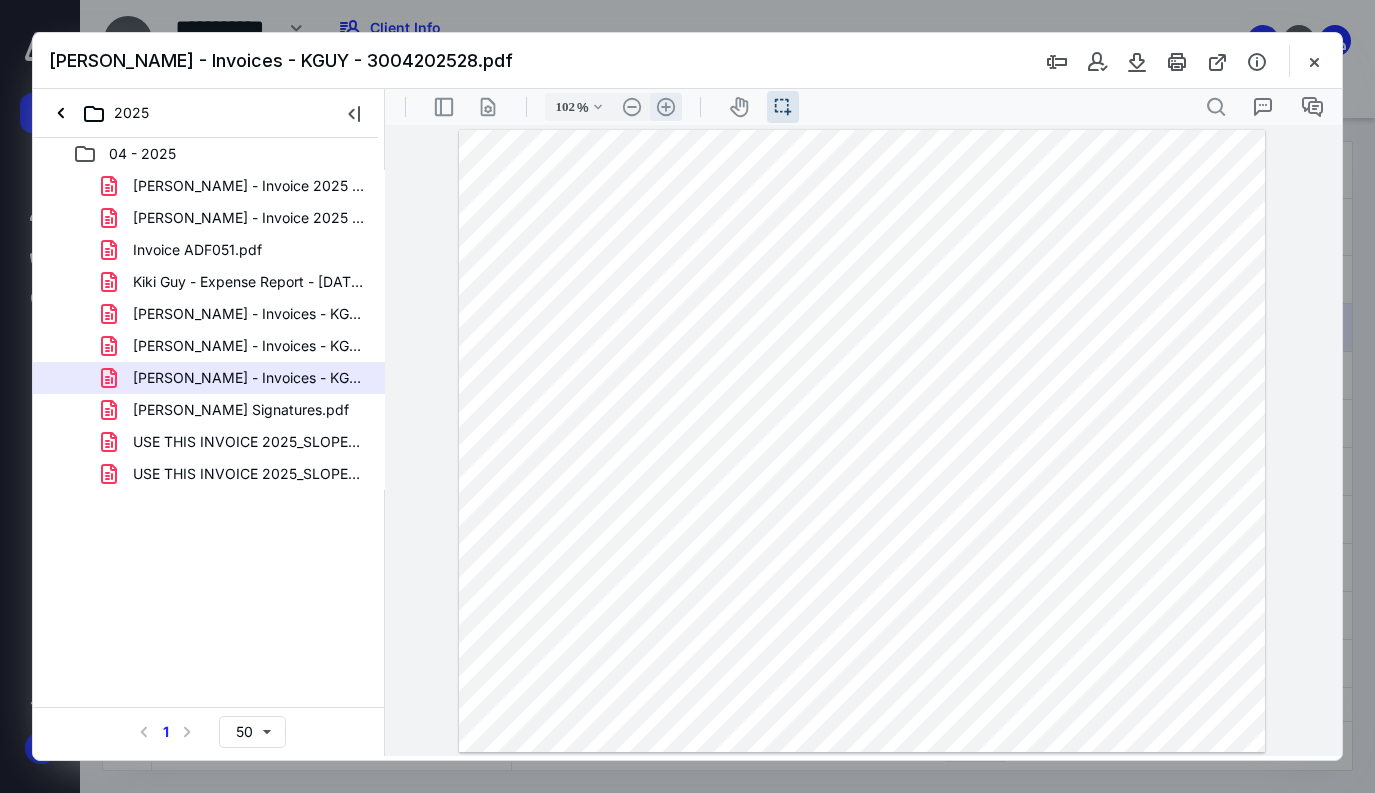 click on ".cls-1{fill:#abb0c4;} icon - header - zoom - in - line" at bounding box center (666, 107) 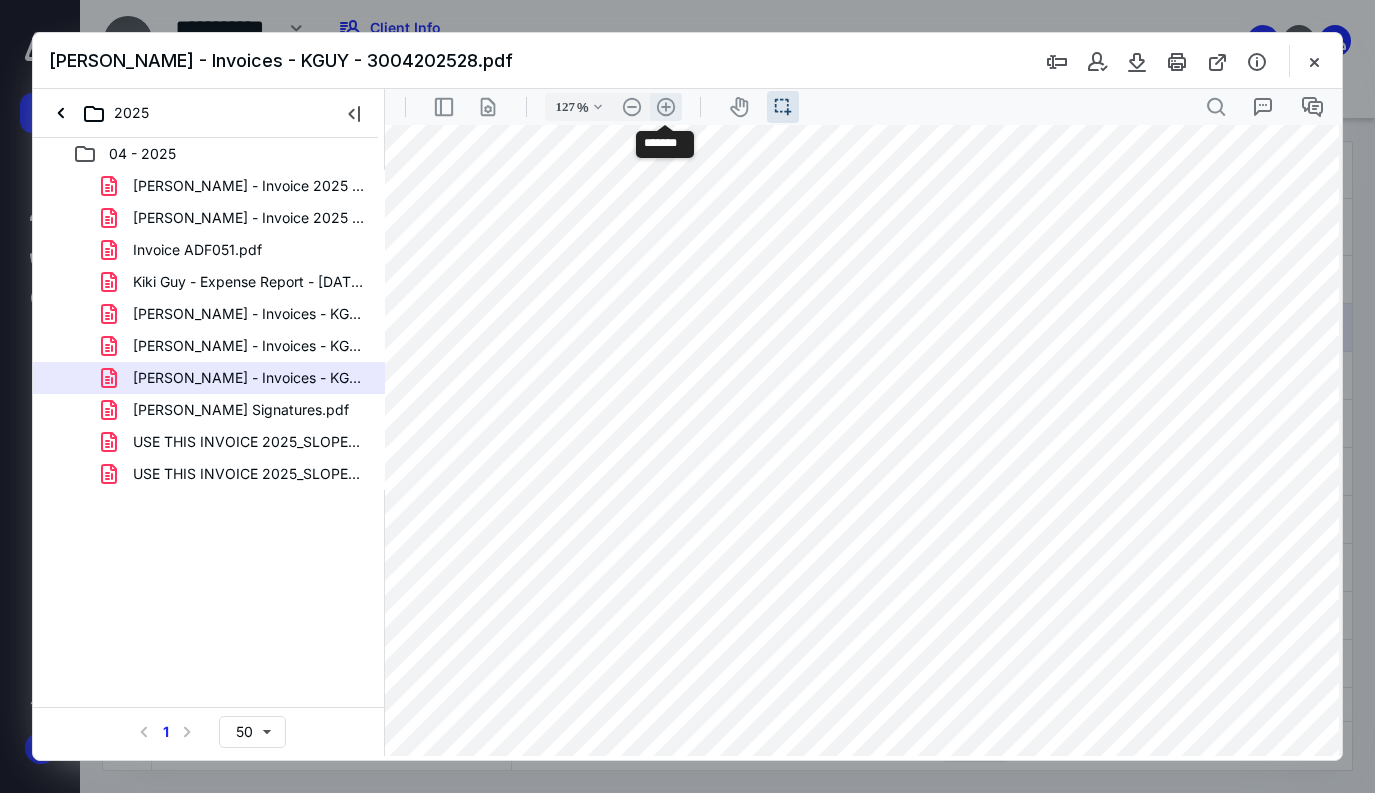click on ".cls-1{fill:#abb0c4;} icon - header - zoom - in - line" at bounding box center [666, 107] 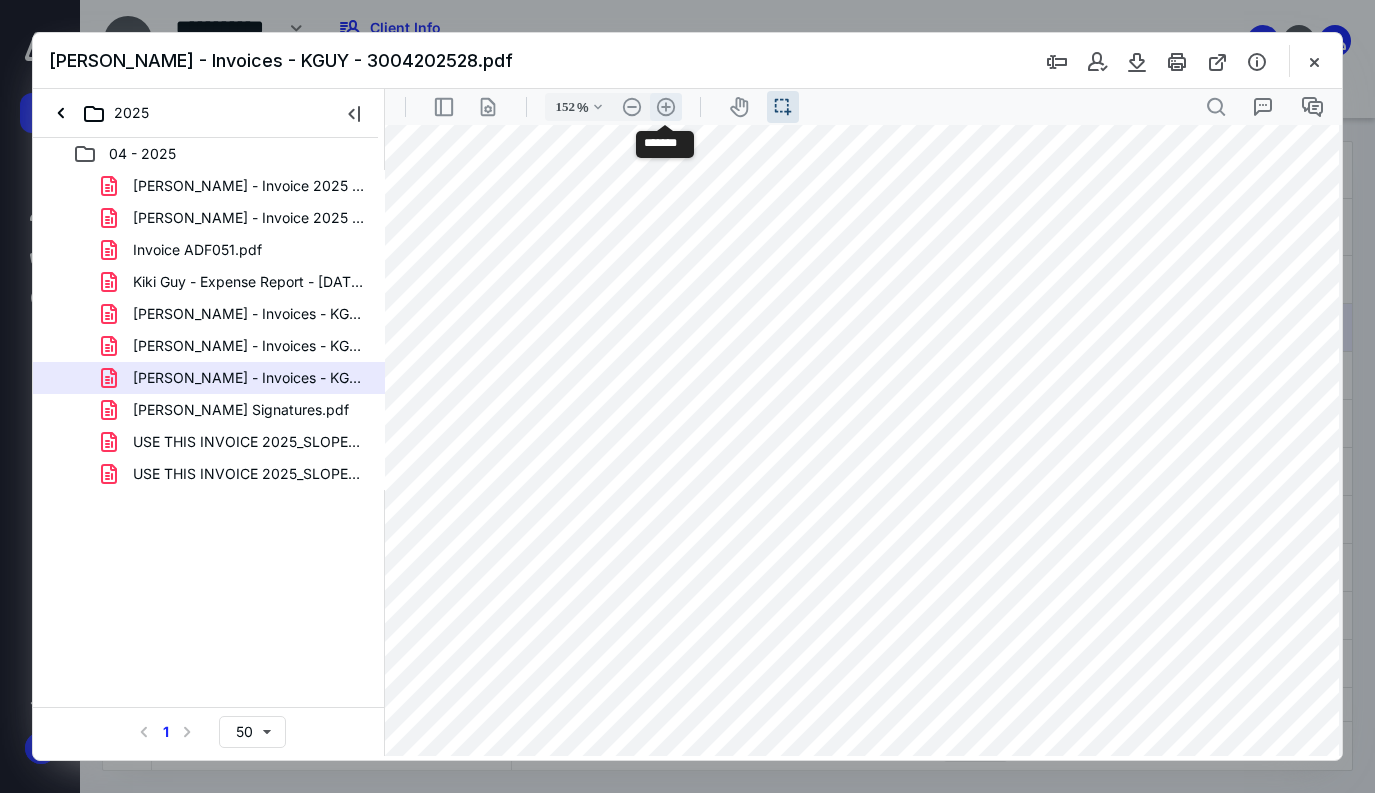 click on ".cls-1{fill:#abb0c4;} icon - header - zoom - in - line" at bounding box center [666, 107] 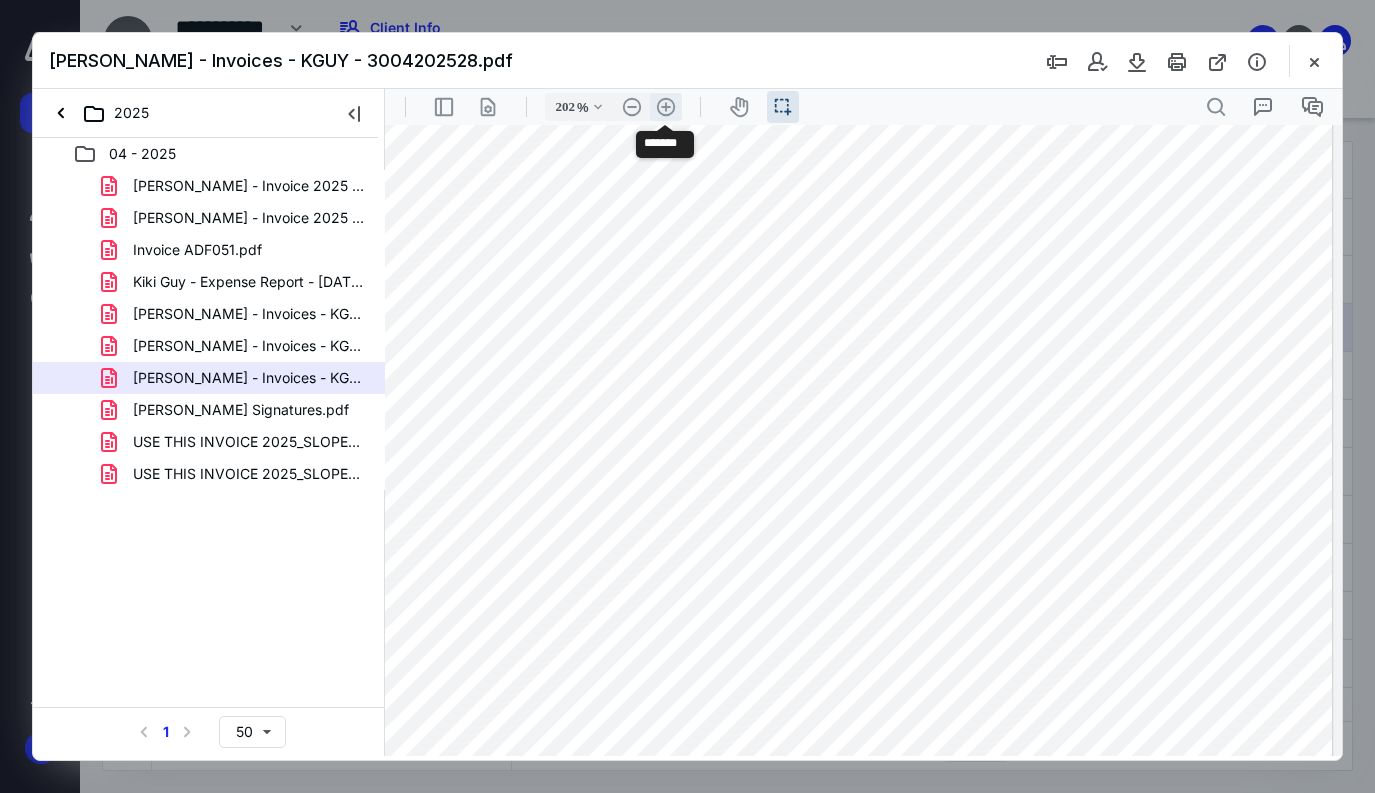 click on ".cls-1{fill:#abb0c4;} icon - header - zoom - in - line" at bounding box center [666, 107] 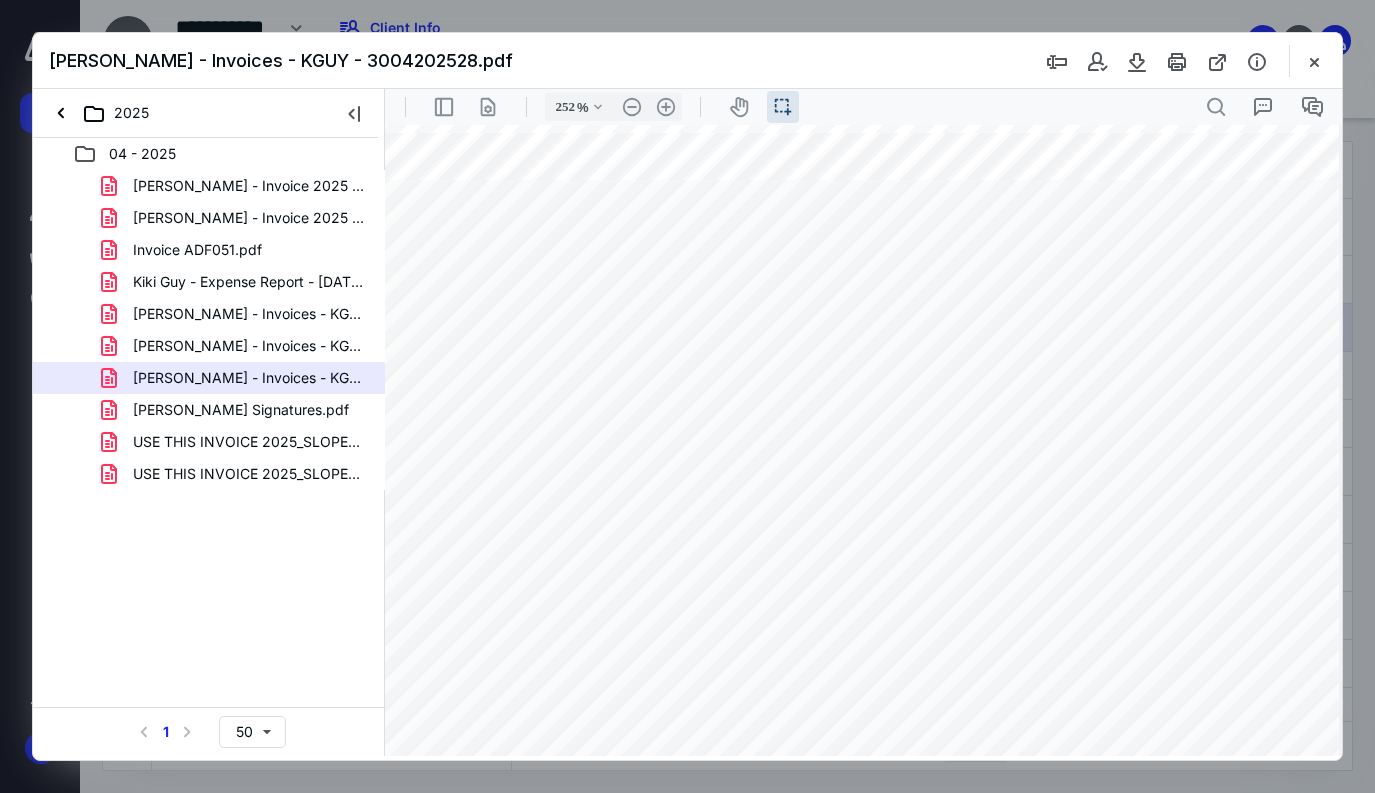 scroll, scrollTop: 310, scrollLeft: 530, axis: both 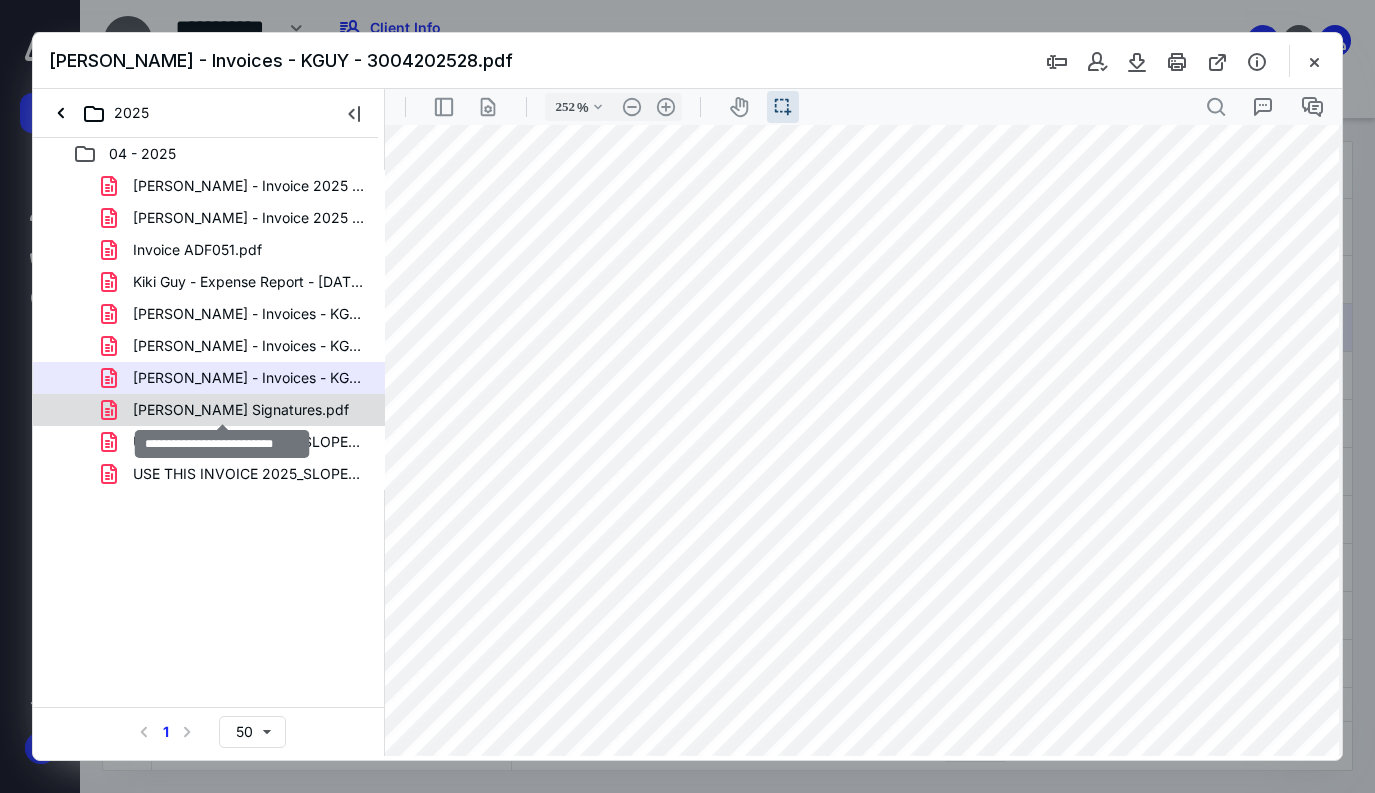 click on "[PERSON_NAME] Signatures.pdf" at bounding box center (241, 410) 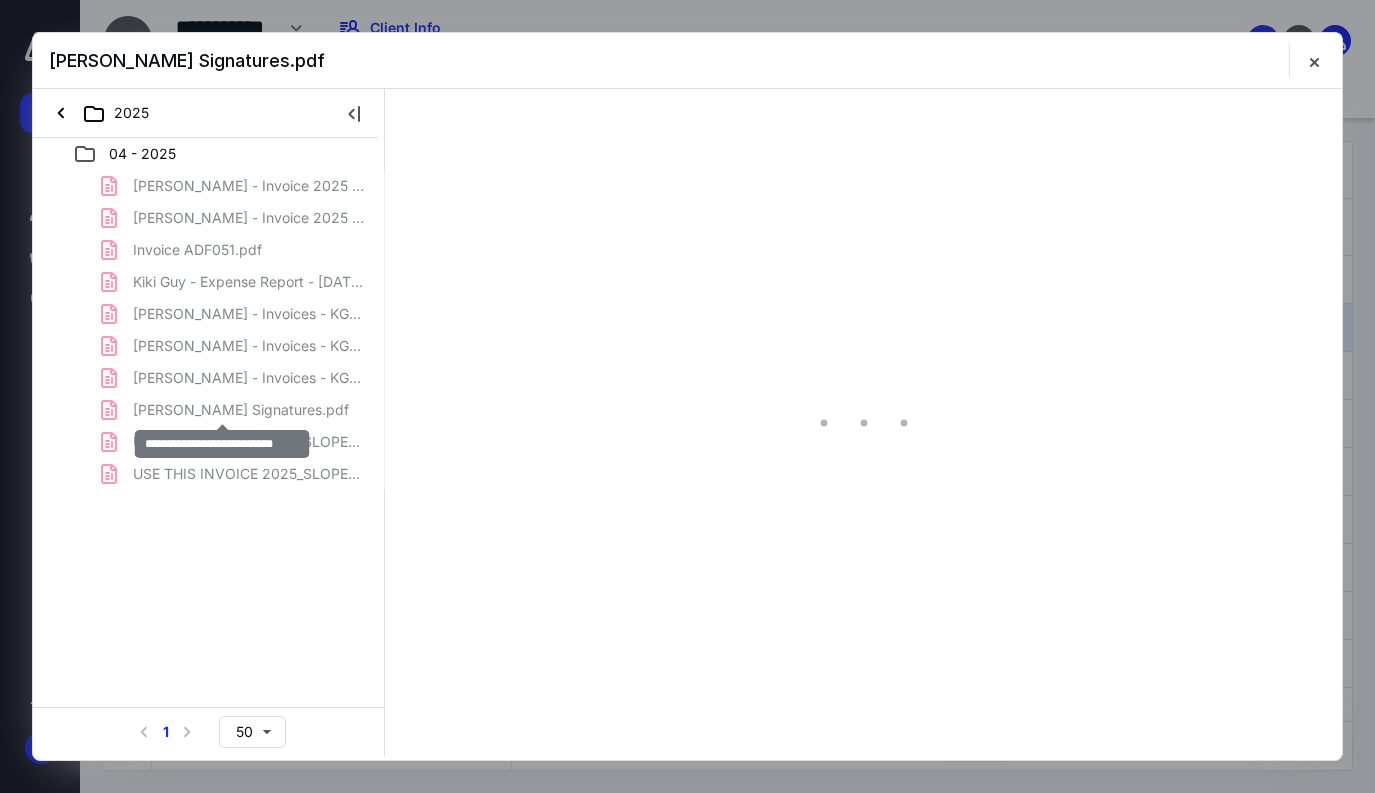 scroll, scrollTop: 0, scrollLeft: 0, axis: both 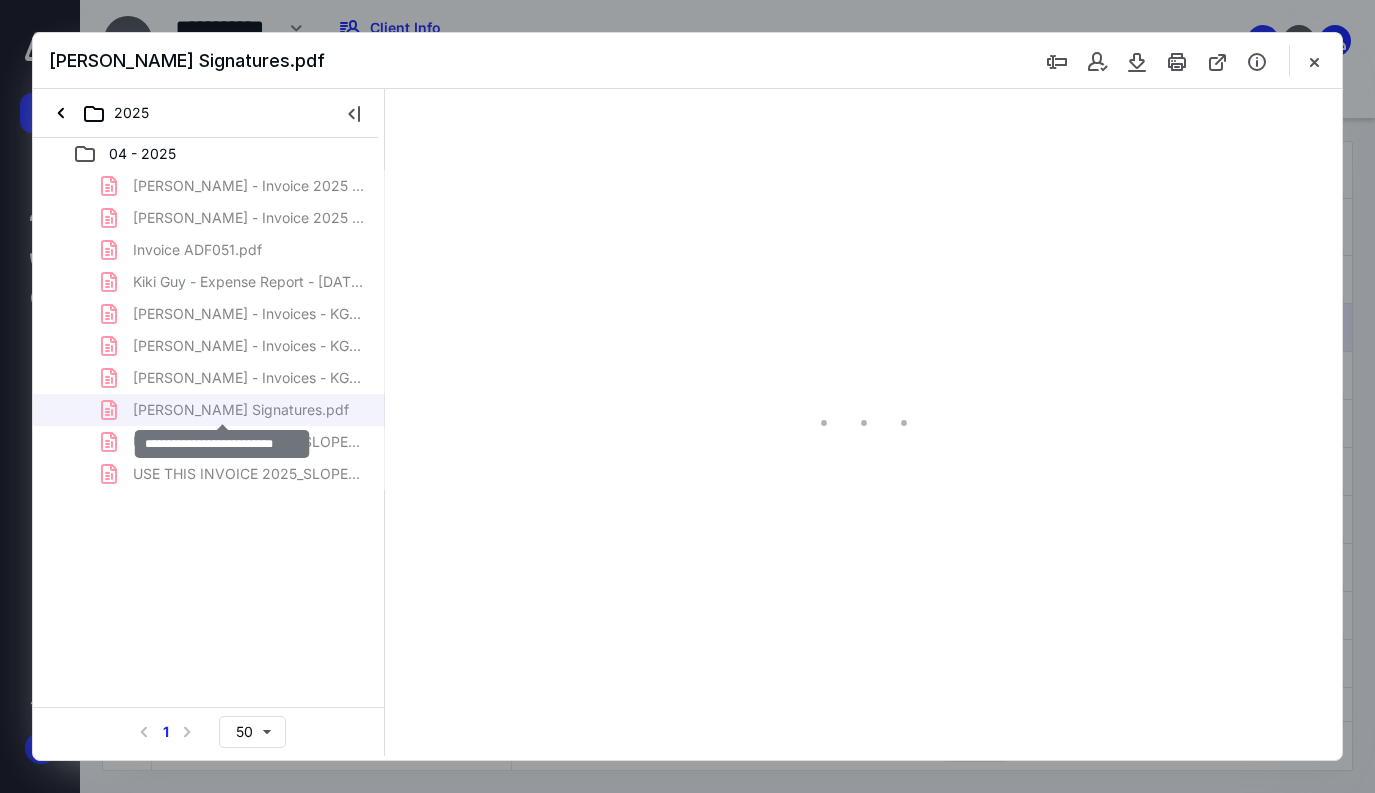 type on "80" 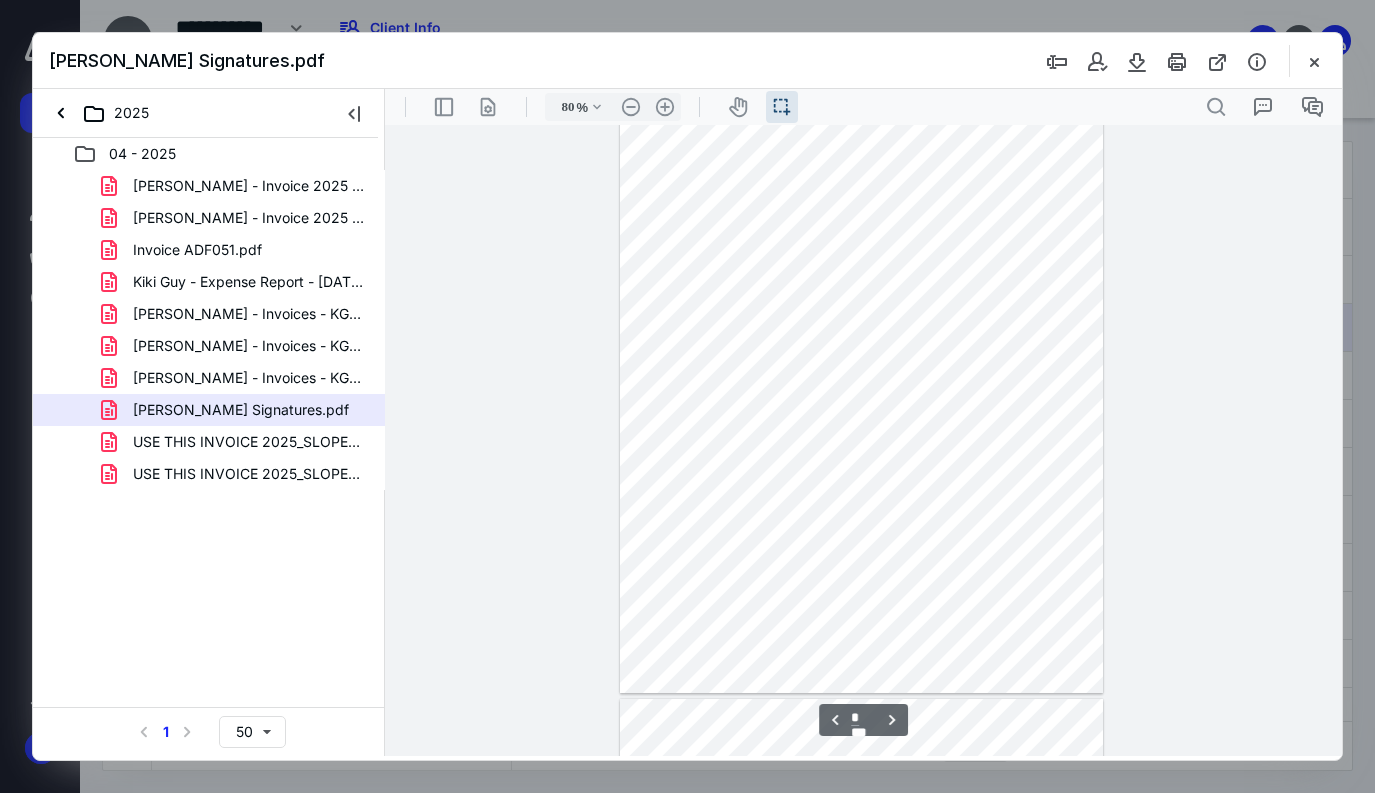 type on "*" 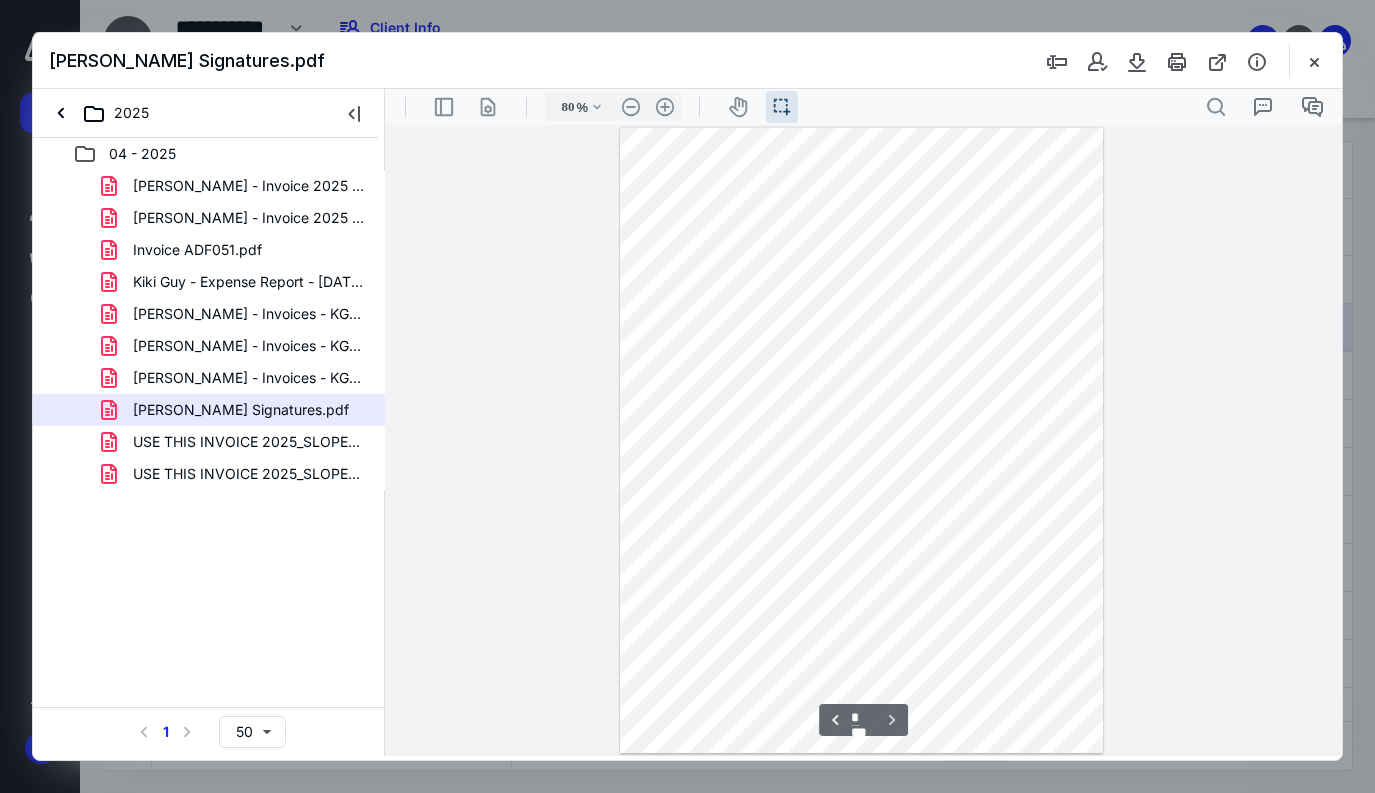 scroll, scrollTop: 1259, scrollLeft: 0, axis: vertical 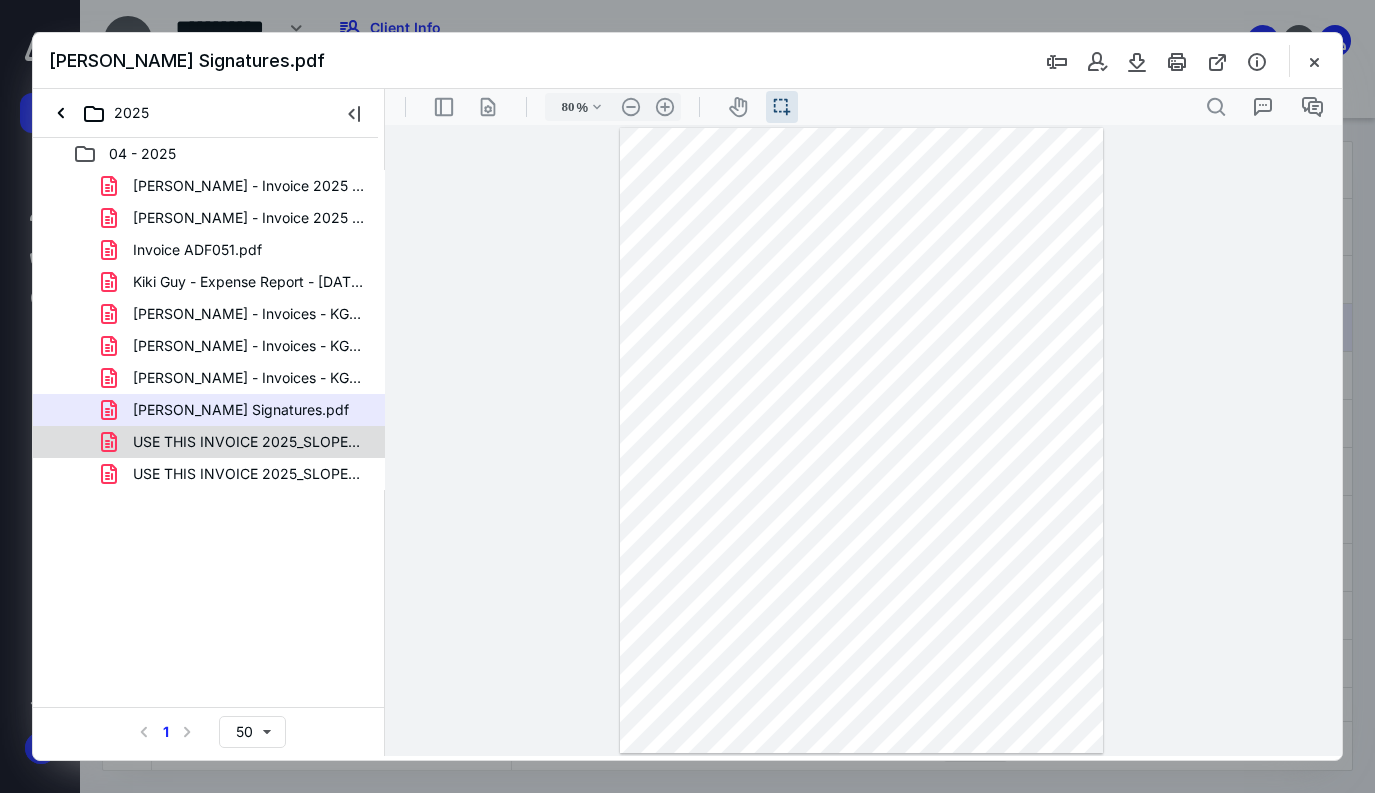 click on "USE THIS INVOICE 2025_SLOPES - [DATE].pdf" at bounding box center (249, 442) 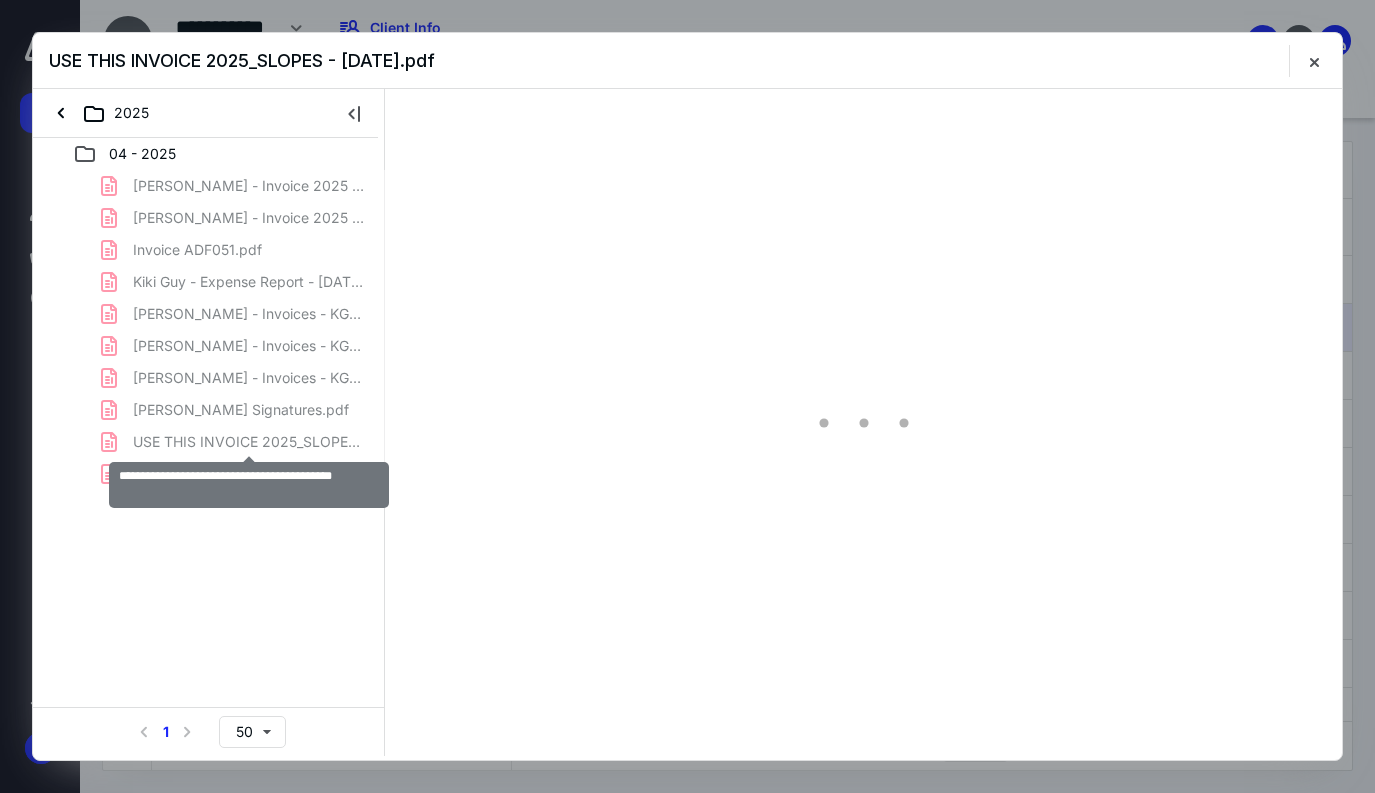 scroll, scrollTop: 0, scrollLeft: 0, axis: both 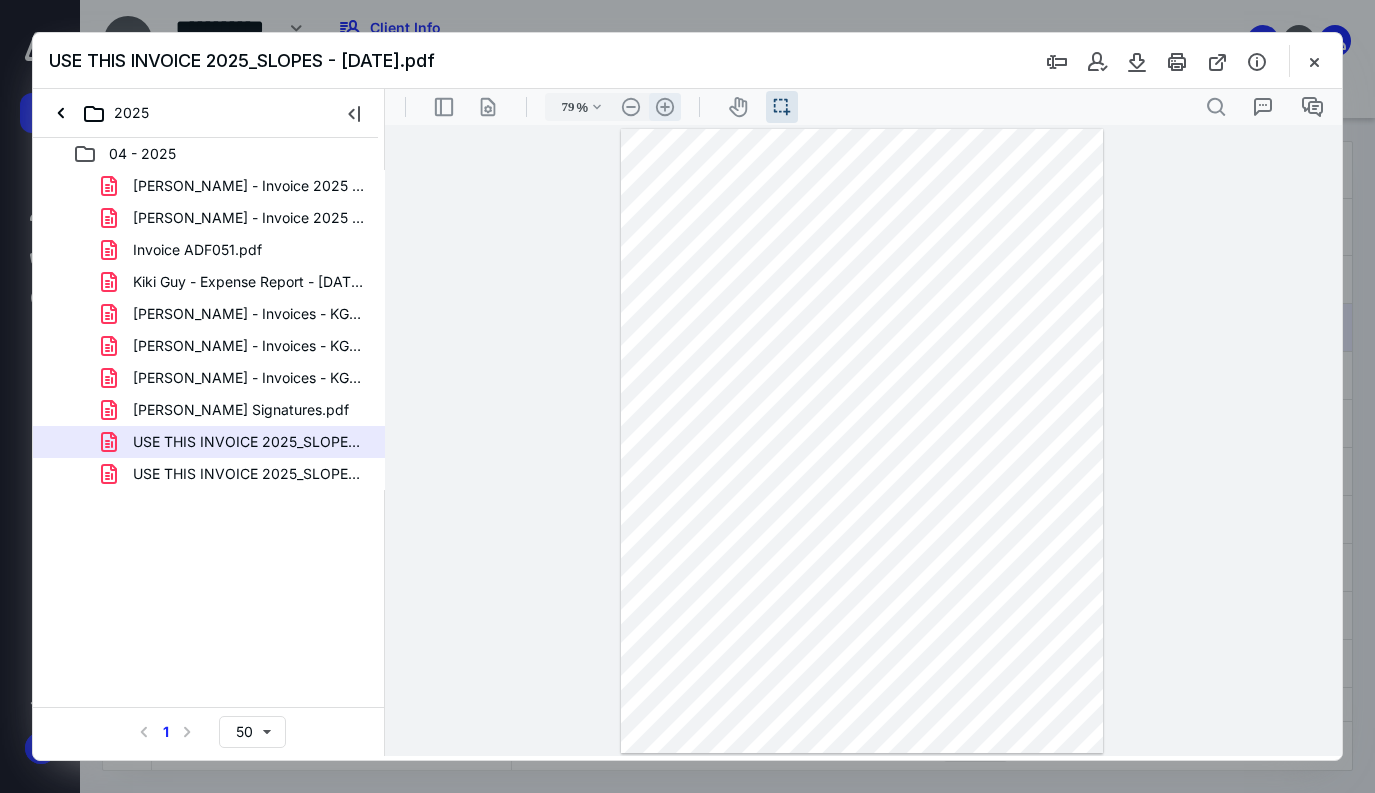 click on ".cls-1{fill:#abb0c4;} icon - header - zoom - in - line" at bounding box center [665, 107] 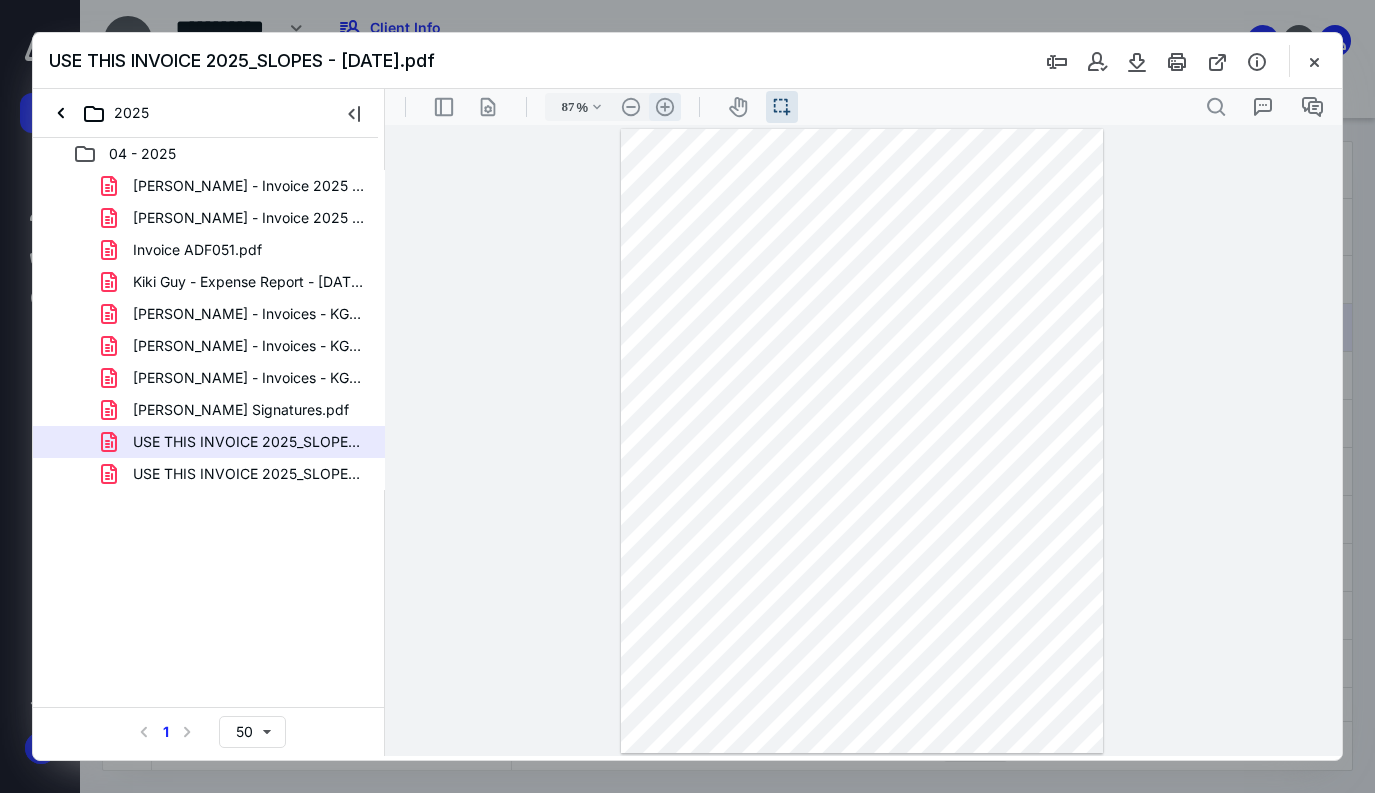 click on ".cls-1{fill:#abb0c4;} icon - header - zoom - in - line" at bounding box center [665, 107] 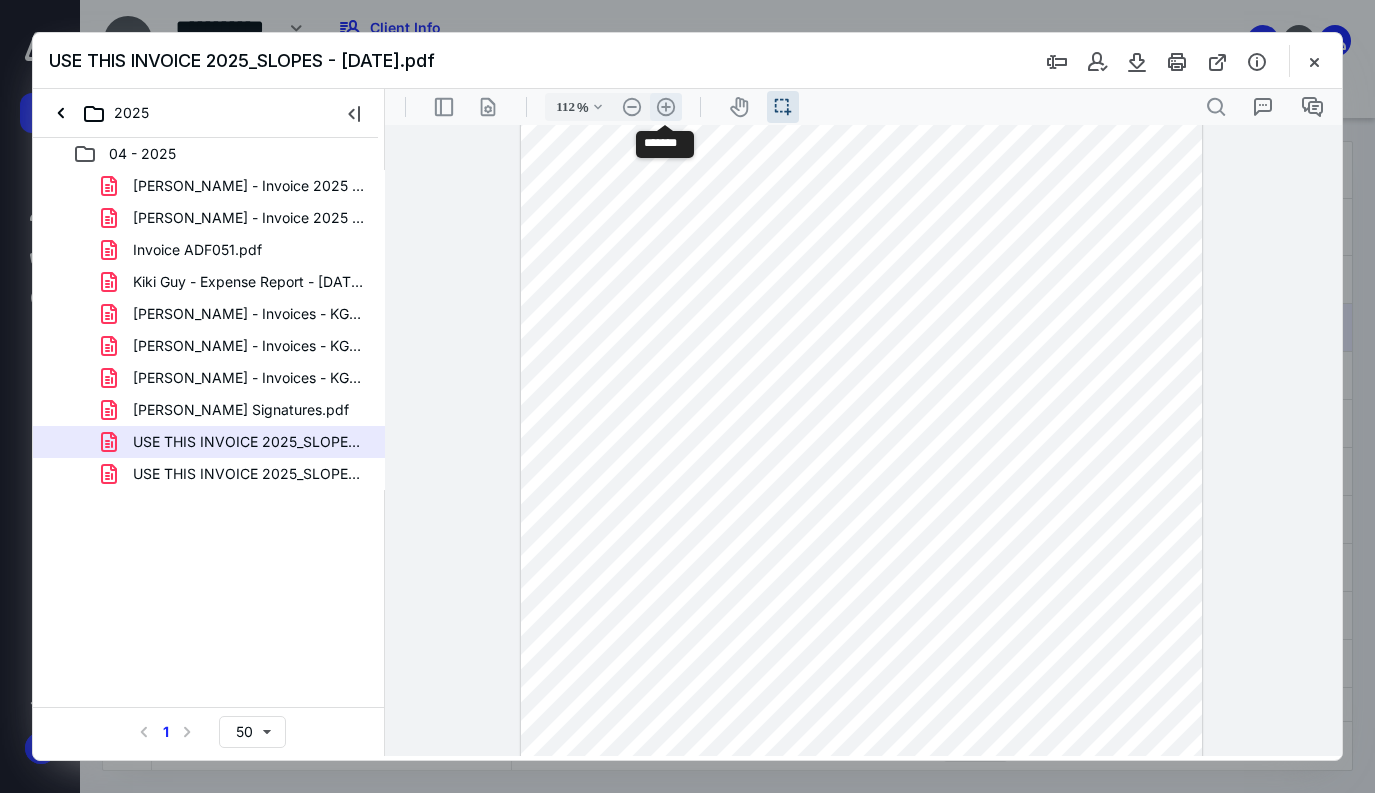 click on ".cls-1{fill:#abb0c4;} icon - header - zoom - in - line" at bounding box center (666, 107) 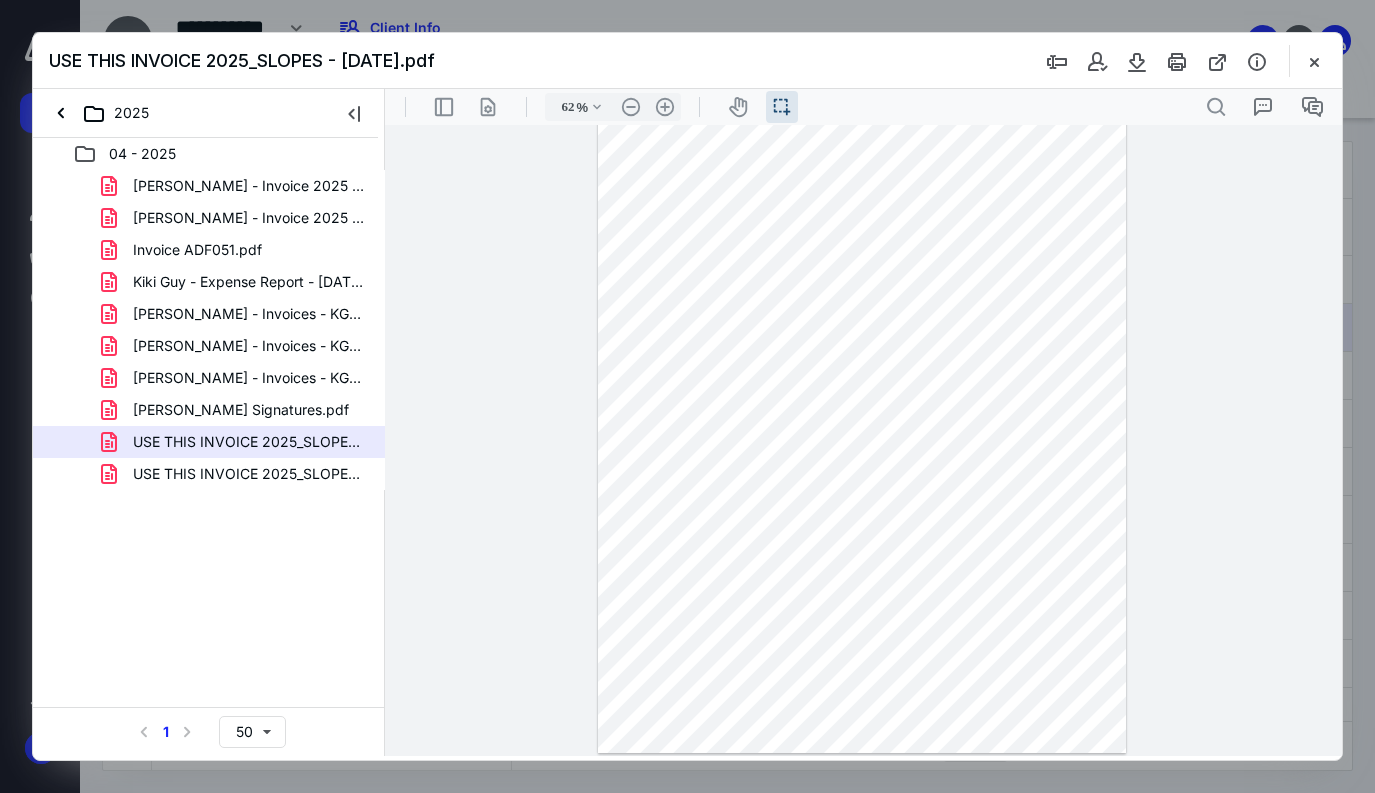 scroll, scrollTop: 0, scrollLeft: 0, axis: both 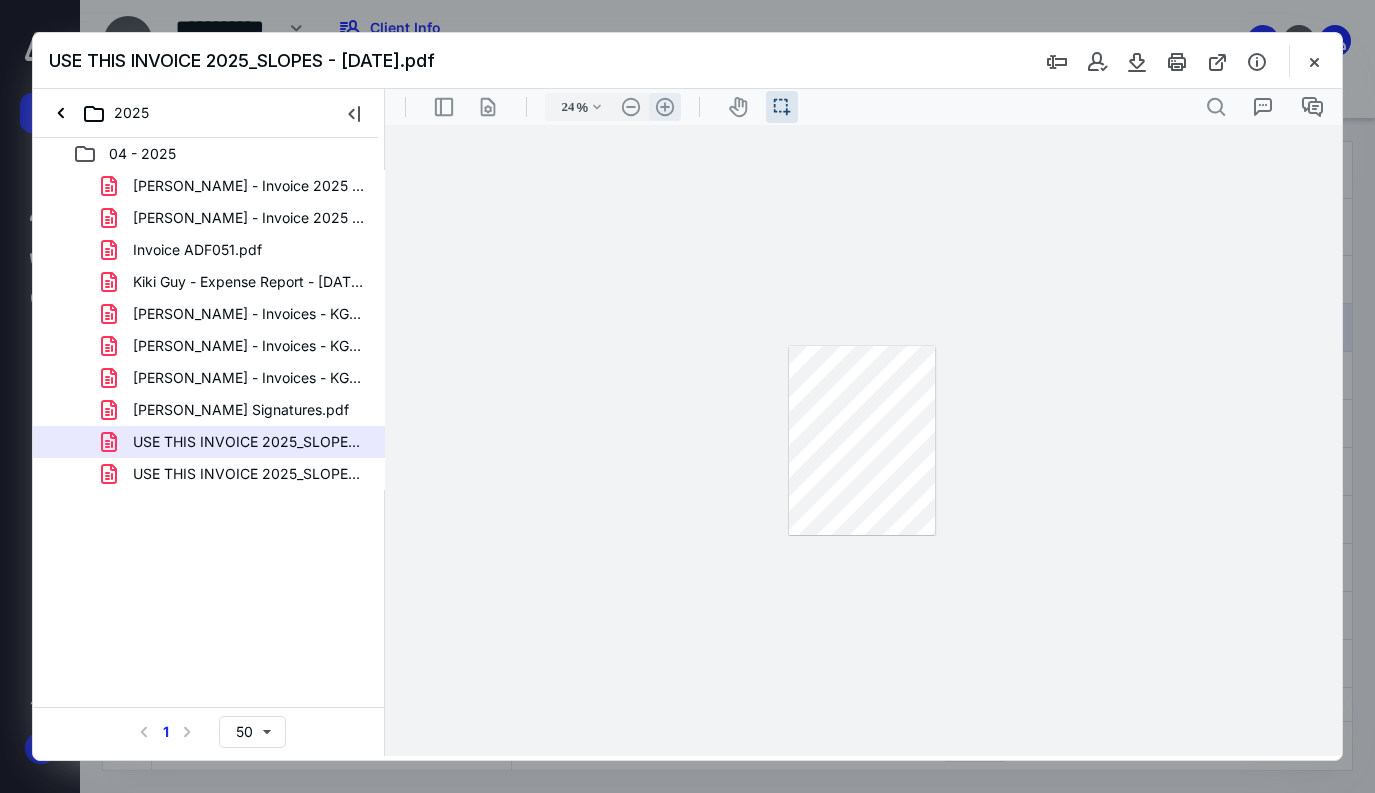 click on ".cls-1{fill:#abb0c4;} icon - header - zoom - in - line" at bounding box center [665, 107] 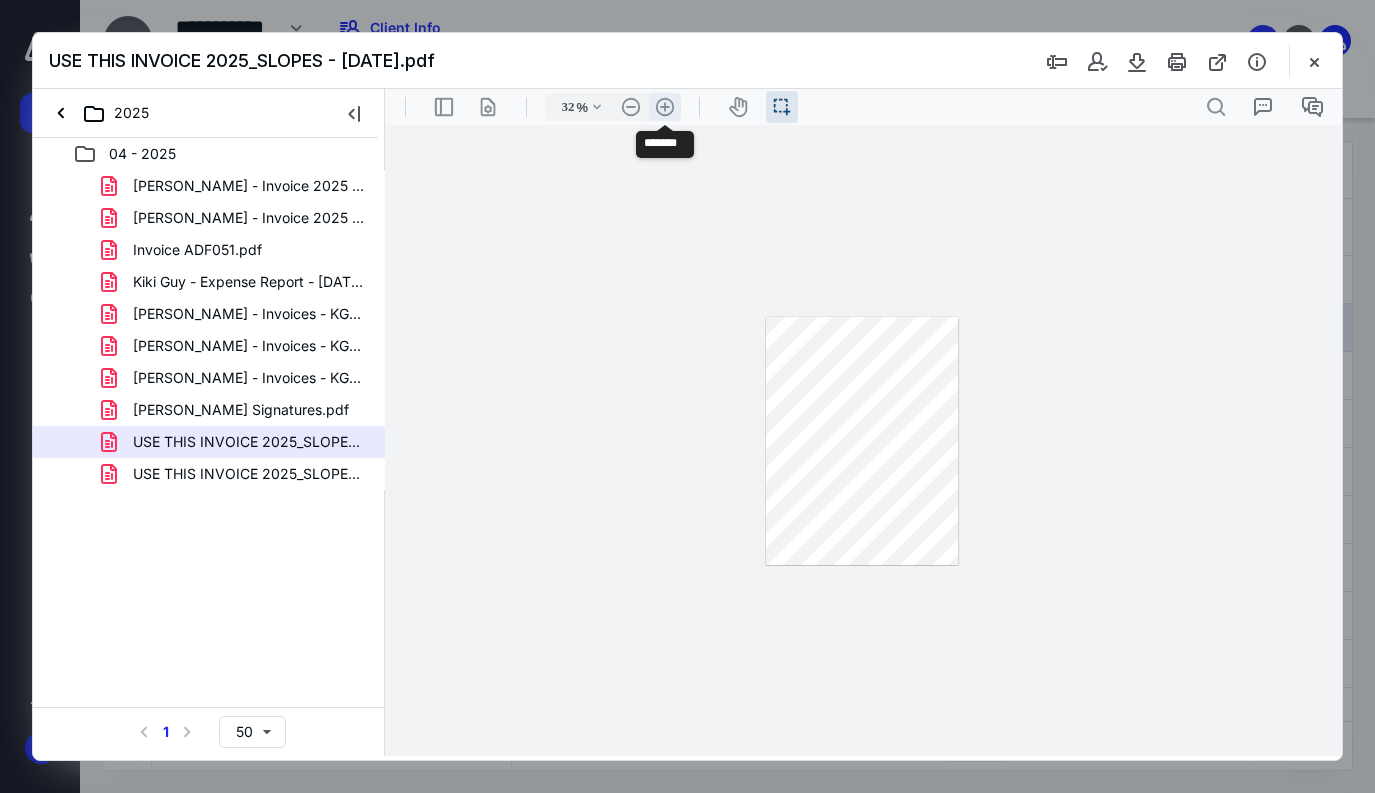 click on ".cls-1{fill:#abb0c4;} icon - header - zoom - in - line" at bounding box center (665, 107) 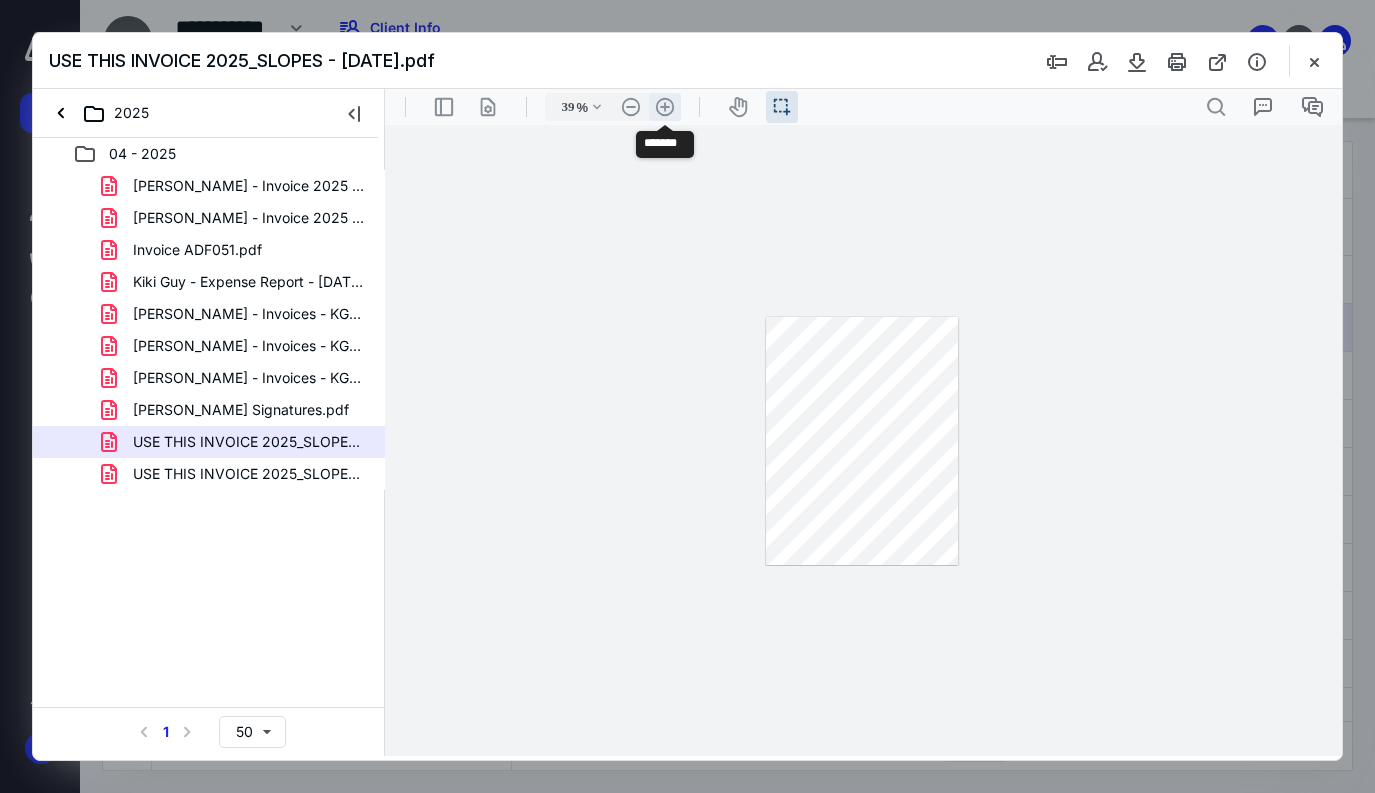 click on ".cls-1{fill:#abb0c4;} icon - header - zoom - in - line" at bounding box center (665, 107) 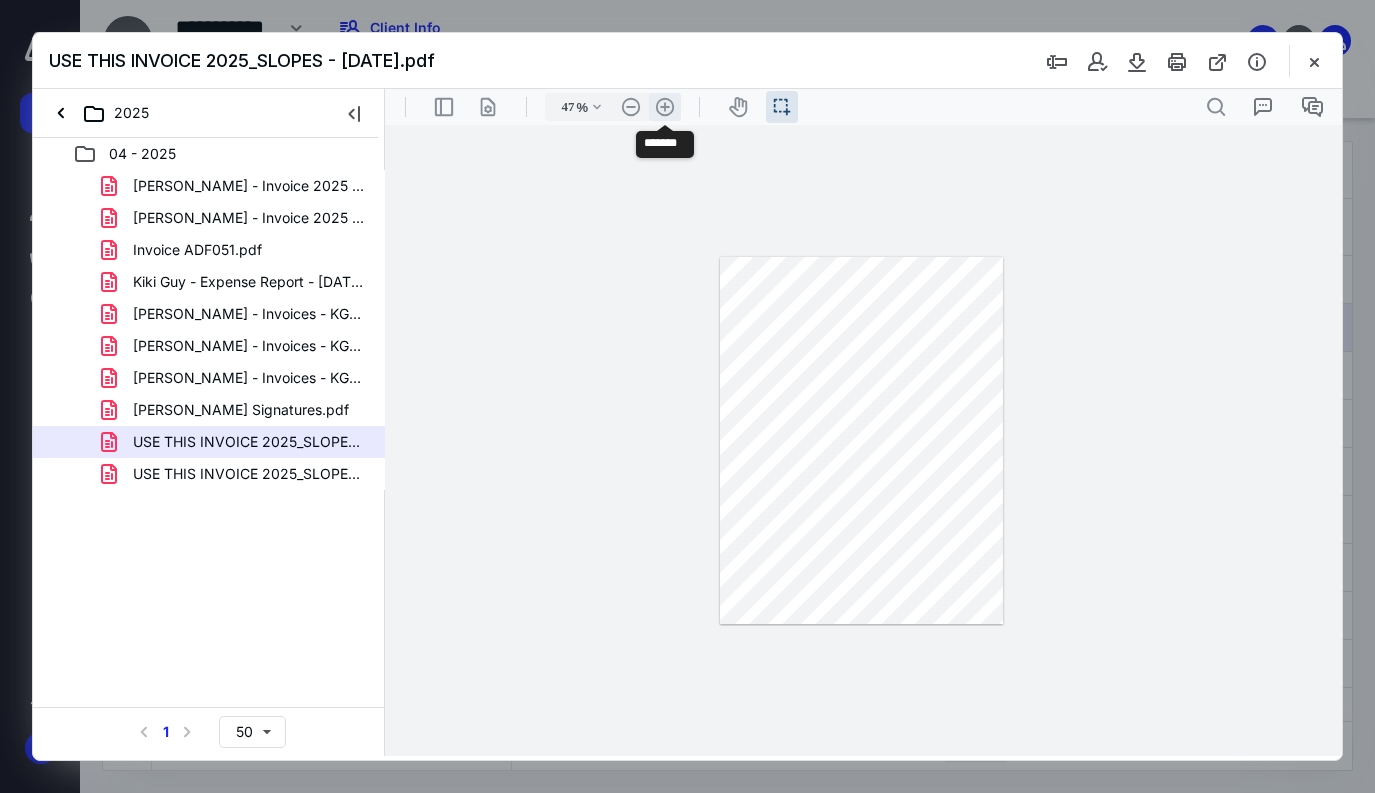 click on ".cls-1{fill:#abb0c4;} icon - header - zoom - in - line" at bounding box center [665, 107] 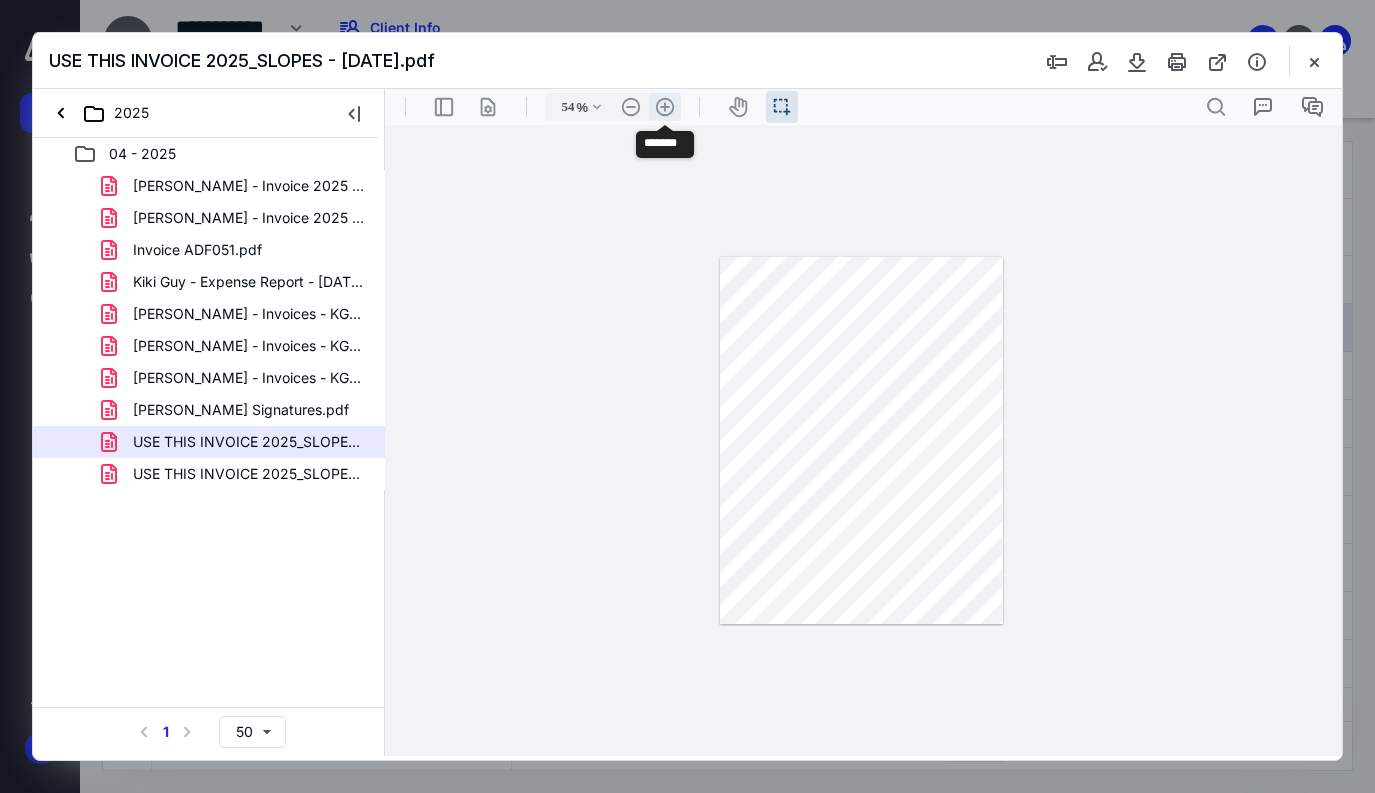 click on ".cls-1{fill:#abb0c4;} icon - header - zoom - in - line" at bounding box center (665, 107) 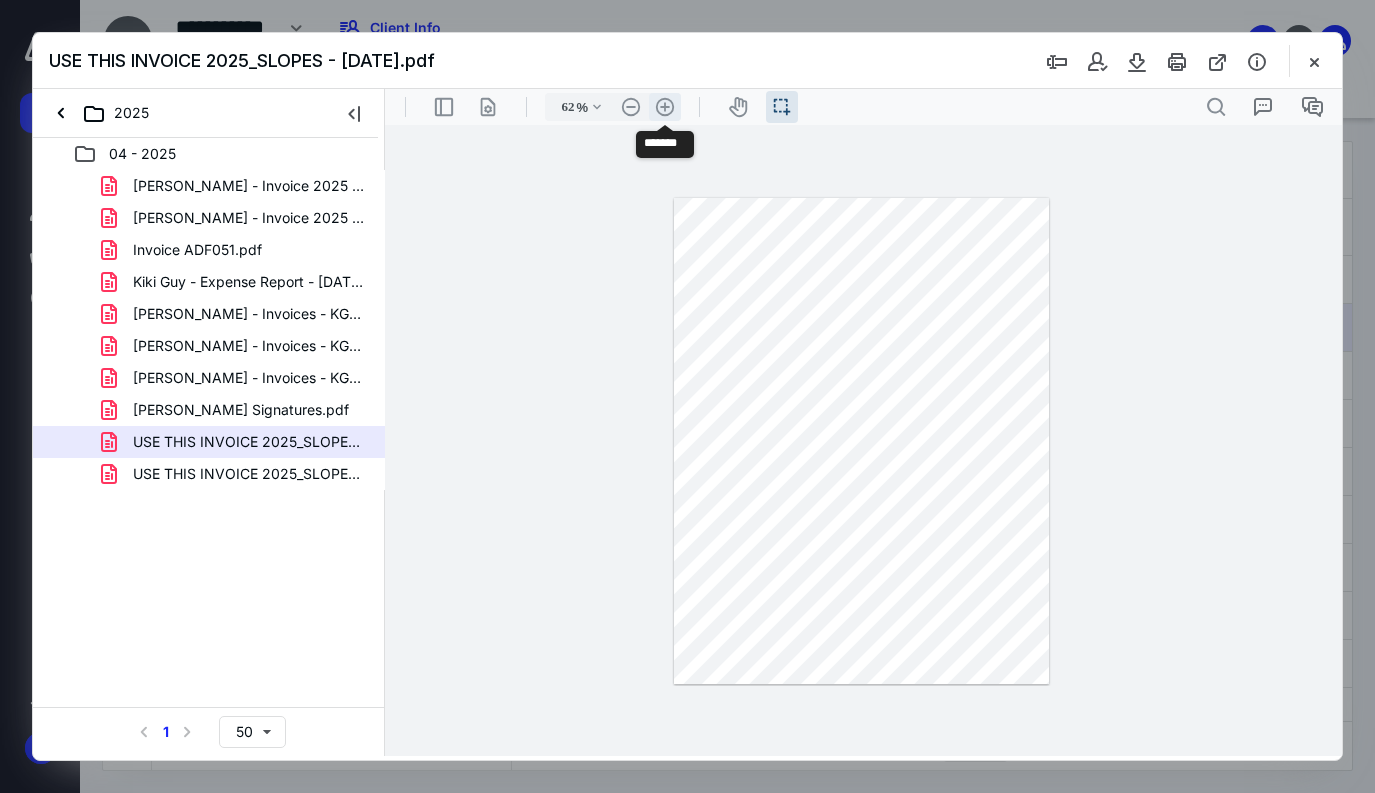 click on ".cls-1{fill:#abb0c4;} icon - header - zoom - in - line" at bounding box center (665, 107) 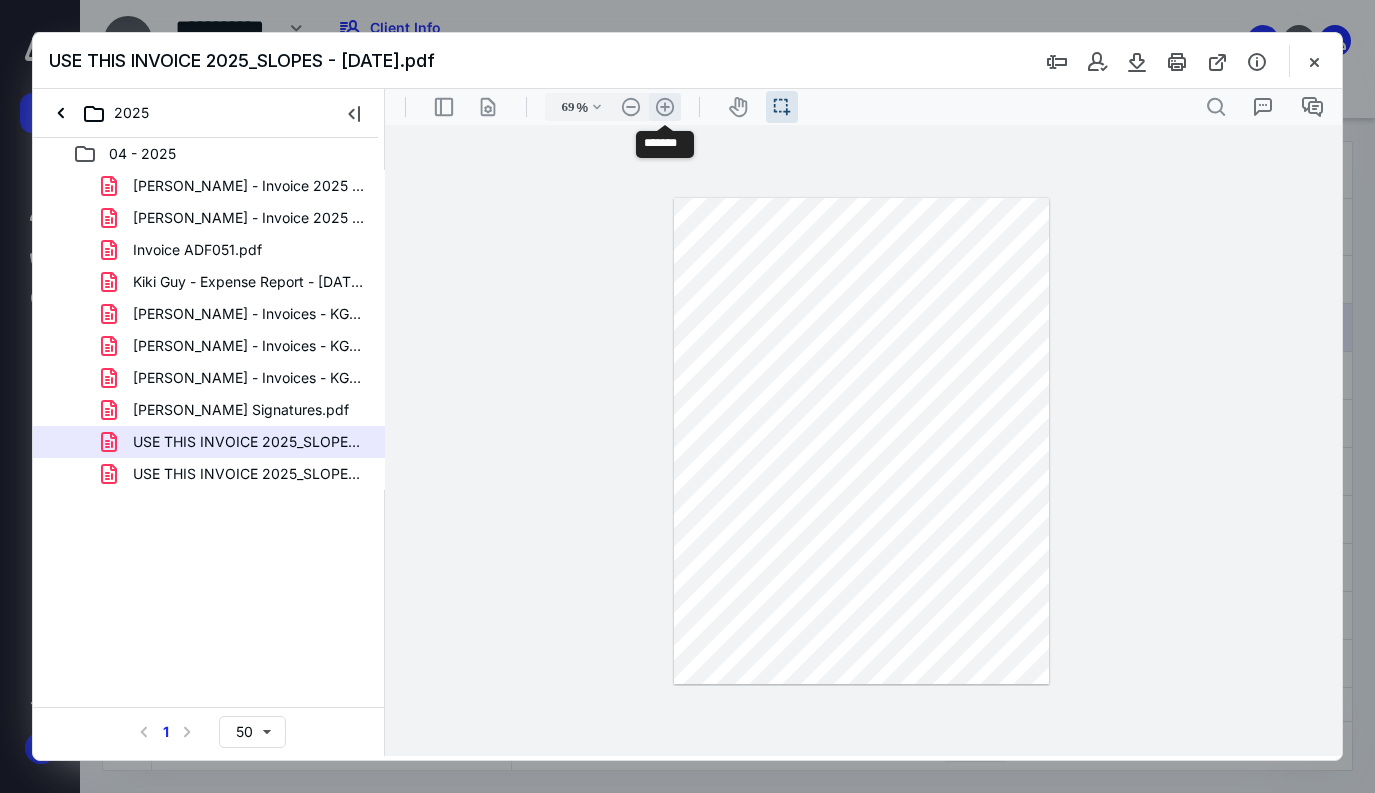 click on ".cls-1{fill:#abb0c4;} icon - header - zoom - in - line" at bounding box center [665, 107] 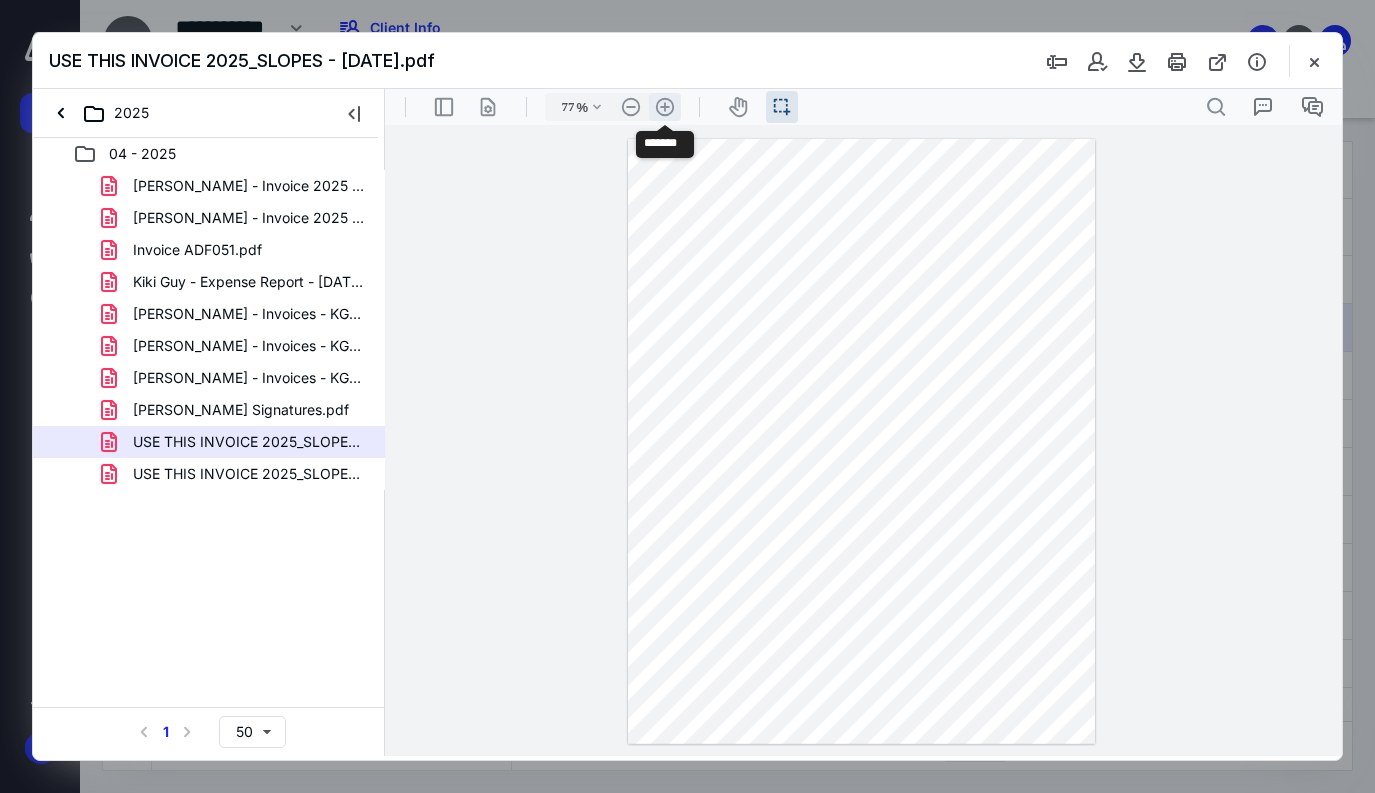 click on ".cls-1{fill:#abb0c4;} icon - header - zoom - in - line" at bounding box center (665, 107) 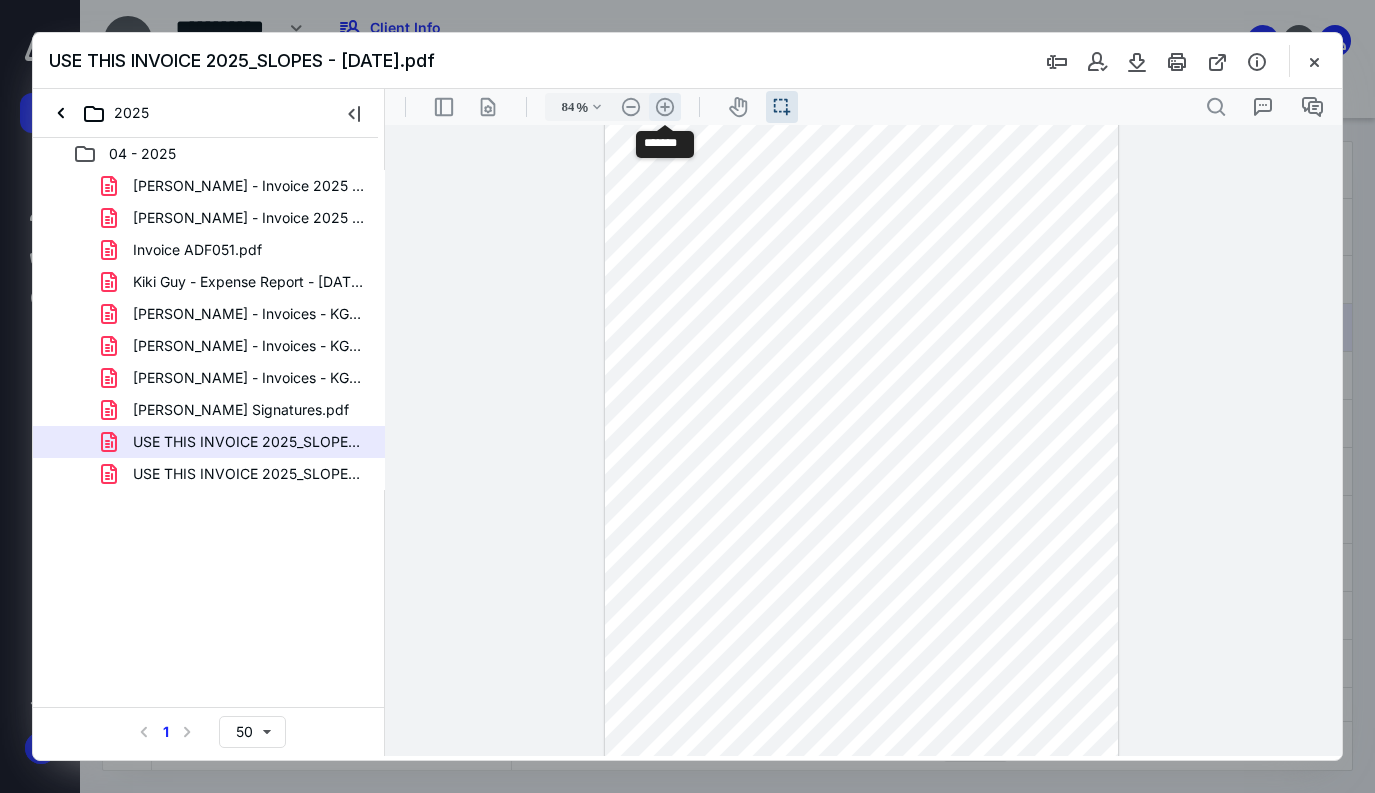 click on ".cls-1{fill:#abb0c4;} icon - header - zoom - in - line" at bounding box center [665, 107] 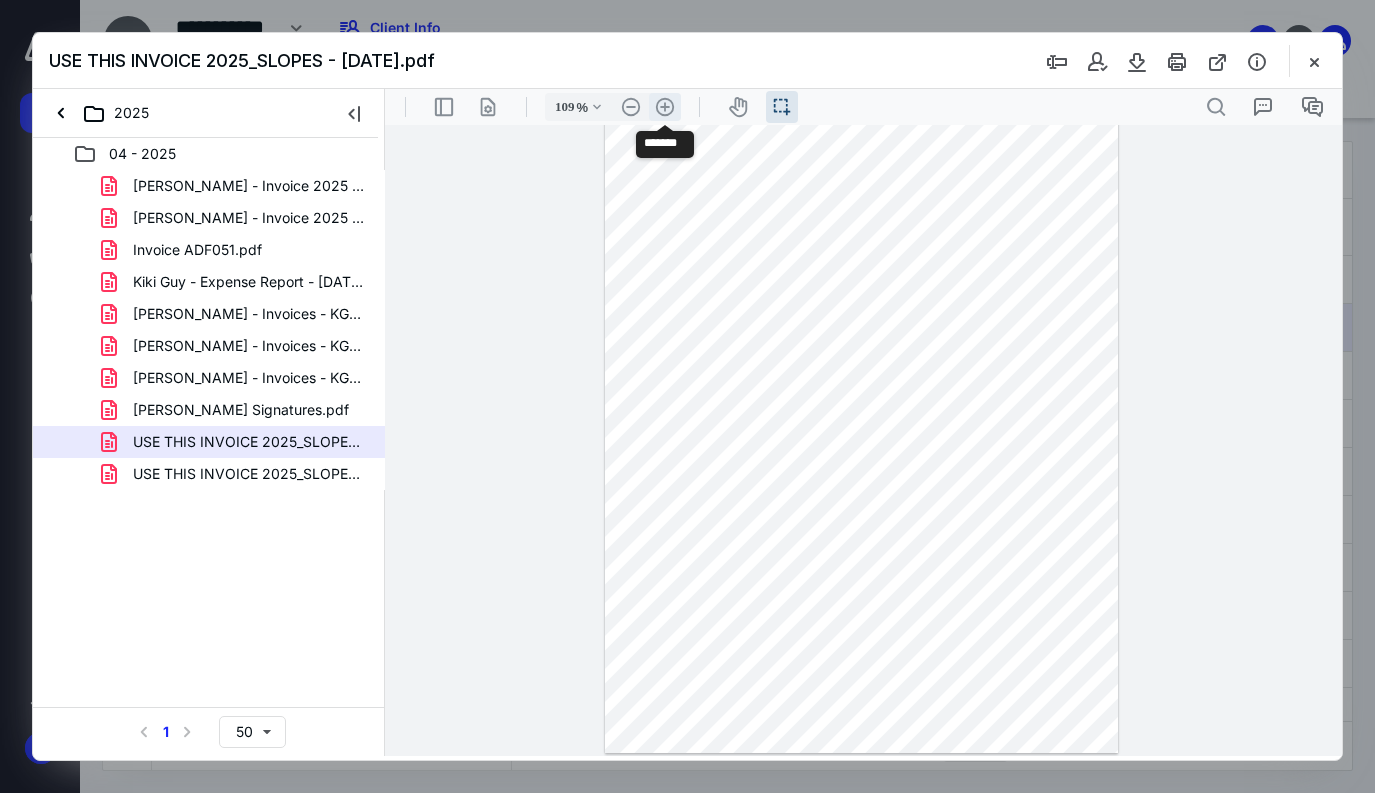 click on ".cls-1{fill:#abb0c4;} icon - header - zoom - in - line" at bounding box center (665, 107) 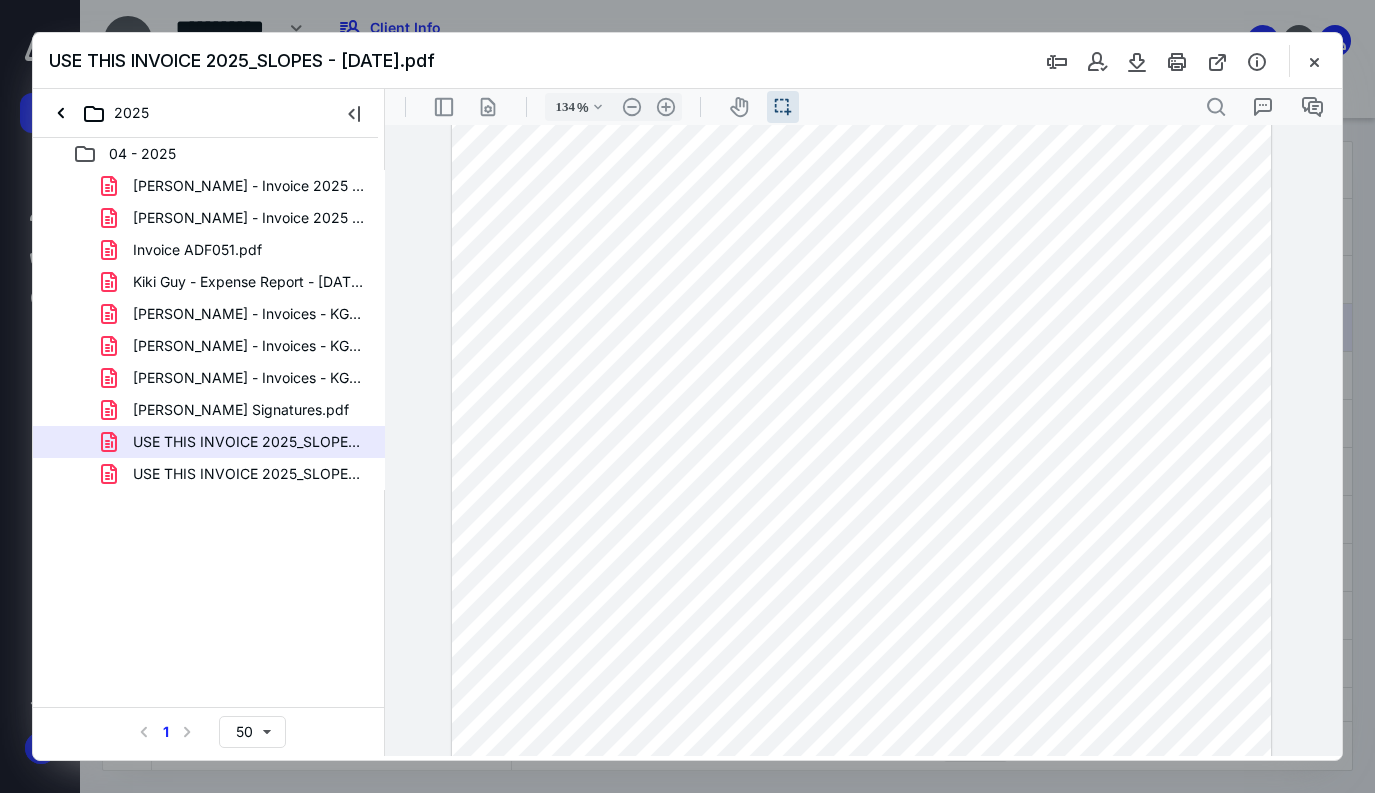 scroll, scrollTop: 269, scrollLeft: 0, axis: vertical 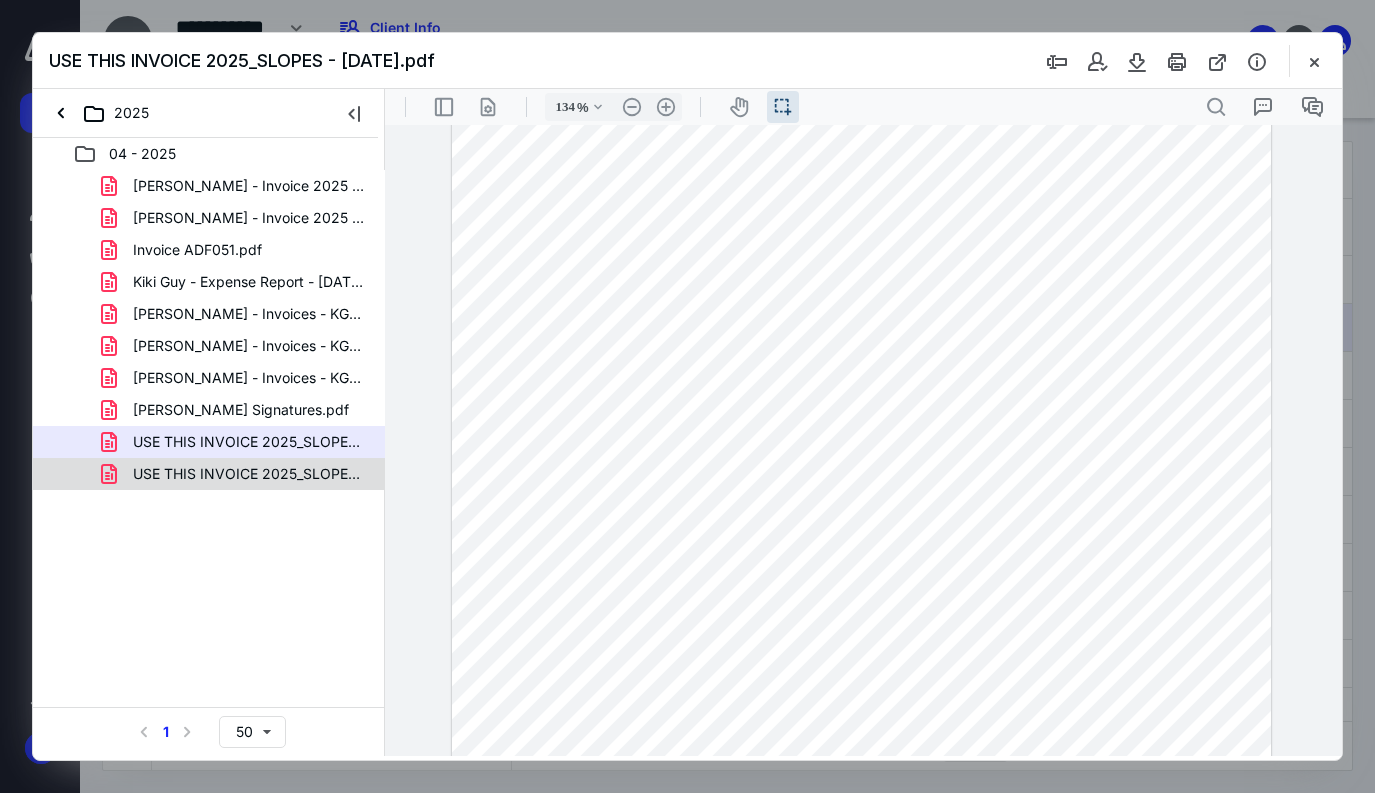 click on "USE THIS INVOICE 2025_SLOPES - [DATE].pdf" at bounding box center [249, 474] 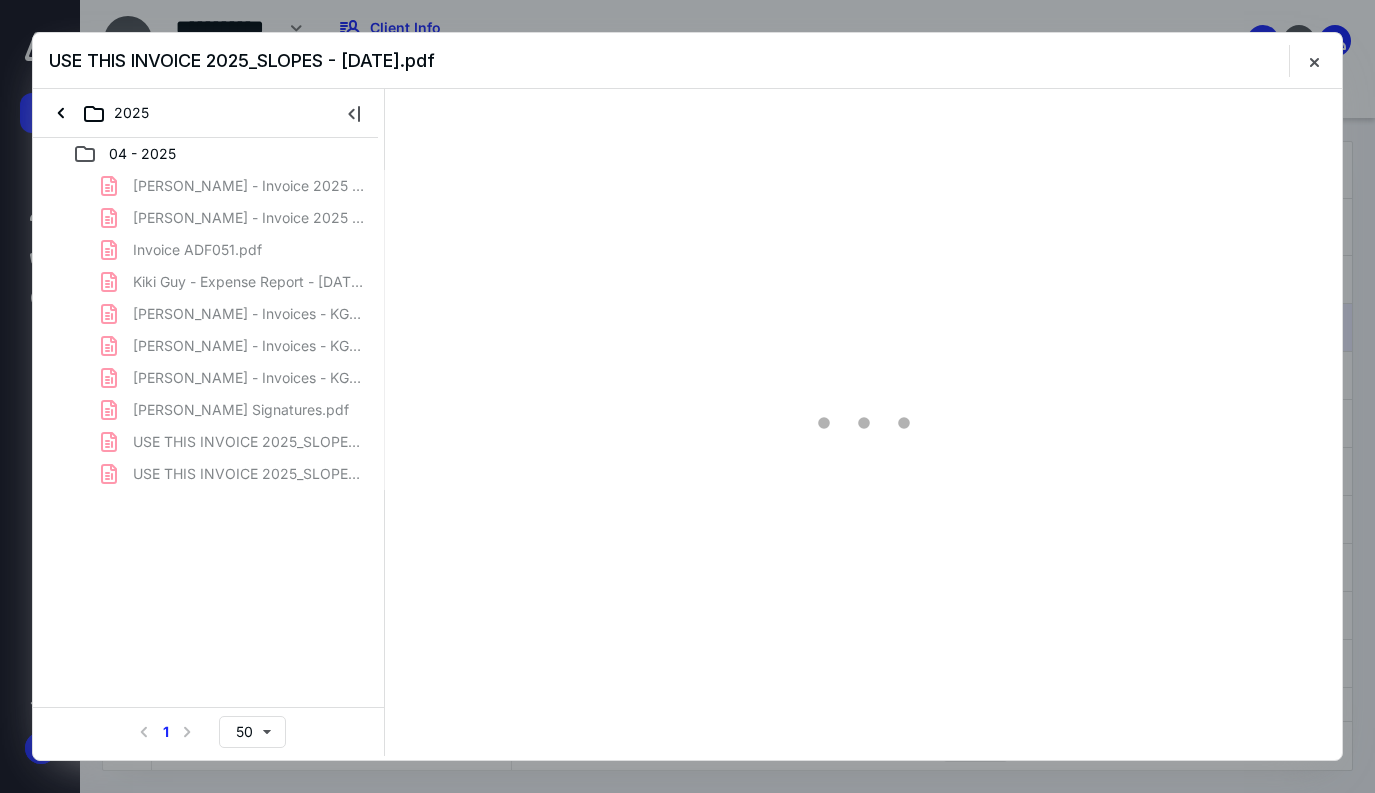 scroll, scrollTop: 0, scrollLeft: 0, axis: both 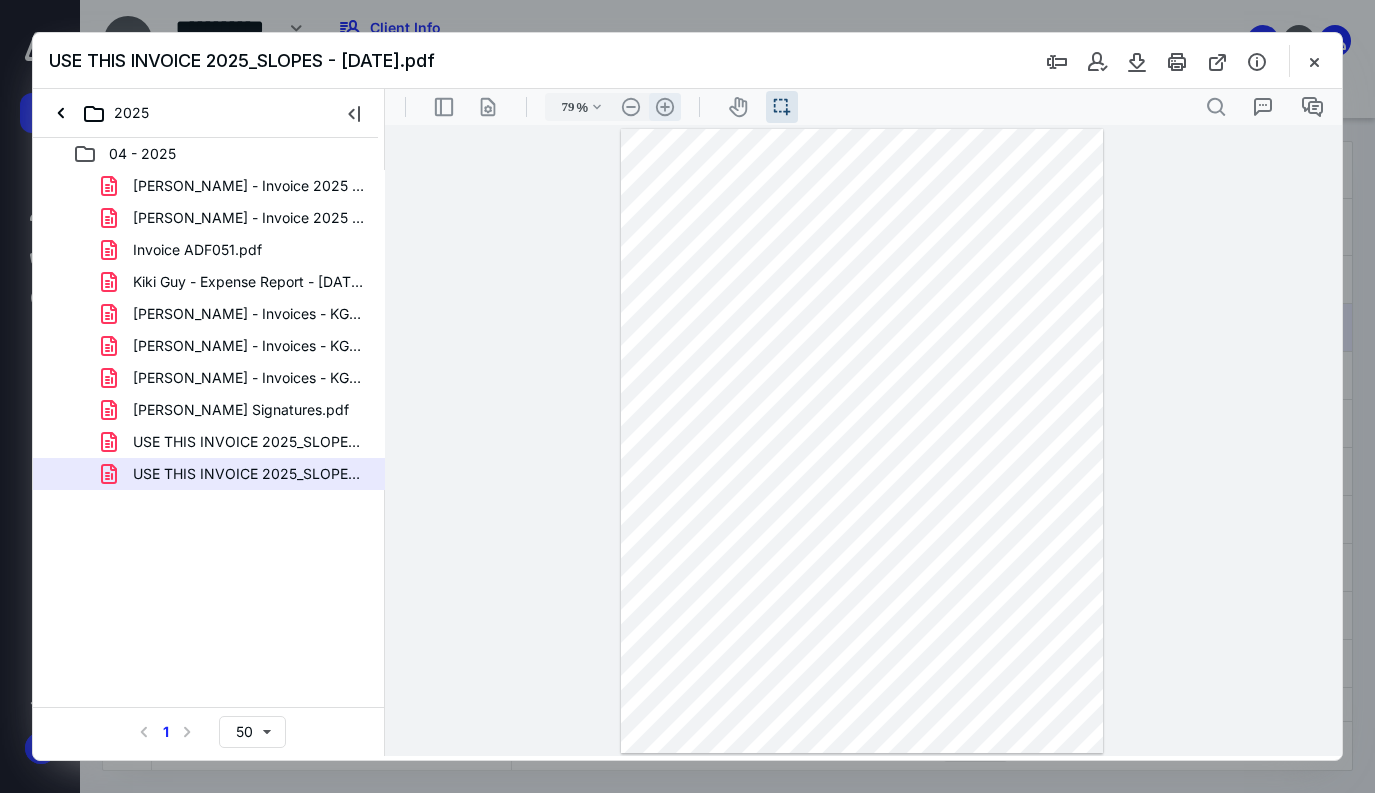click on ".cls-1{fill:#abb0c4;} icon - header - zoom - in - line" at bounding box center (665, 107) 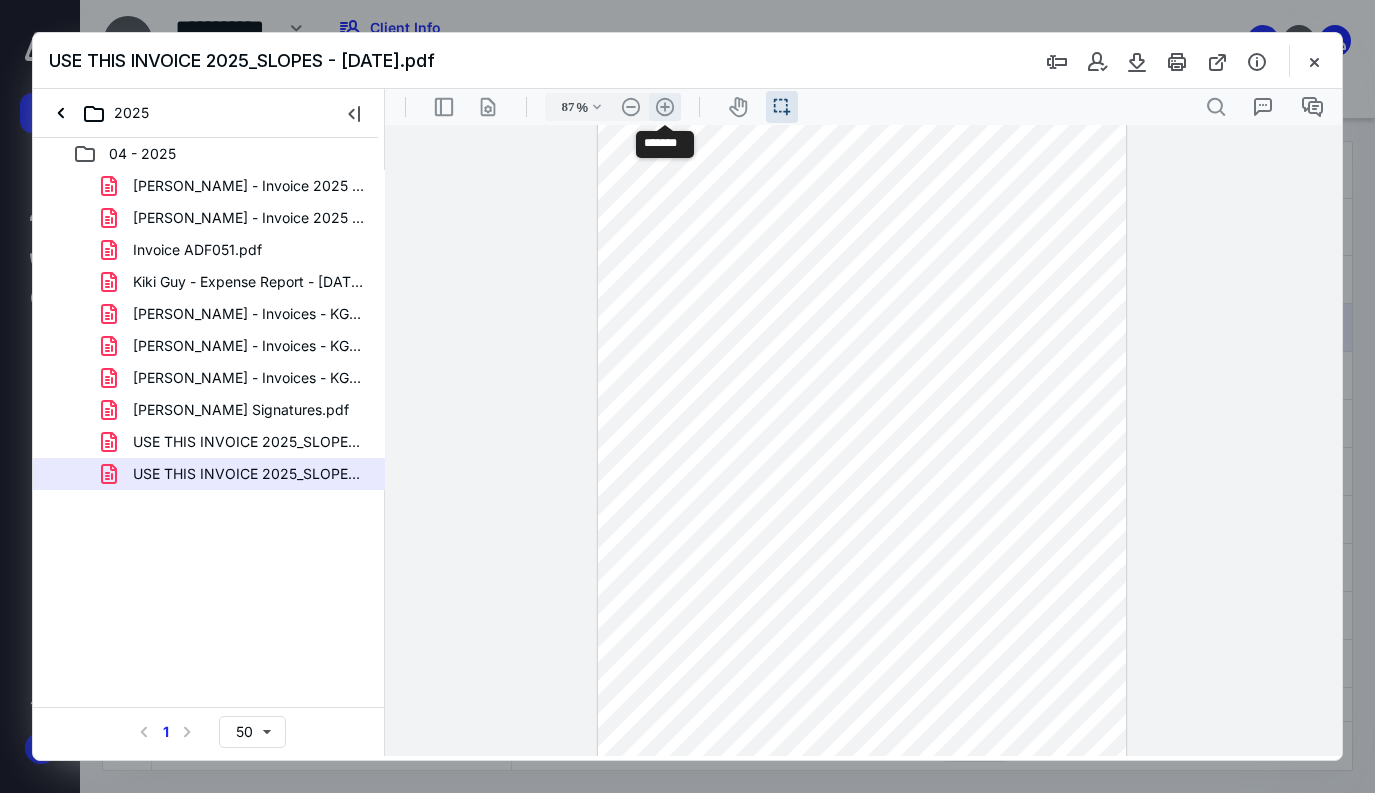 click on ".cls-1{fill:#abb0c4;} icon - header - zoom - in - line" at bounding box center (665, 107) 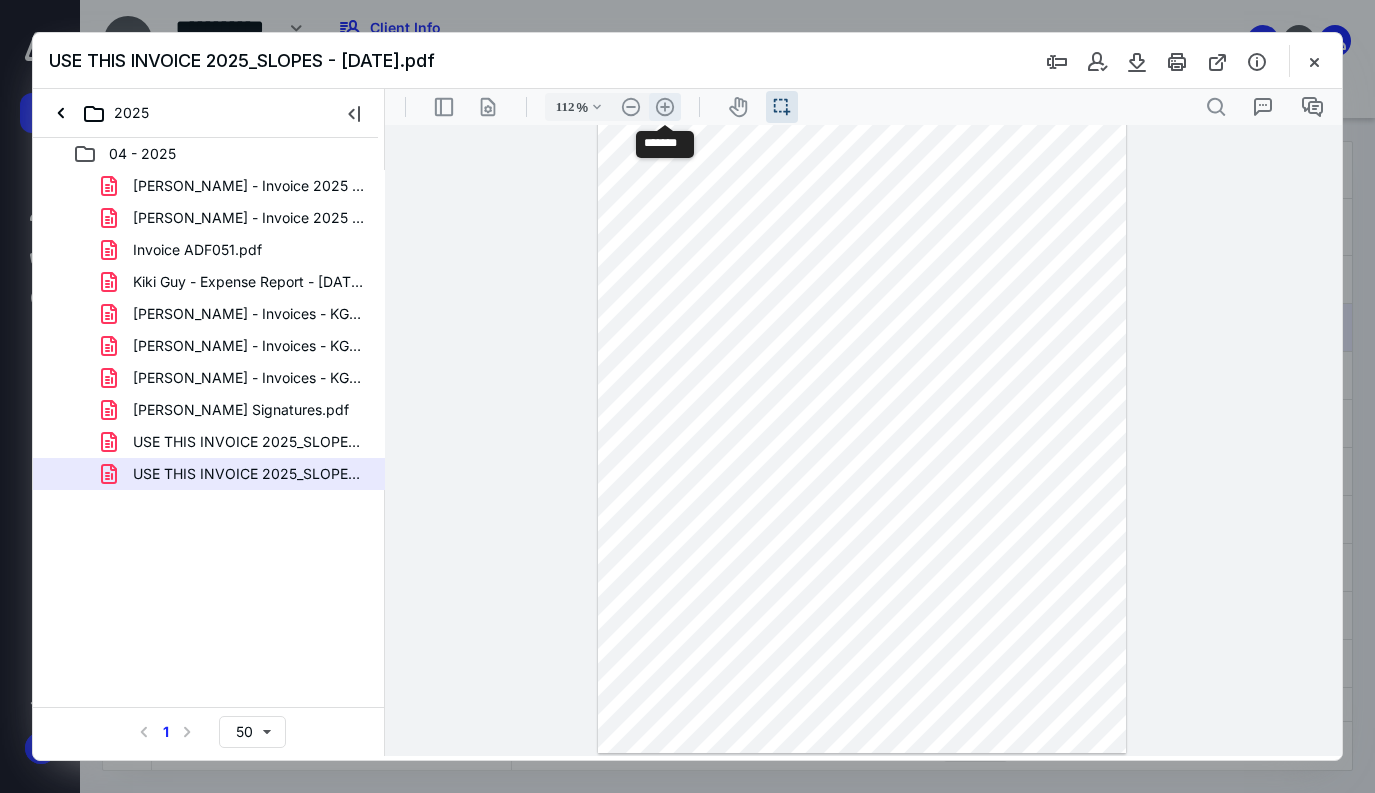click on ".cls-1{fill:#abb0c4;} icon - header - zoom - in - line" at bounding box center [665, 107] 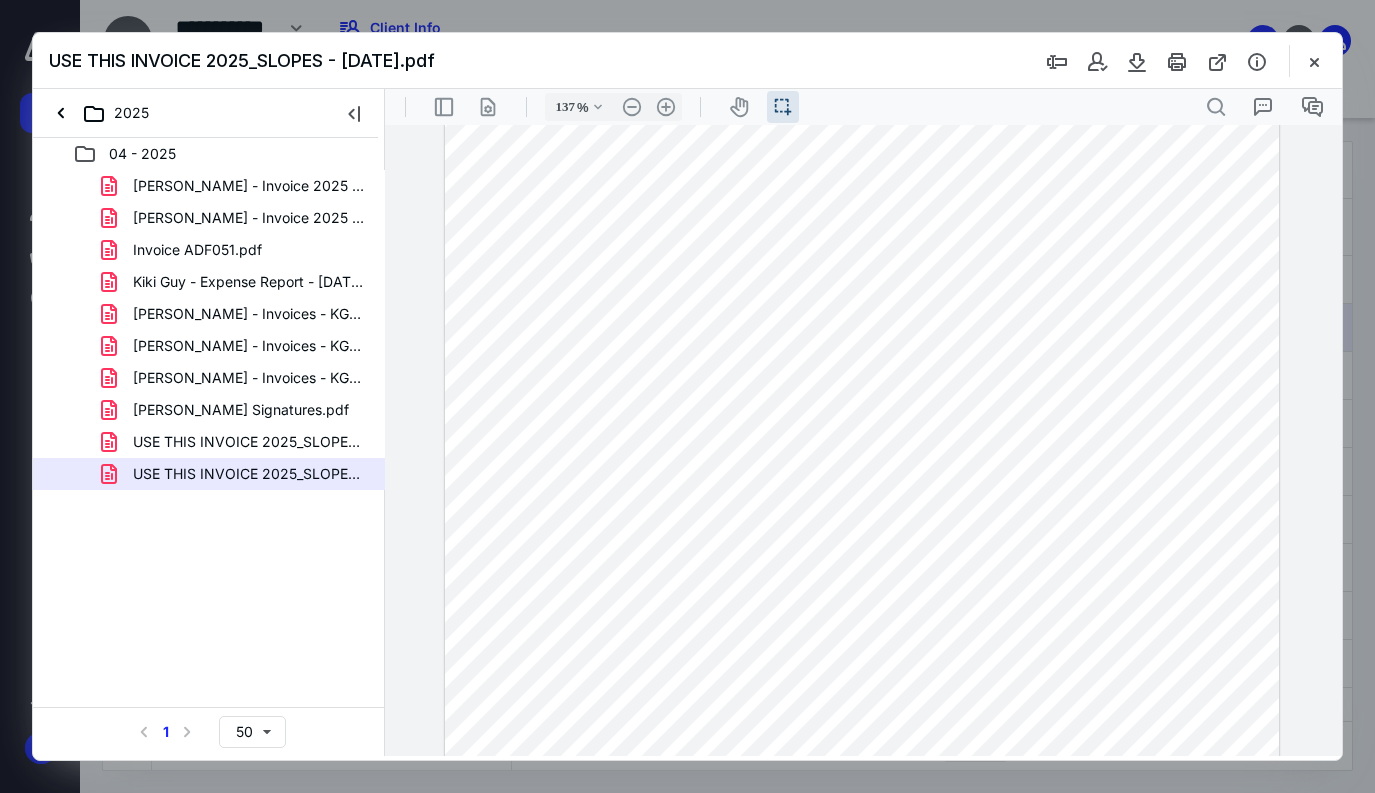 scroll, scrollTop: 92, scrollLeft: 0, axis: vertical 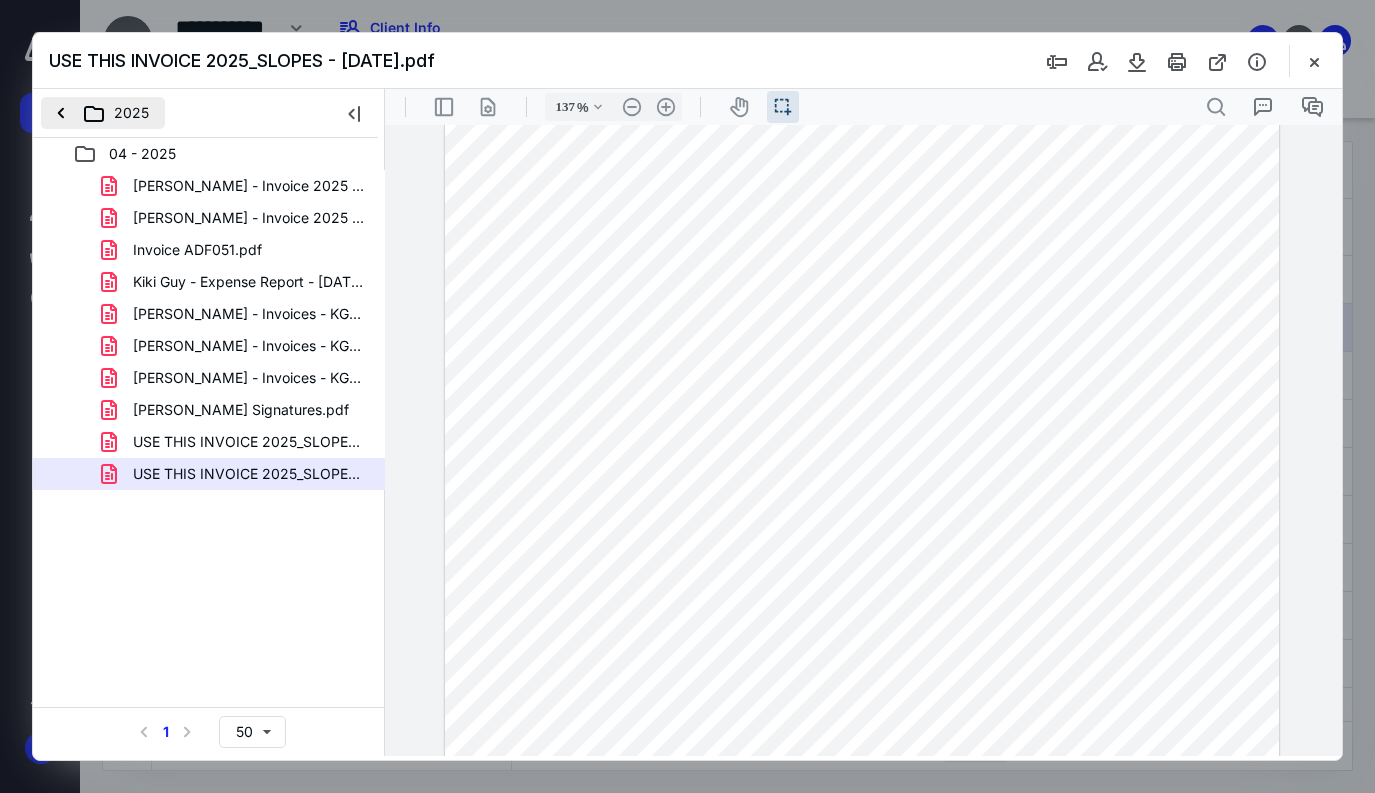 click on "2025" at bounding box center (103, 113) 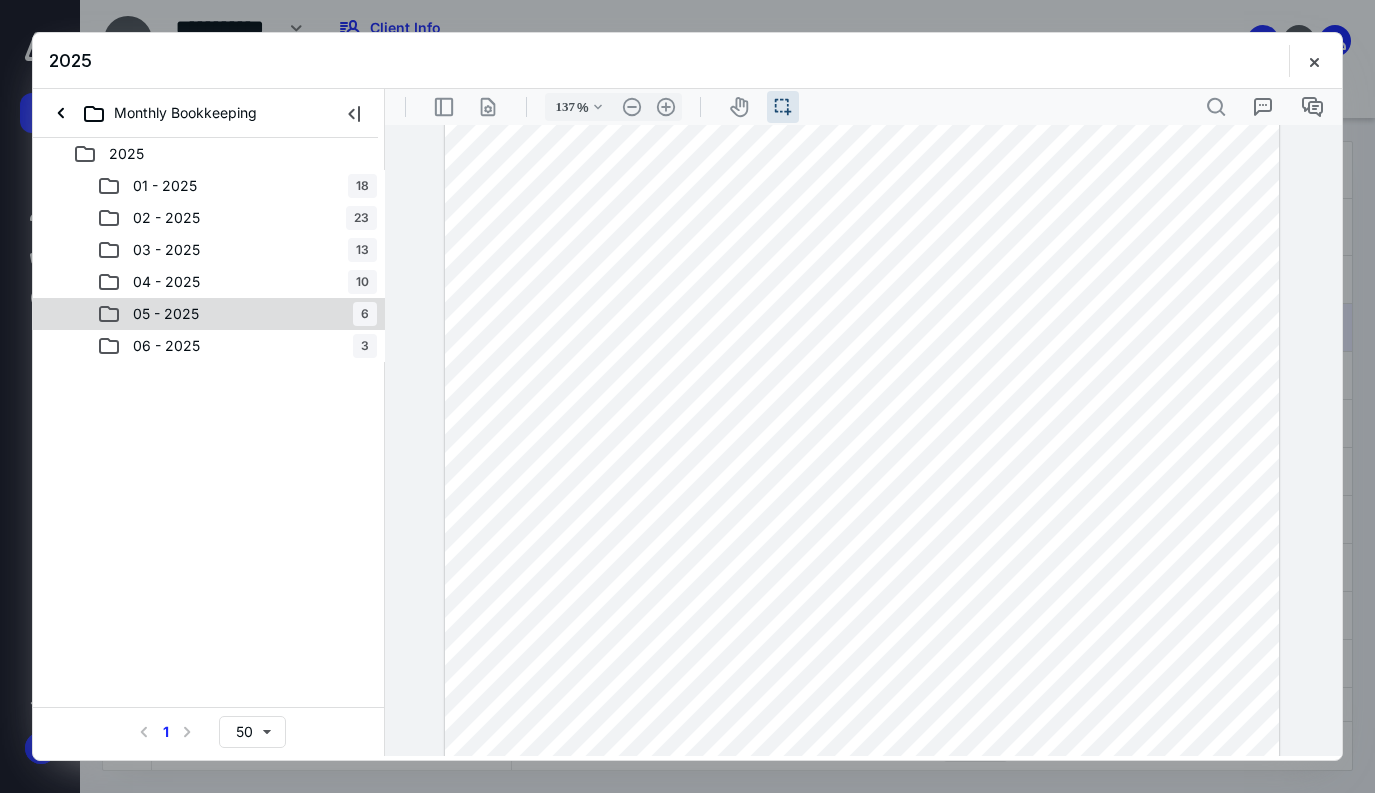 click on "05 - 2025" at bounding box center [166, 314] 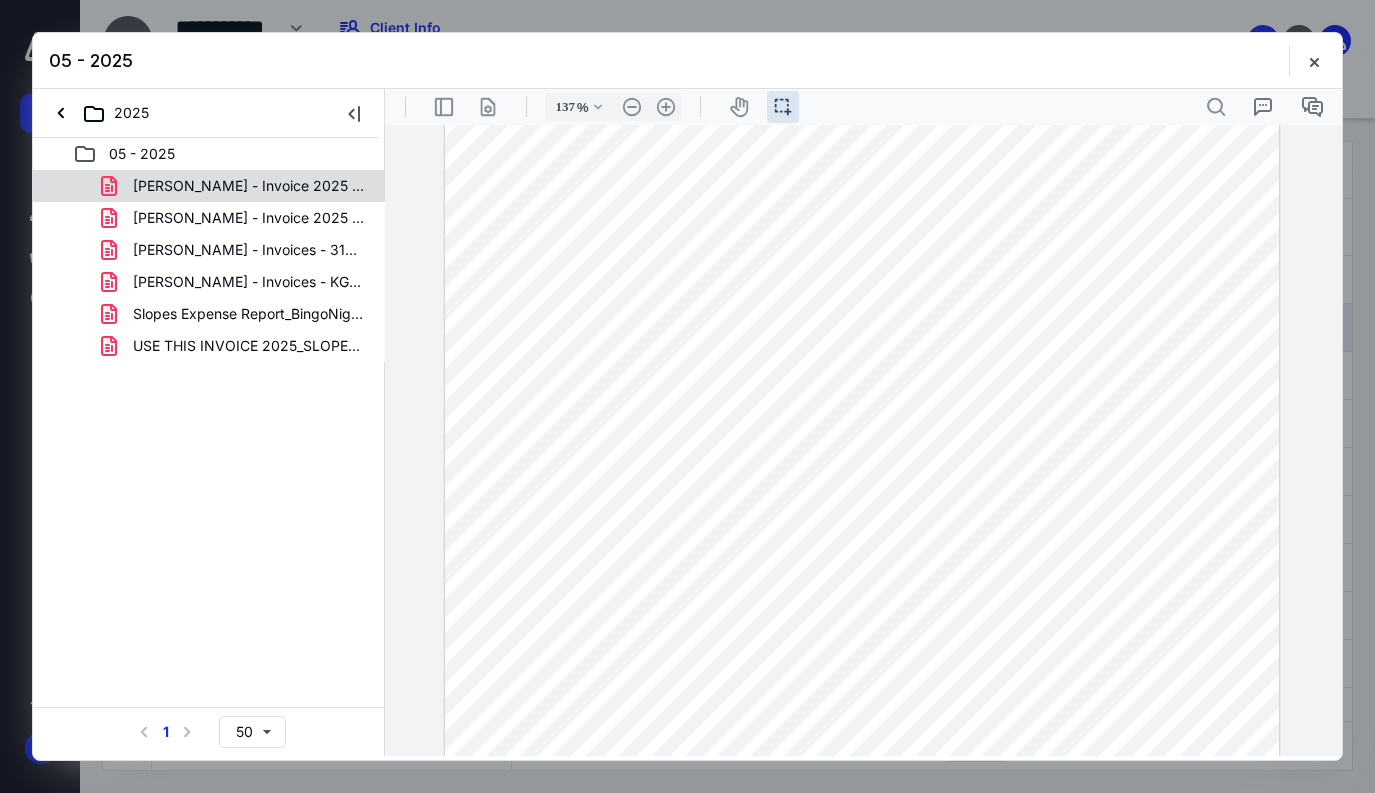 click on "[PERSON_NAME] - Invoice 2025 - [DATE] - [DATE].pdf" at bounding box center (249, 186) 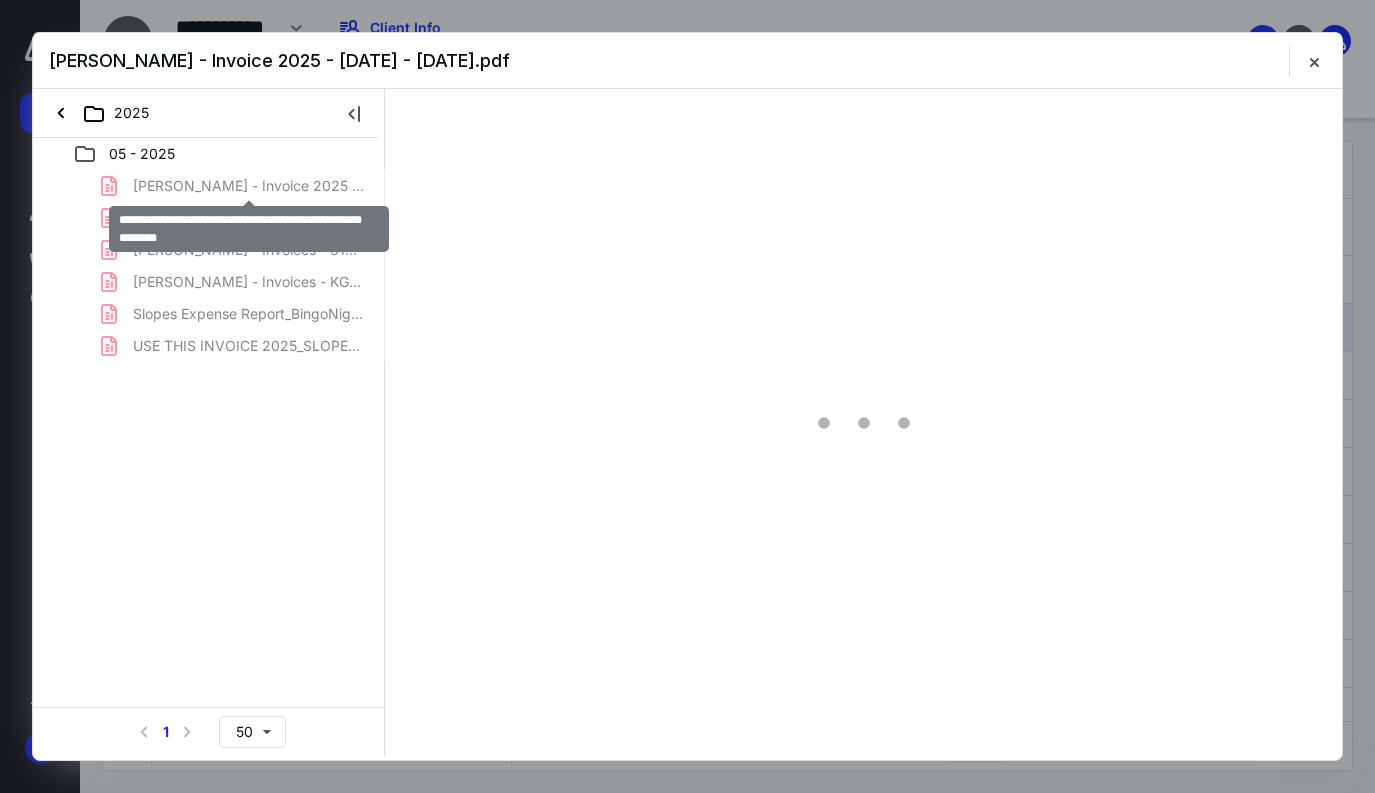 scroll, scrollTop: 0, scrollLeft: 0, axis: both 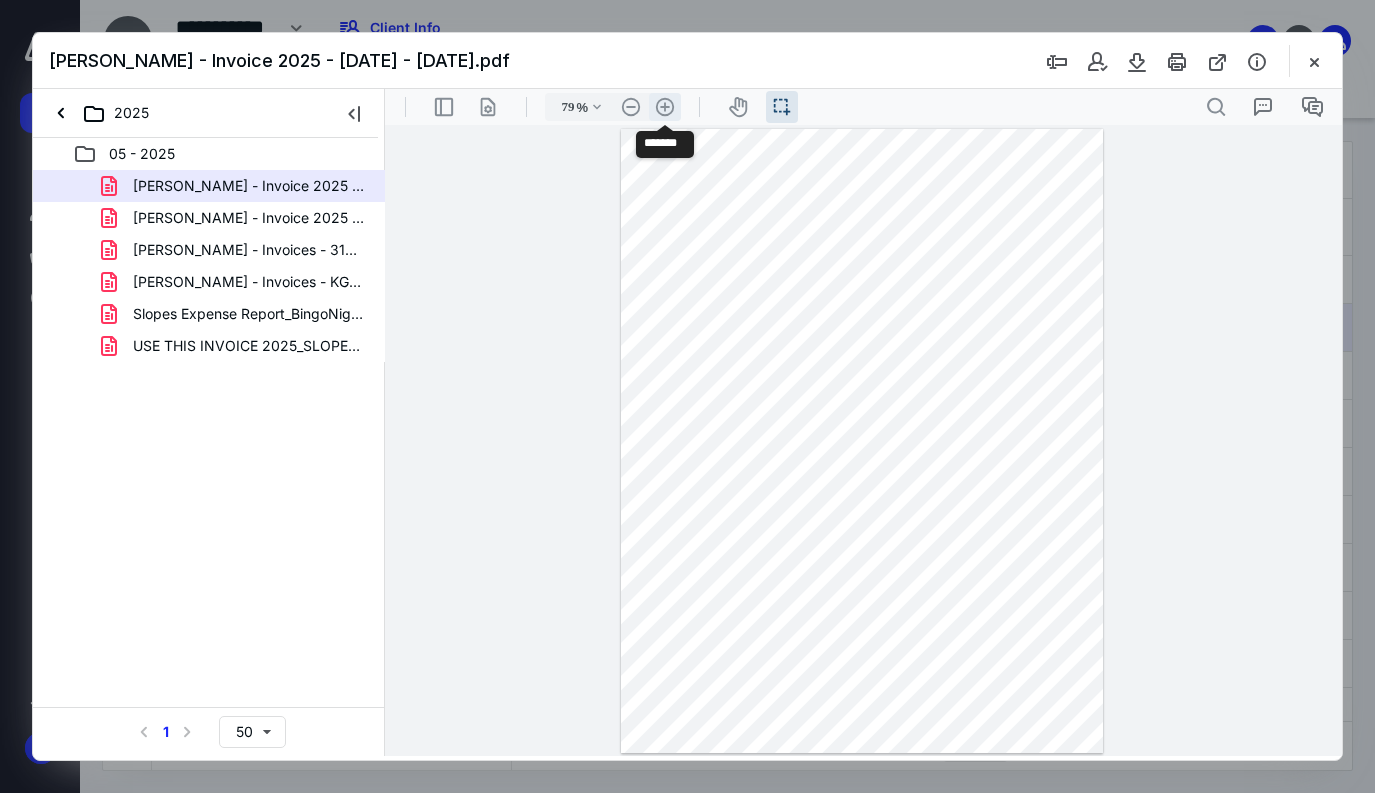 click on ".cls-1{fill:#abb0c4;} icon - header - zoom - in - line" at bounding box center [665, 107] 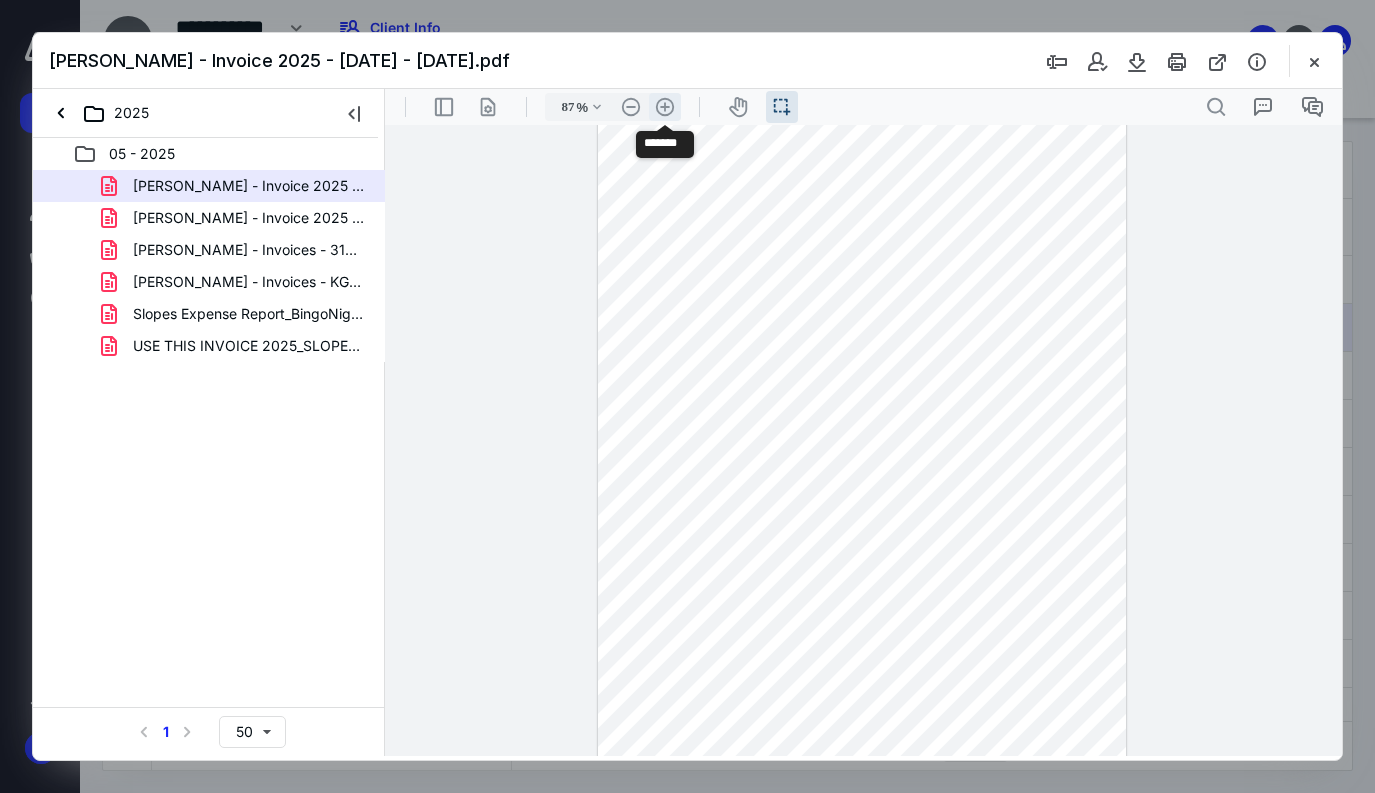 click on ".cls-1{fill:#abb0c4;} icon - header - zoom - in - line" at bounding box center [665, 107] 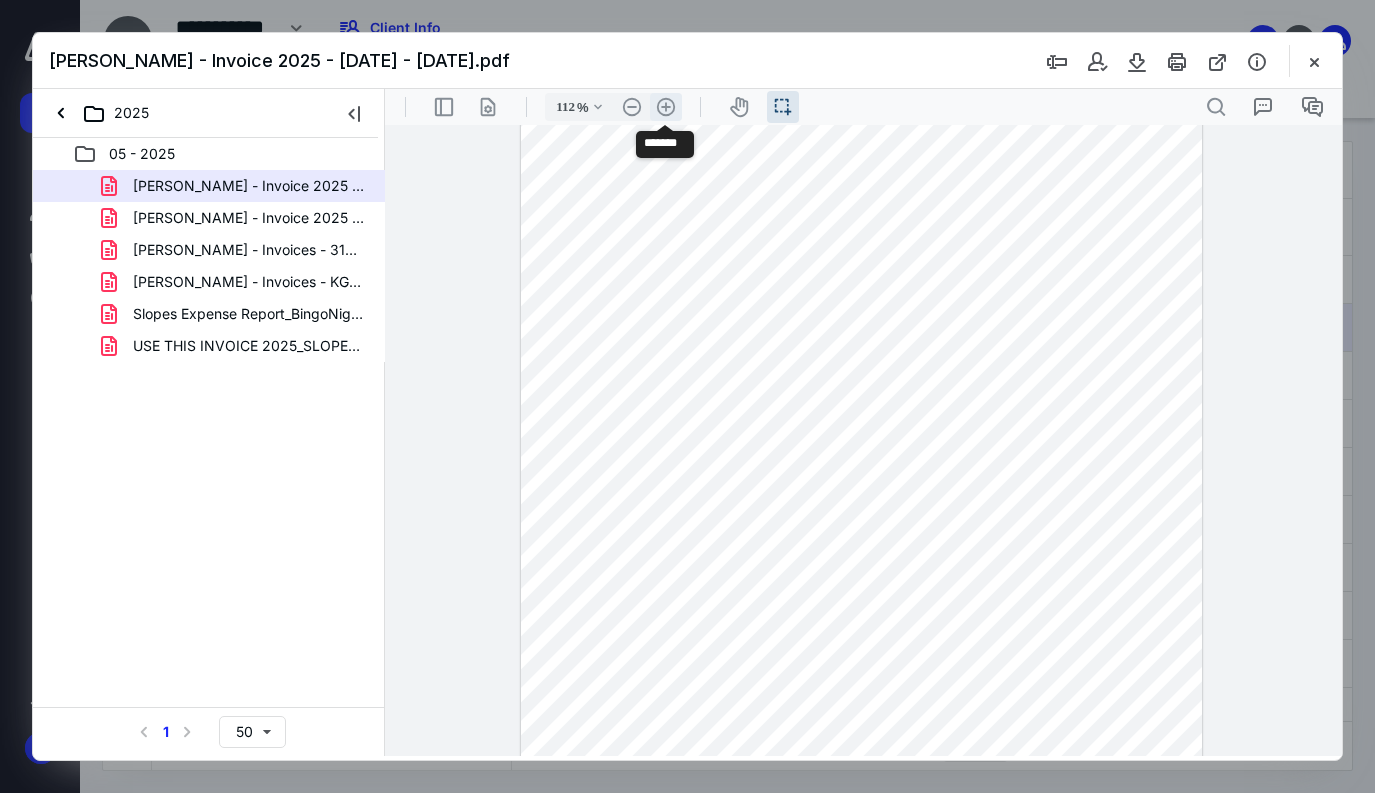 click on ".cls-1{fill:#abb0c4;} icon - header - zoom - in - line" at bounding box center (666, 107) 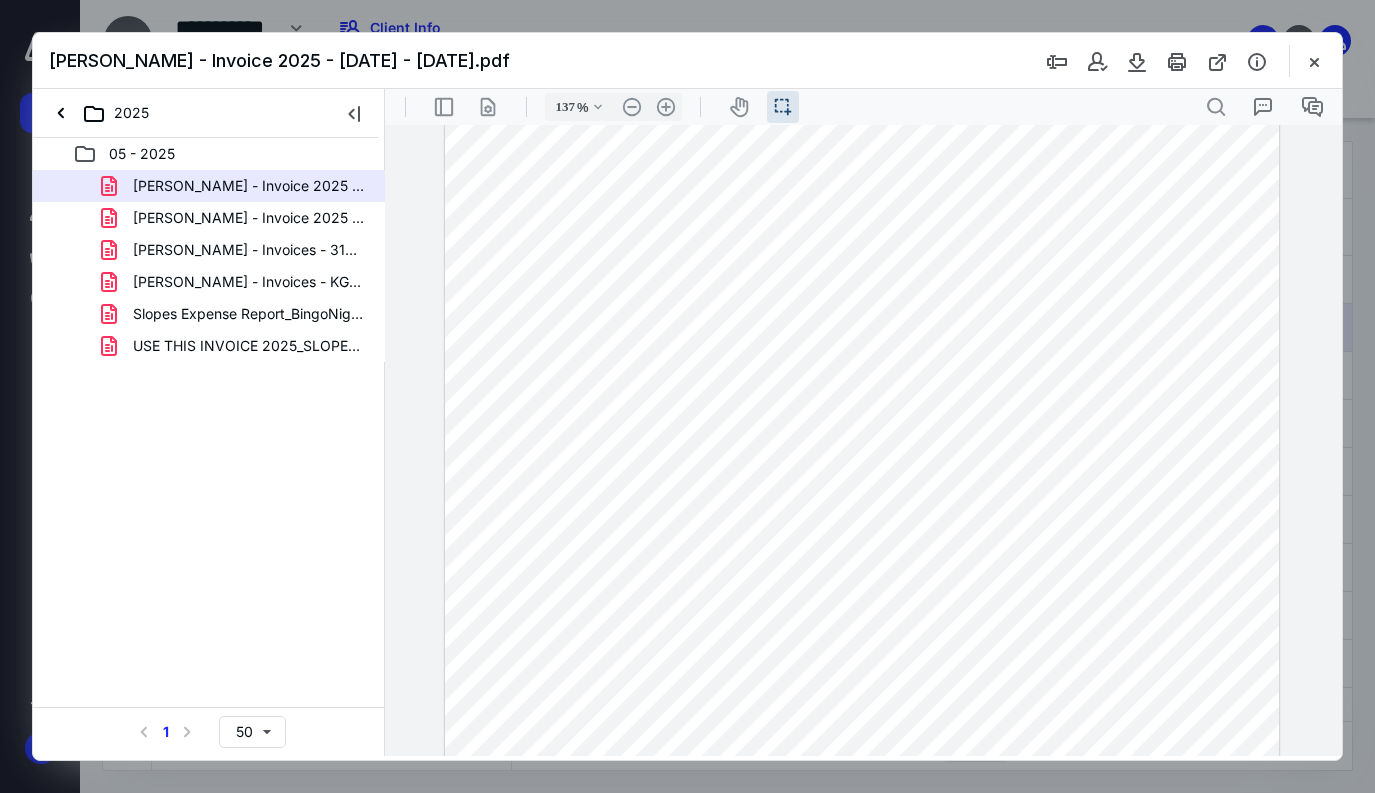 scroll, scrollTop: 185, scrollLeft: 0, axis: vertical 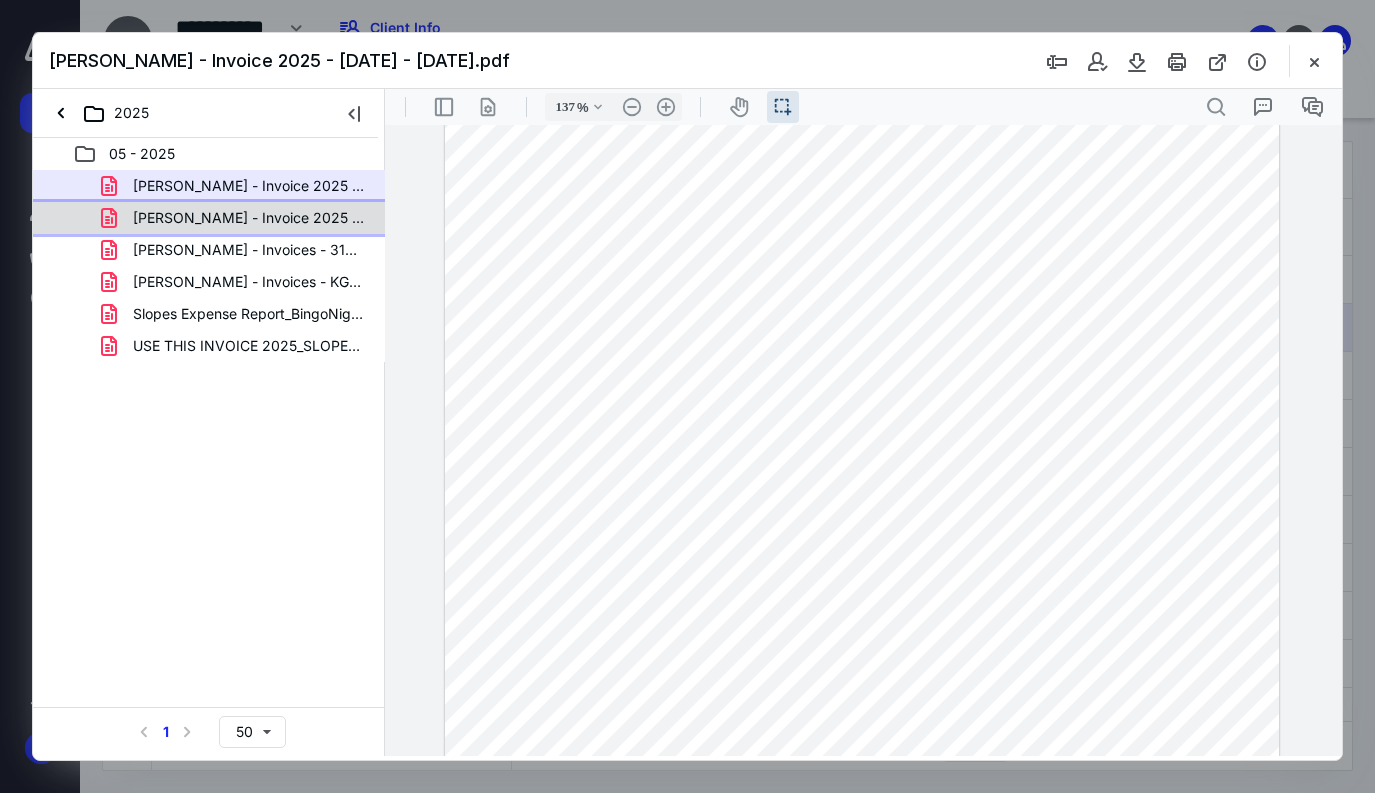 click on "[PERSON_NAME] - Invoice 2025 - [DATE] - [DATE].pdf" at bounding box center [209, 218] 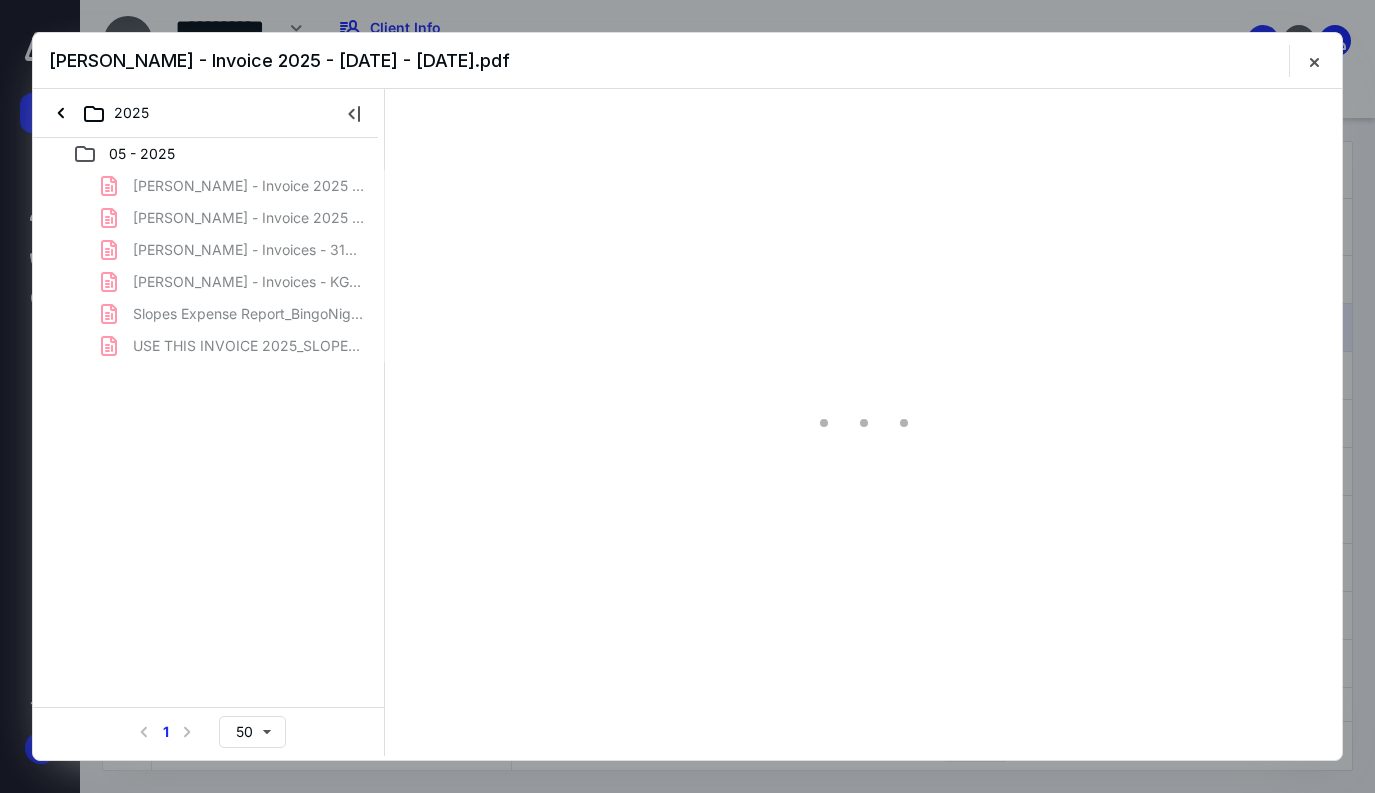 scroll, scrollTop: 0, scrollLeft: 0, axis: both 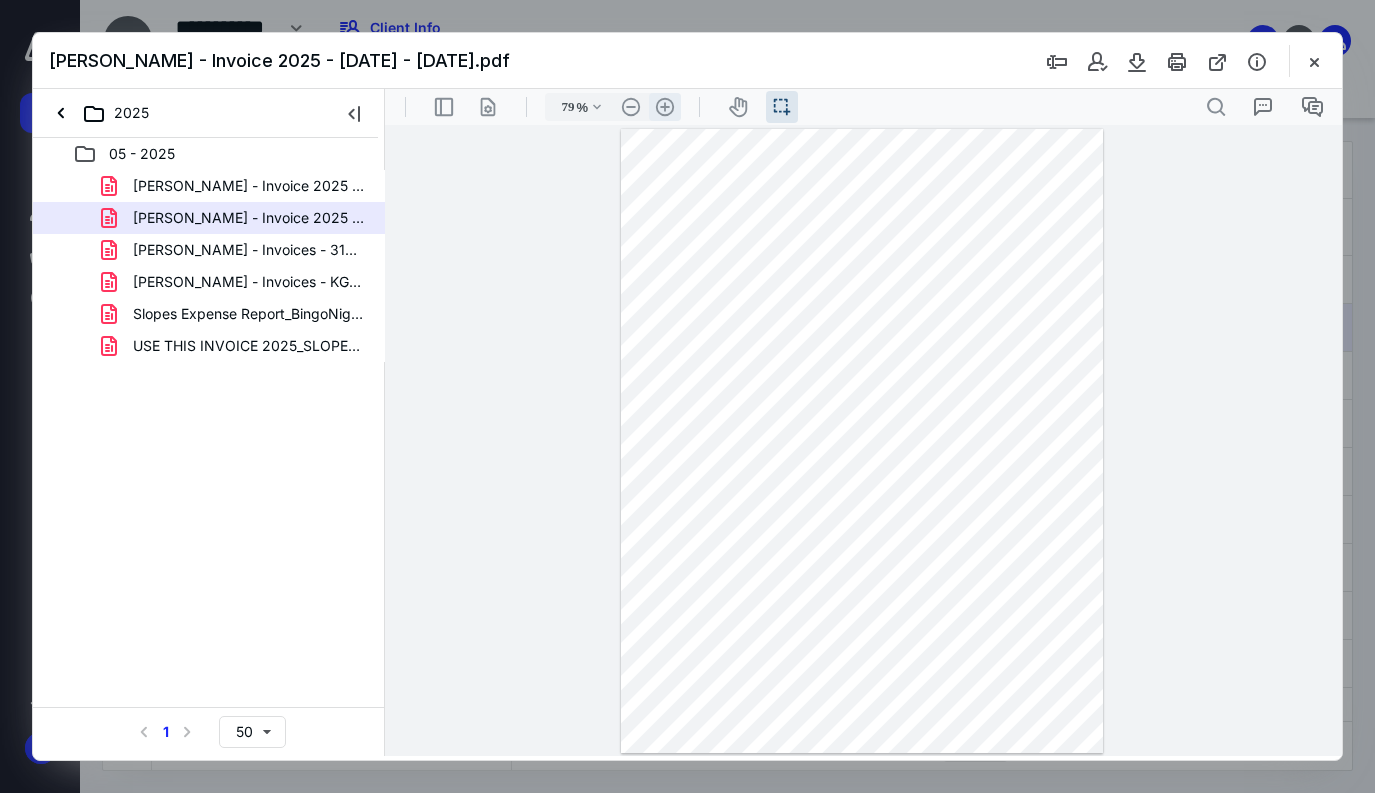 click on ".cls-1{fill:#abb0c4;} icon - header - zoom - in - line" at bounding box center [665, 107] 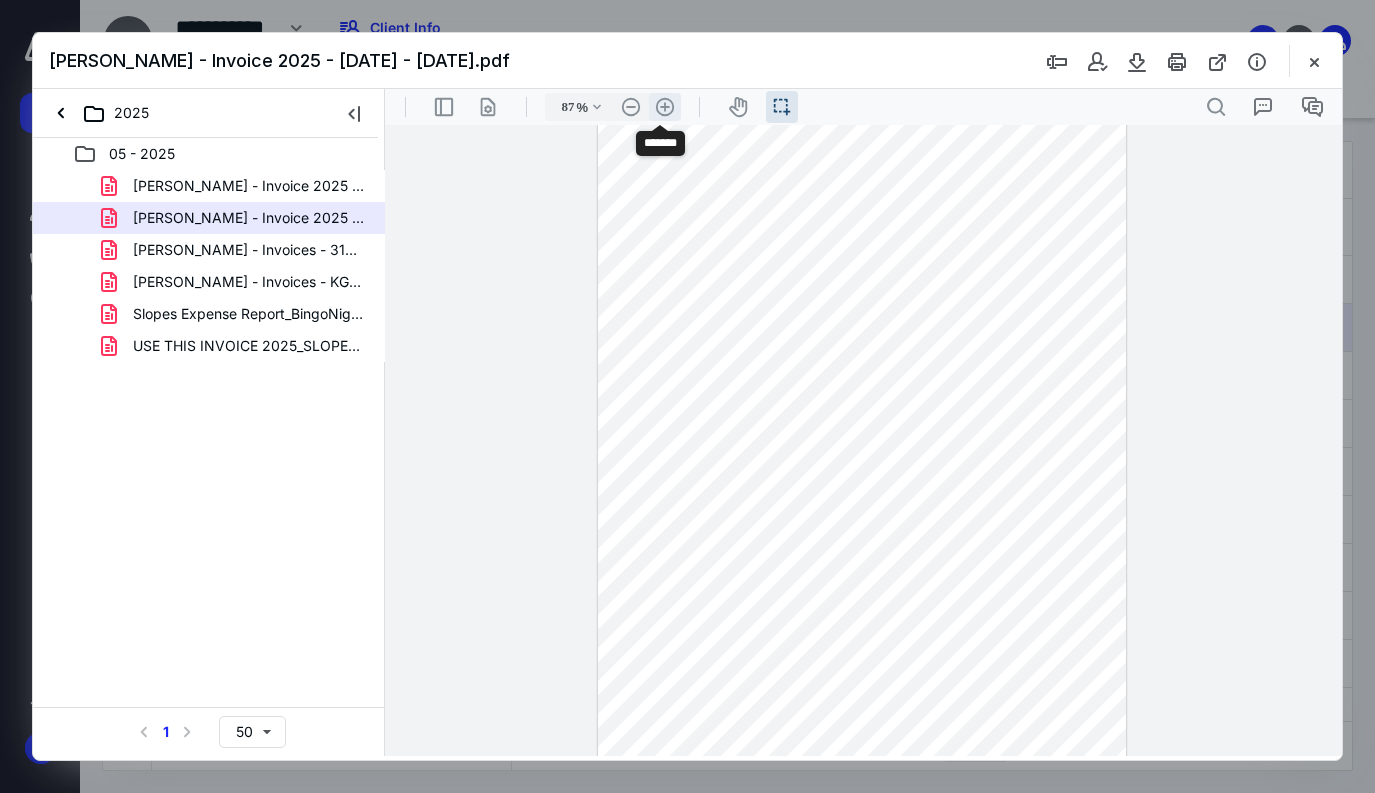 click on ".cls-1{fill:#abb0c4;} icon - header - zoom - in - line" at bounding box center (665, 107) 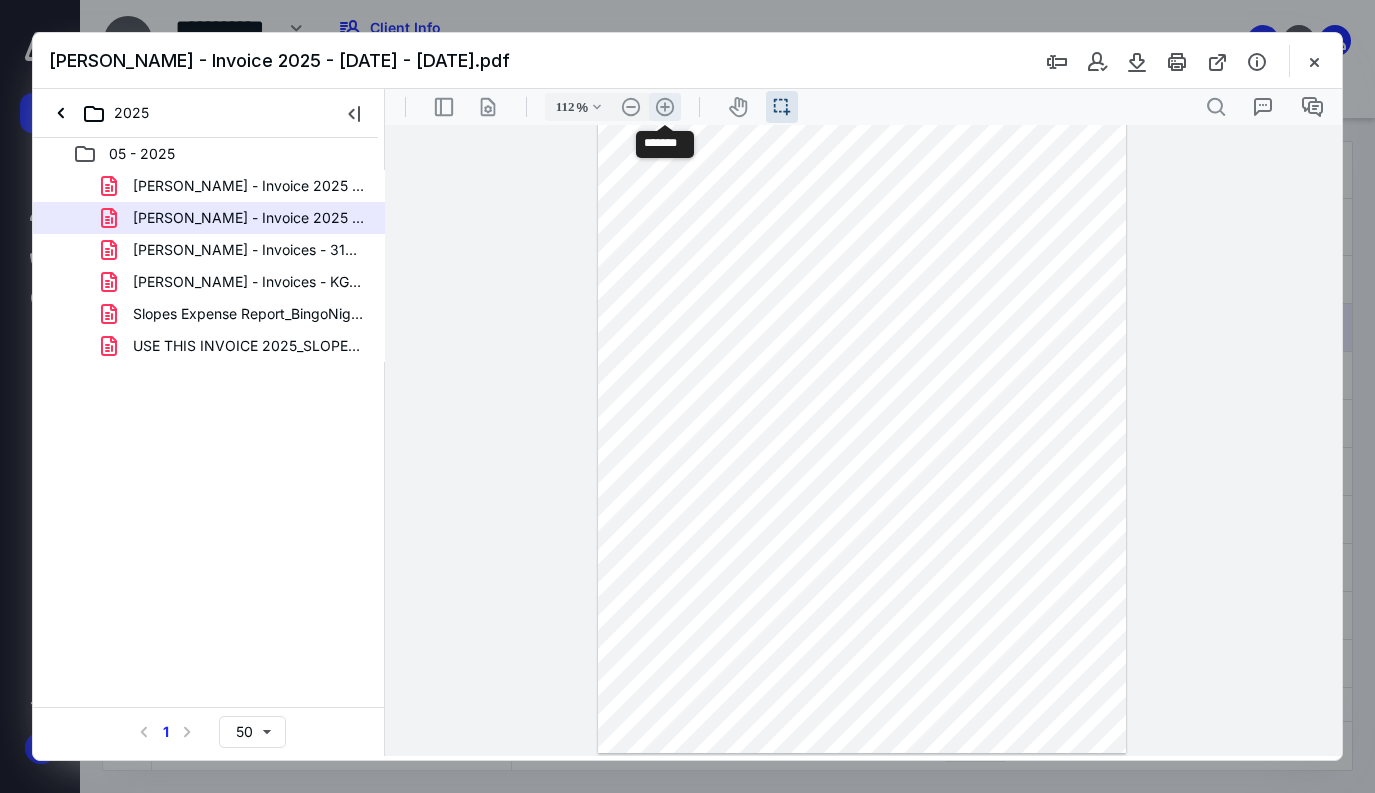 click on ".cls-1{fill:#abb0c4;} icon - header - zoom - in - line" at bounding box center [665, 107] 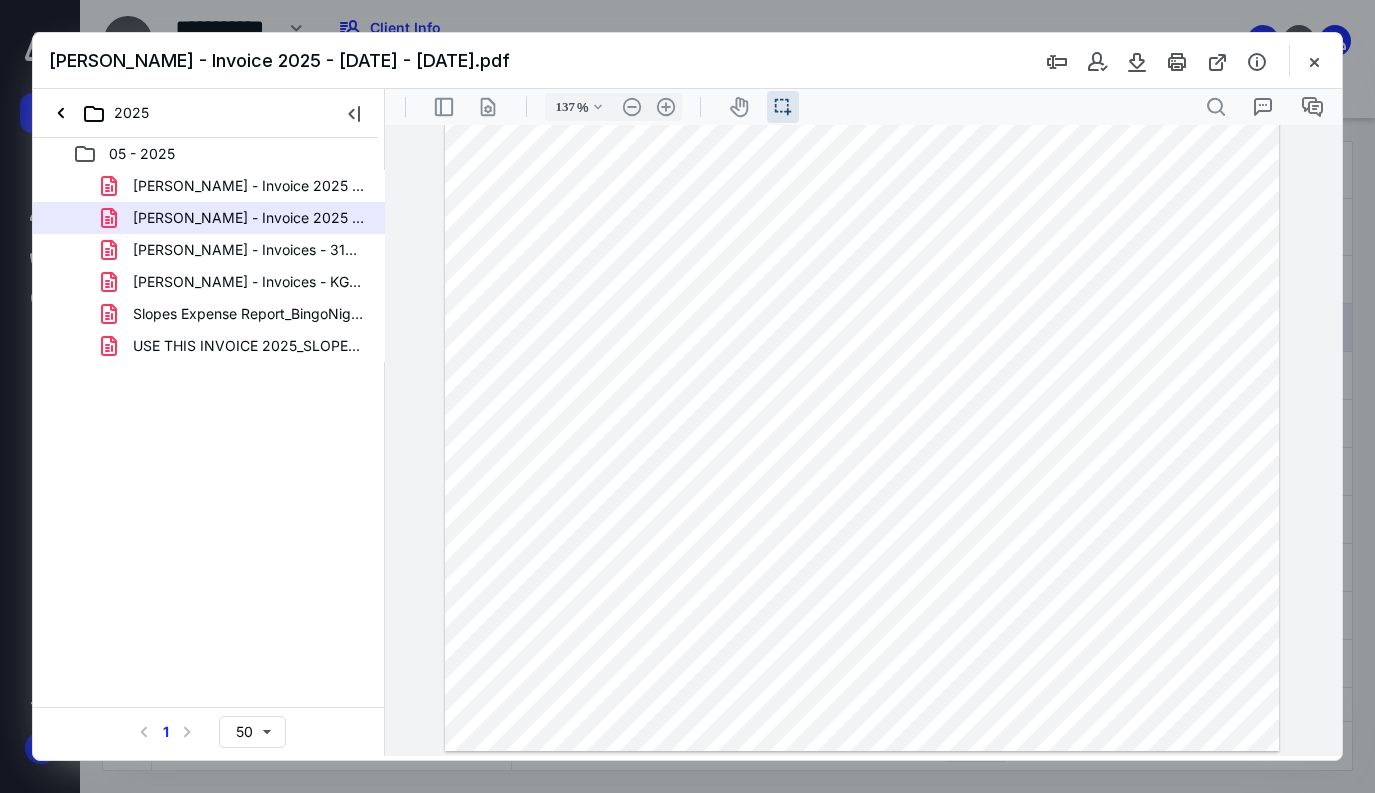 scroll, scrollTop: 459, scrollLeft: 0, axis: vertical 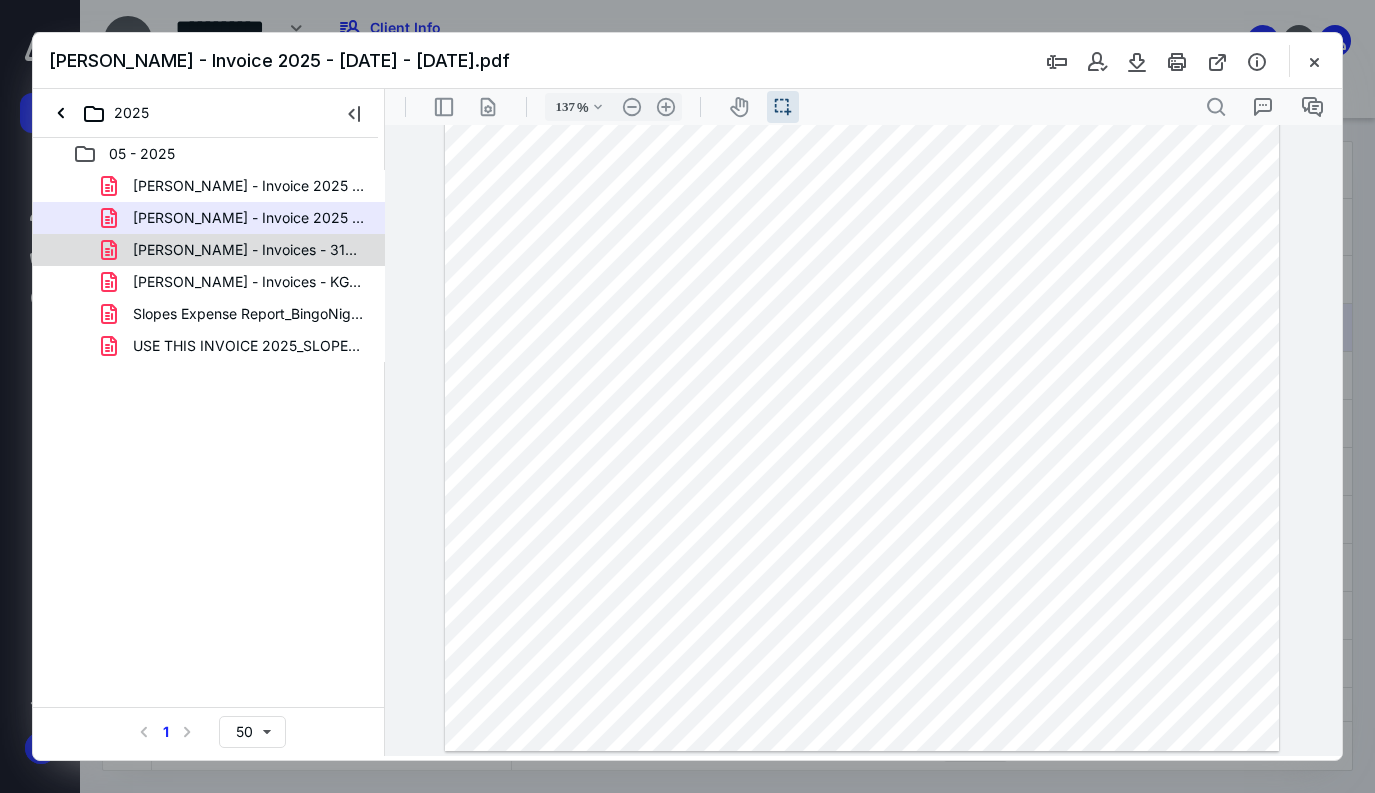 click on "[PERSON_NAME] - Invoices - 3105202528.pdf" at bounding box center [249, 250] 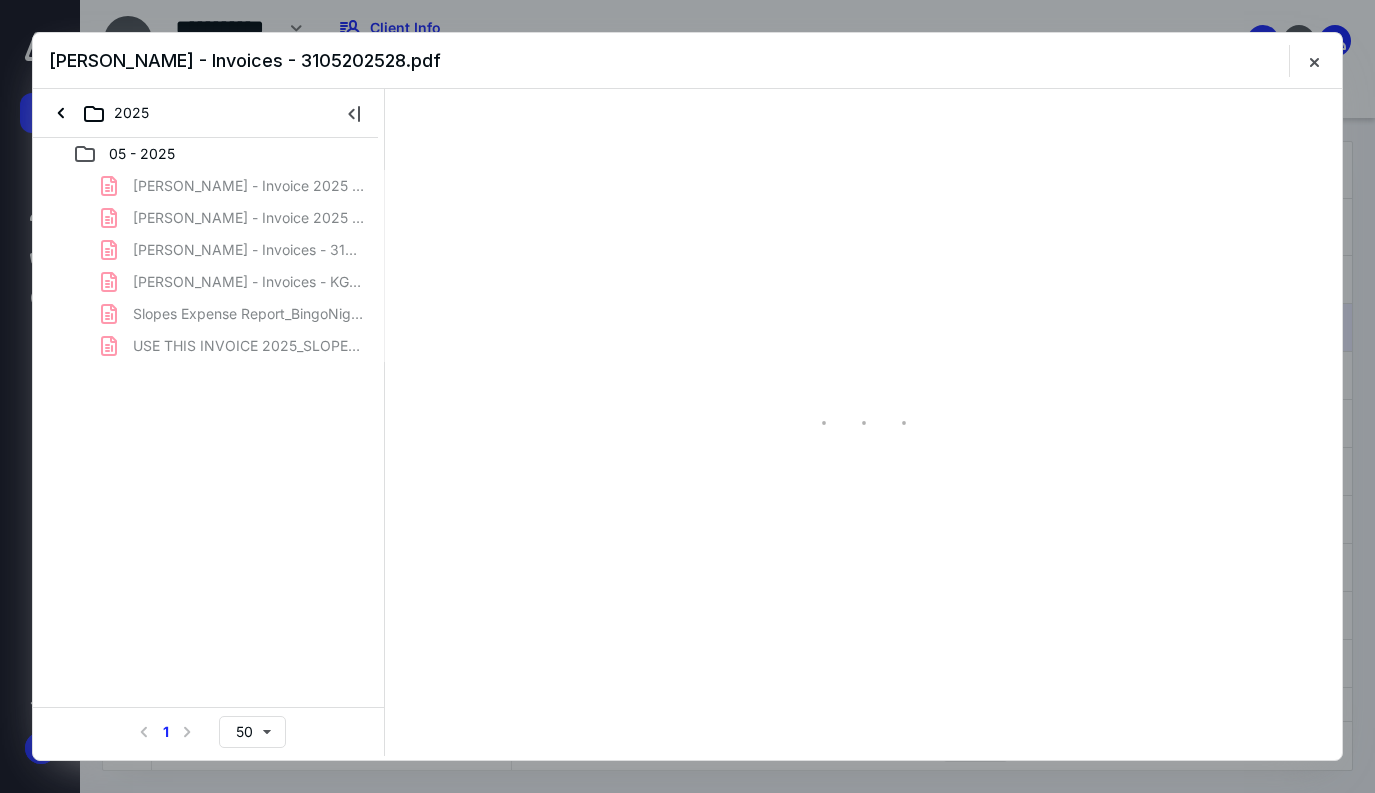 scroll, scrollTop: 0, scrollLeft: 0, axis: both 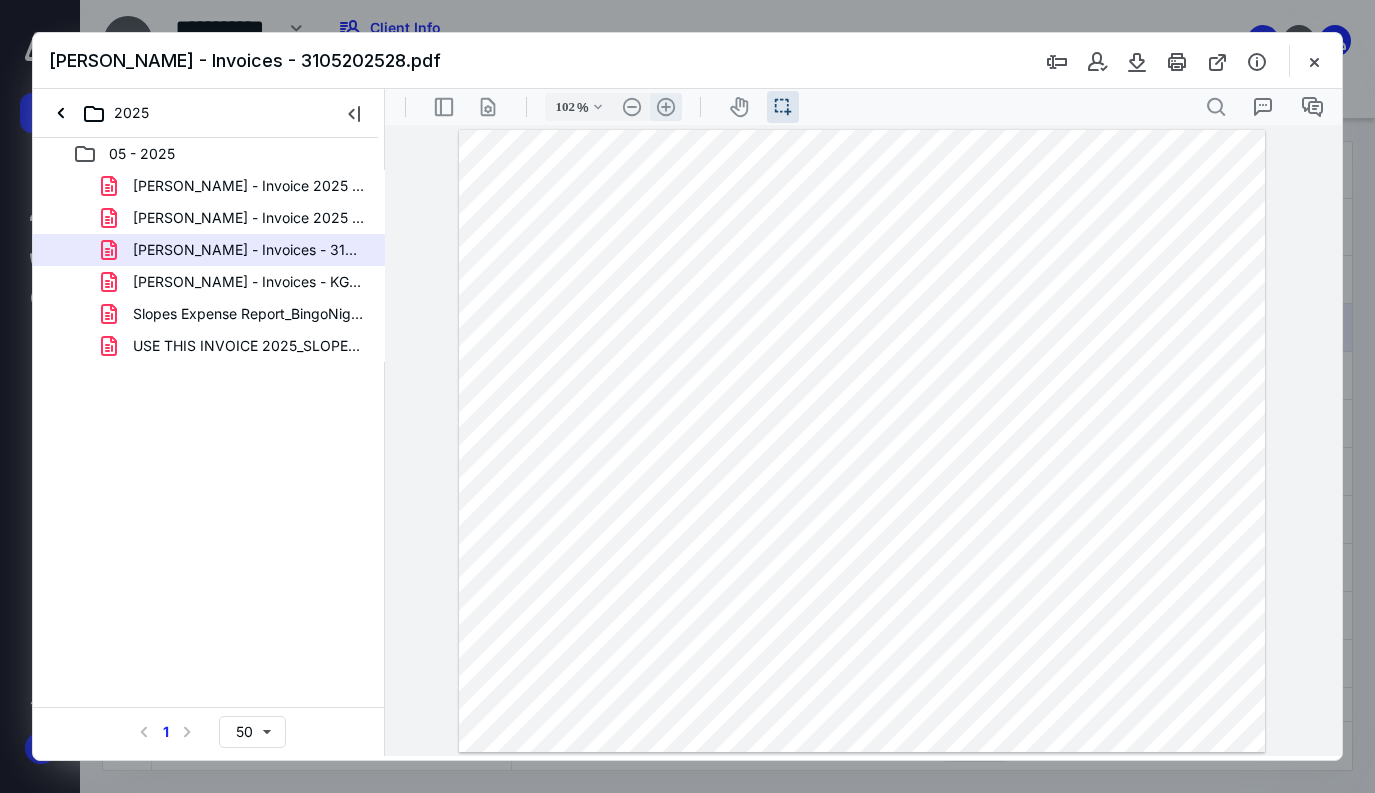 click on ".cls-1{fill:#abb0c4;} icon - header - zoom - in - line" at bounding box center [666, 107] 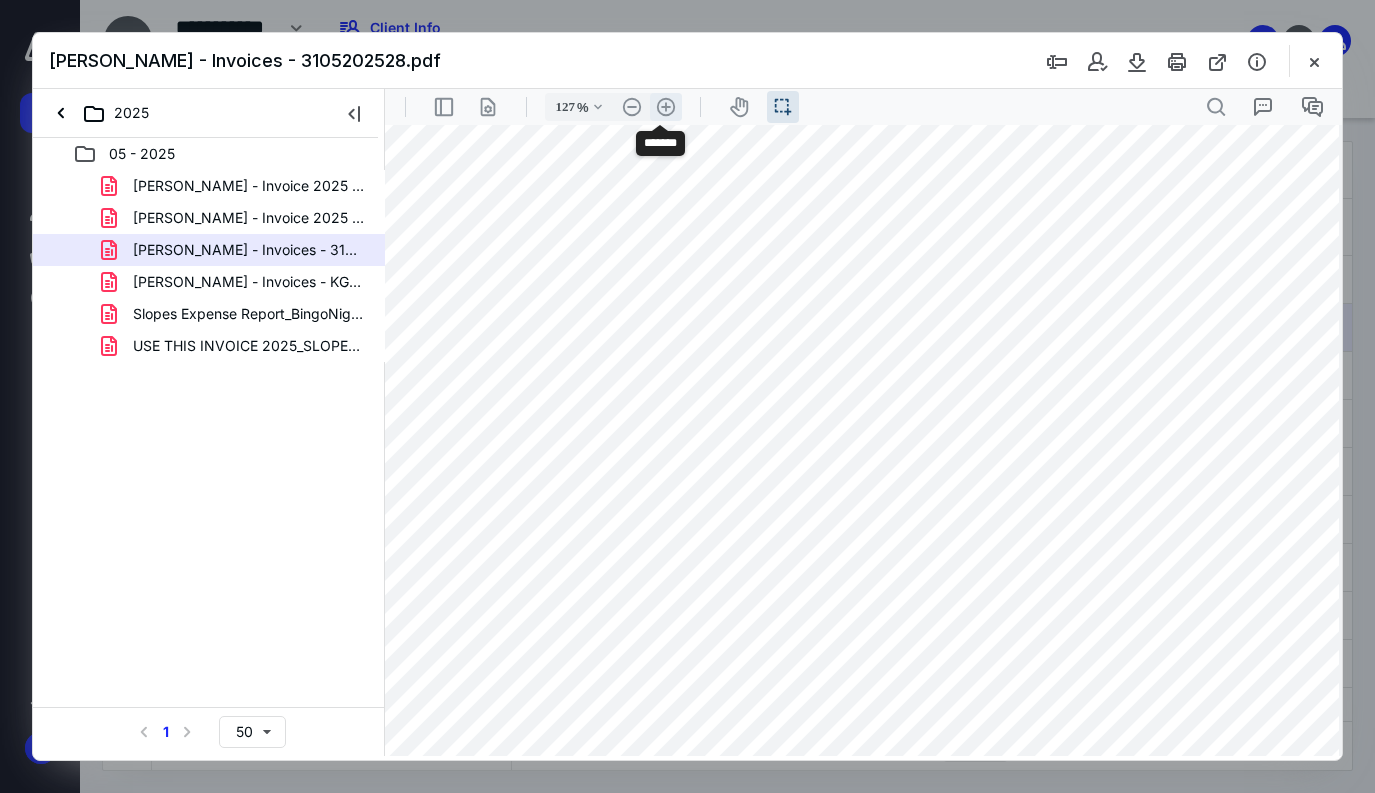 click on ".cls-1{fill:#abb0c4;} icon - header - zoom - in - line" at bounding box center [666, 107] 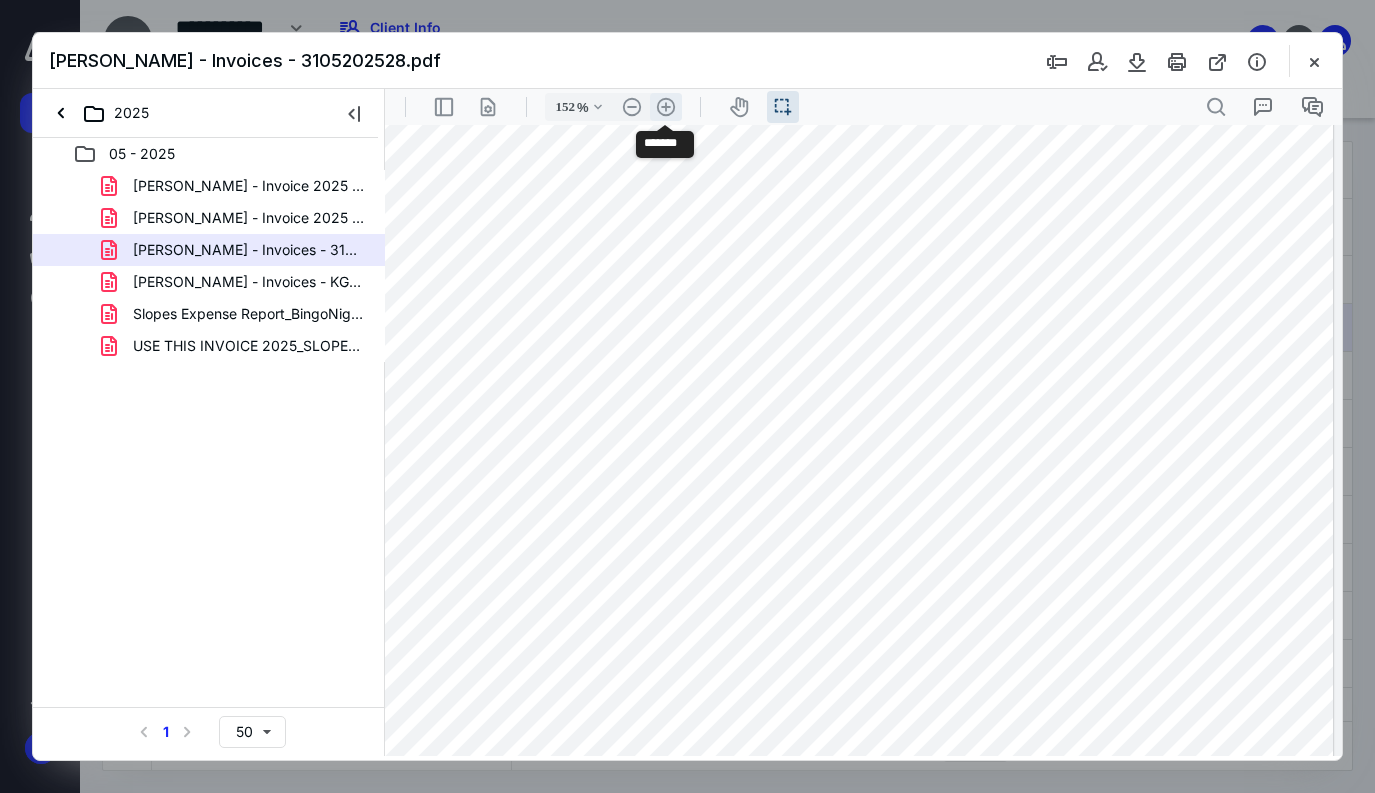 click on ".cls-1{fill:#abb0c4;} icon - header - zoom - in - line" at bounding box center (666, 107) 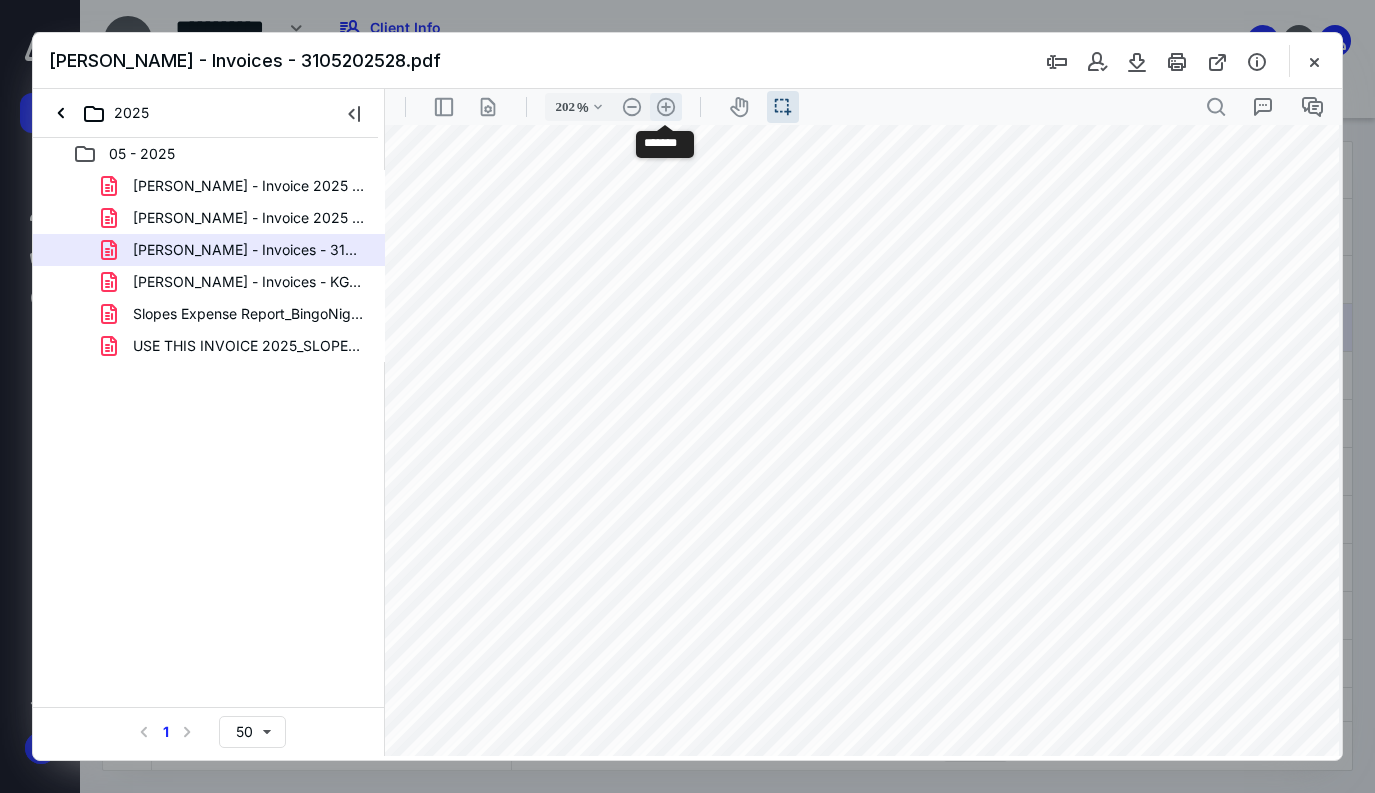 click on ".cls-1{fill:#abb0c4;} icon - header - zoom - in - line" at bounding box center (666, 107) 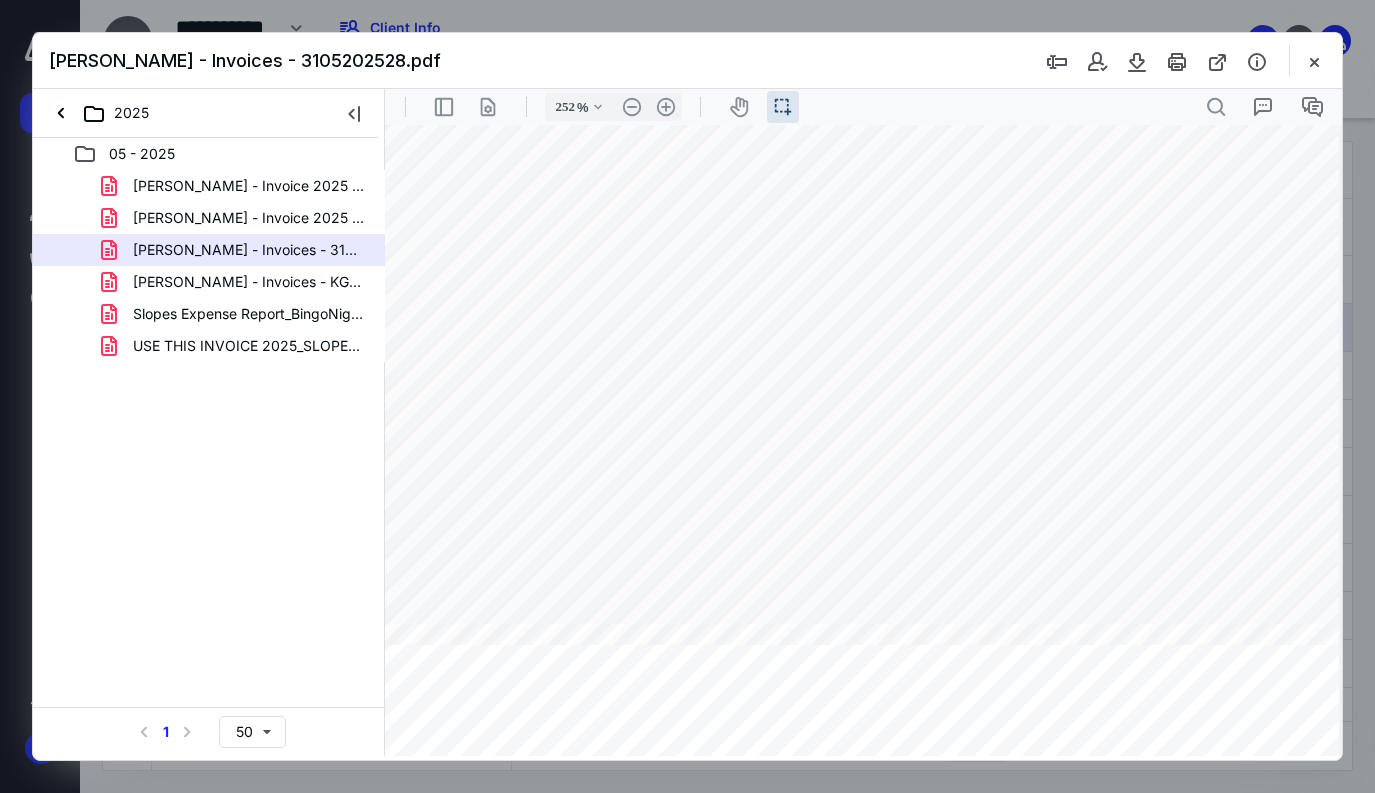 scroll, scrollTop: 443, scrollLeft: 532, axis: both 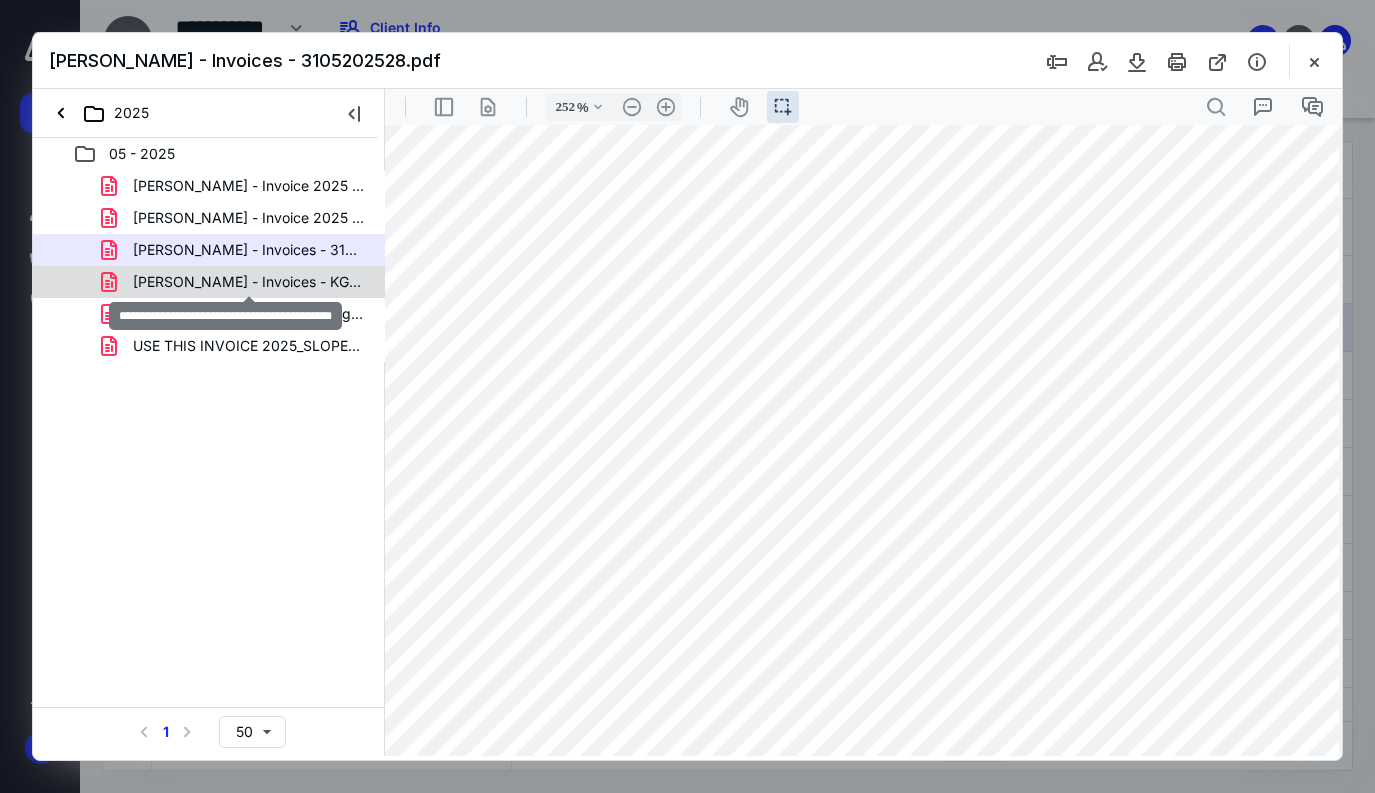 click on "[PERSON_NAME] - Invoices - KGUY - 1505202528.pdf" at bounding box center [249, 282] 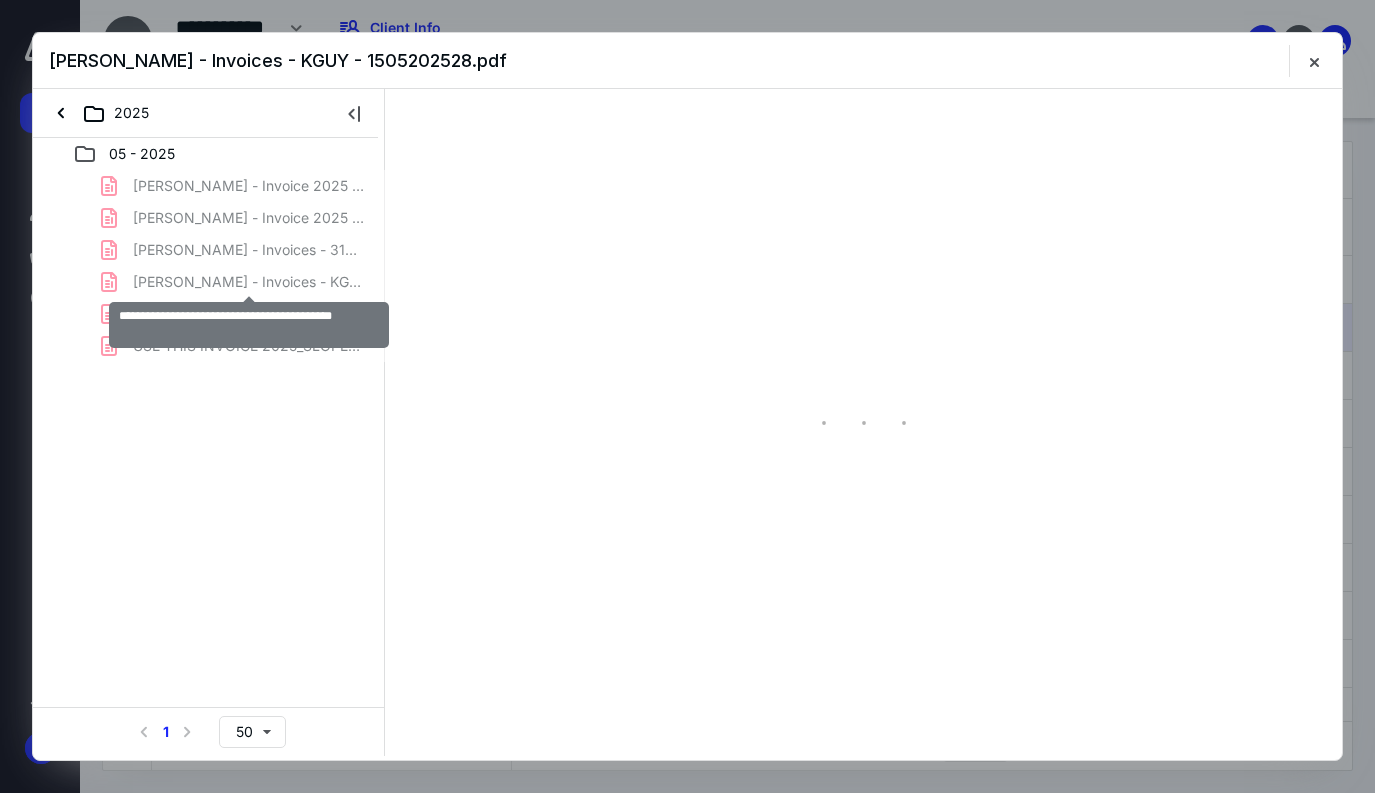 scroll, scrollTop: 0, scrollLeft: 0, axis: both 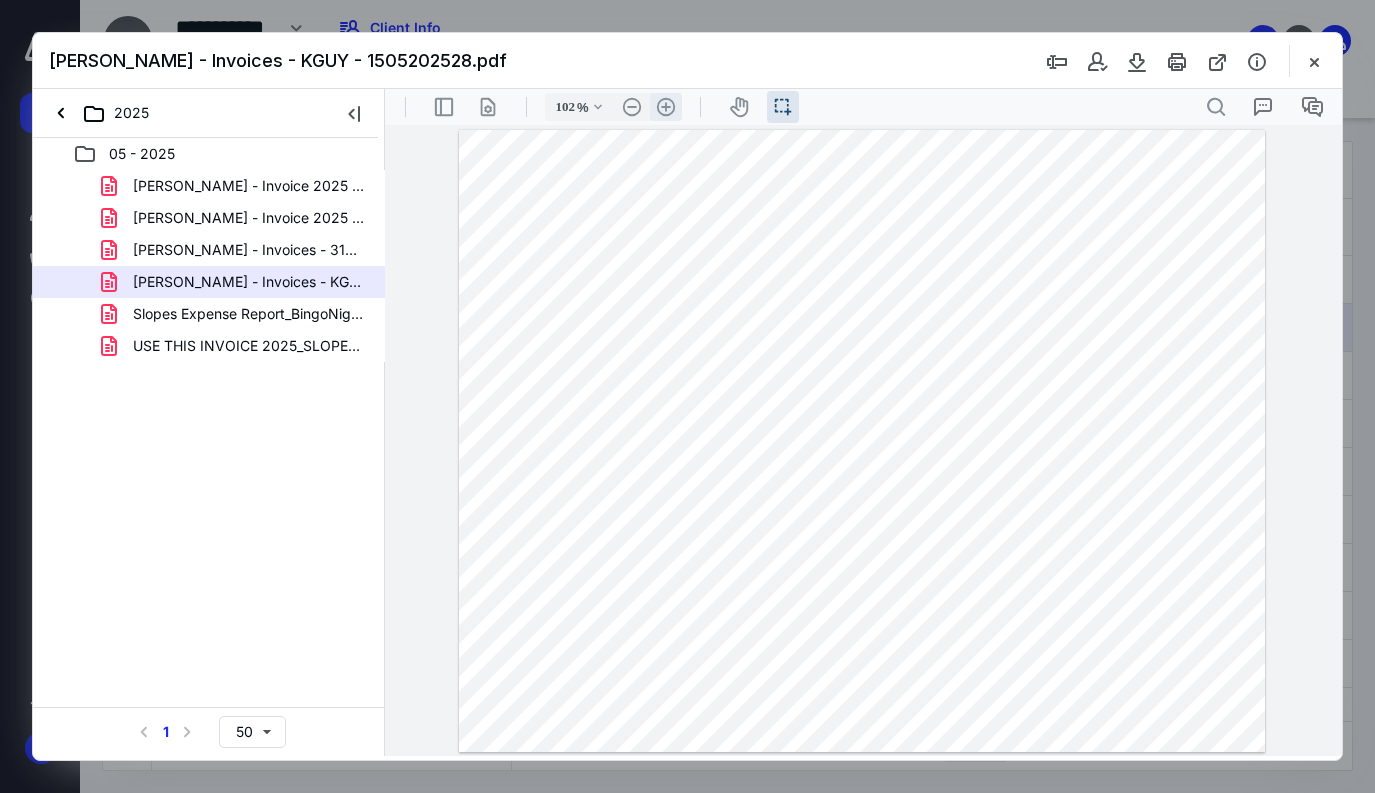 click on ".cls-1{fill:#abb0c4;} icon - header - zoom - in - line" at bounding box center (666, 107) 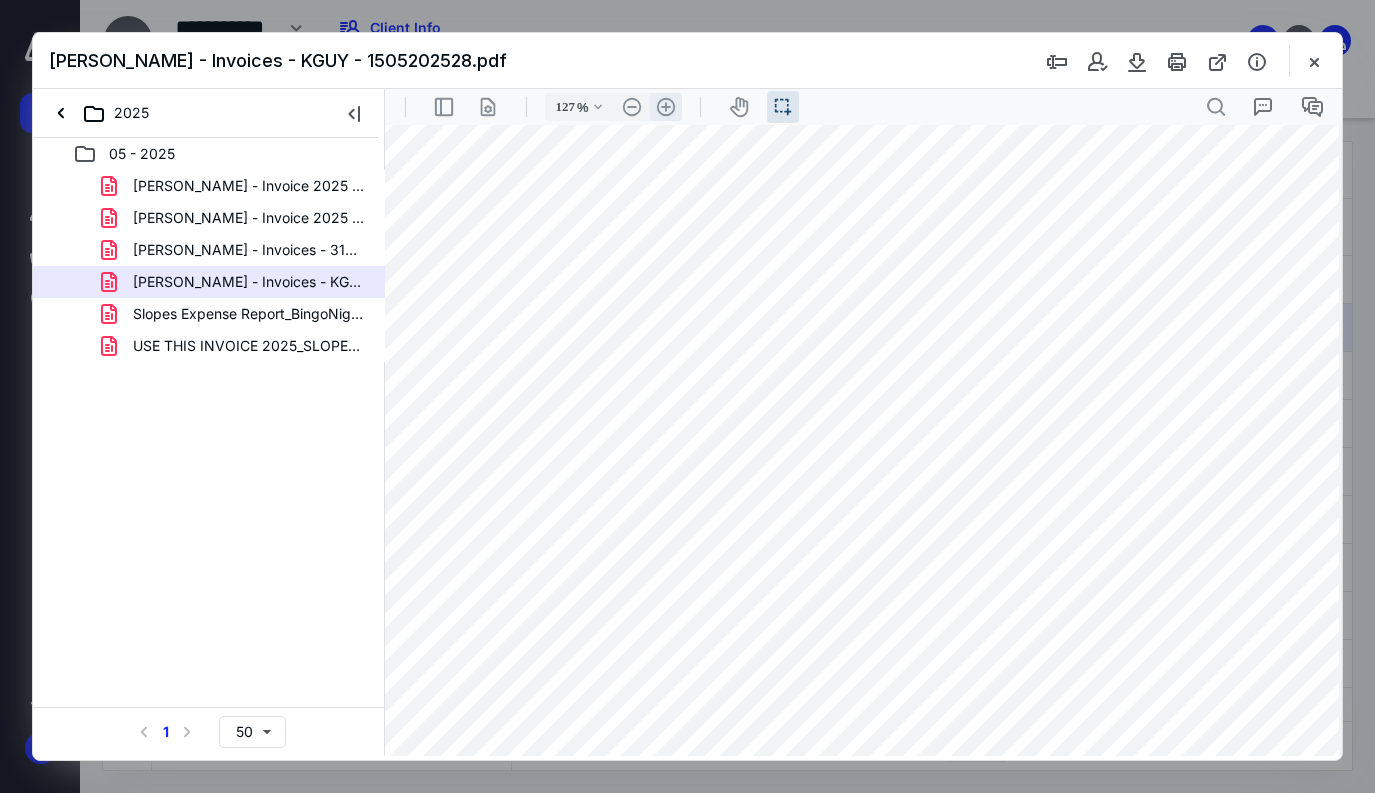 click on ".cls-1{fill:#abb0c4;} icon - header - zoom - in - line" at bounding box center [666, 107] 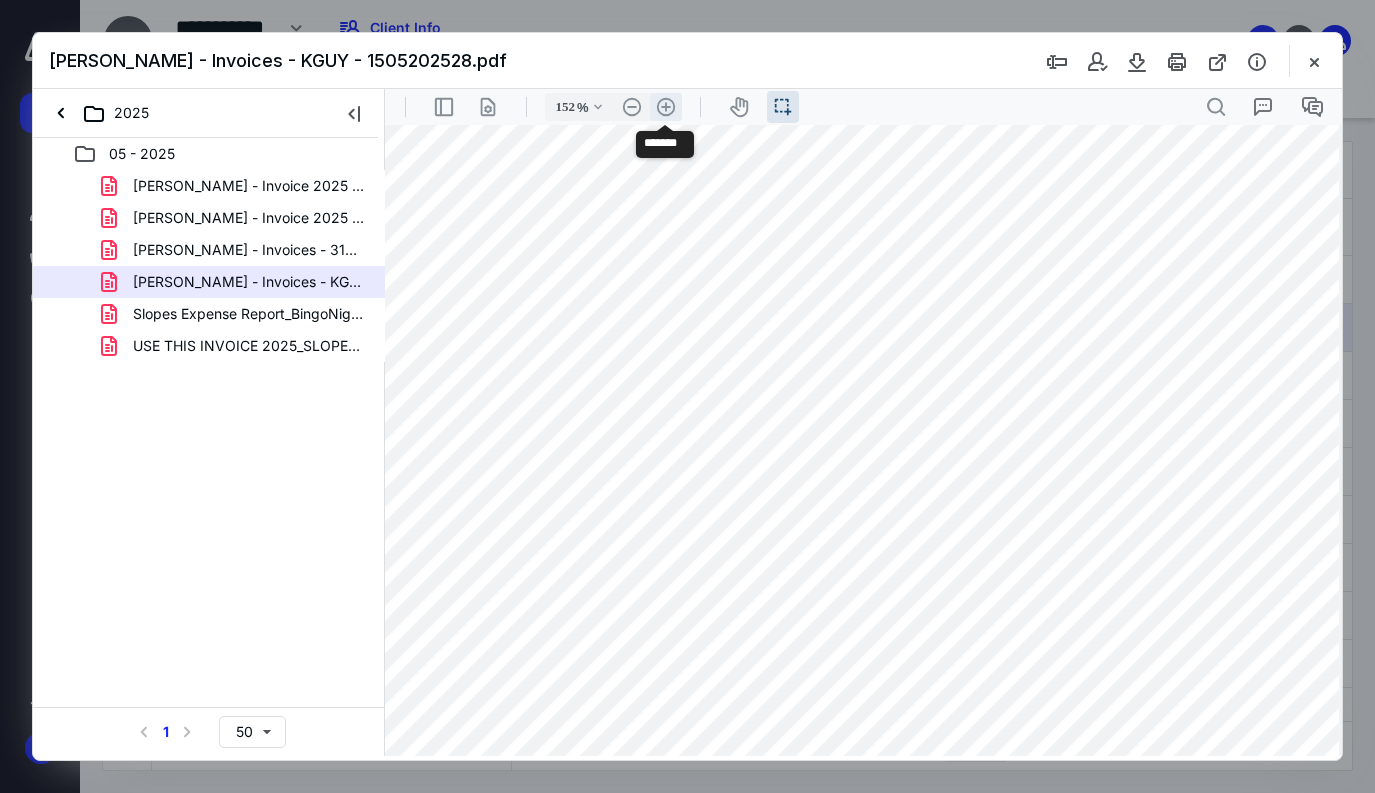 click on ".cls-1{fill:#abb0c4;} icon - header - zoom - in - line" at bounding box center (666, 107) 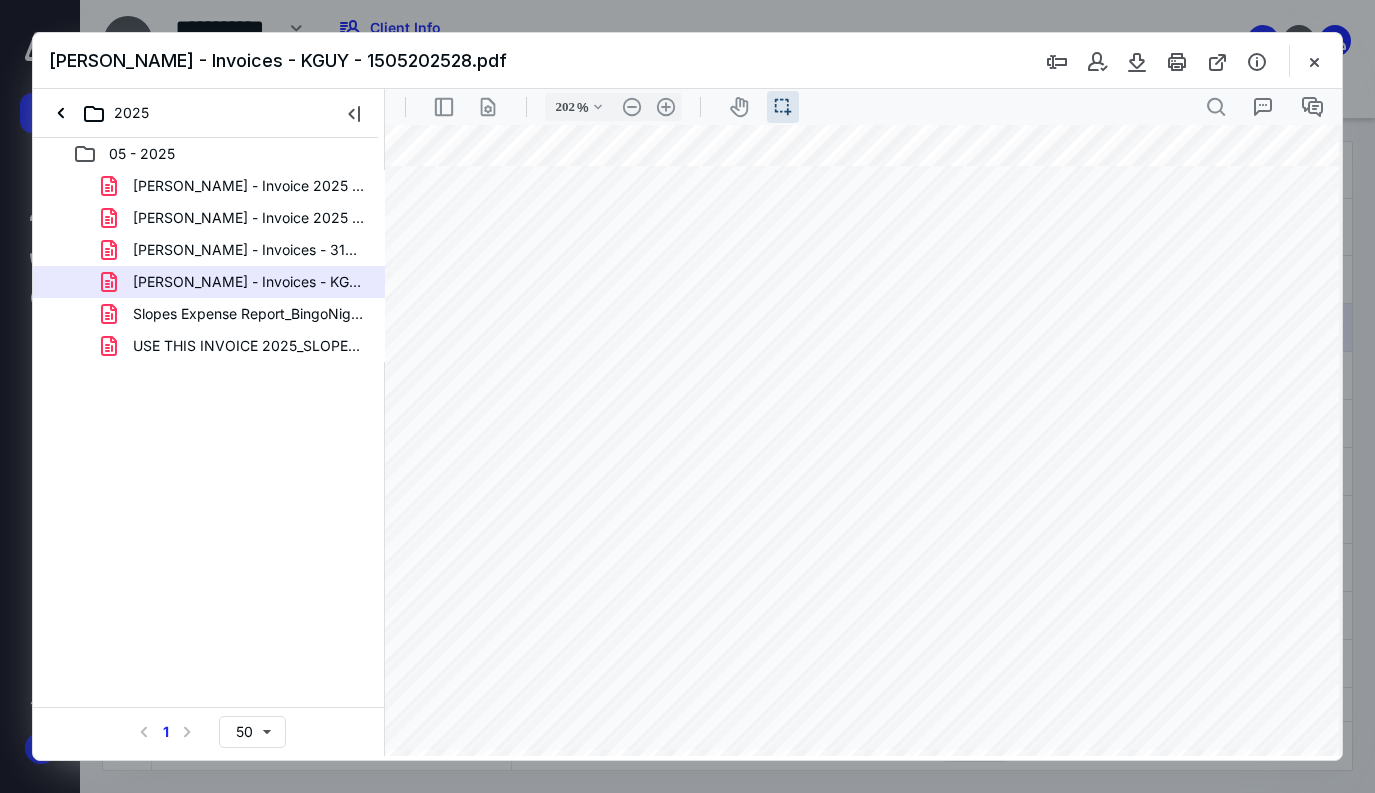 scroll, scrollTop: 192, scrollLeft: 330, axis: both 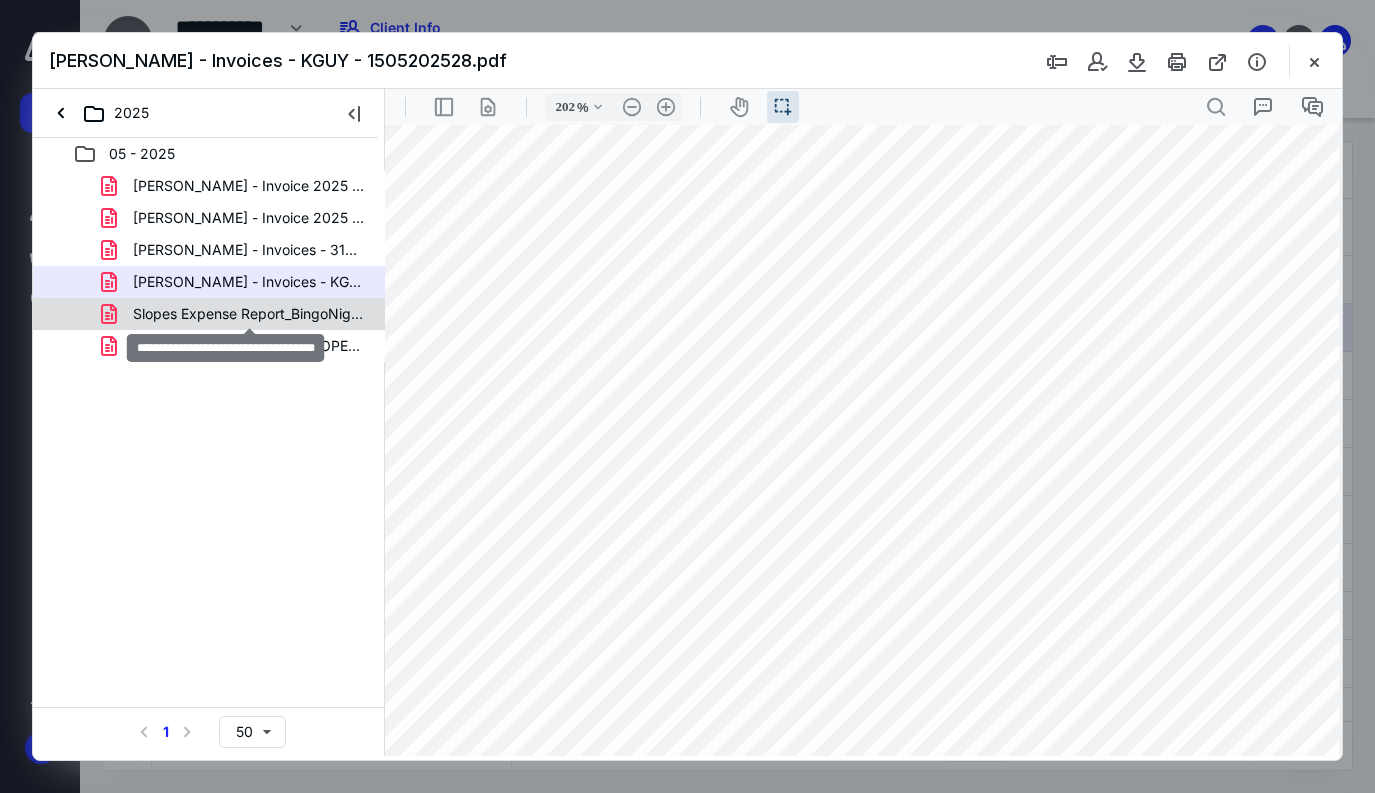 click on "Slopes Expense Report_BingoNight.pdf" at bounding box center [249, 314] 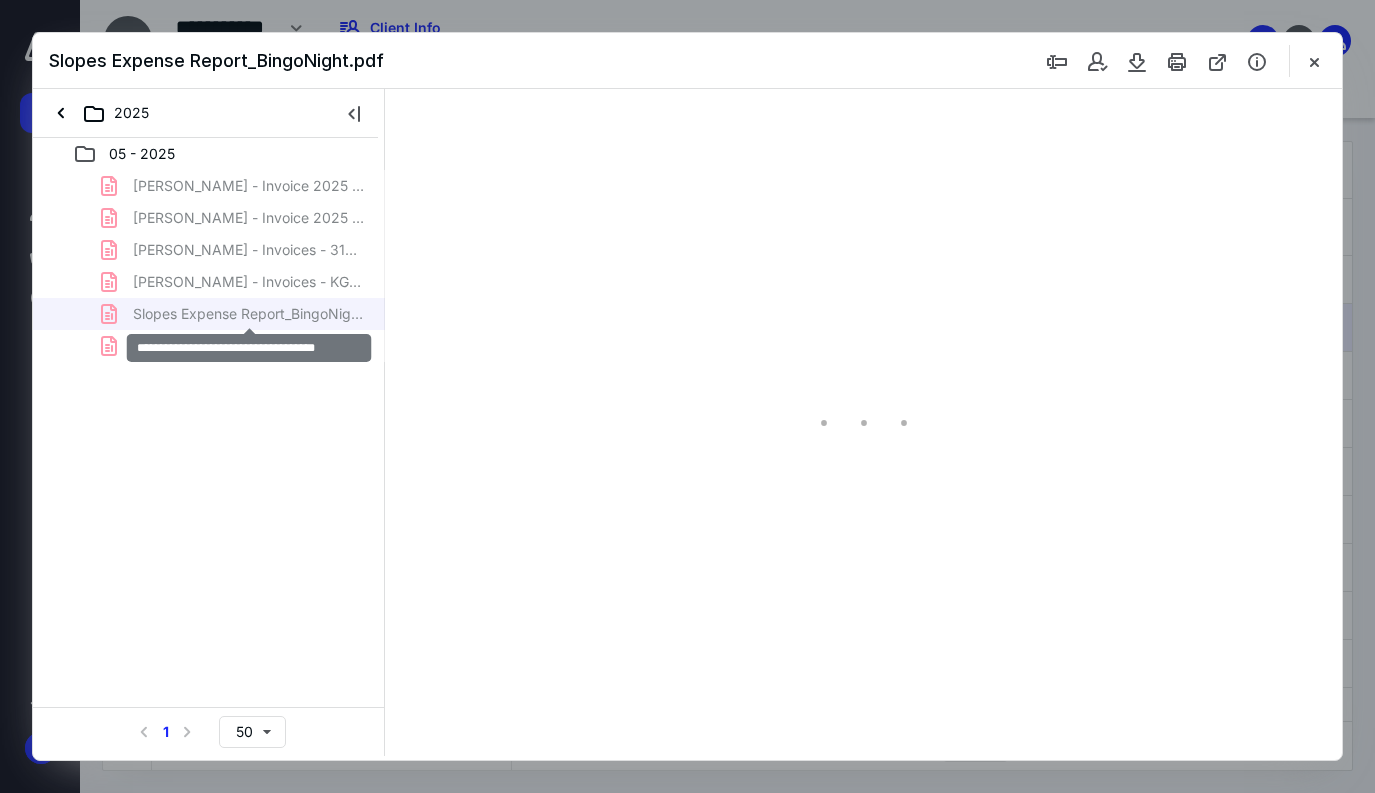 scroll, scrollTop: 0, scrollLeft: 0, axis: both 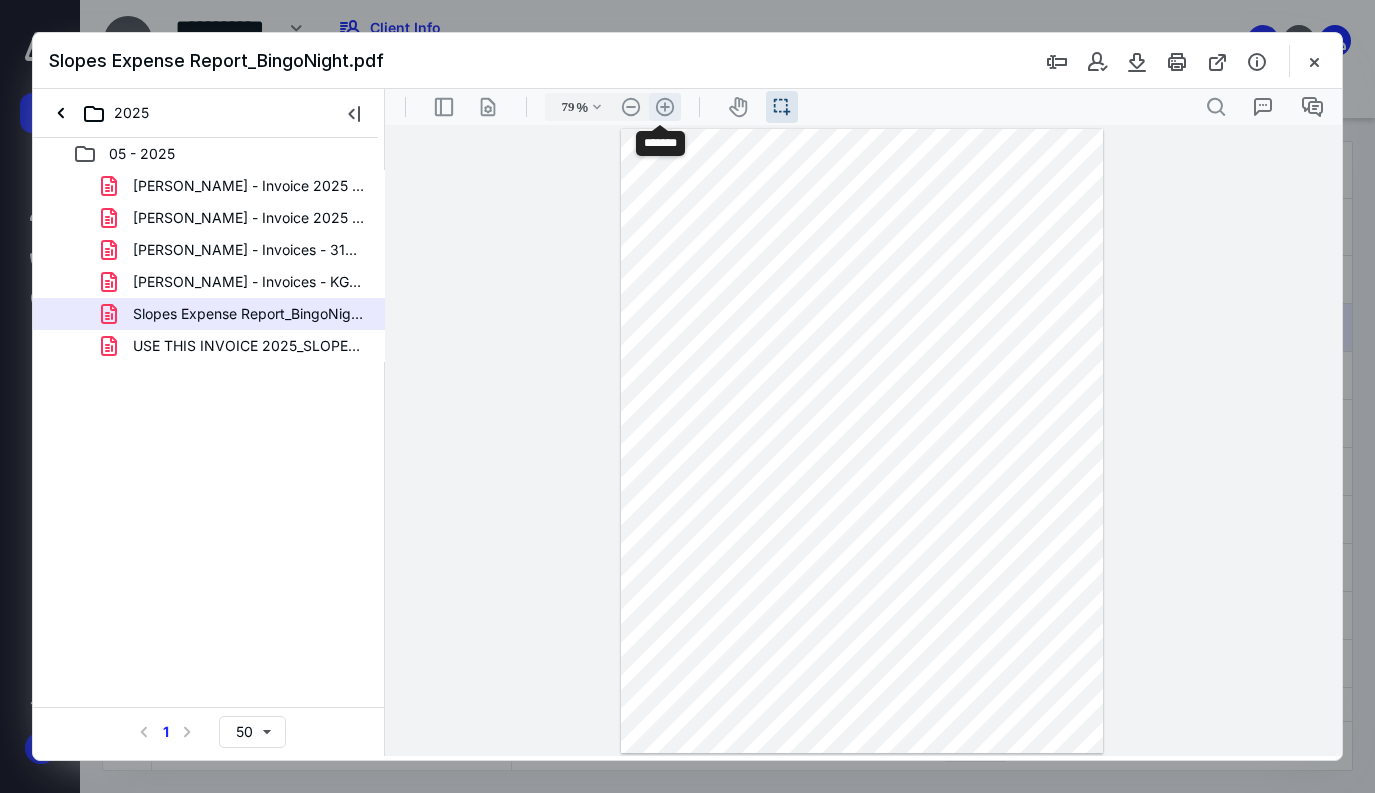 click on ".cls-1{fill:#abb0c4;} icon - header - zoom - in - line" at bounding box center (665, 107) 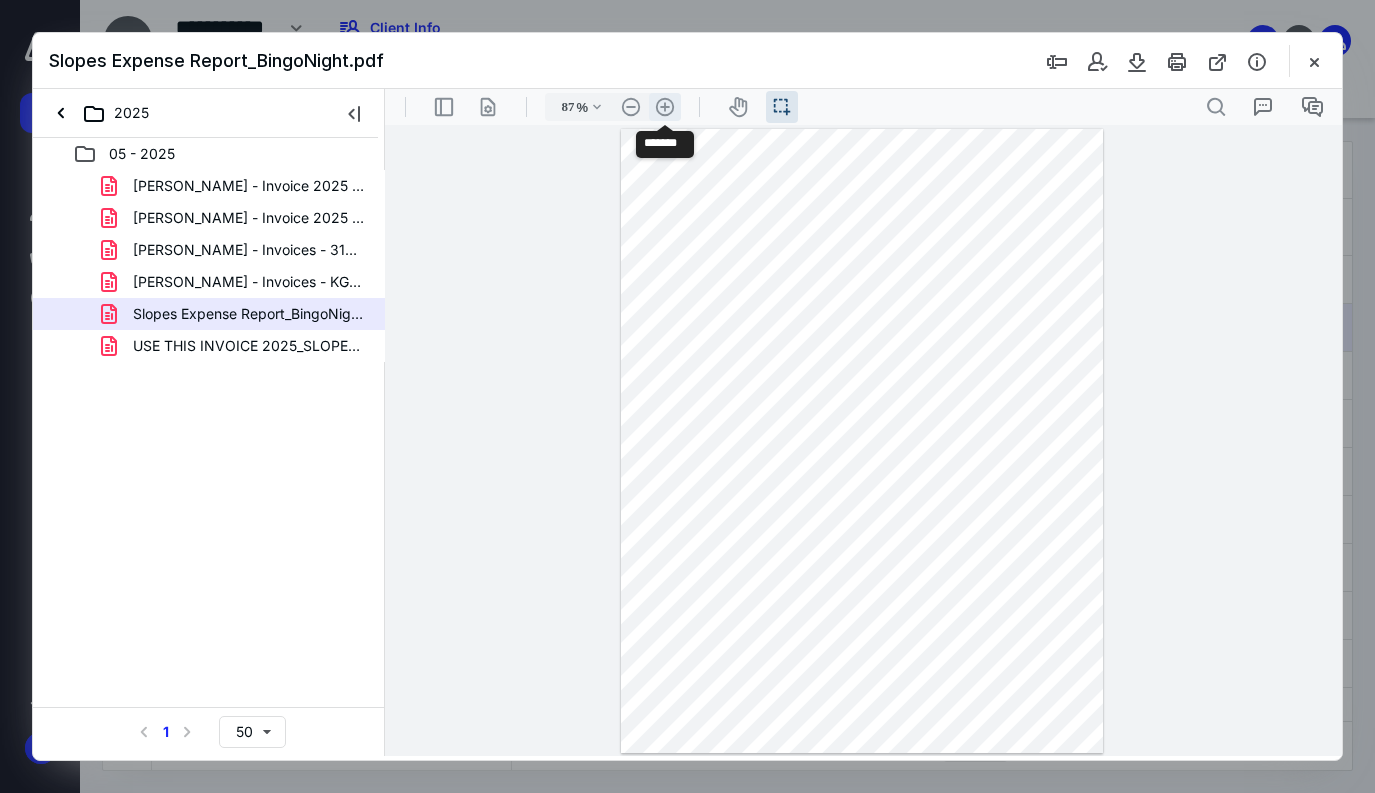 click on ".cls-1{fill:#abb0c4;} icon - header - zoom - in - line" at bounding box center [665, 107] 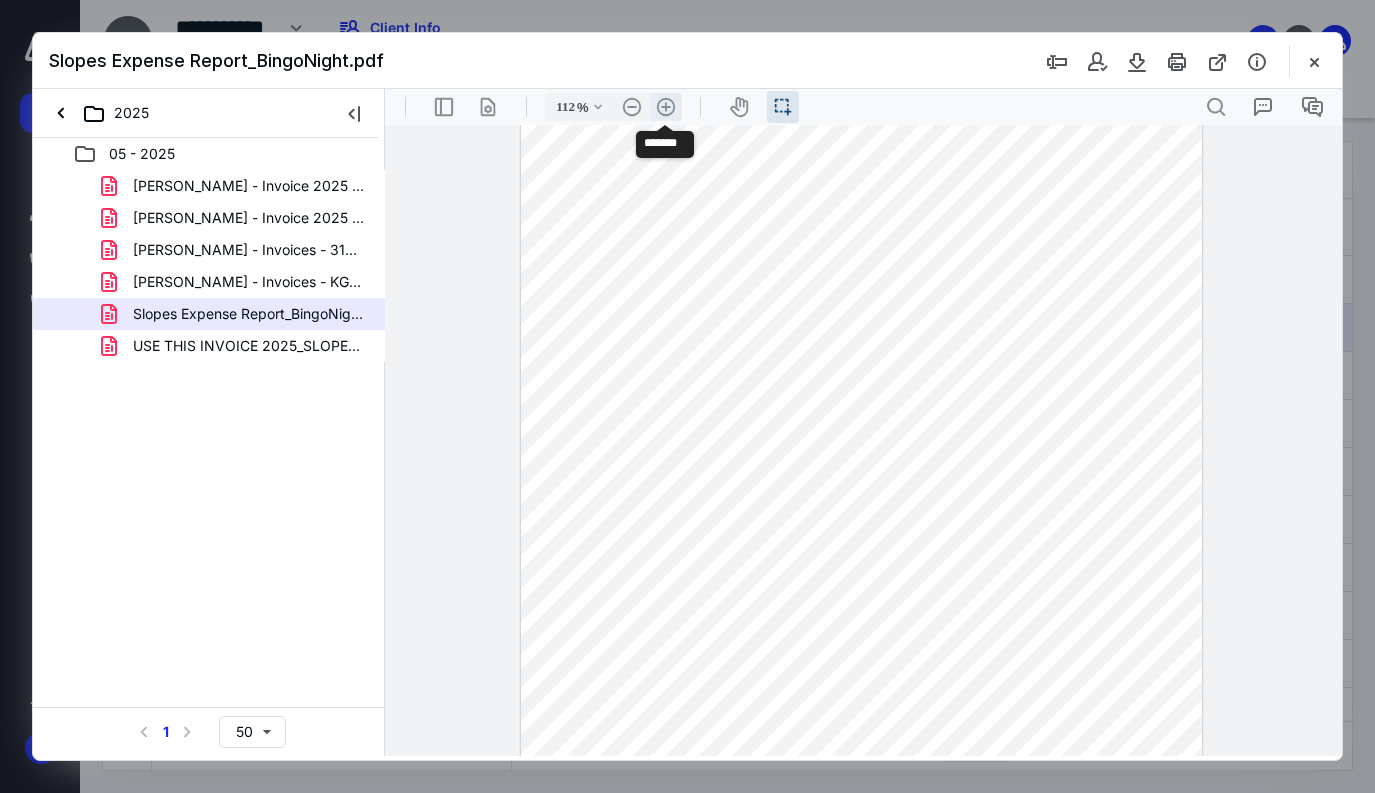 click on ".cls-1{fill:#abb0c4;} icon - header - zoom - in - line" at bounding box center [666, 107] 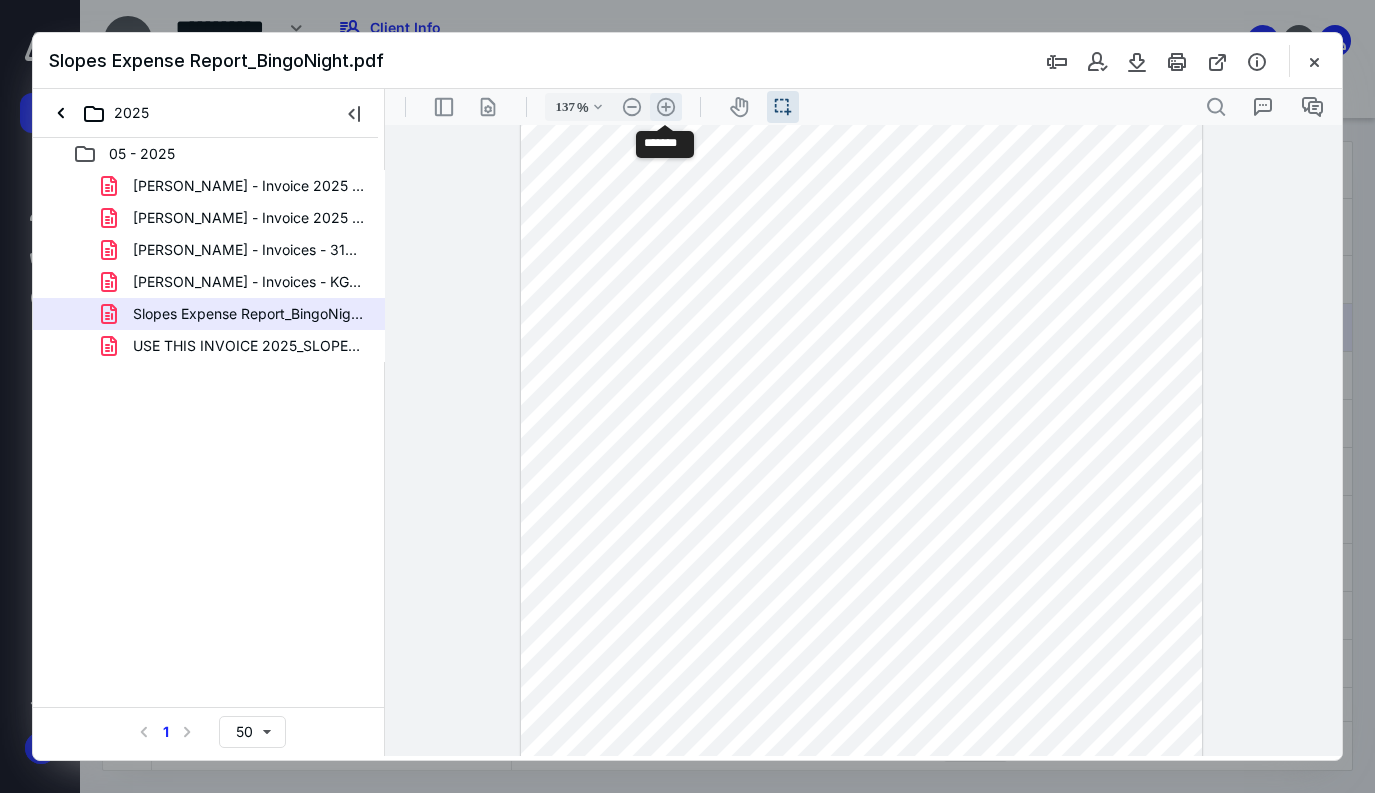 scroll, scrollTop: 213, scrollLeft: 0, axis: vertical 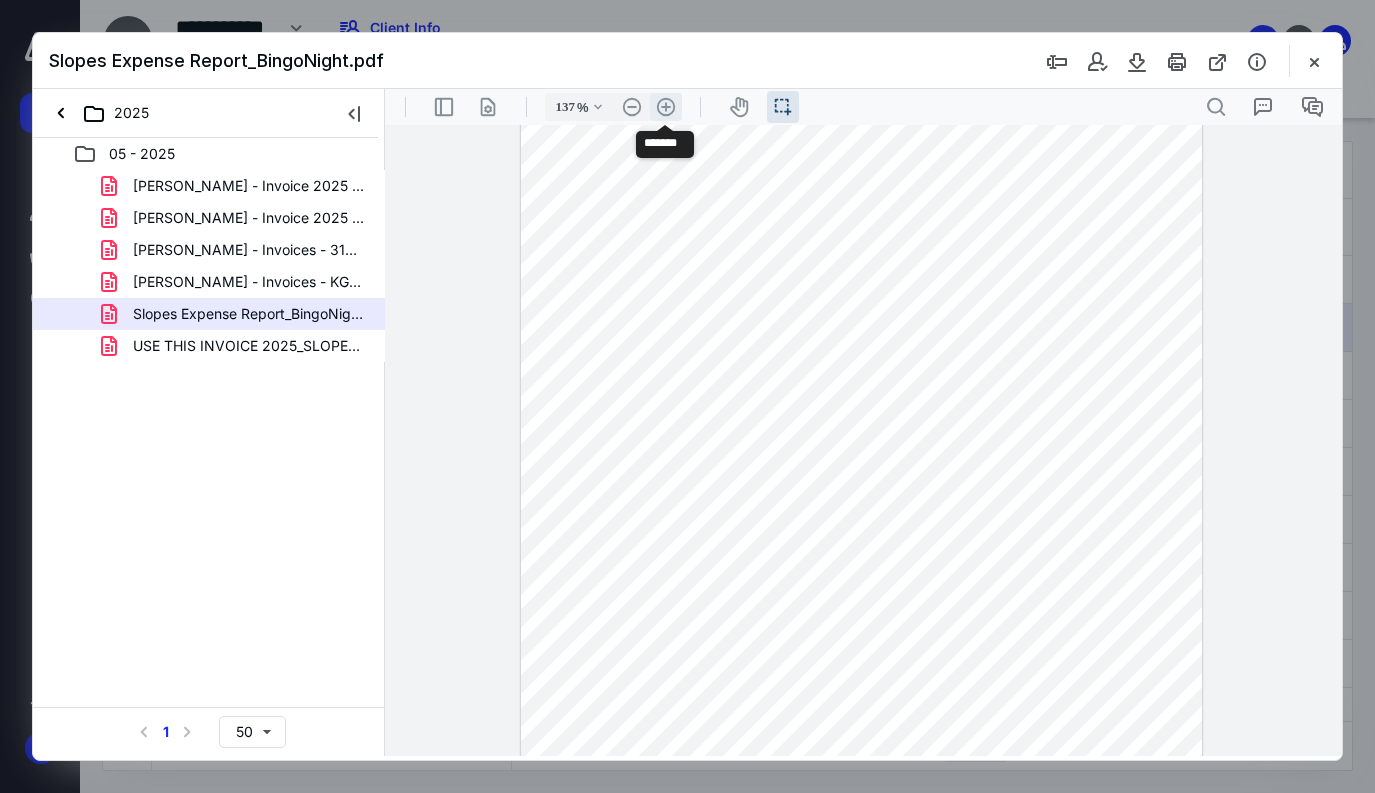 click on ".cls-1{fill:#abb0c4;} icon - header - zoom - in - line" at bounding box center [666, 107] 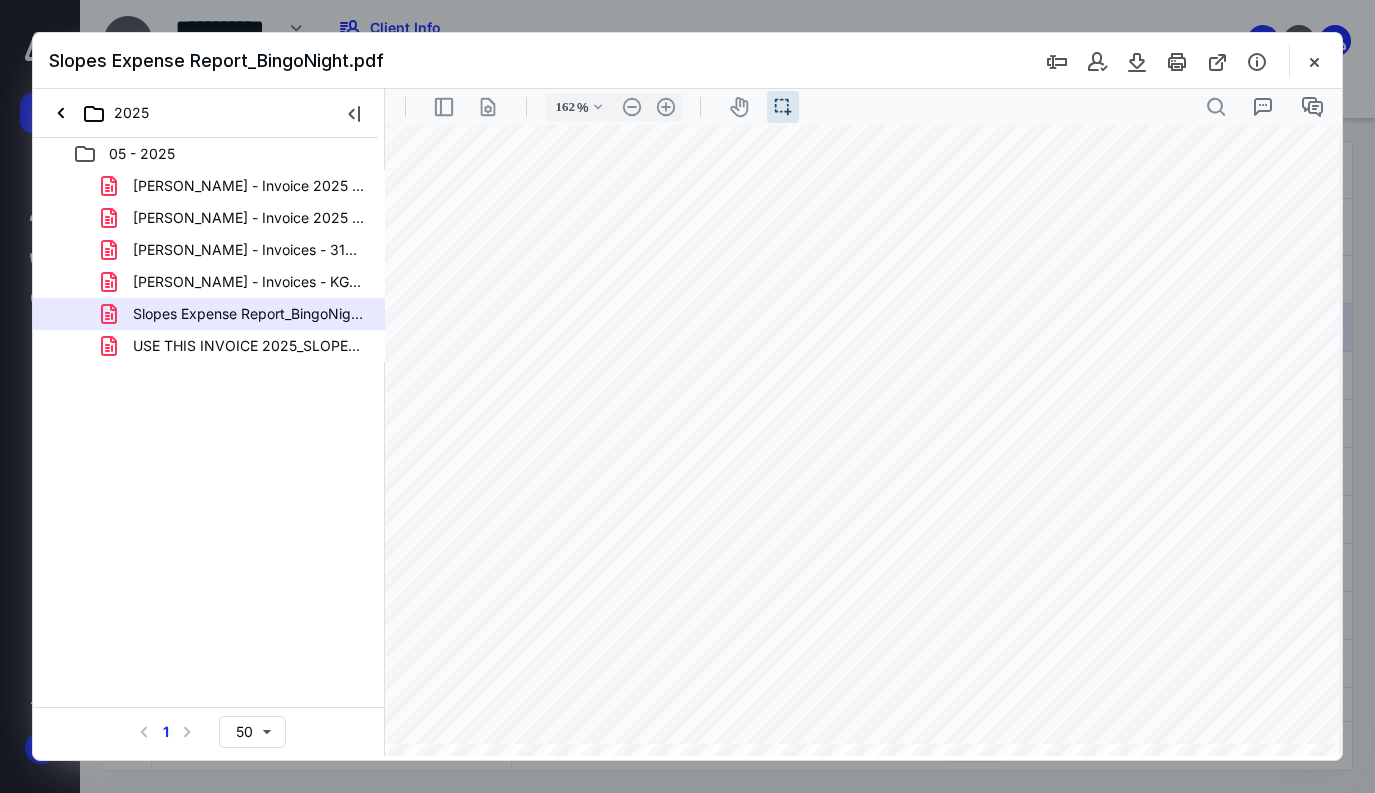 scroll, scrollTop: 64, scrollLeft: 27, axis: both 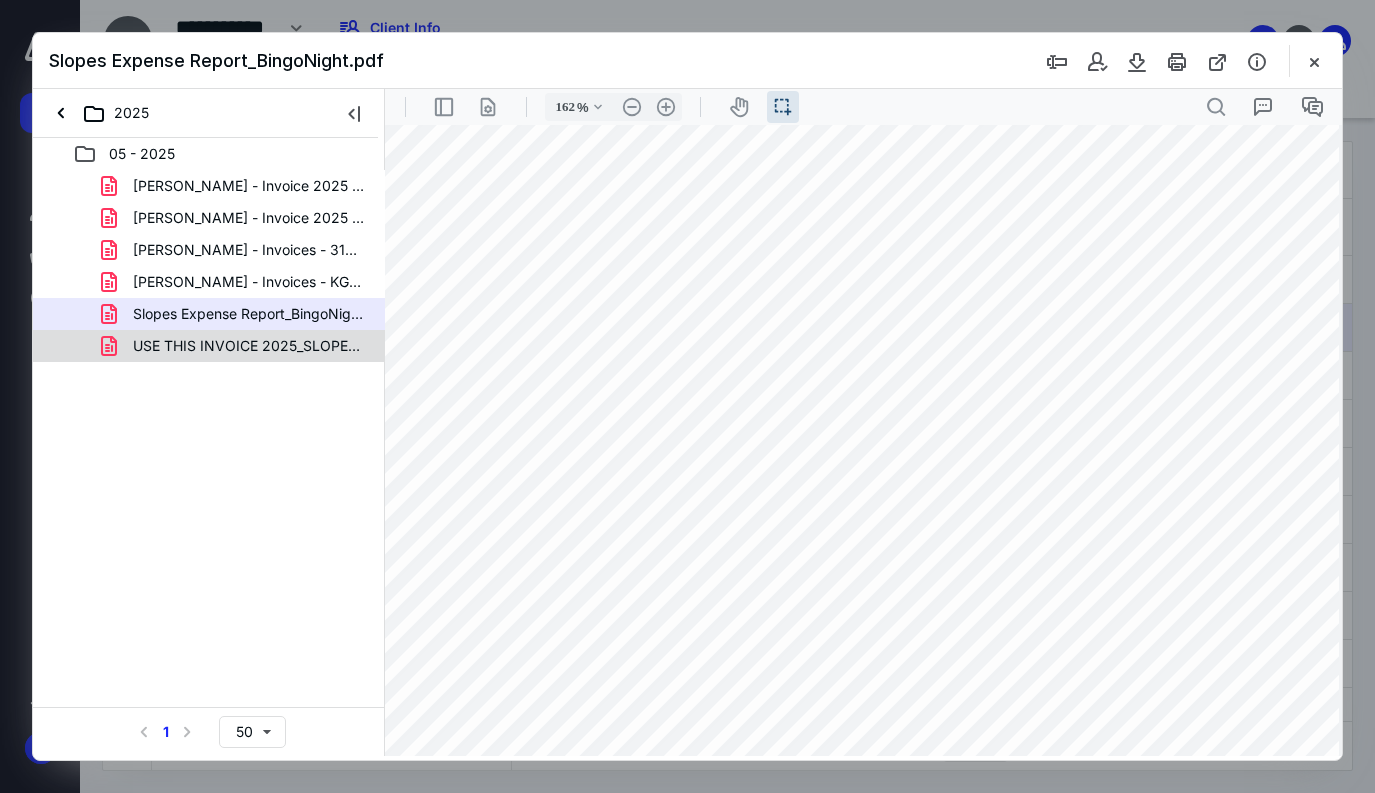 click on "USE THIS INVOICE 2025_SLOPES - [DATE].pdf" at bounding box center [249, 346] 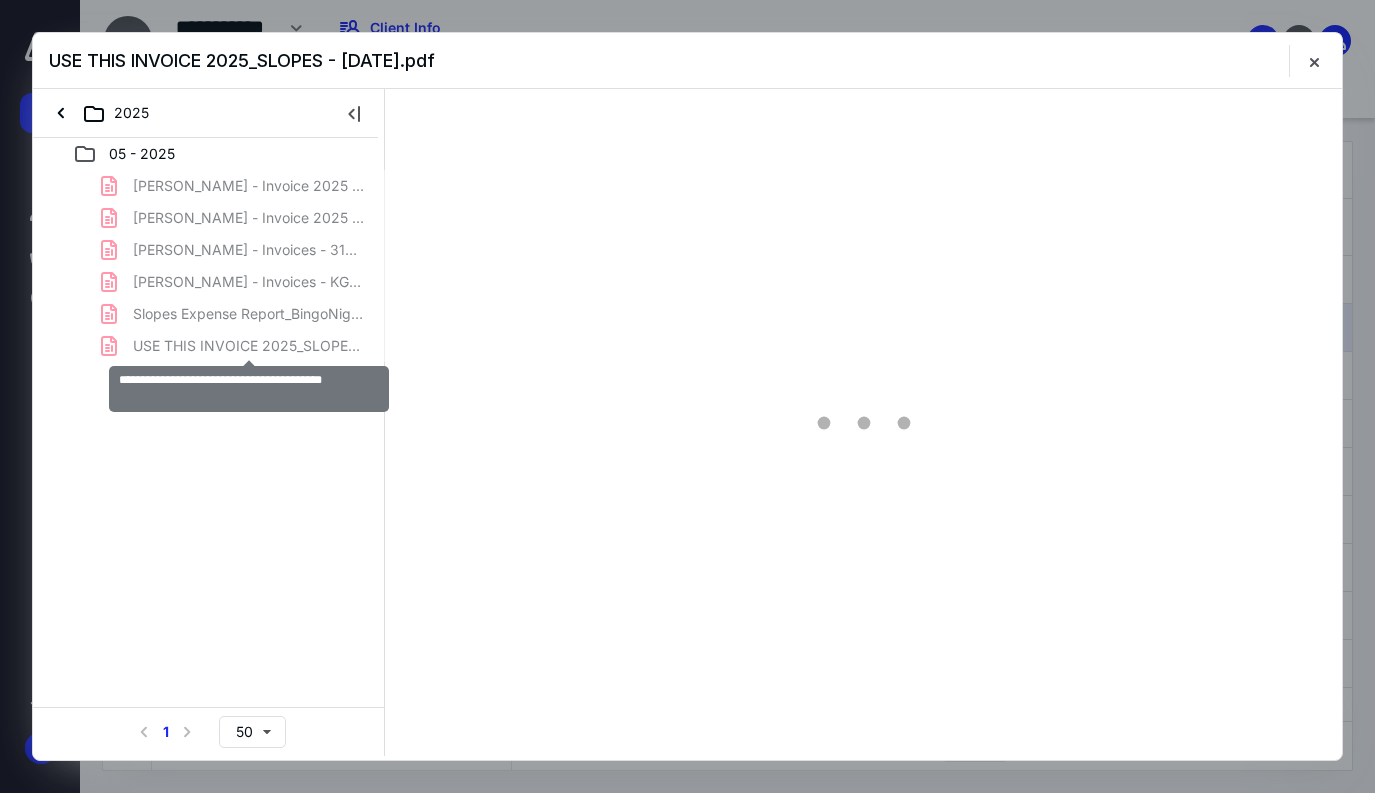 scroll, scrollTop: 0, scrollLeft: 0, axis: both 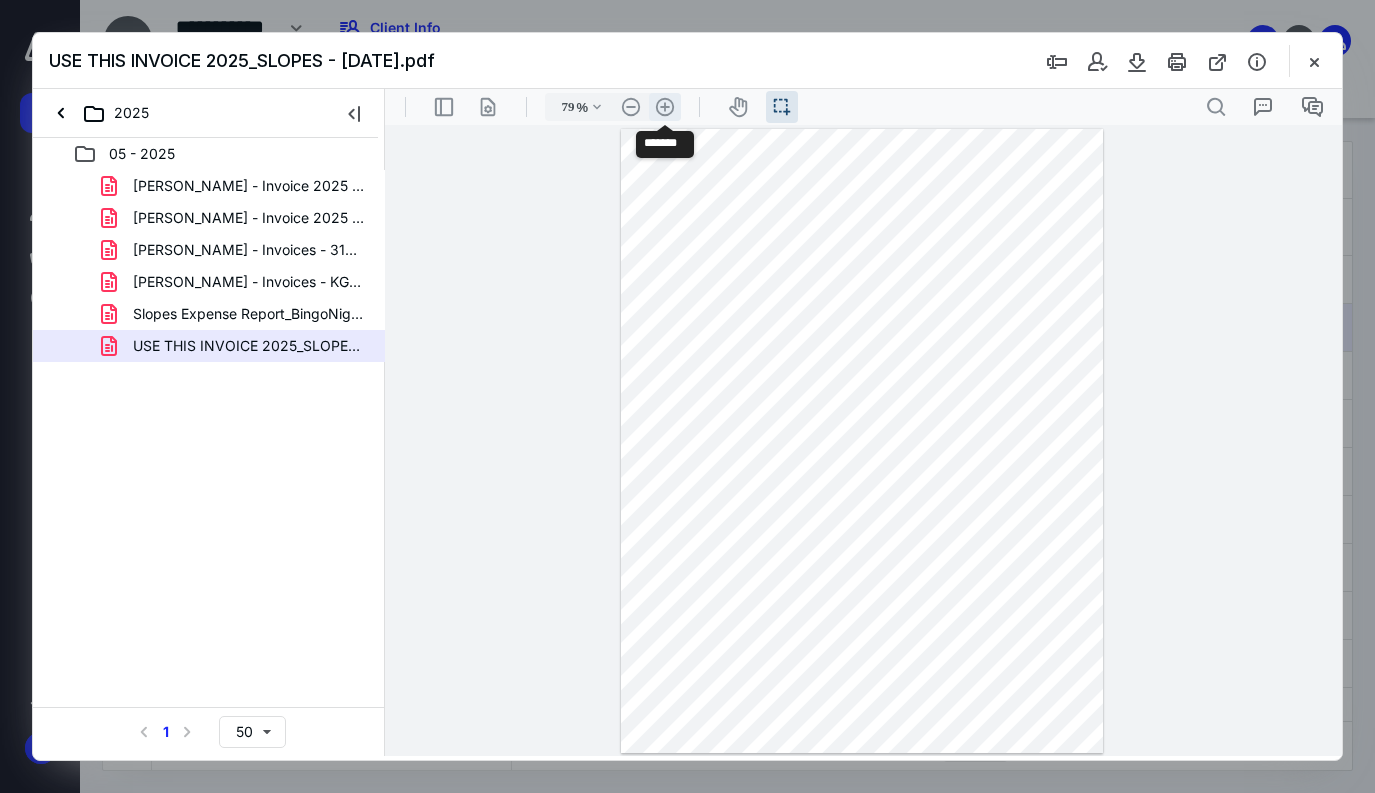 click on ".cls-1{fill:#abb0c4;} icon - header - zoom - in - line" at bounding box center (665, 107) 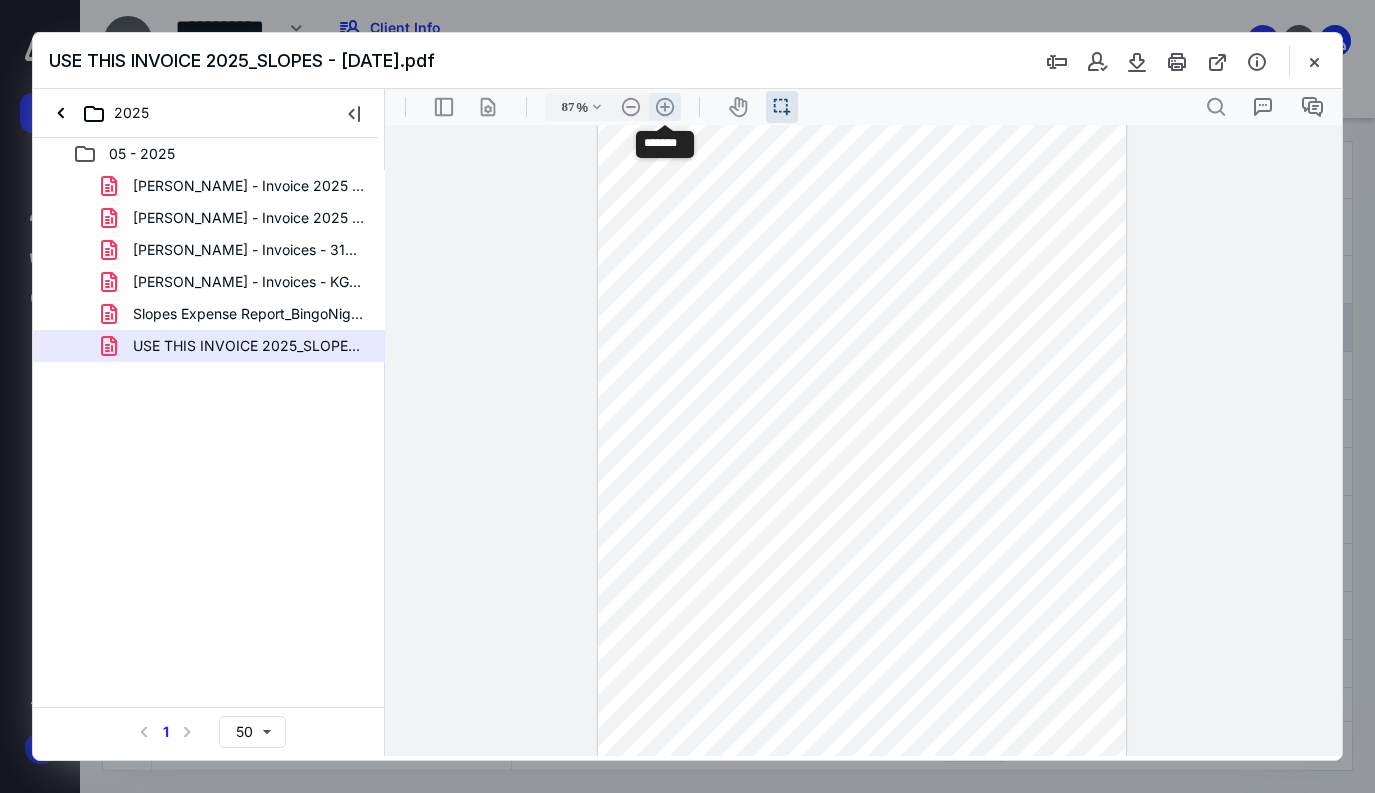 click on ".cls-1{fill:#abb0c4;} icon - header - zoom - in - line" at bounding box center (665, 107) 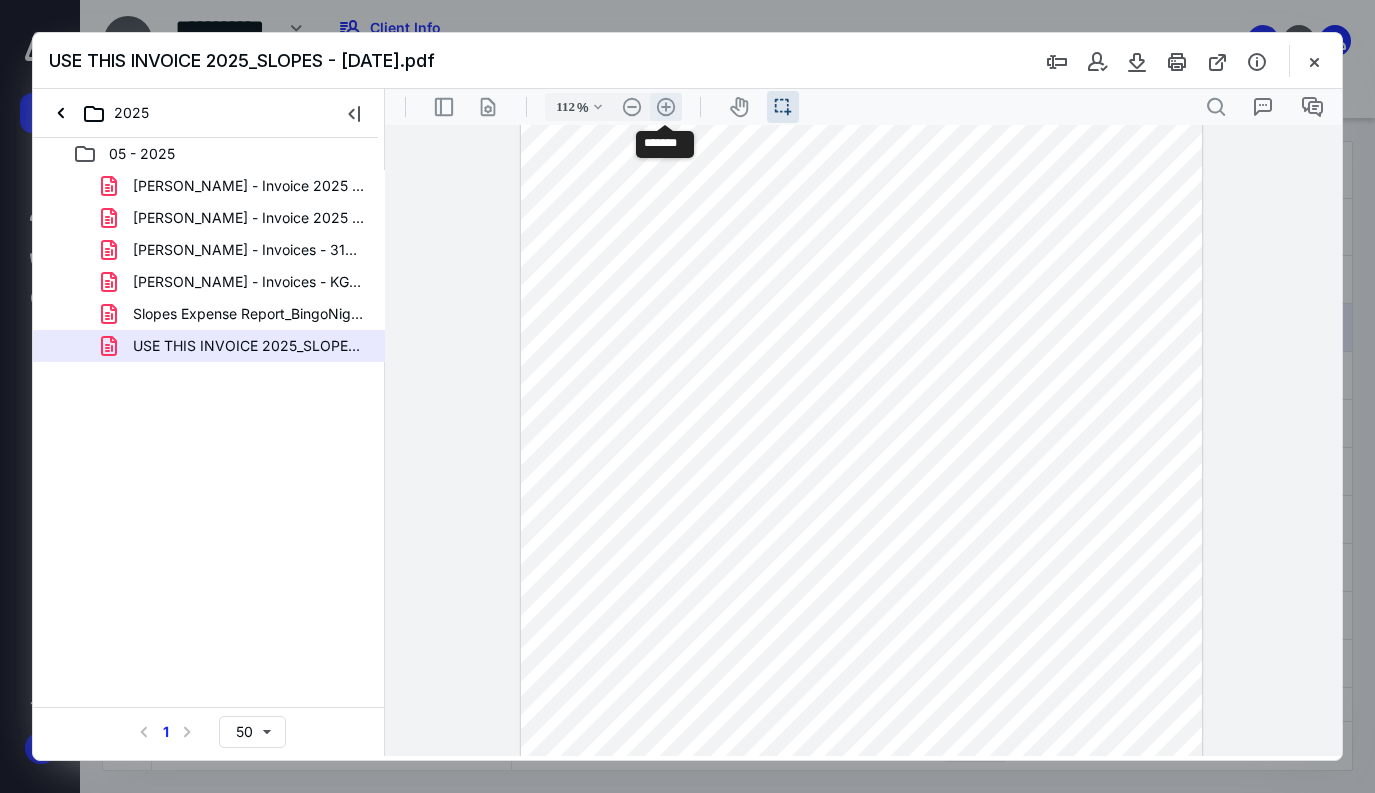 scroll, scrollTop: 120, scrollLeft: 0, axis: vertical 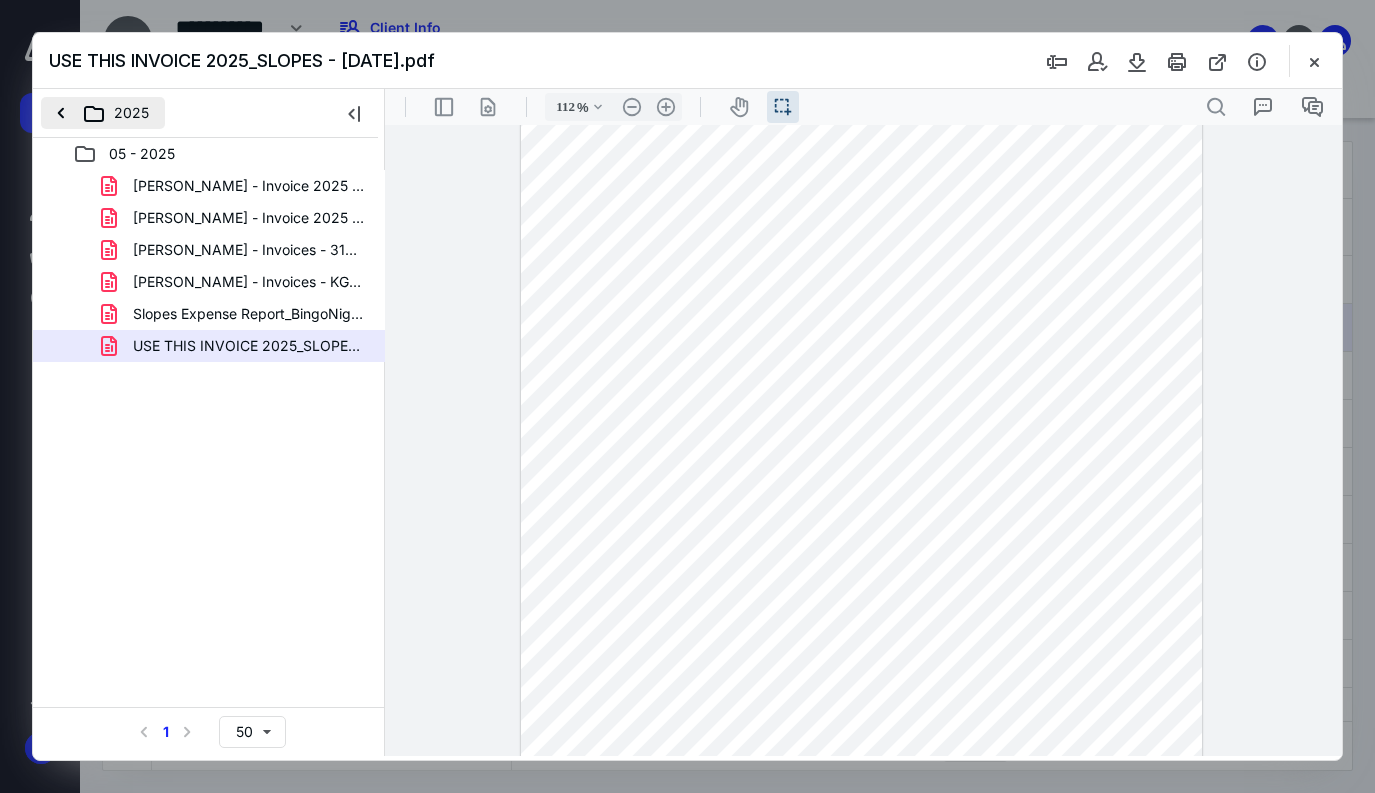 click on "2025" at bounding box center (103, 113) 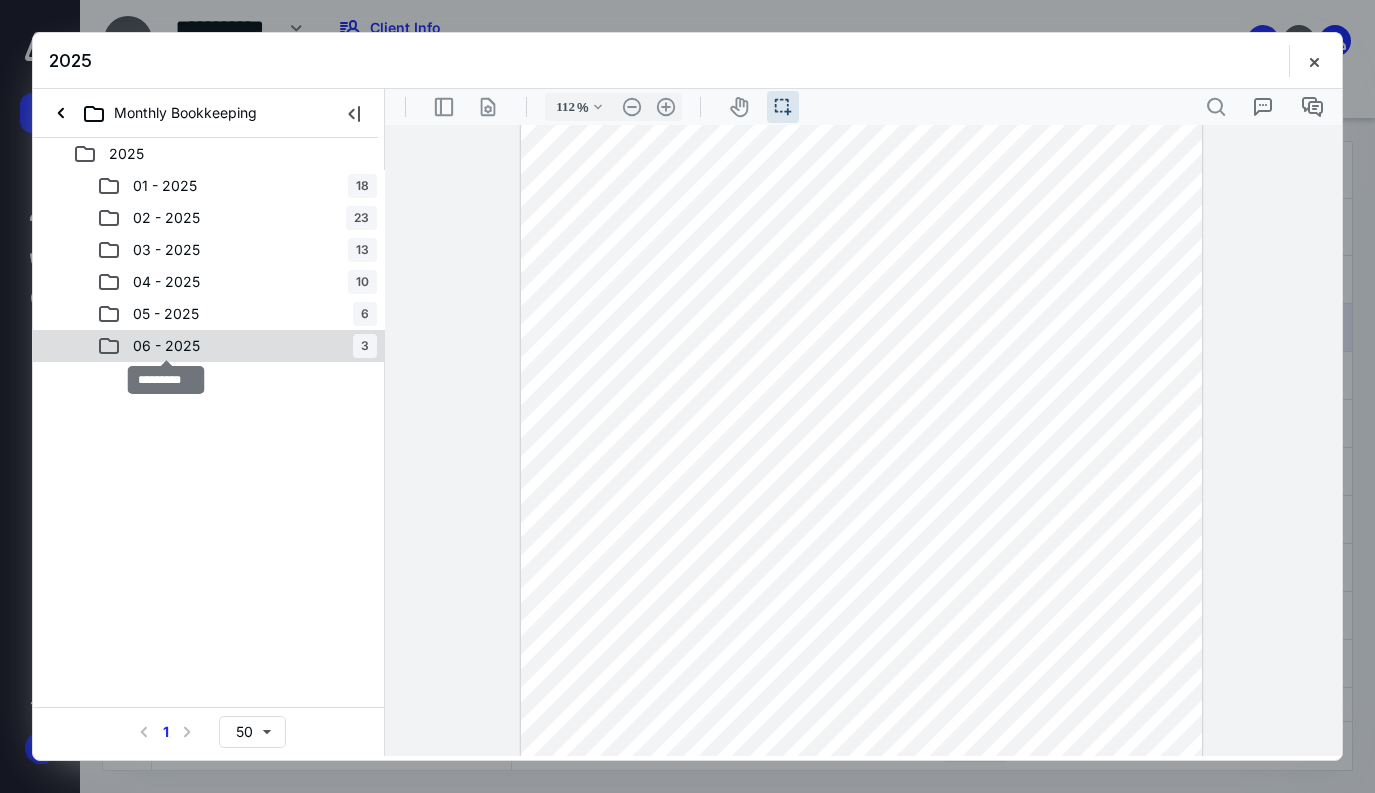 click on "06 - 2025" at bounding box center (166, 346) 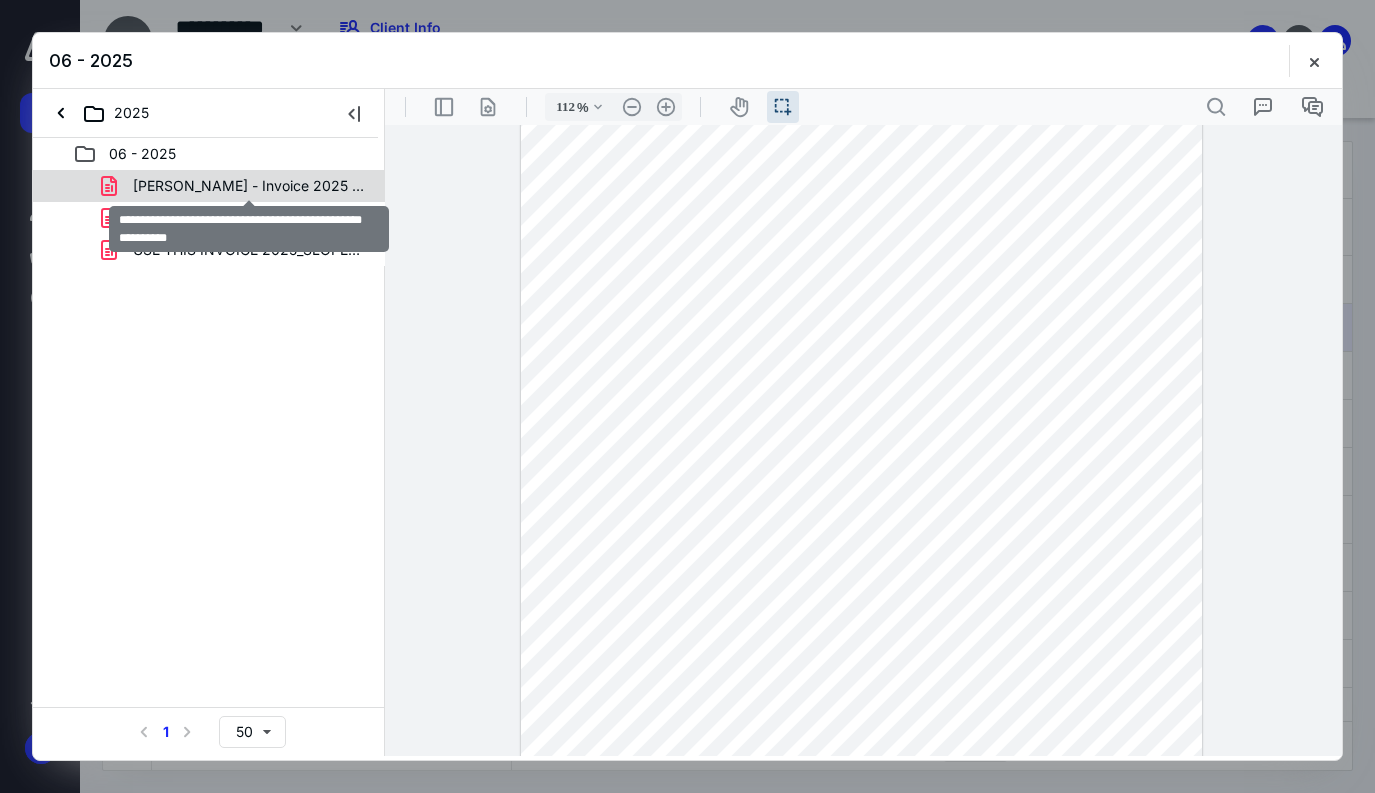 click on "[PERSON_NAME] - Invoice 2025 - [DATE] - [DATE].pdf" at bounding box center [249, 186] 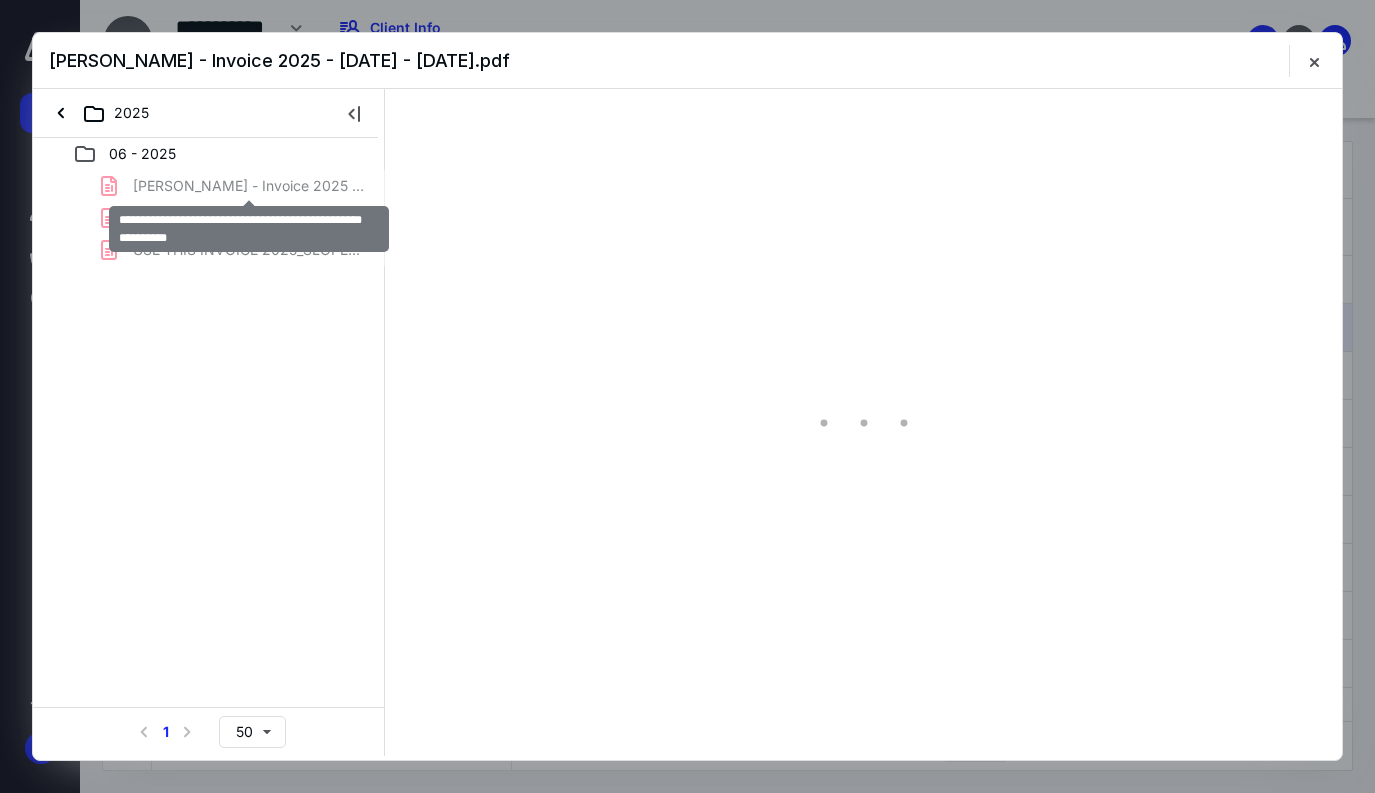 scroll, scrollTop: 0, scrollLeft: 0, axis: both 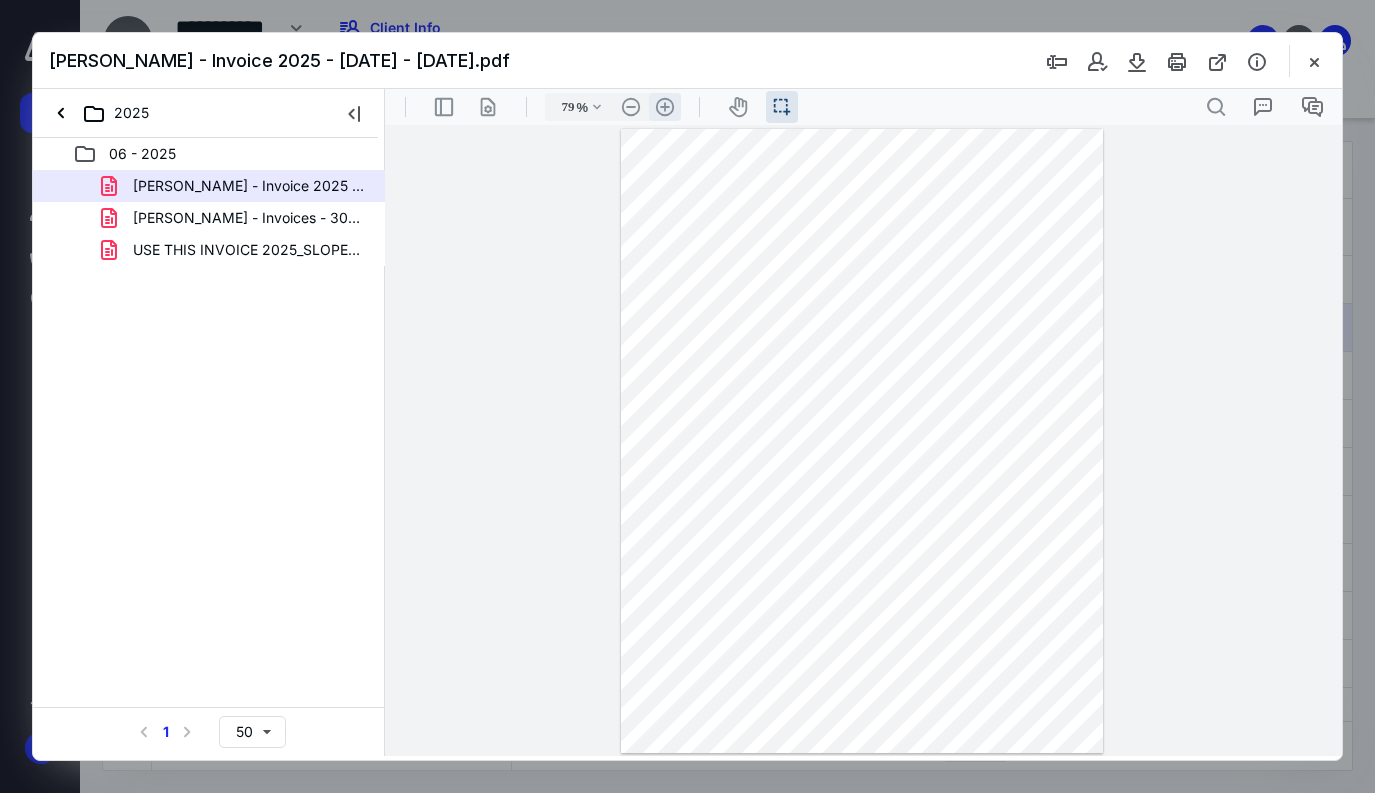 click on ".cls-1{fill:#abb0c4;} icon - header - zoom - in - line" at bounding box center [665, 107] 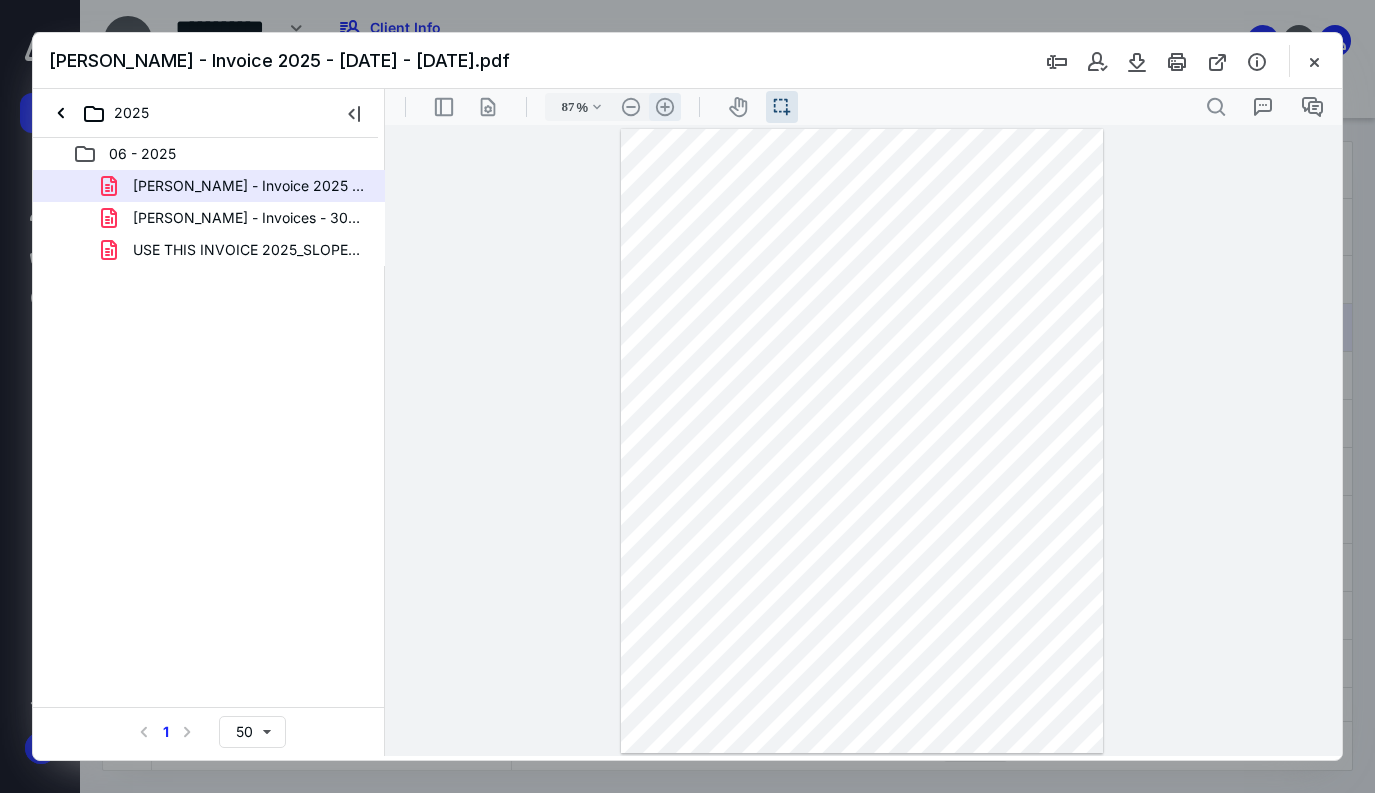 click on ".cls-1{fill:#abb0c4;} icon - header - zoom - in - line" at bounding box center [665, 107] 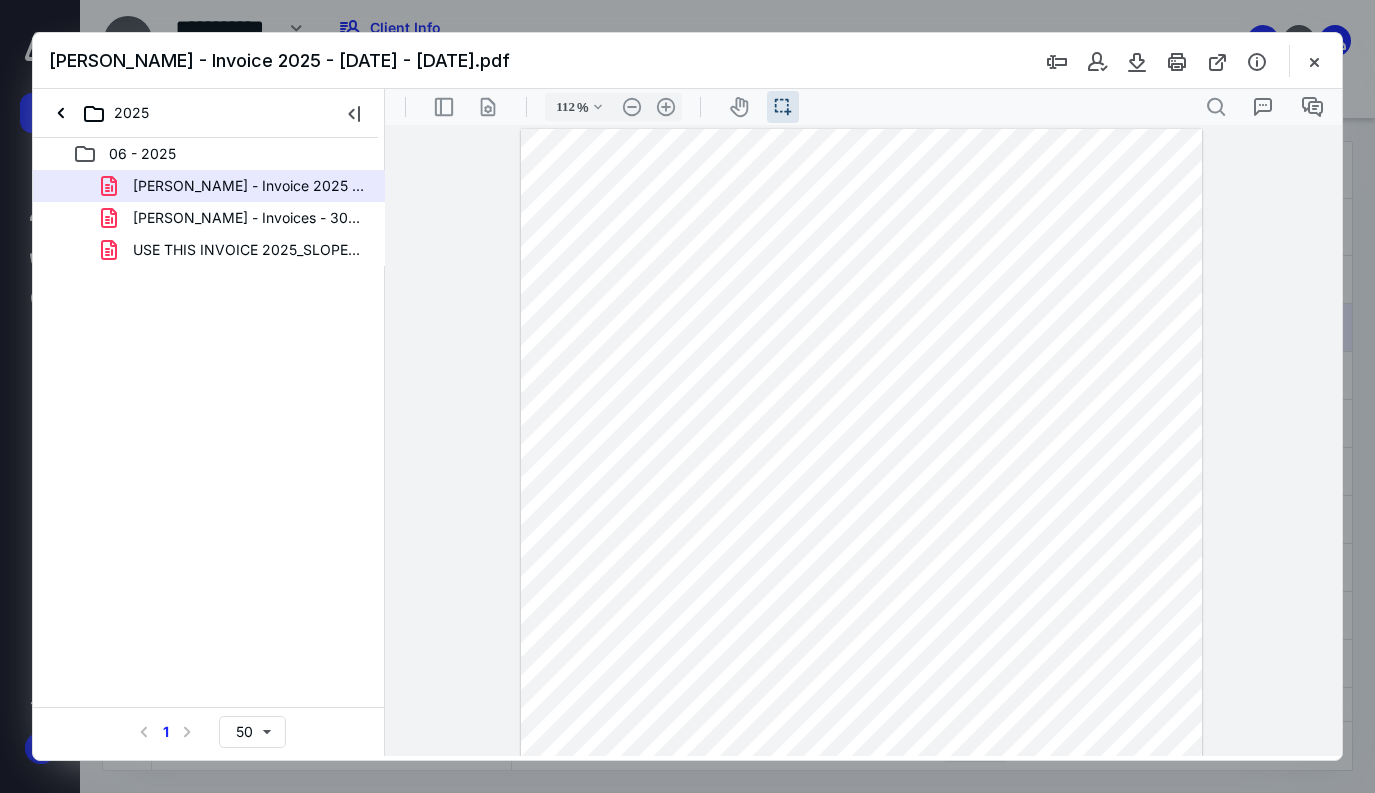scroll, scrollTop: 176, scrollLeft: 0, axis: vertical 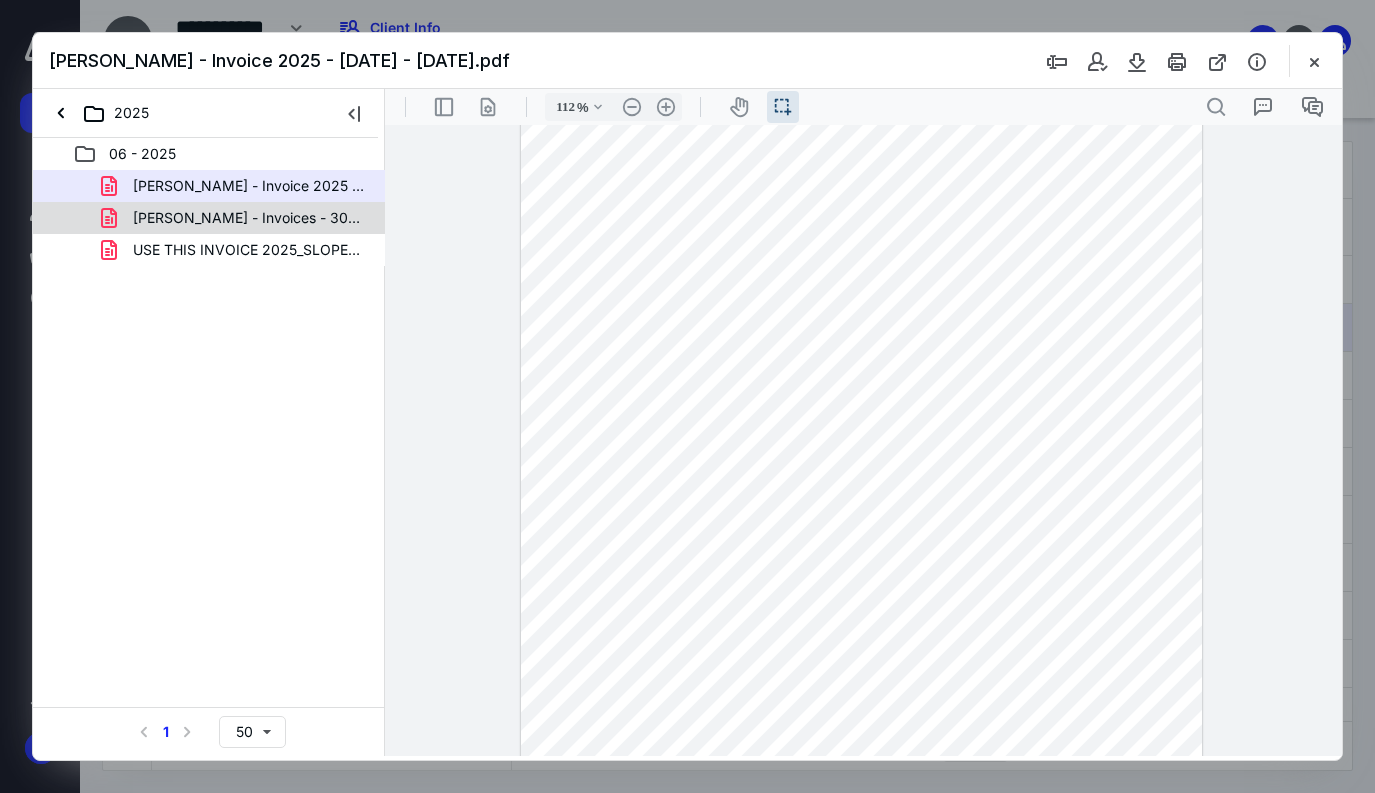 click on "[PERSON_NAME] - Invoices - 3006202528.pdf" at bounding box center [249, 218] 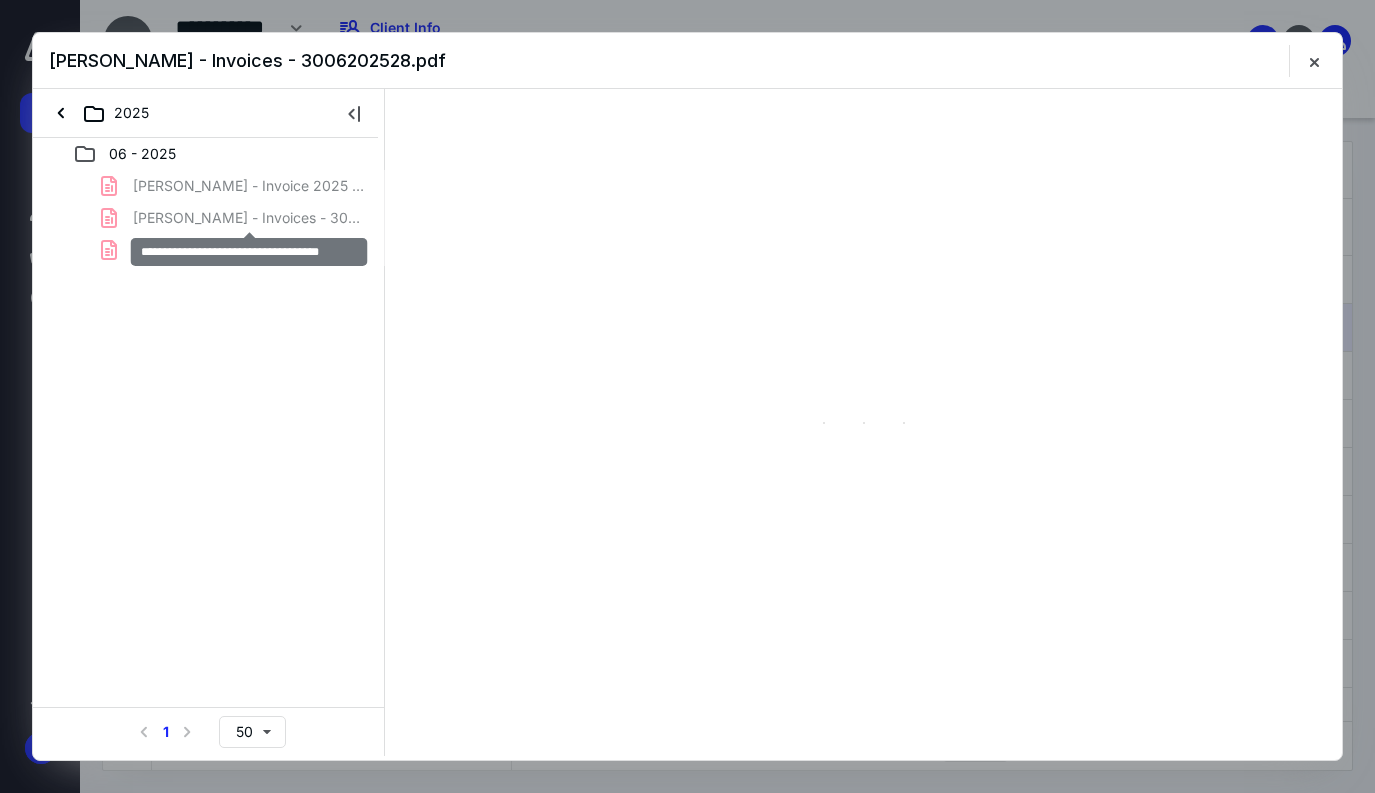 scroll, scrollTop: 0, scrollLeft: 0, axis: both 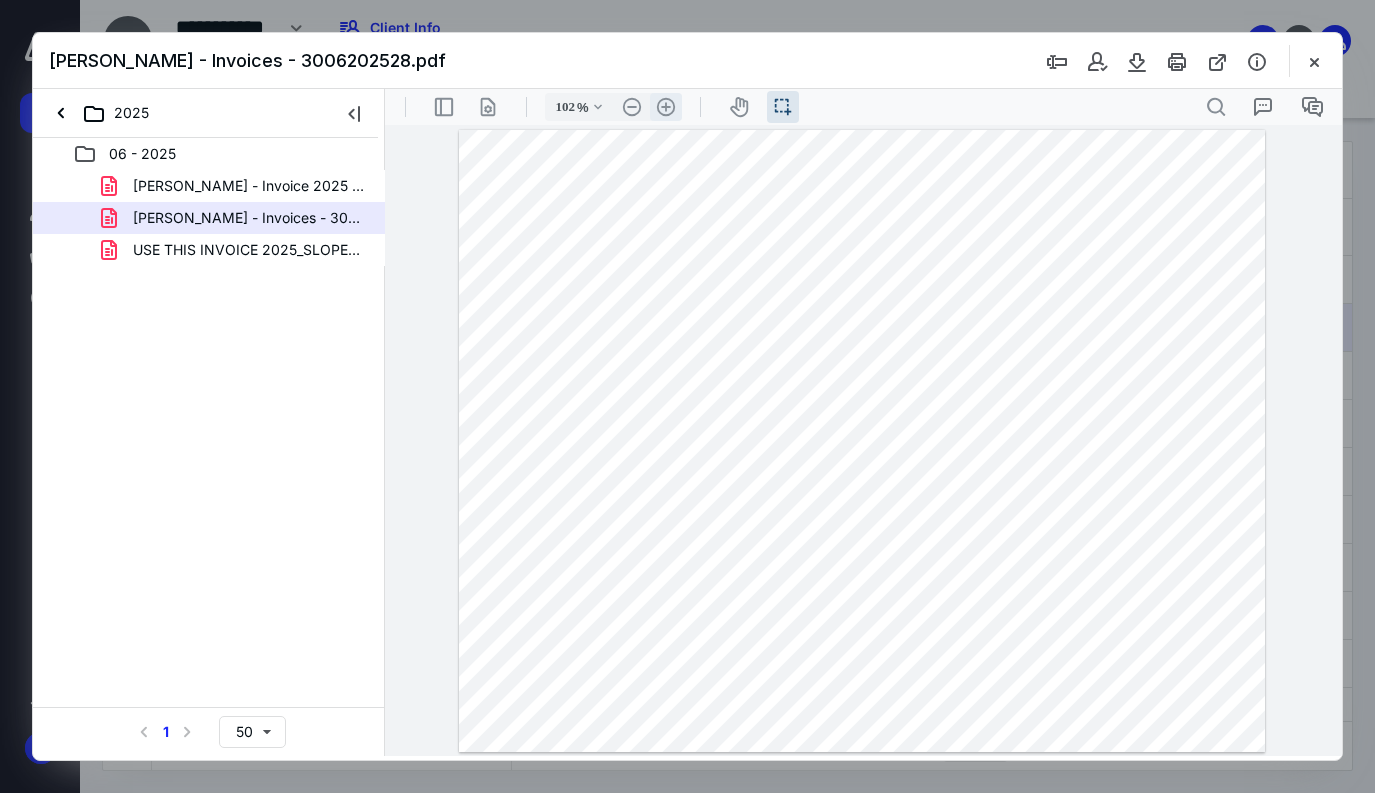 click on ".cls-1{fill:#abb0c4;} icon - header - zoom - in - line" at bounding box center (666, 107) 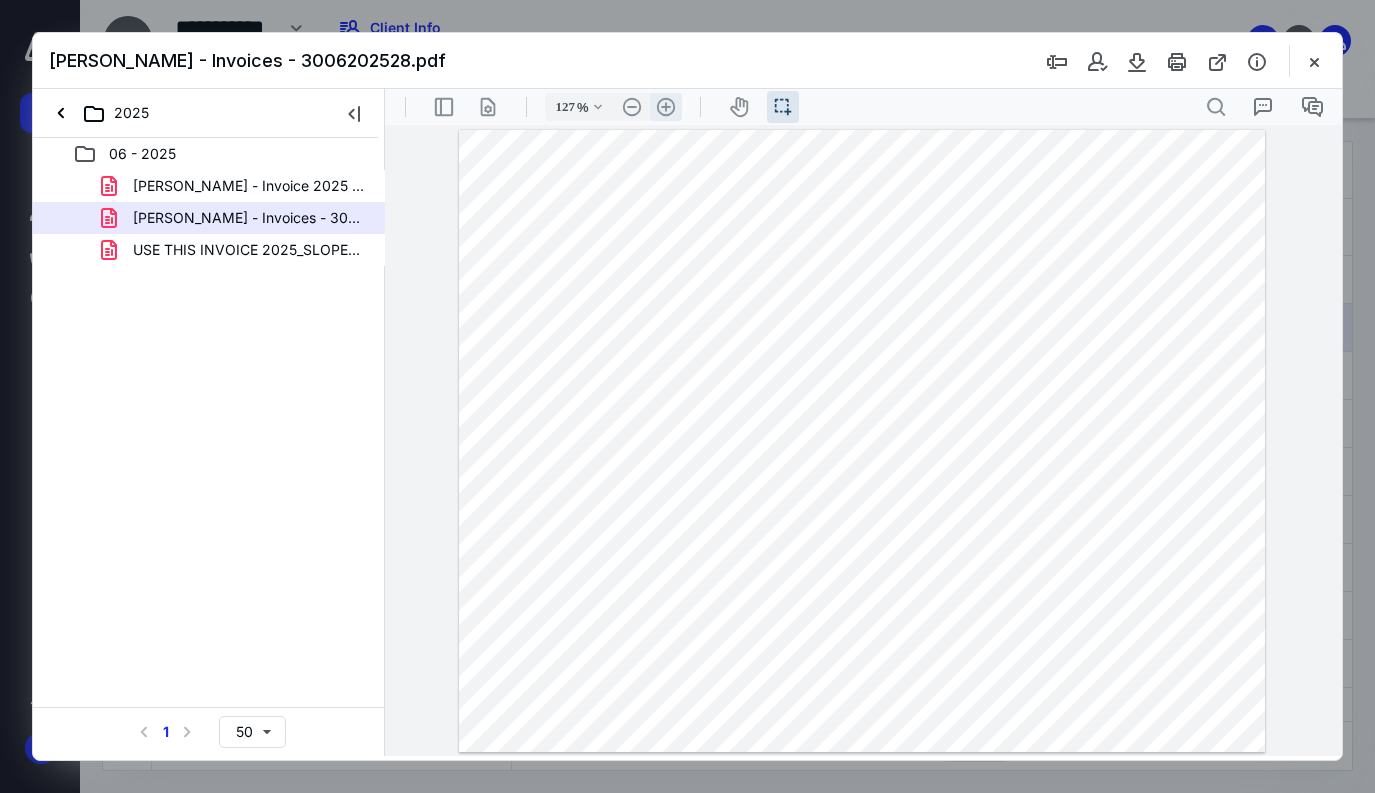 click on ".cls-1{fill:#abb0c4;} icon - header - zoom - in - line" at bounding box center [666, 107] 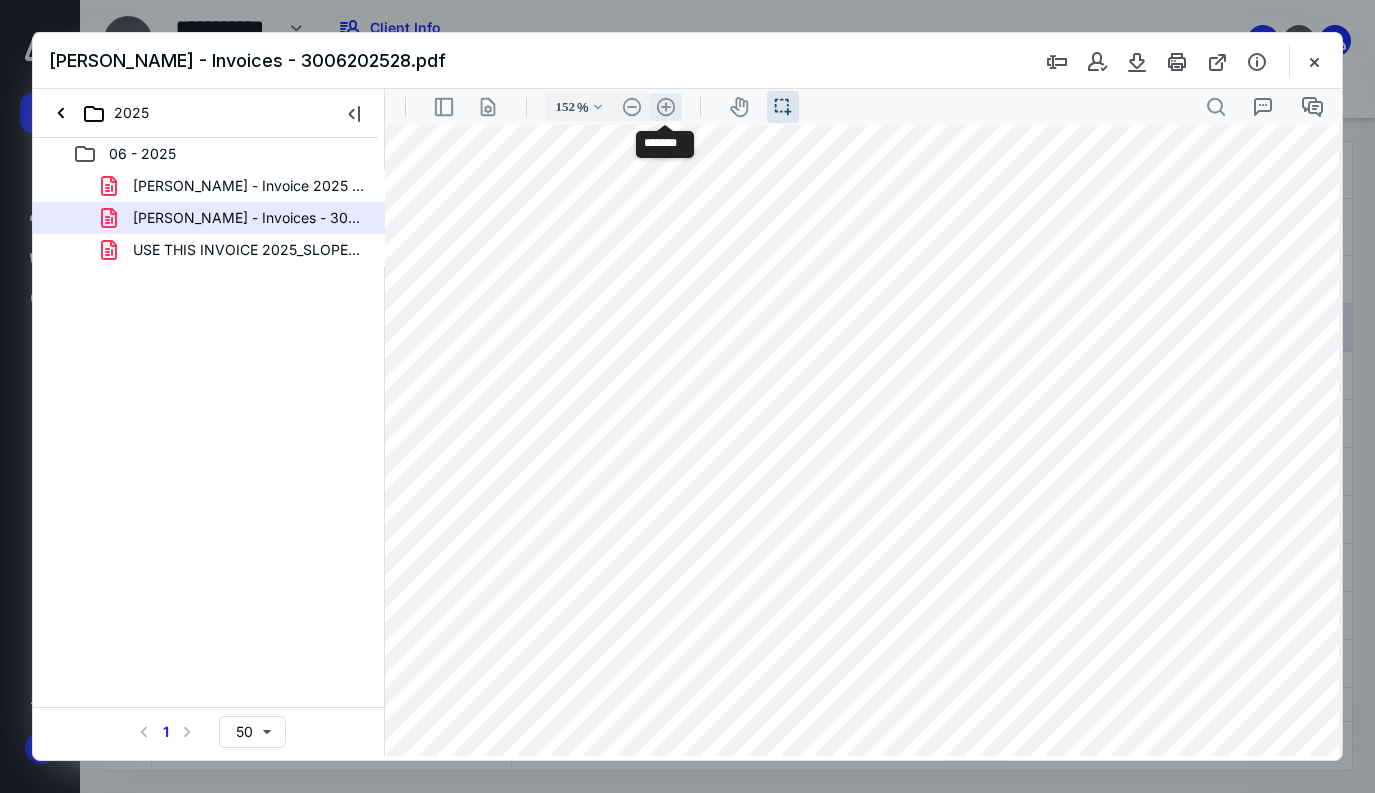 click on ".cls-1{fill:#abb0c4;} icon - header - zoom - in - line" at bounding box center (666, 107) 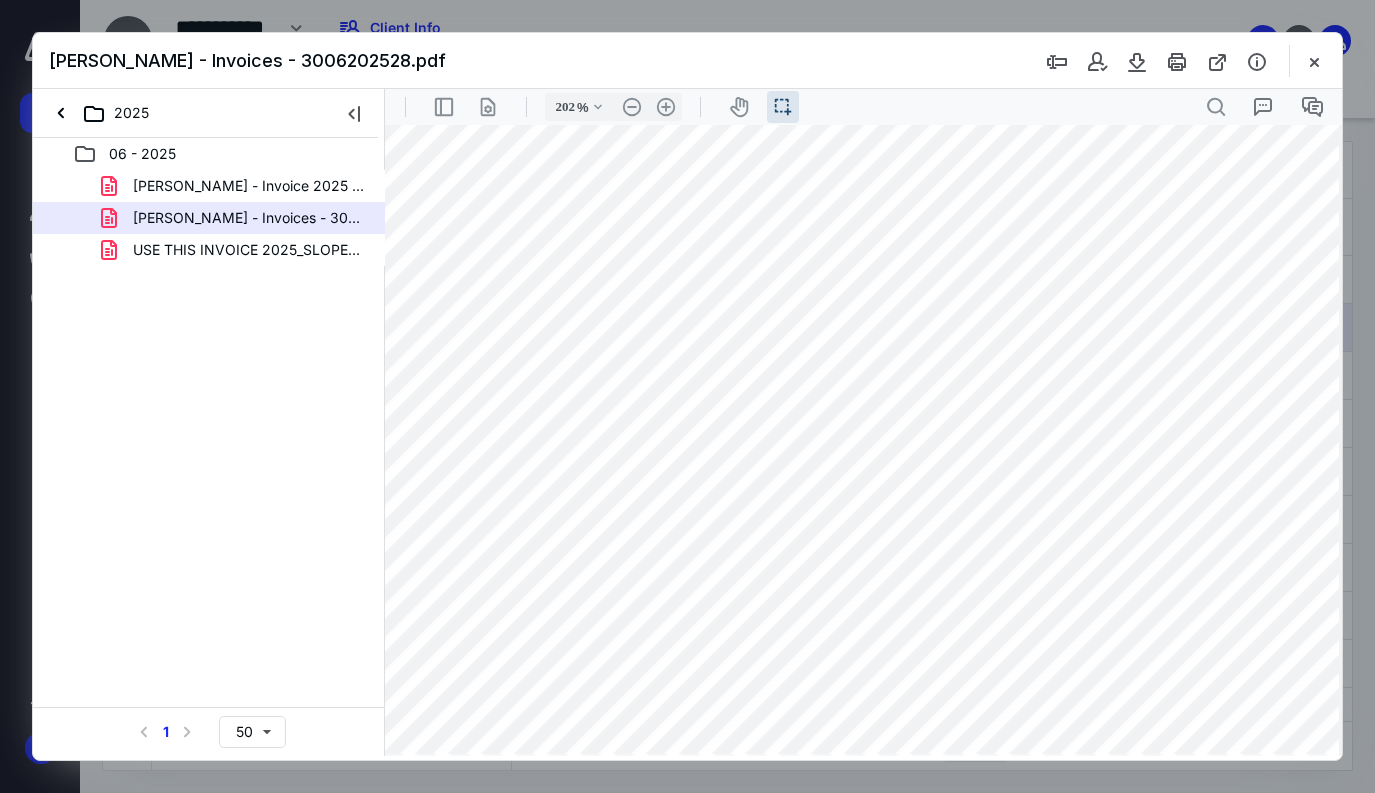 scroll, scrollTop: 111, scrollLeft: 330, axis: both 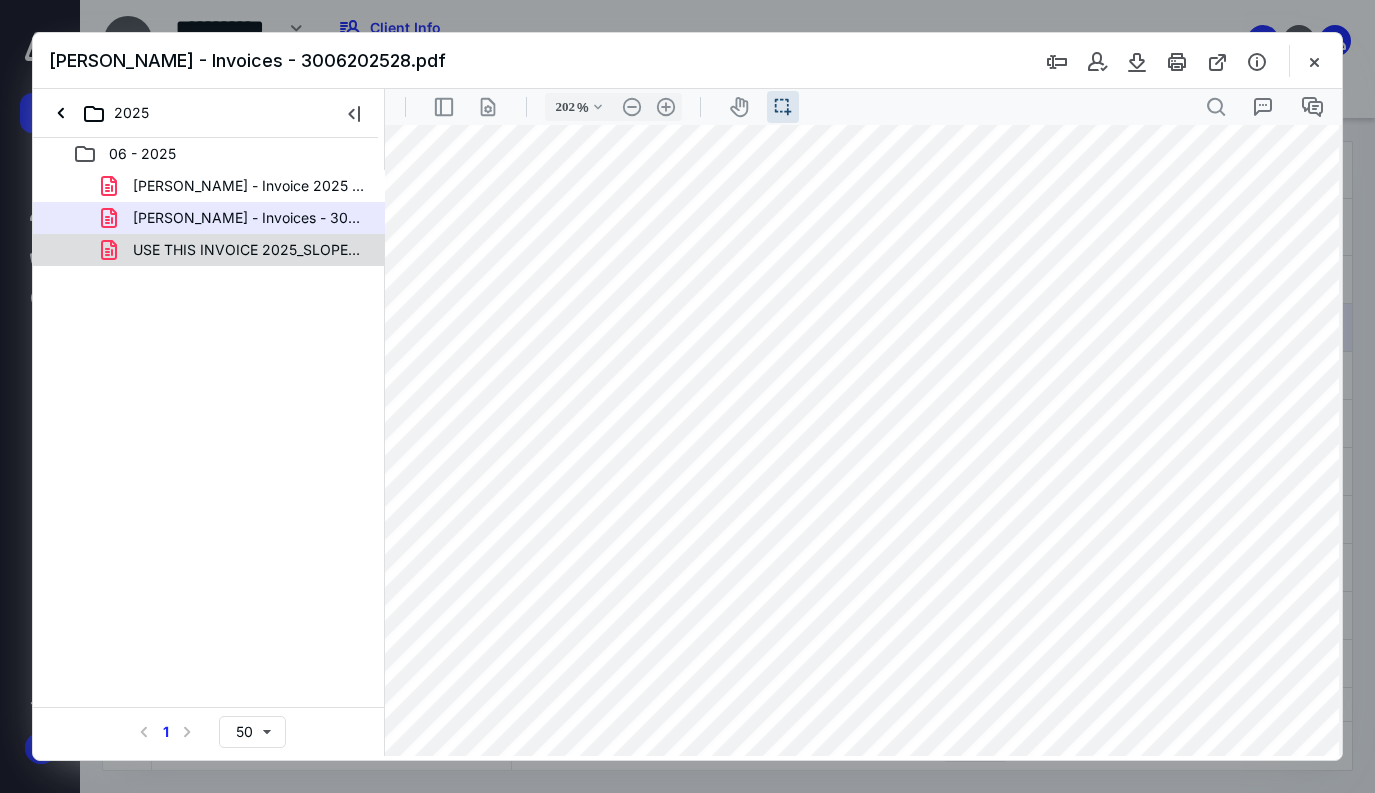 click on "USE THIS INVOICE 2025_SLOPES - [DATE].pdf" at bounding box center [249, 250] 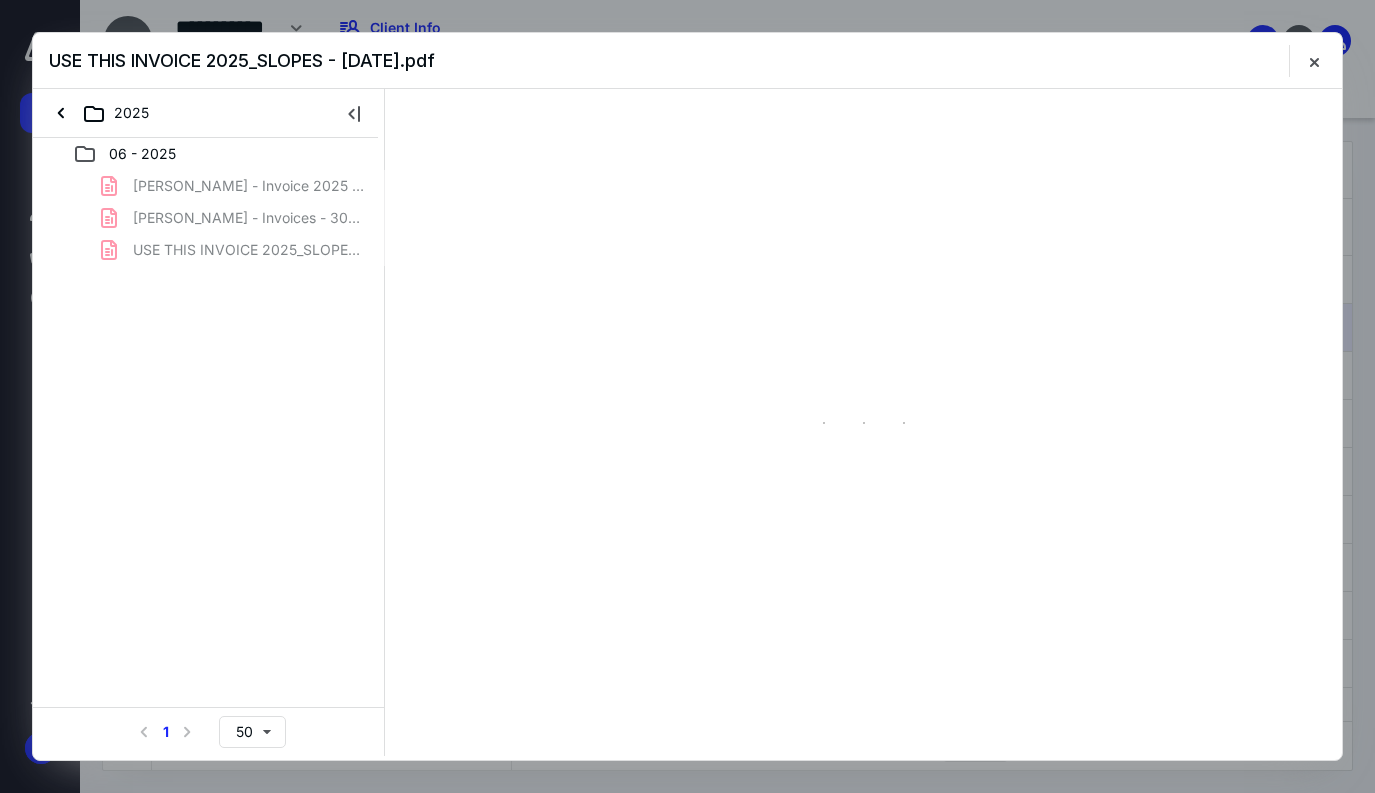 scroll, scrollTop: 0, scrollLeft: 0, axis: both 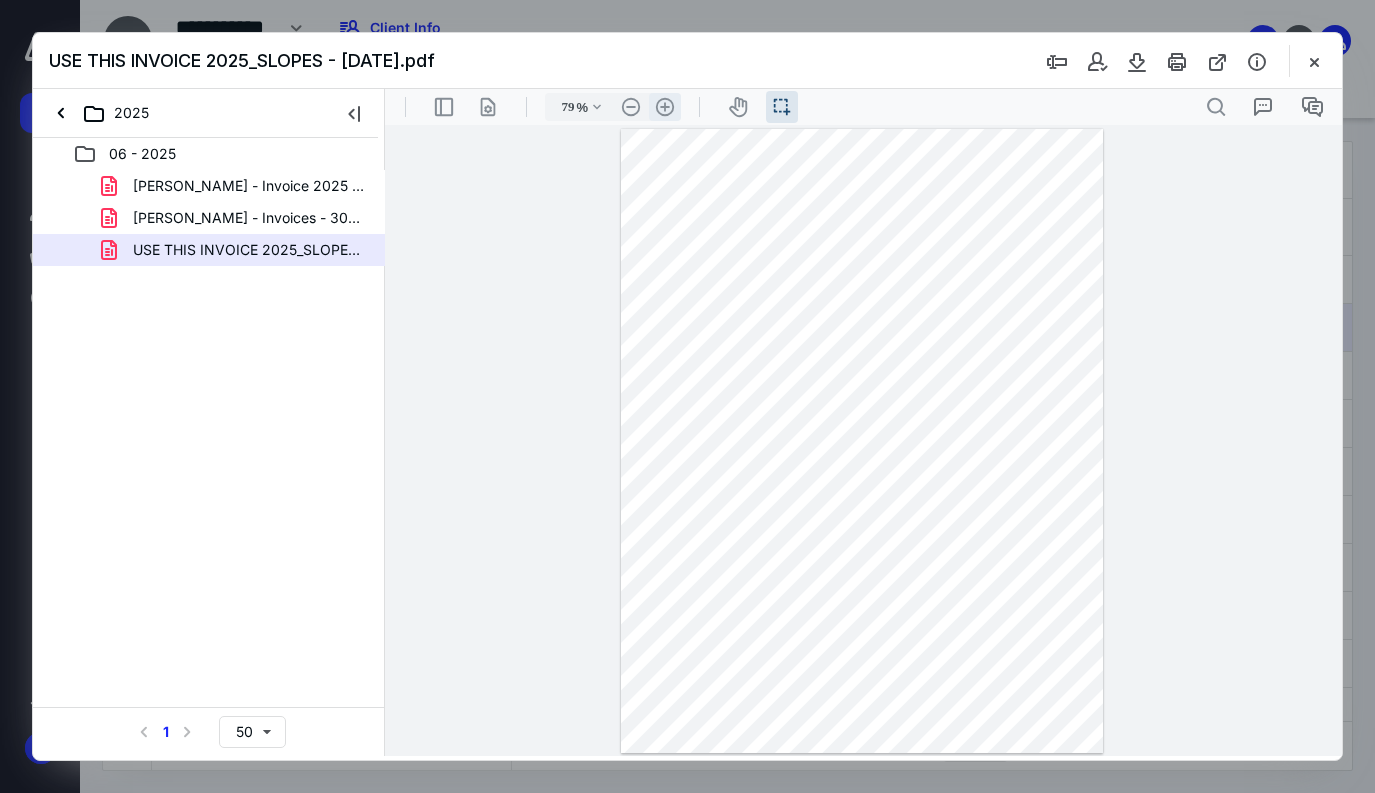 click on ".cls-1{fill:#abb0c4;} icon - header - zoom - in - line" at bounding box center (665, 107) 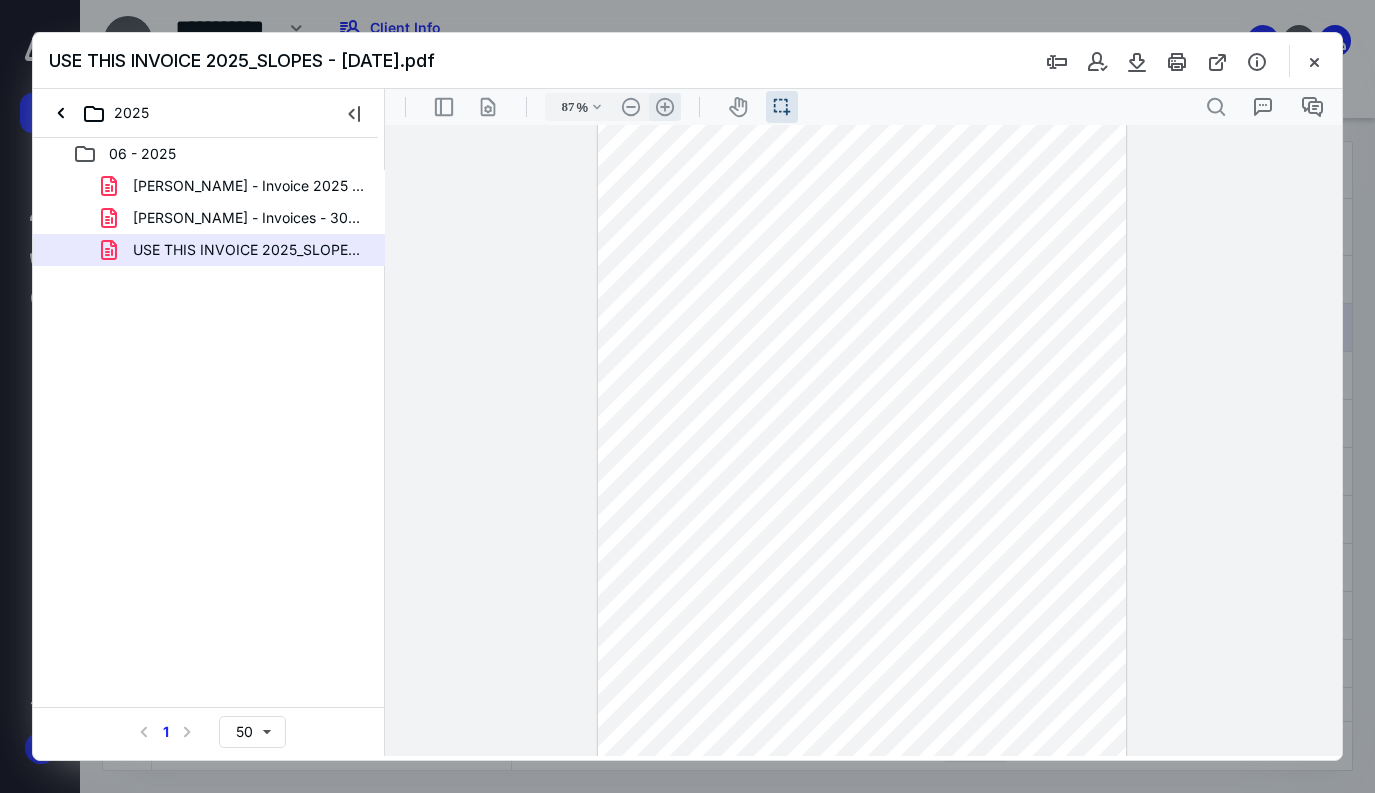 click on ".cls-1{fill:#abb0c4;} icon - header - zoom - in - line" at bounding box center (665, 107) 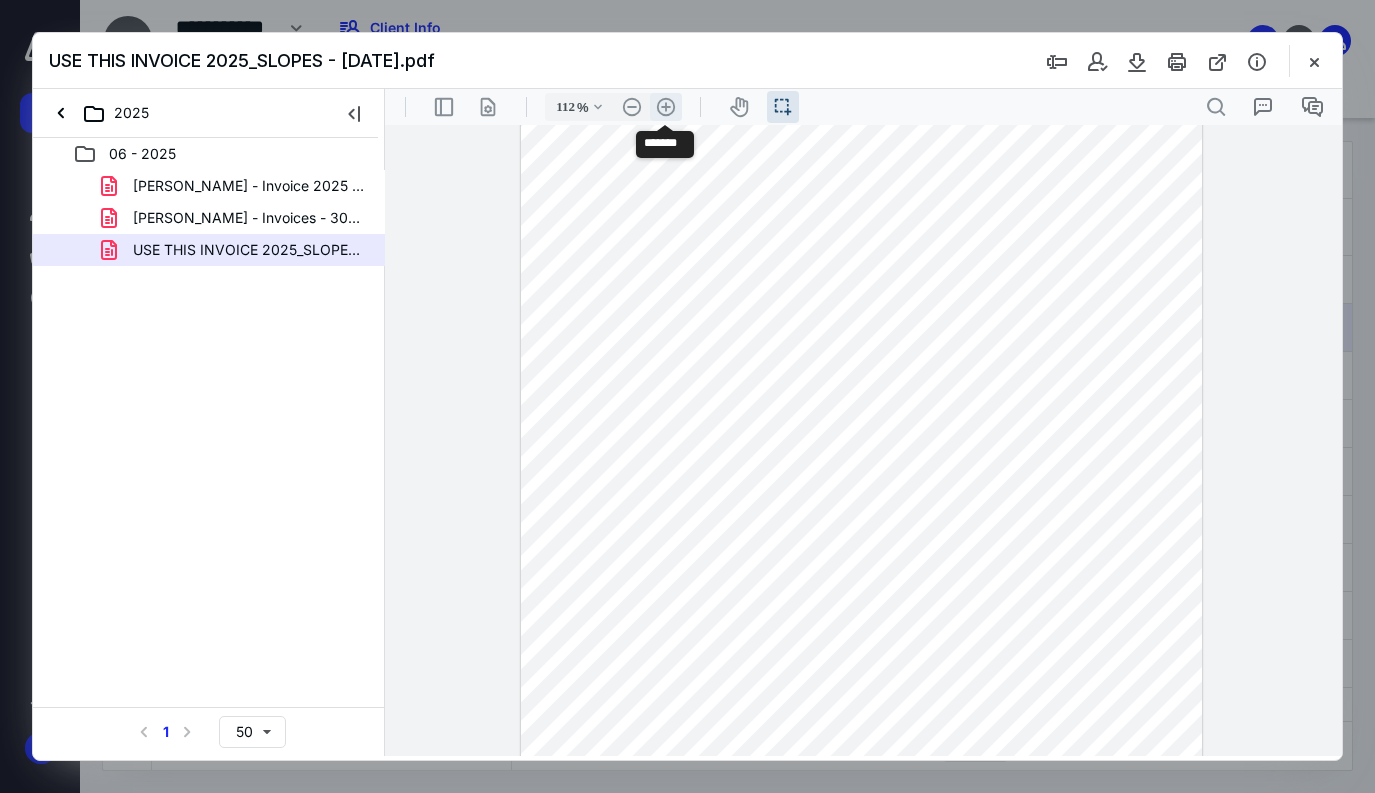 click on ".cls-1{fill:#abb0c4;} icon - header - zoom - in - line" at bounding box center [666, 107] 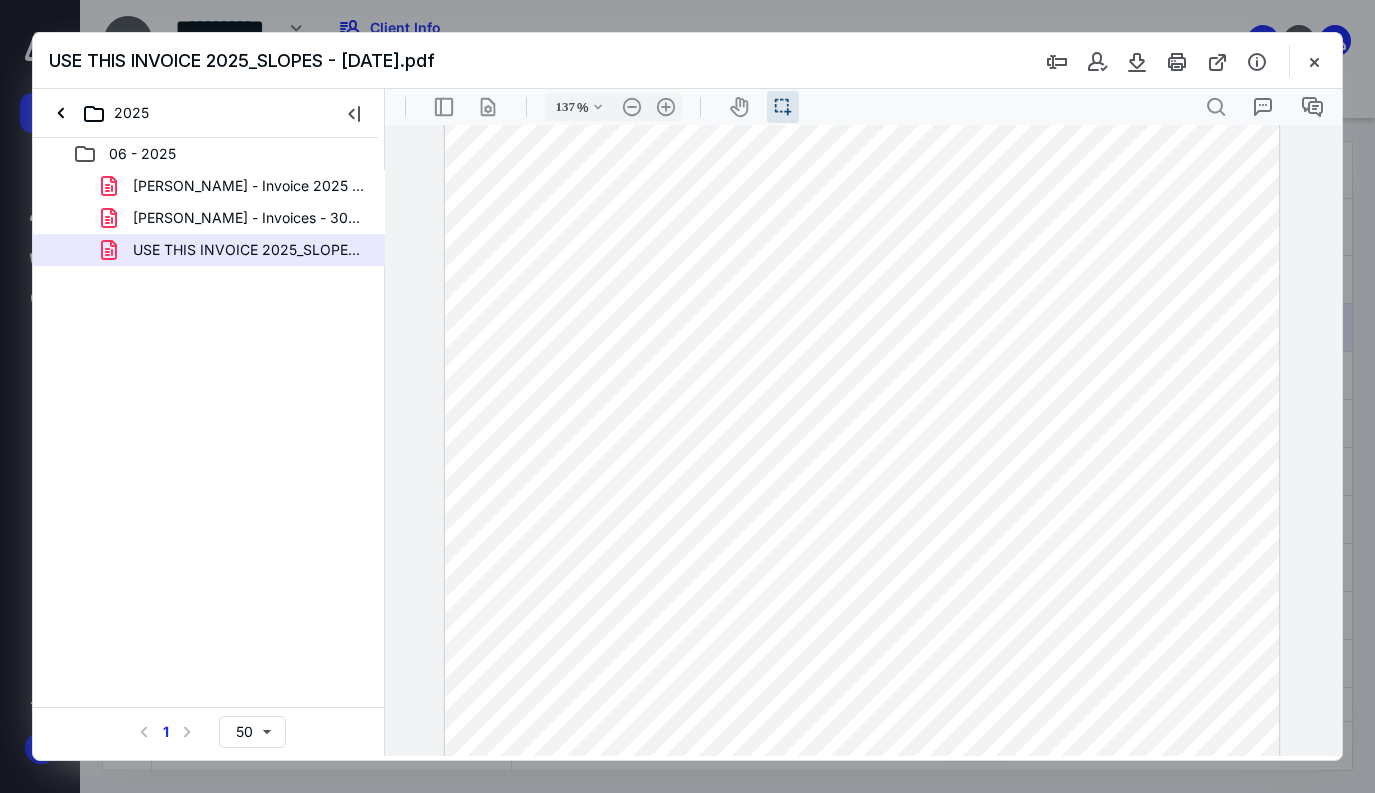 scroll, scrollTop: 327, scrollLeft: 0, axis: vertical 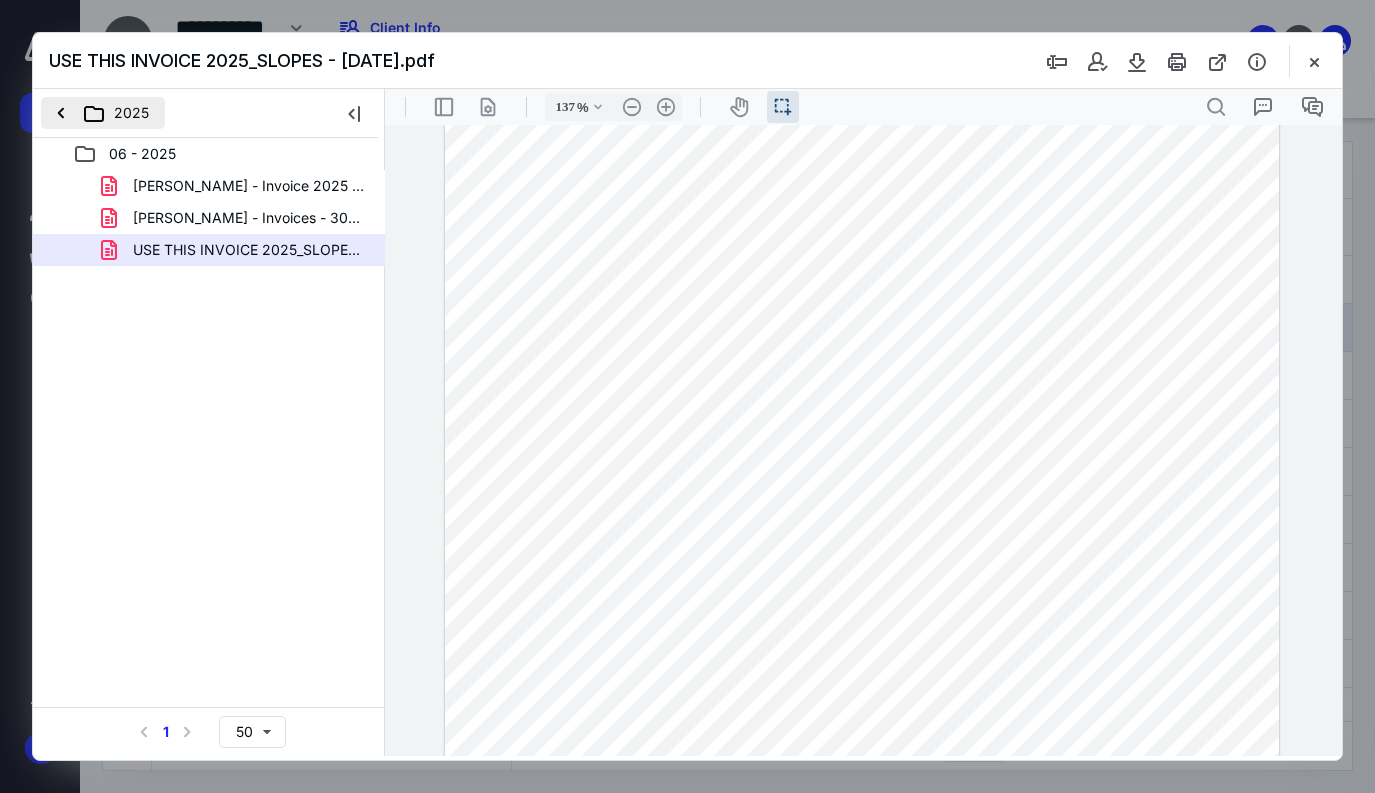 click on "2025" at bounding box center (103, 113) 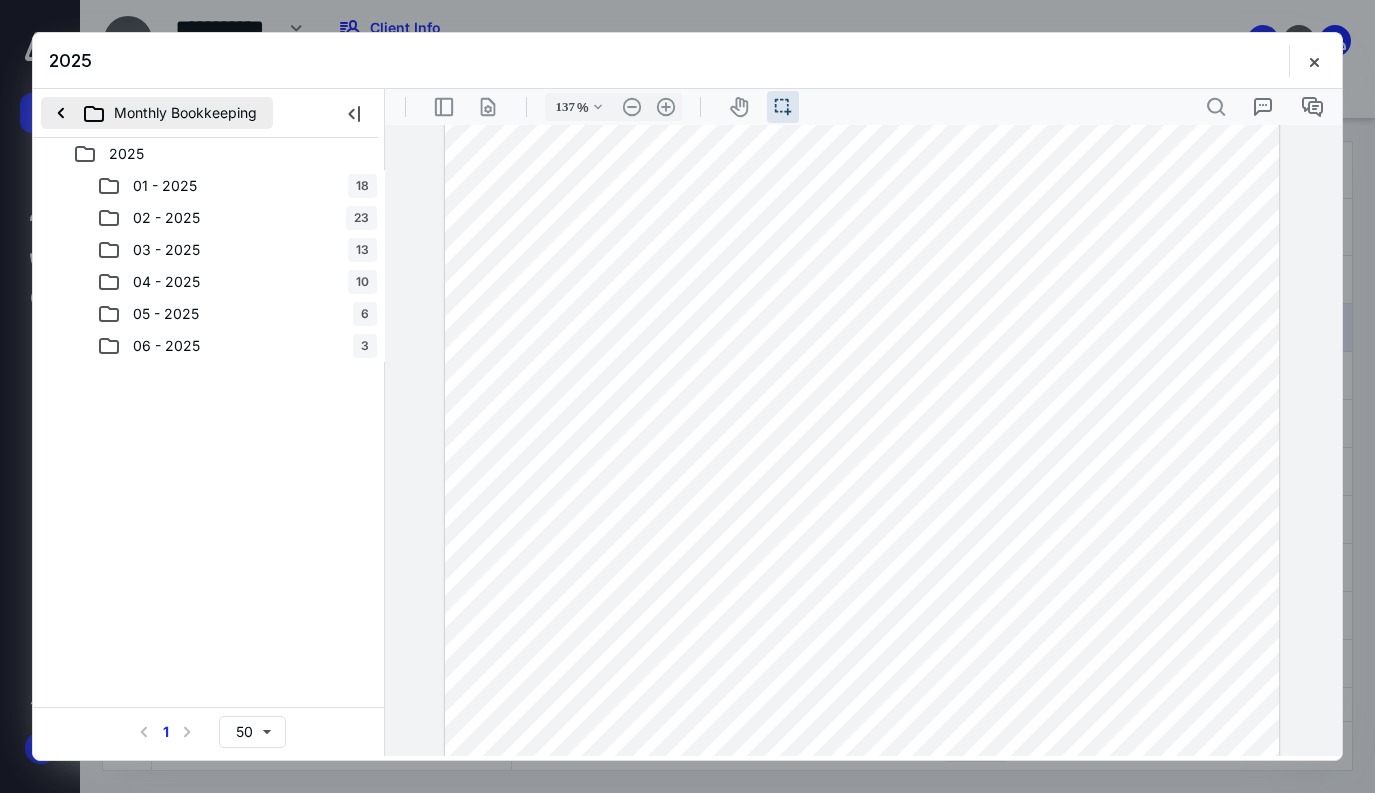 click on "Monthly Bookkeeping" at bounding box center [157, 113] 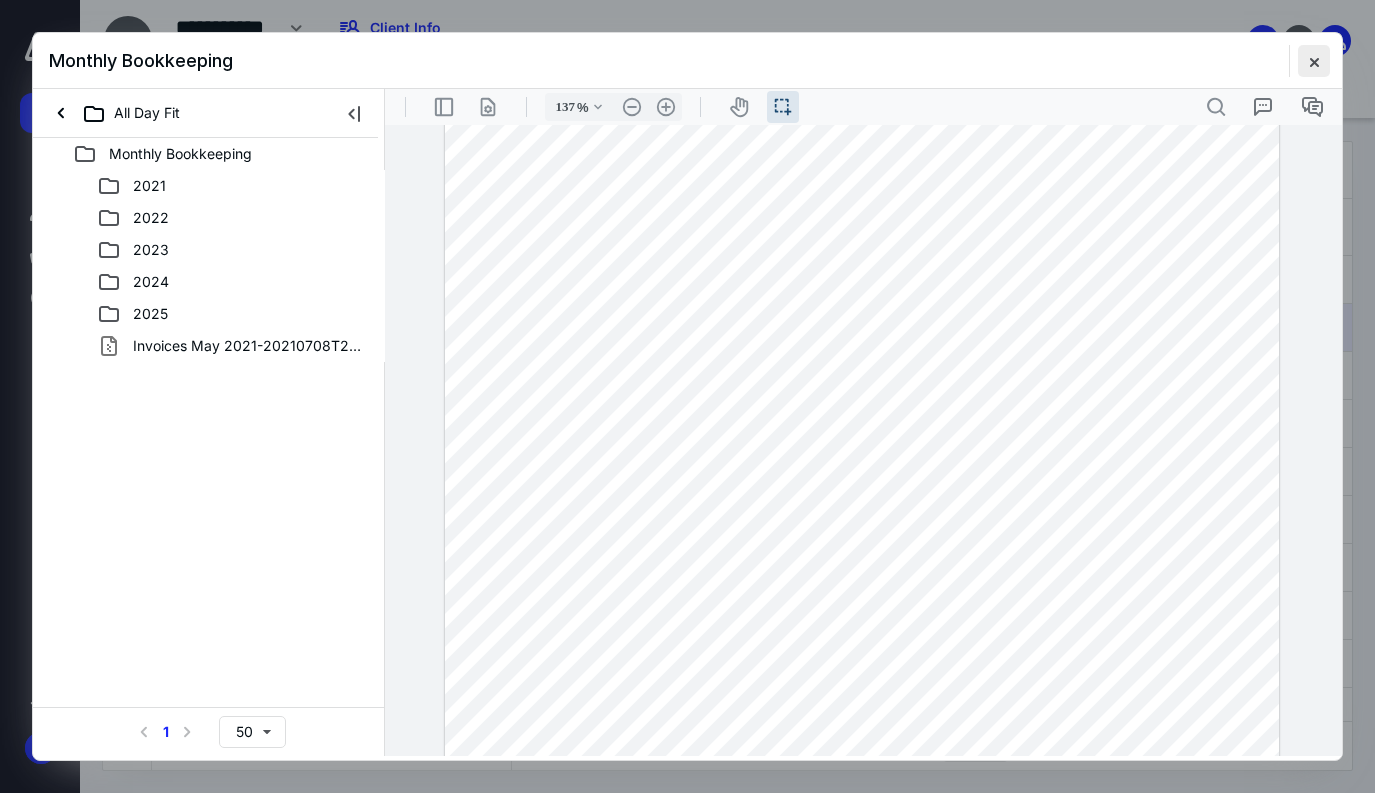 click at bounding box center [1314, 61] 